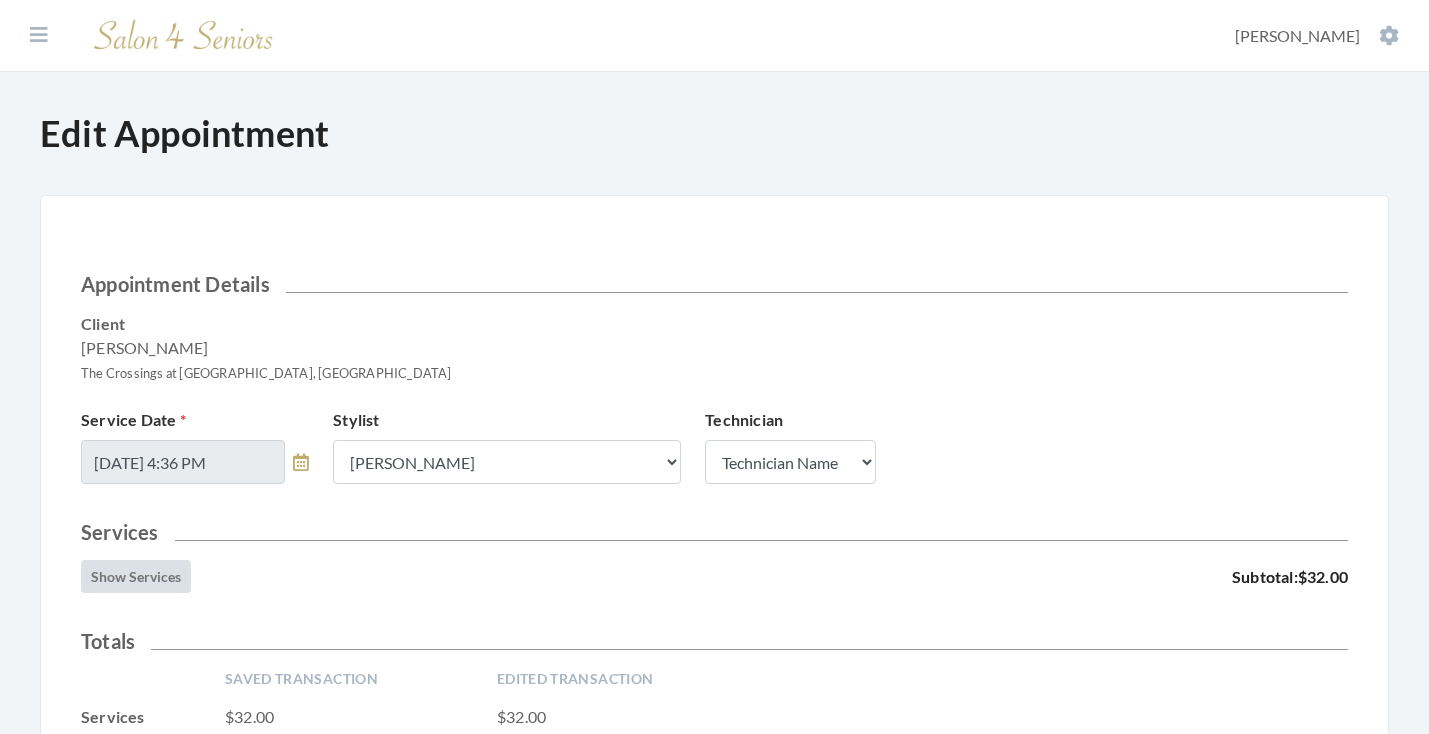 scroll, scrollTop: 0, scrollLeft: 0, axis: both 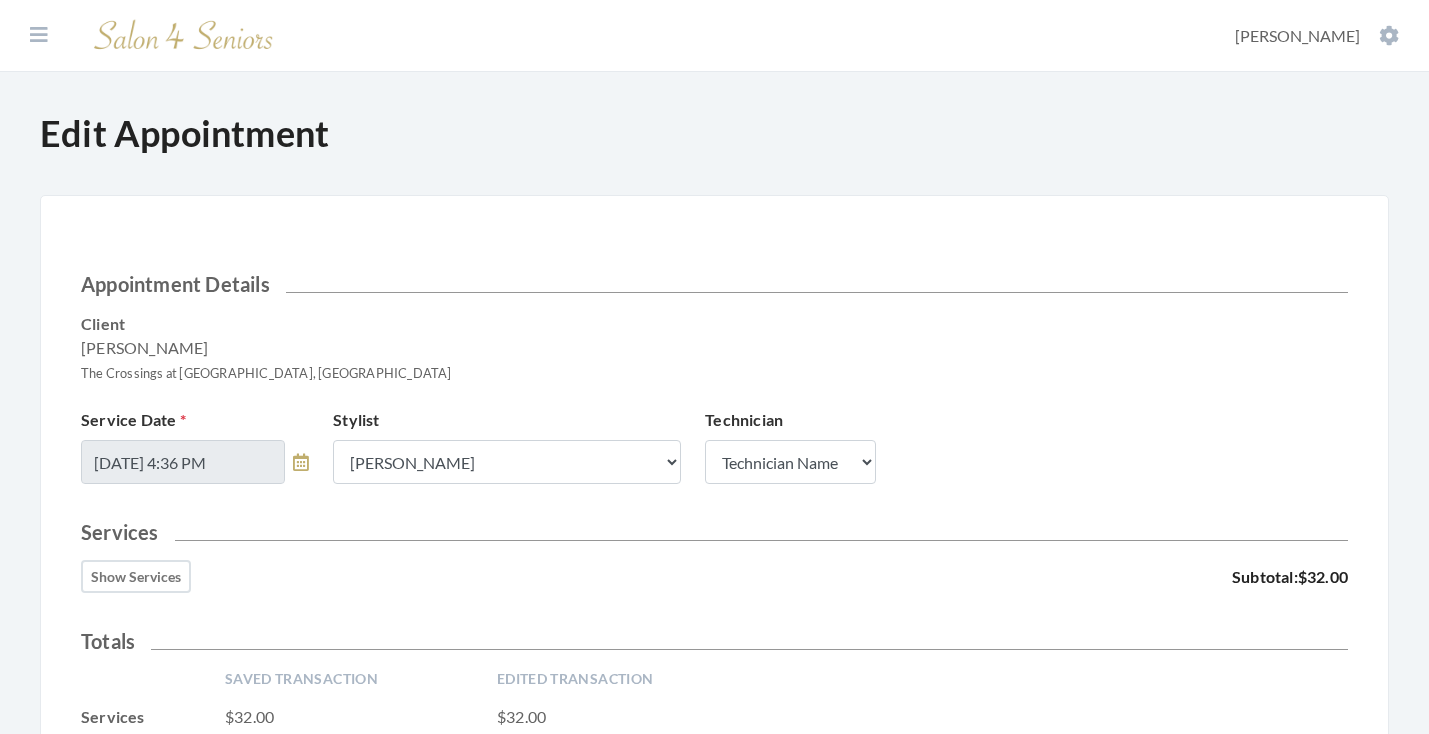 click on "Show Services" at bounding box center (136, 576) 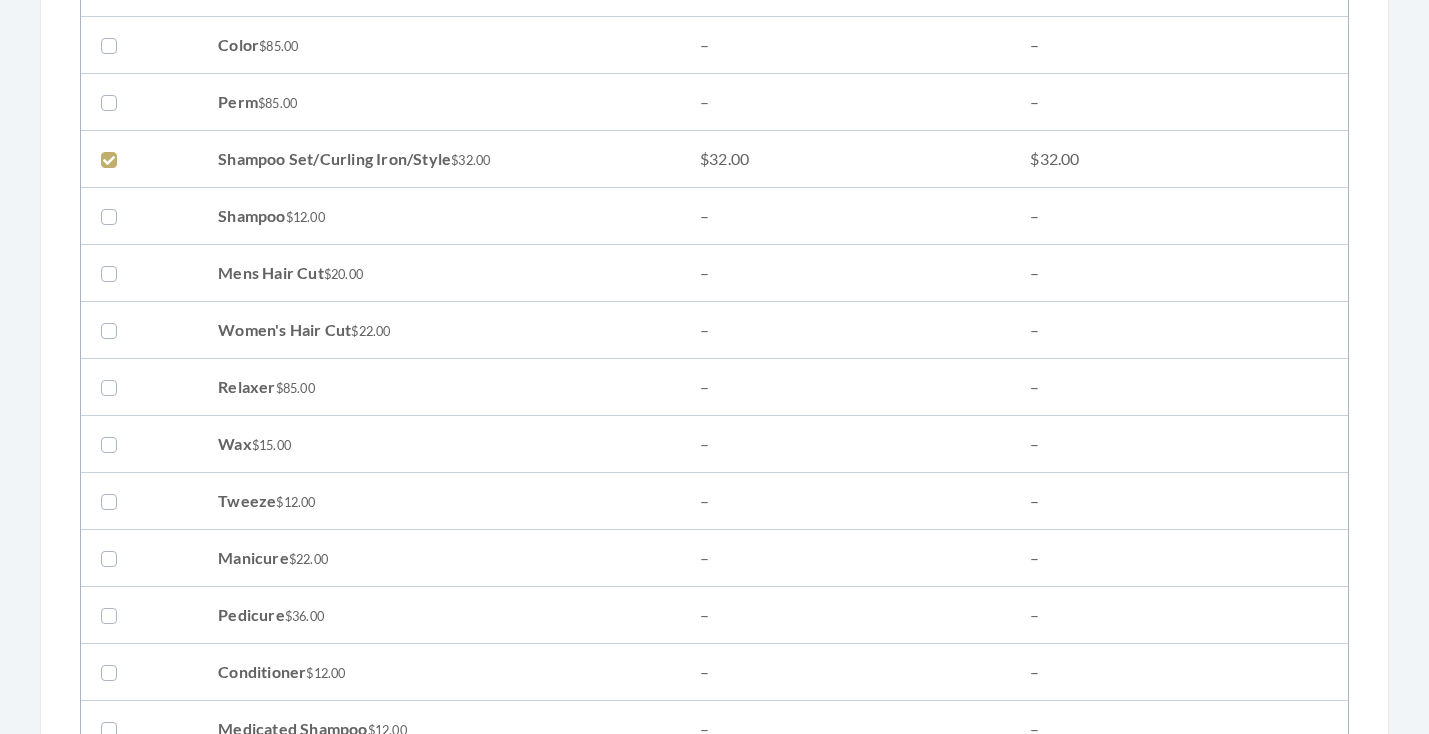 scroll, scrollTop: 769, scrollLeft: 0, axis: vertical 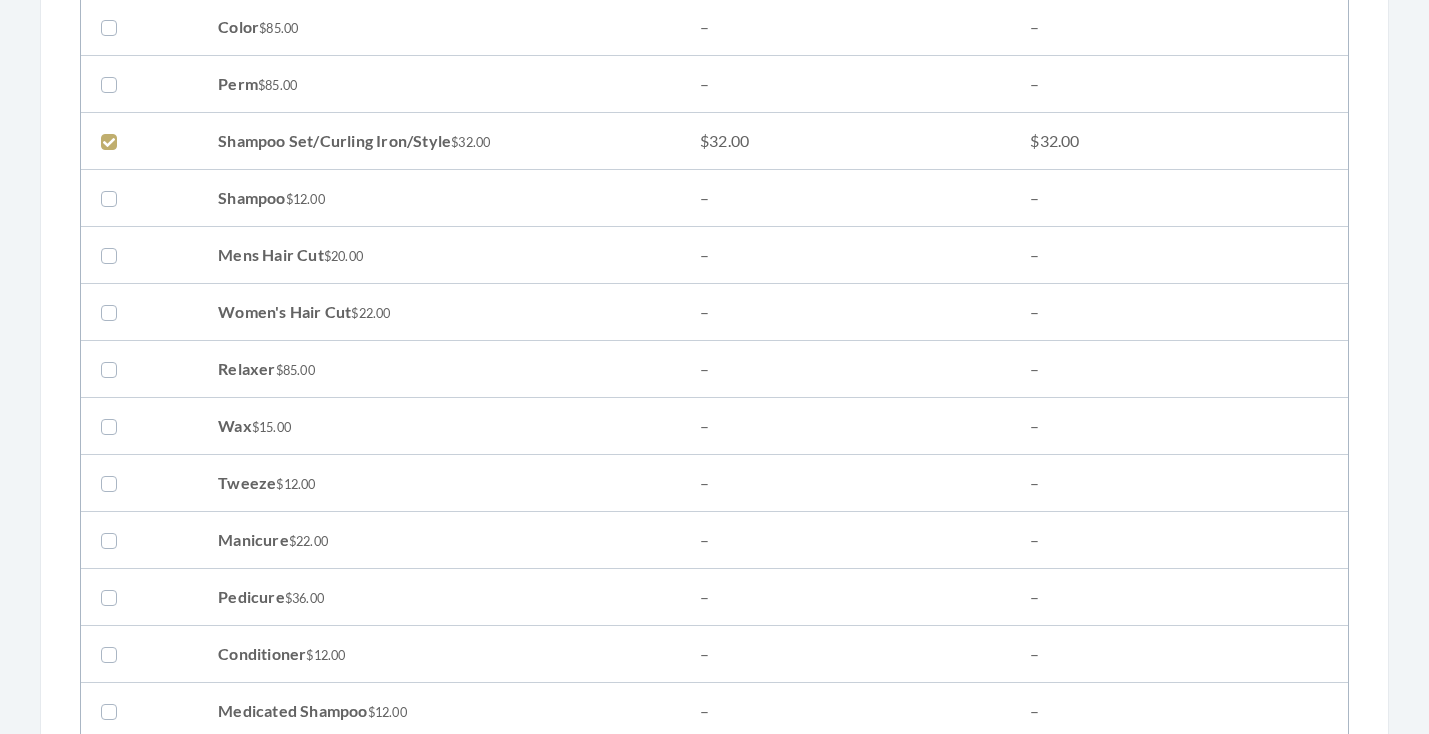 click on "Women's Hair Cut
$22.00" at bounding box center [439, 312] 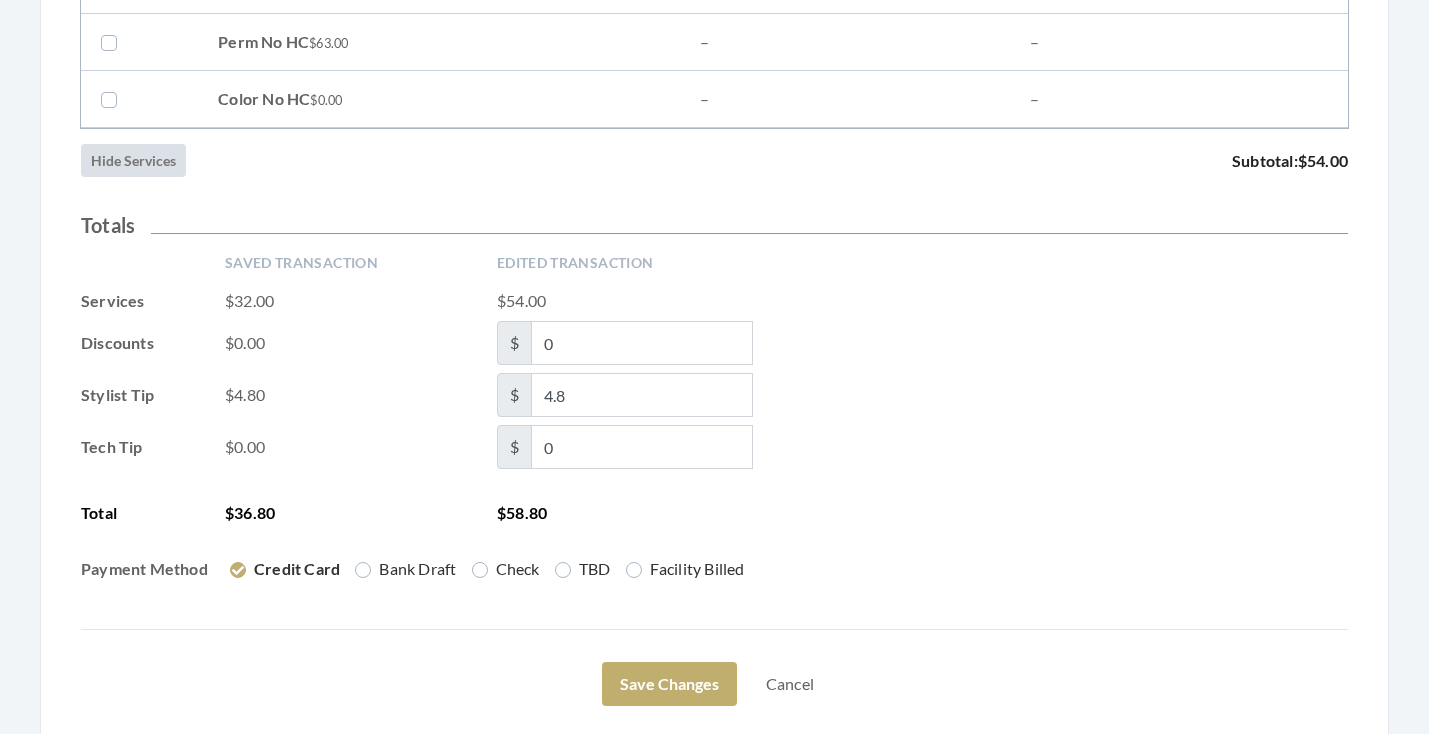 scroll, scrollTop: 3281, scrollLeft: 0, axis: vertical 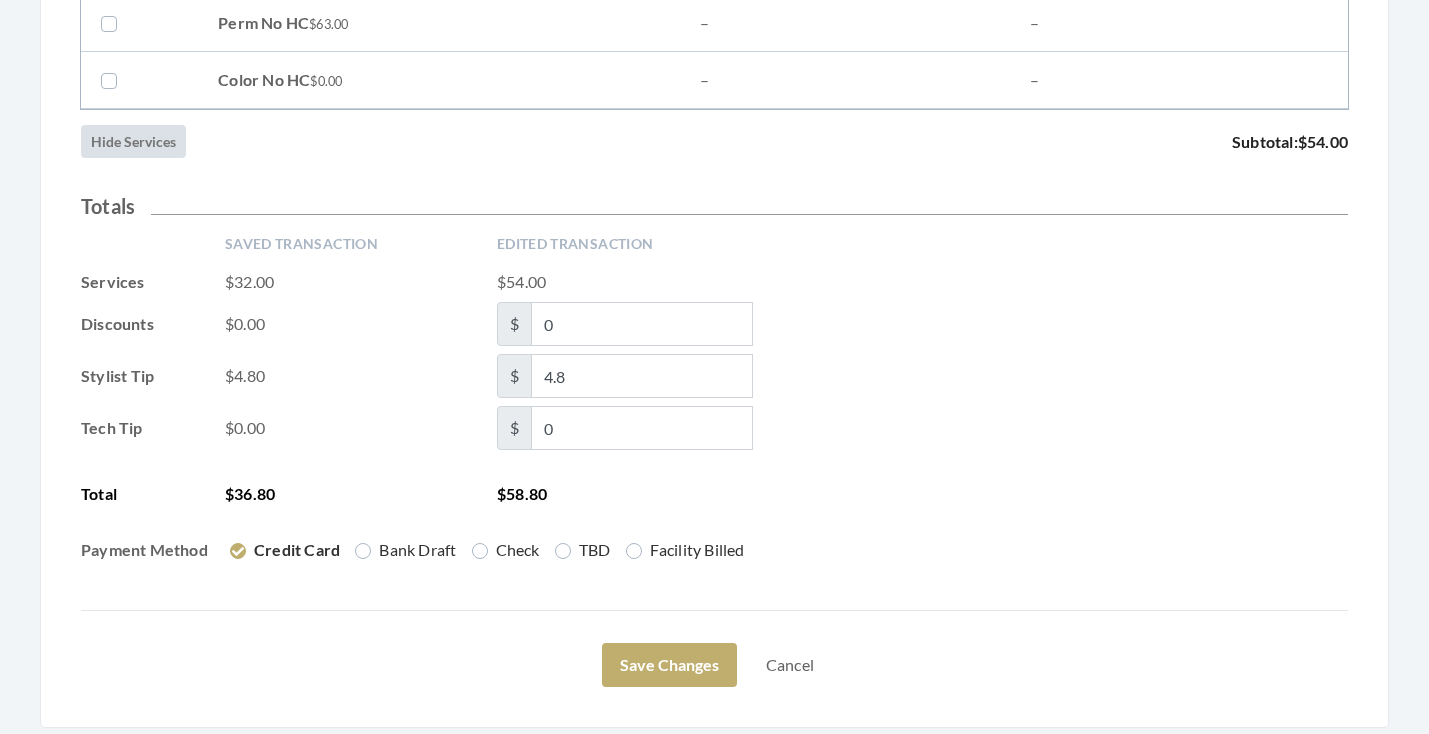 click on "Saved Transaction
Edited Transaction
Services
$32.00
$54.00     Discounts
$0.00
$   0     Stylist Tip
$4.80
$   4.8     Tech Tip
$0.00
$   0     Fees
$0.00
$   0
Total
$36.80
$58.80
Payment Method
Credit Card     Bank Draft     Check     TBD     Facility Billed" at bounding box center [714, 406] 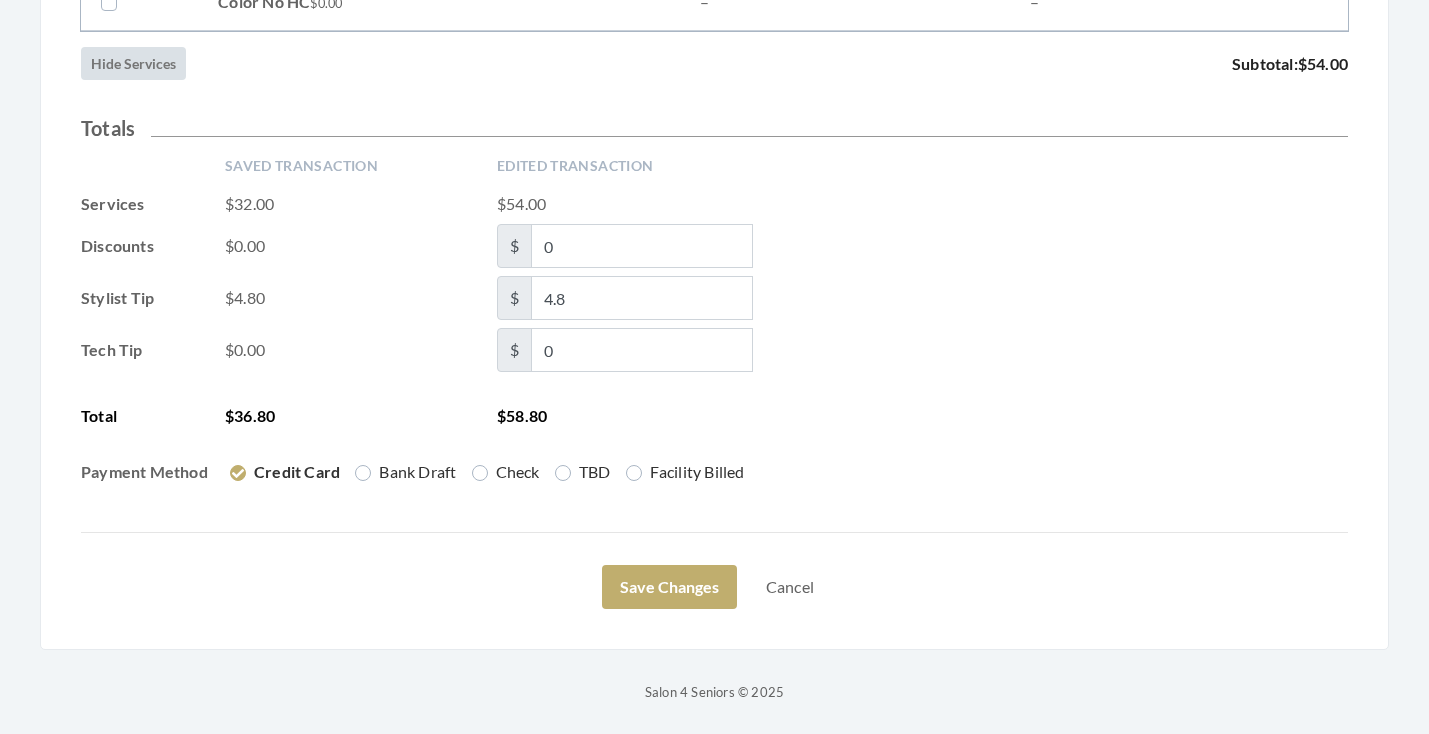 scroll, scrollTop: 3359, scrollLeft: 0, axis: vertical 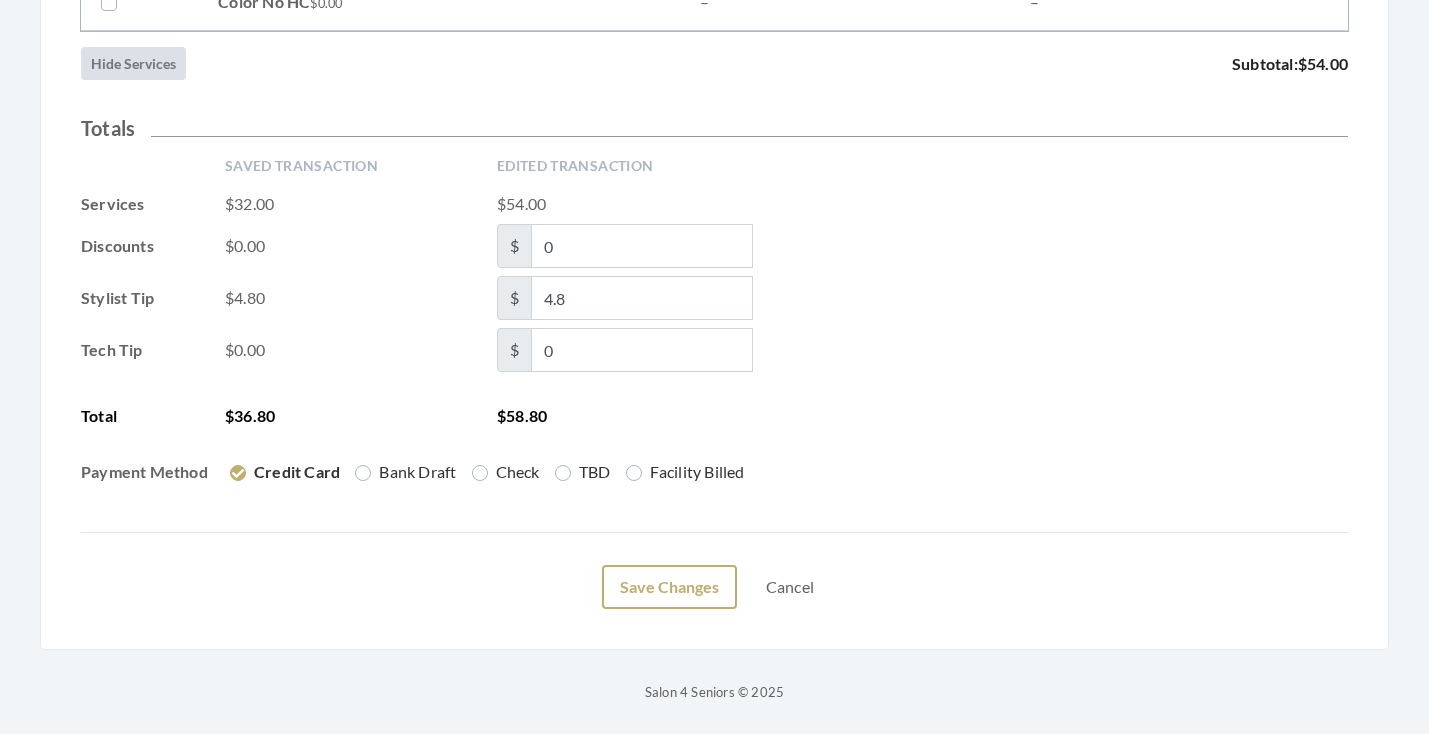 click on "Save Changes" at bounding box center (669, 587) 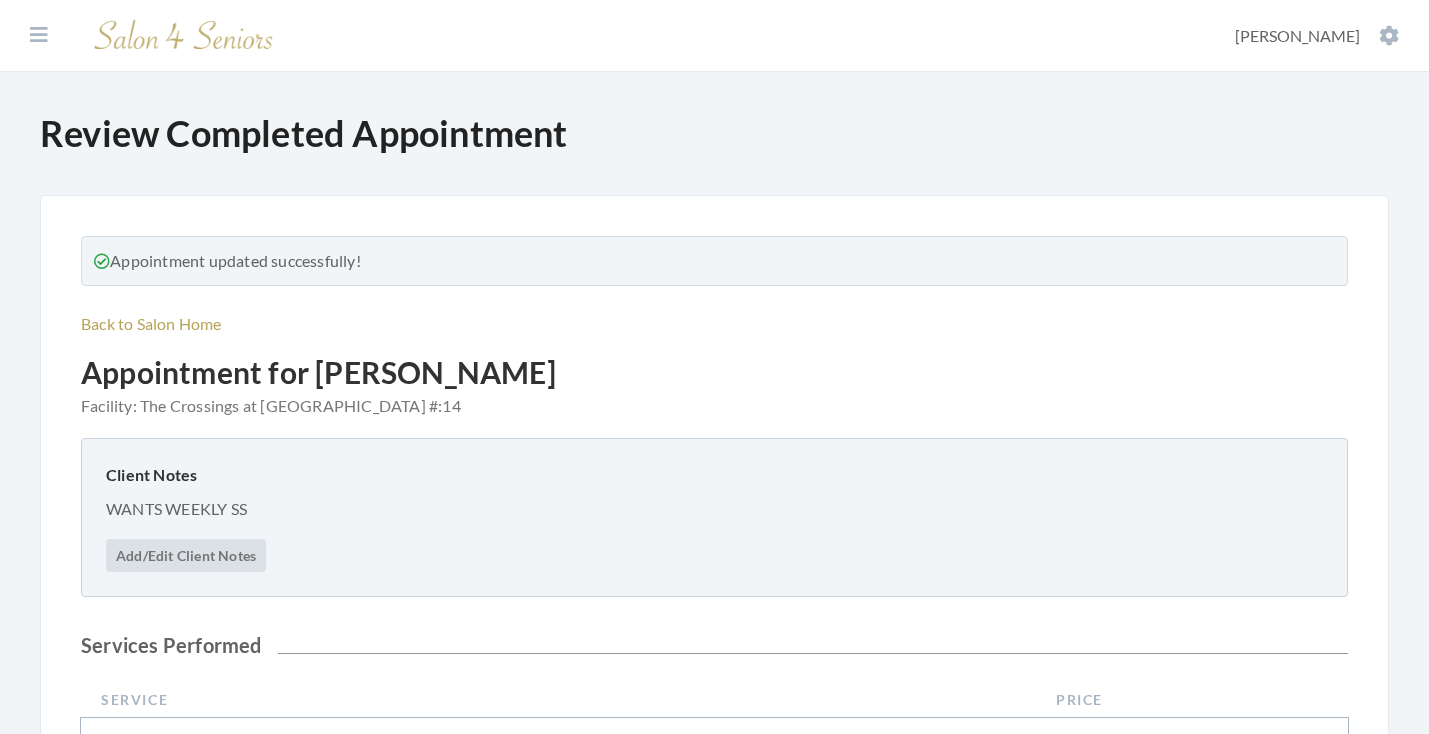 scroll, scrollTop: 0, scrollLeft: 0, axis: both 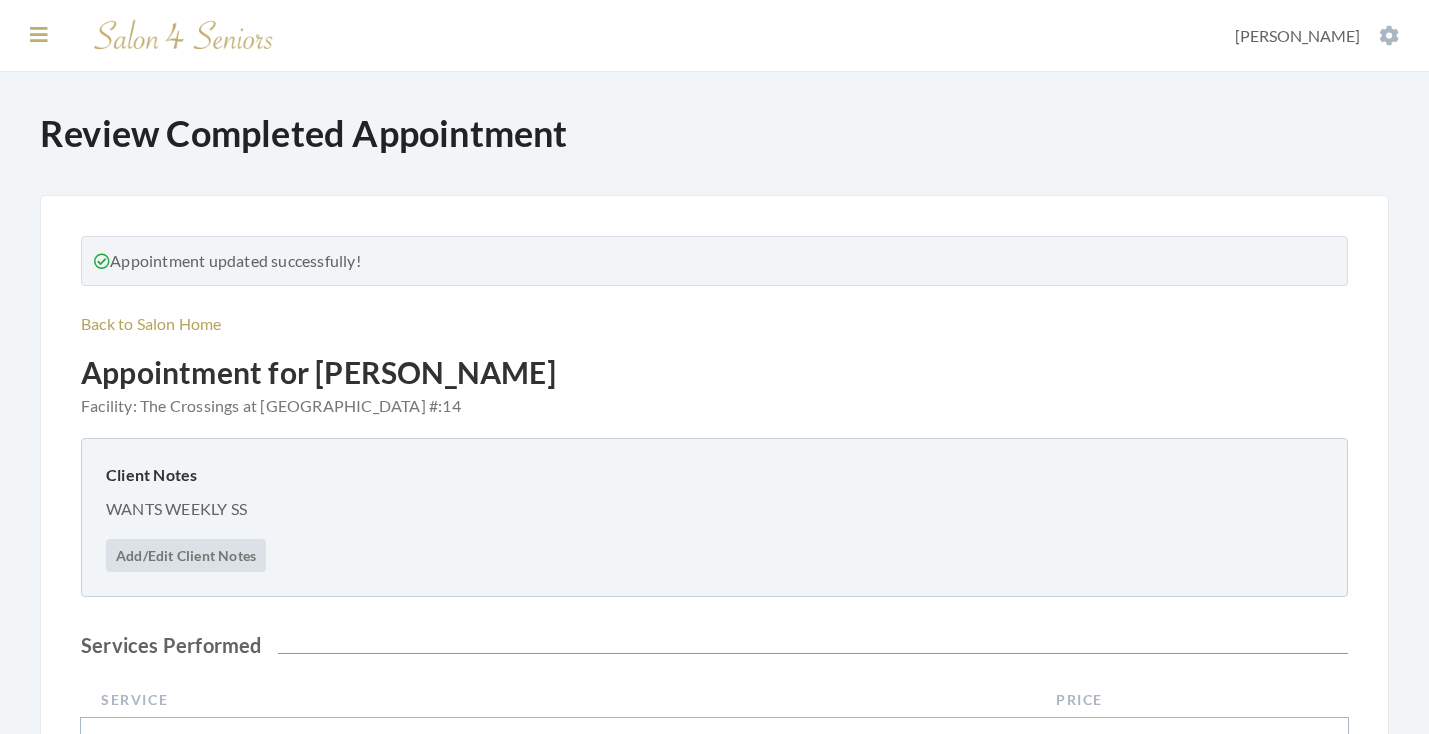 click at bounding box center (39, 35) 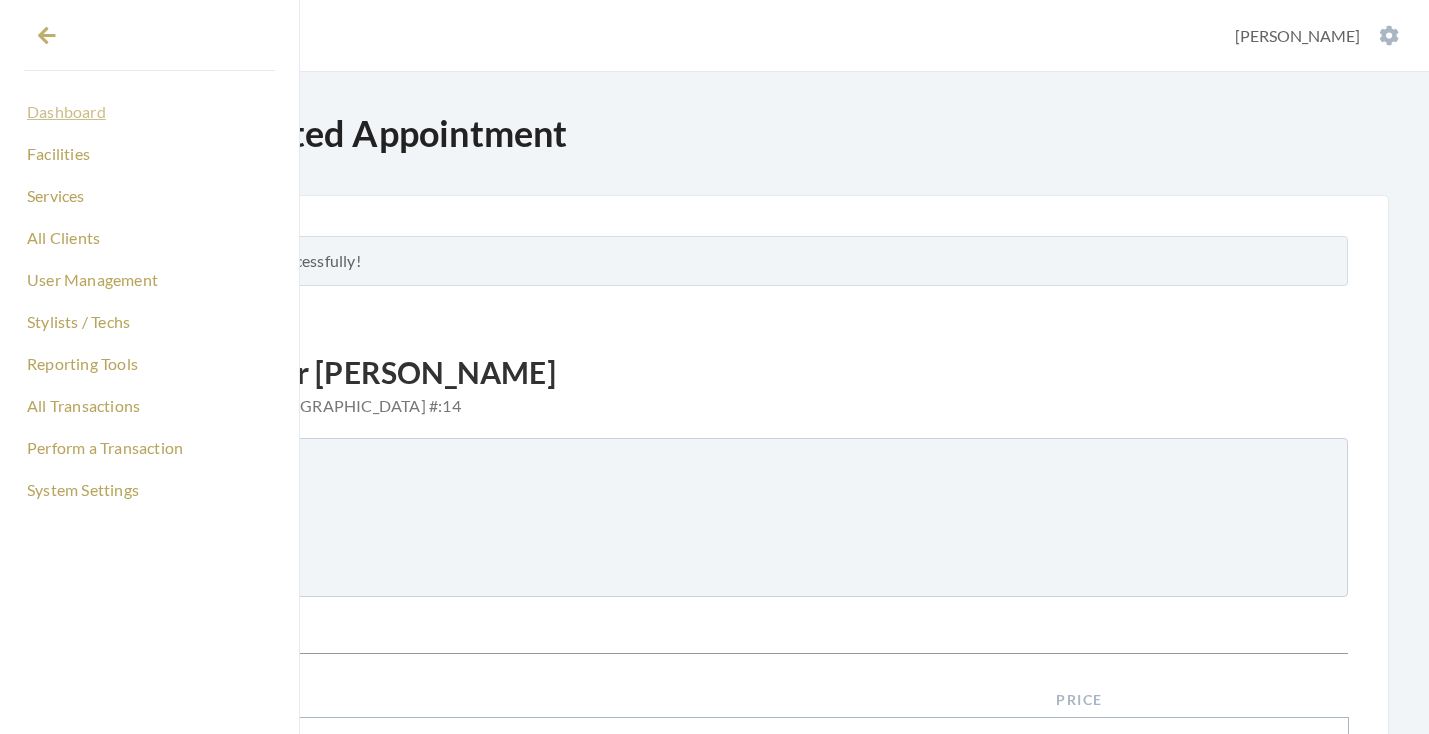 click on "Dashboard" at bounding box center (149, 112) 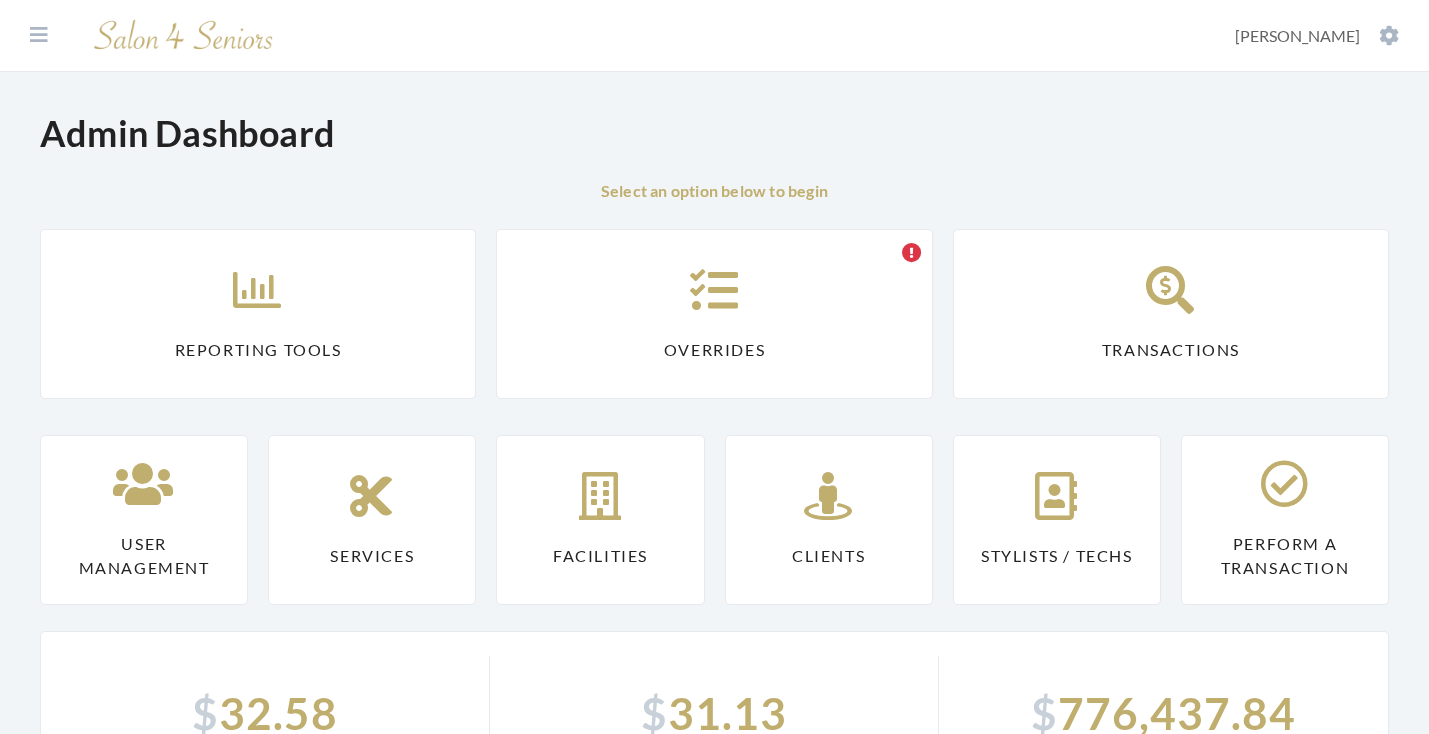 scroll, scrollTop: 0, scrollLeft: 0, axis: both 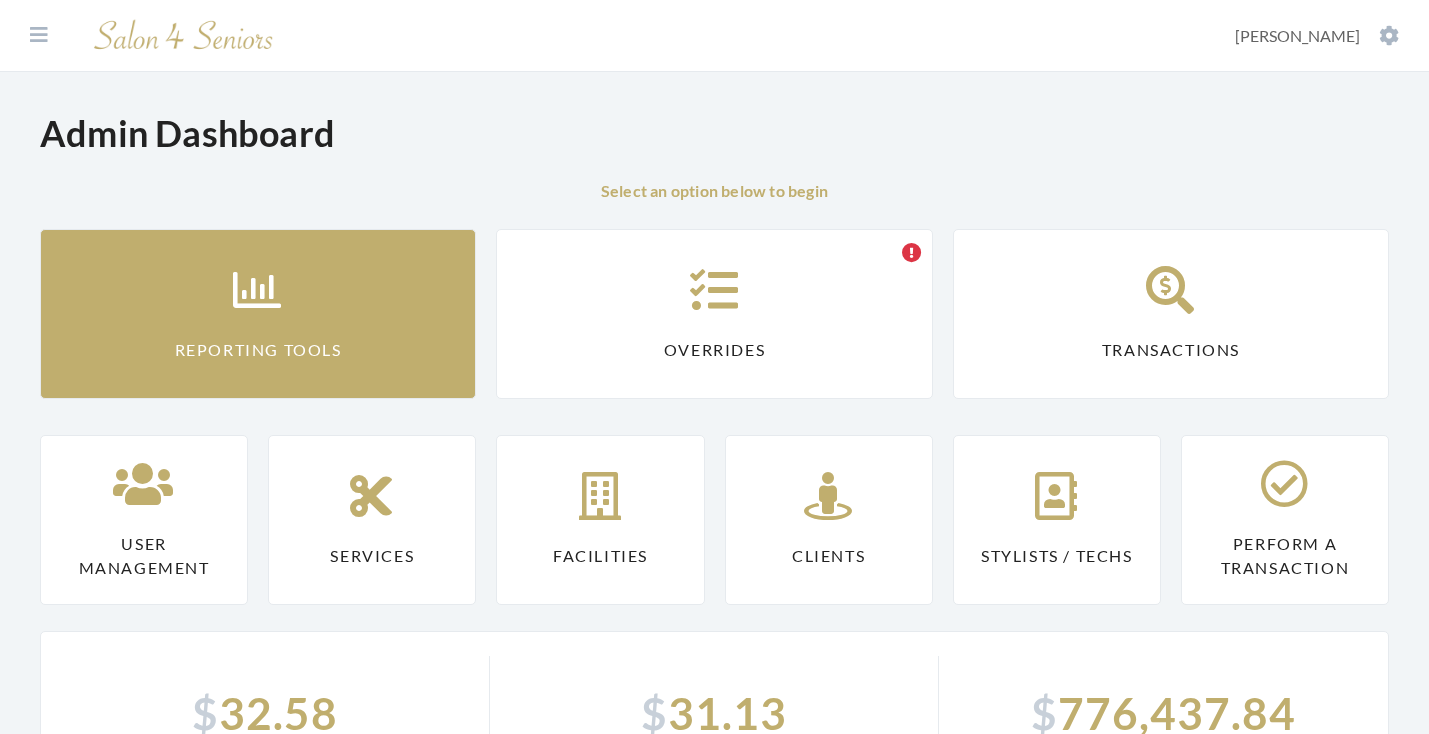click at bounding box center (258, 290) 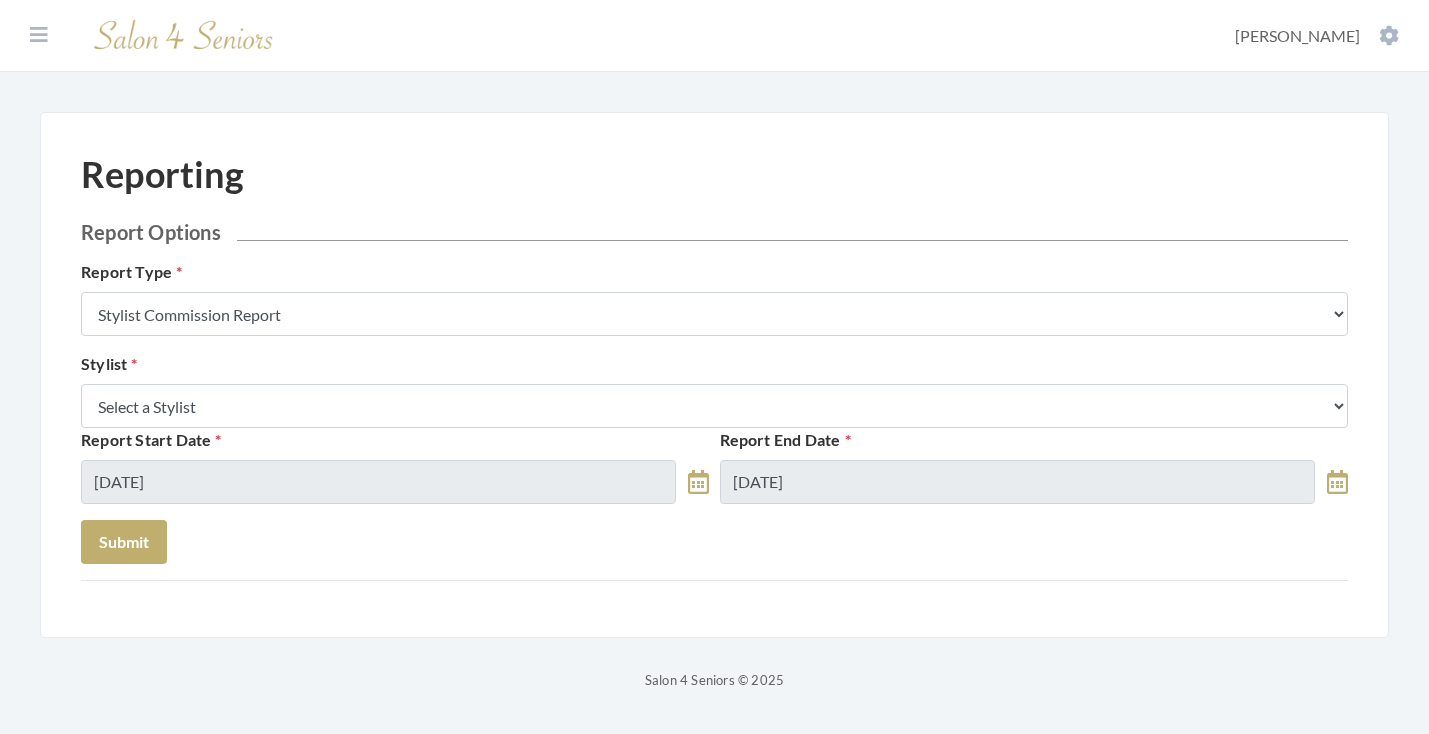 scroll, scrollTop: 0, scrollLeft: 0, axis: both 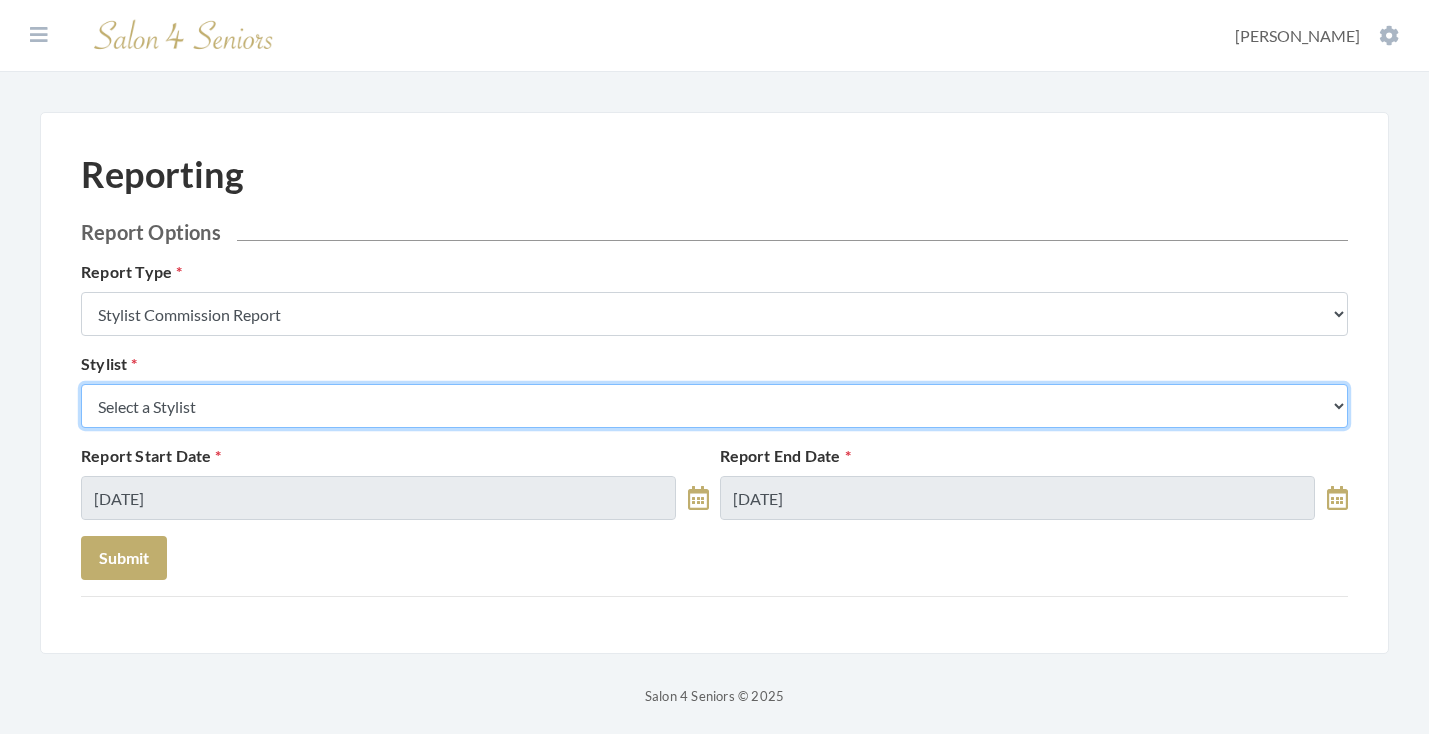 click on "Select a Stylist   [PERSON_NAME]   [PERSON_NAME]   [PERSON_NAME]   [PERSON_NAME]   [PERSON_NAME]   [PERSON_NAME]   [PERSON_NAME]   [PERSON_NAME]   [PERSON_NAME]   [PERSON_NAME]   [PERSON_NAME]   [PERSON_NAME]   [PERSON_NAME]   [PERSON_NAME]   [PERSON_NAME]   [PERSON_NAME]   [PERSON_NAME]   [PERSON_NAME]   [PERSON_NAME]   [PERSON_NAME]   [PERSON_NAME]   [PERSON_NAME]   Kinetic Stylist   [PERSON_NAME]   [PERSON_NAME]   Melisssa [PERSON_NAME]   [PERSON_NAME]   [PERSON_NAME]   [PERSON_NAME]   [PERSON_NAME]   [PERSON_NAME]   [PERSON_NAME]   [PERSON_NAME]   [PERSON_NAME]   [PERSON_NAME]   [PERSON_NAME]   [PERSON_NAME]   [PERSON_NAME]   [PERSON_NAME]   [PERSON_NAME]   [PERSON_NAME]" at bounding box center (714, 406) 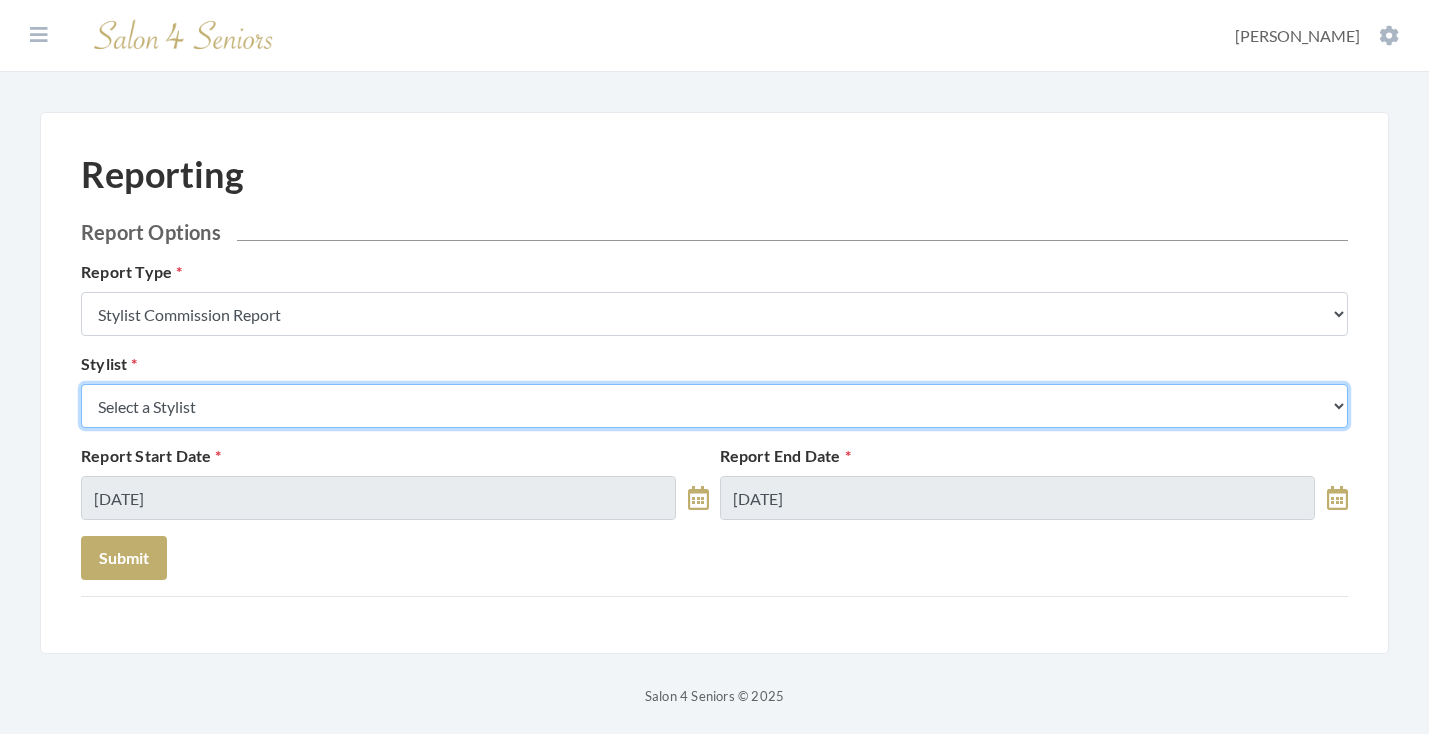 select on "26" 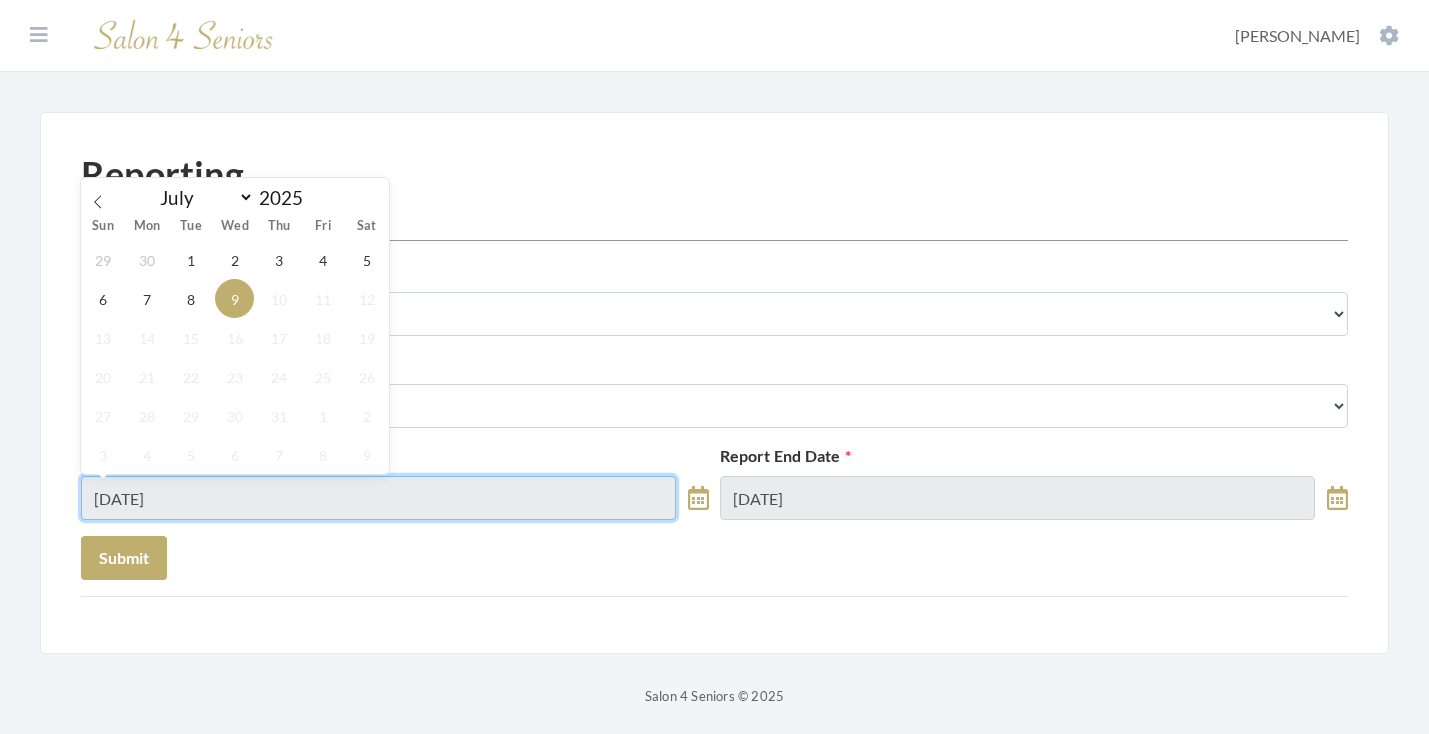 click on "[DATE]" at bounding box center (378, 498) 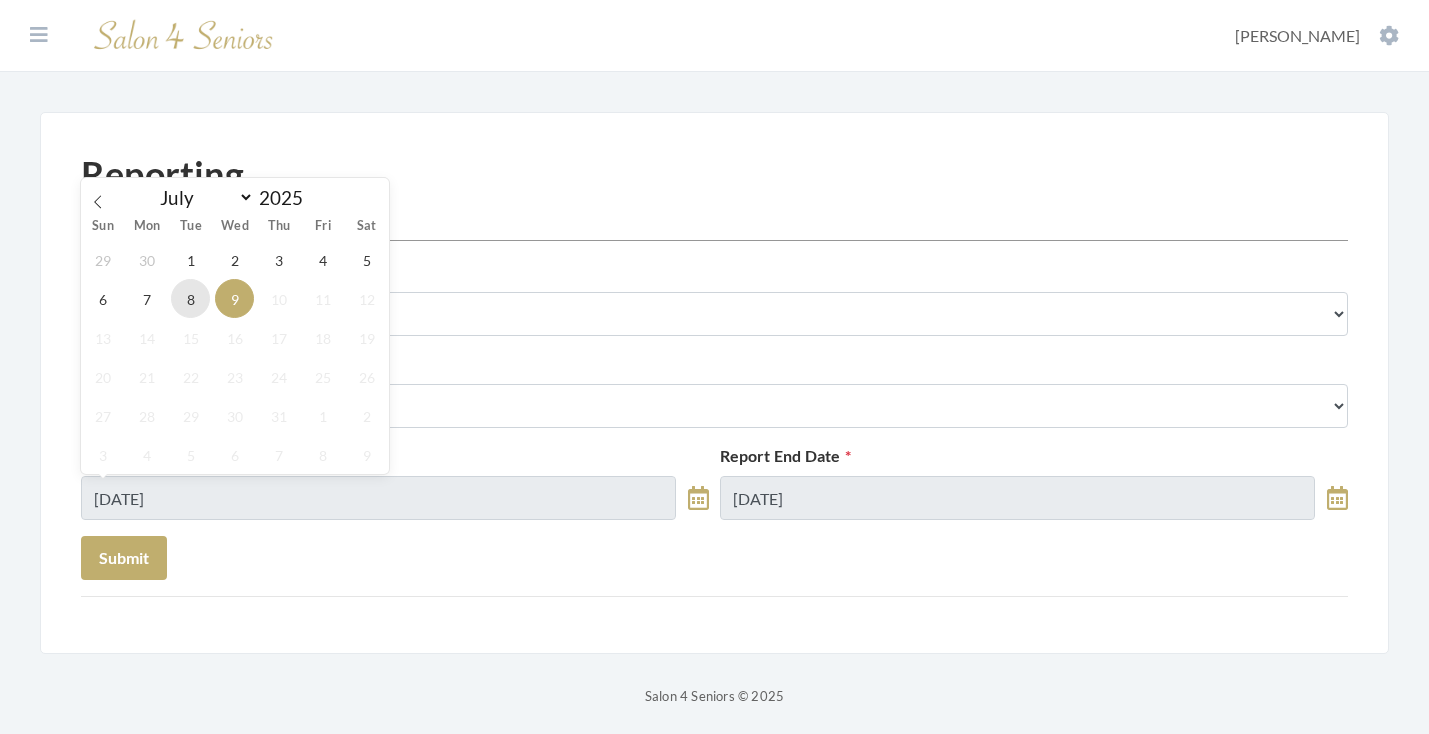 click on "8" at bounding box center (190, 298) 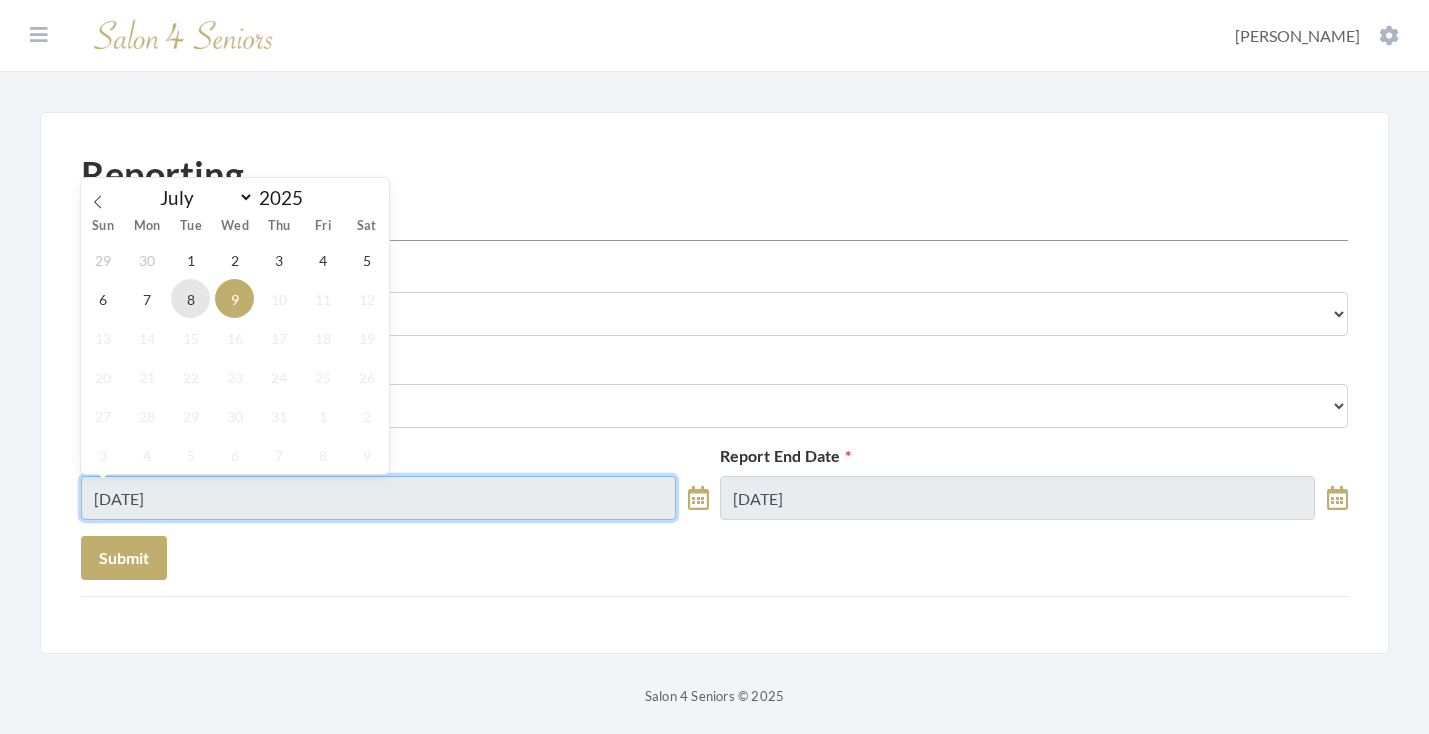 type on "07/08/2025" 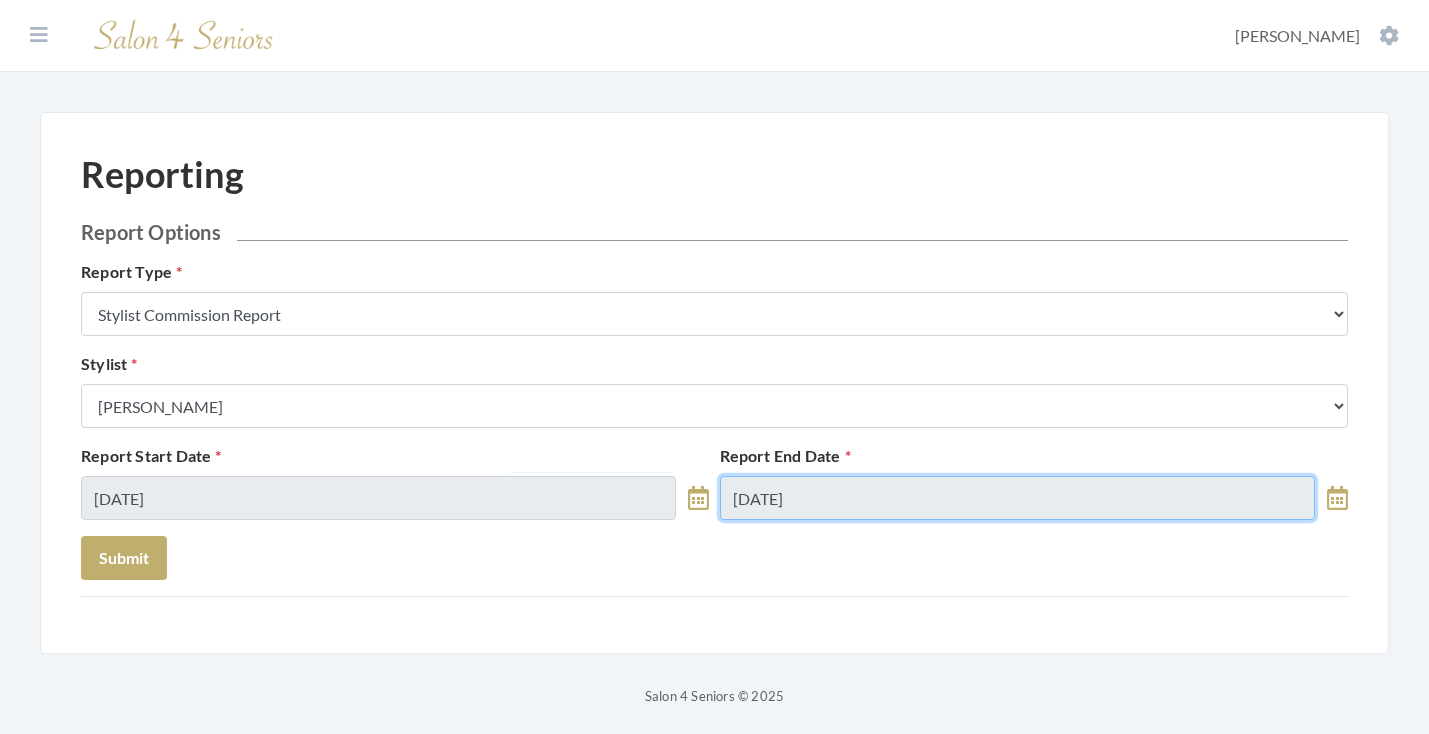 click on "07/09/2025" at bounding box center (1017, 498) 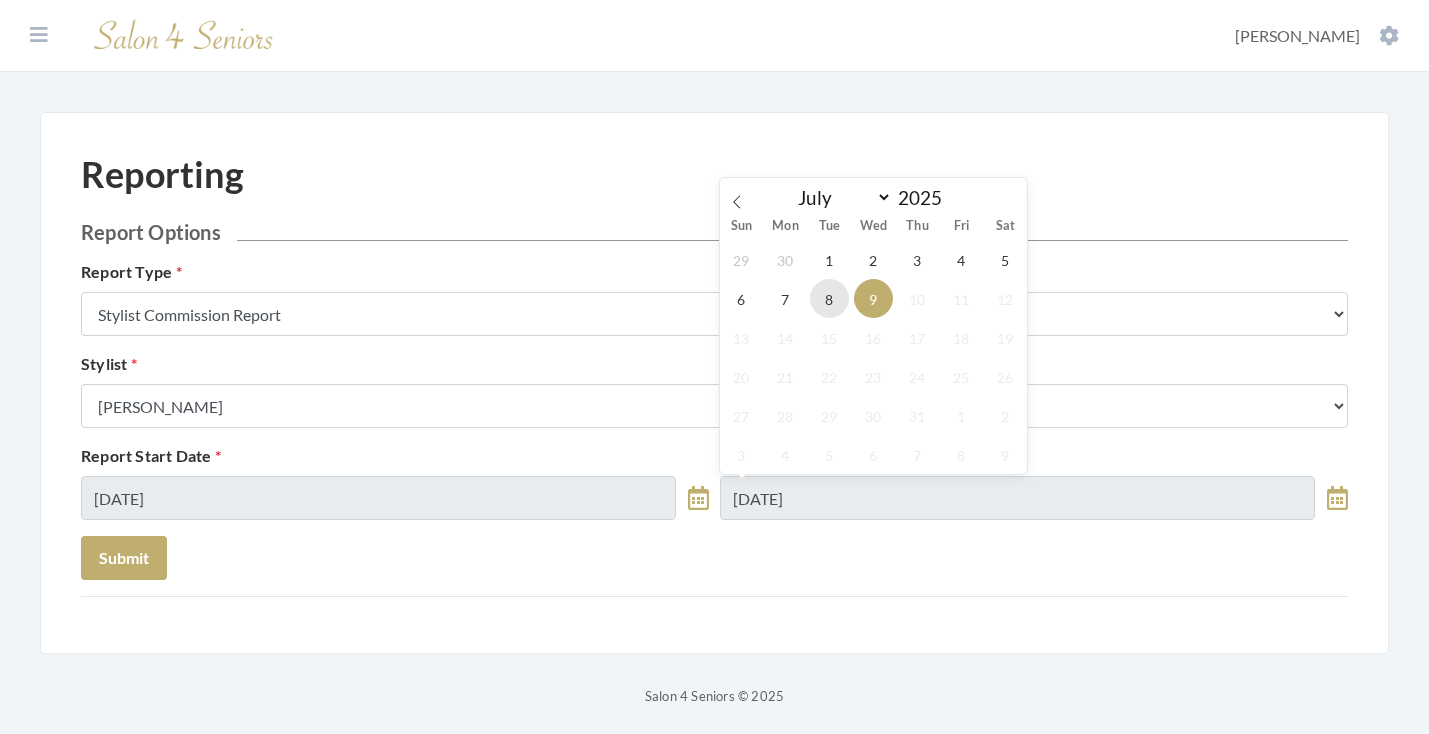 click on "8" at bounding box center [829, 298] 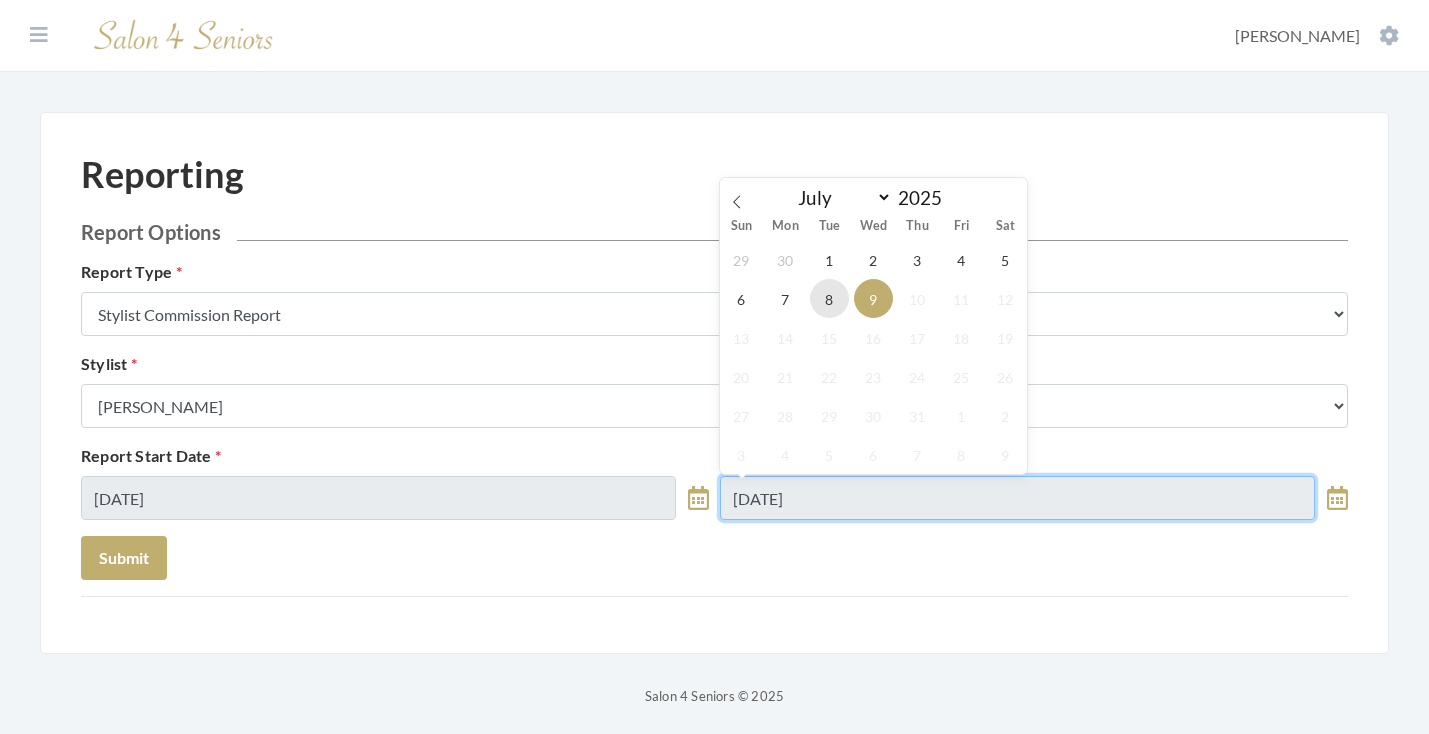 type on "07/08/2025" 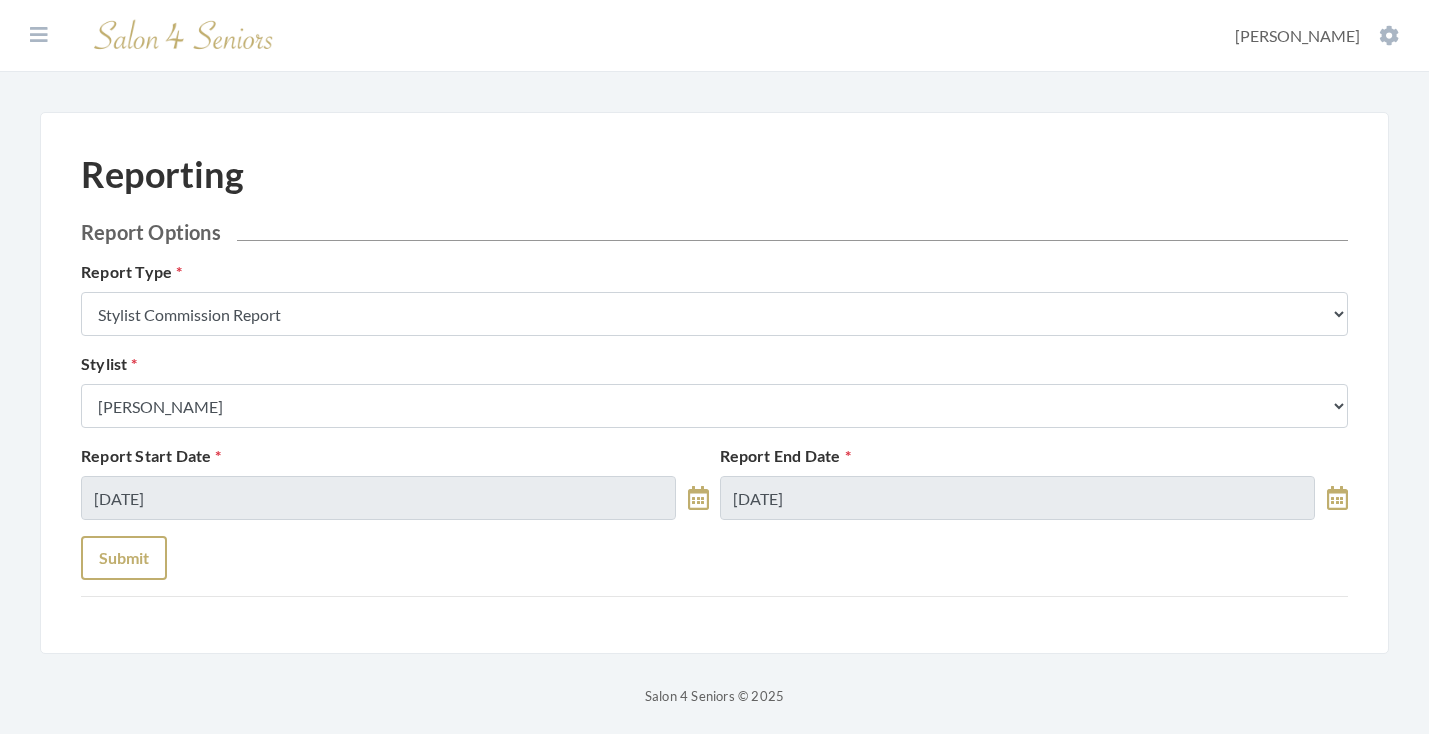click on "Submit" at bounding box center [124, 558] 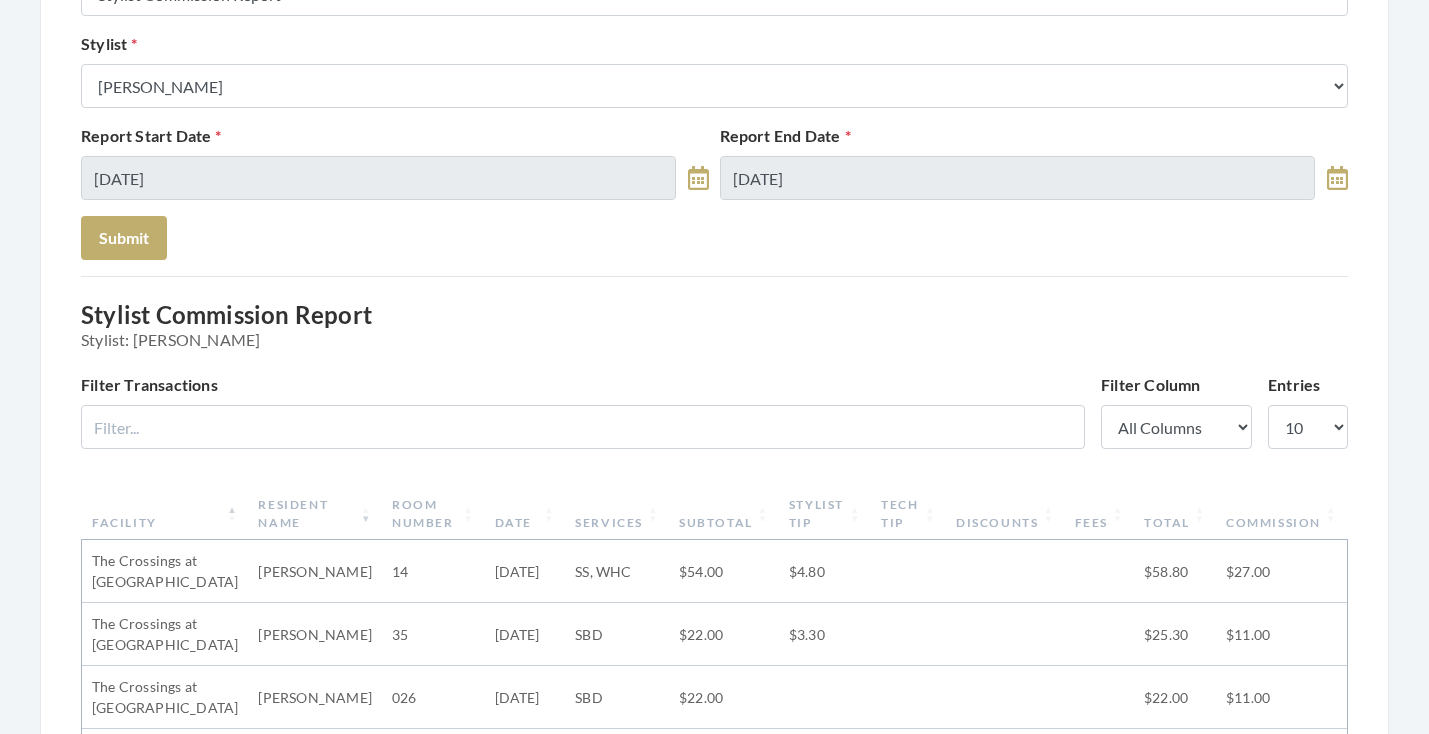 scroll, scrollTop: 314, scrollLeft: 0, axis: vertical 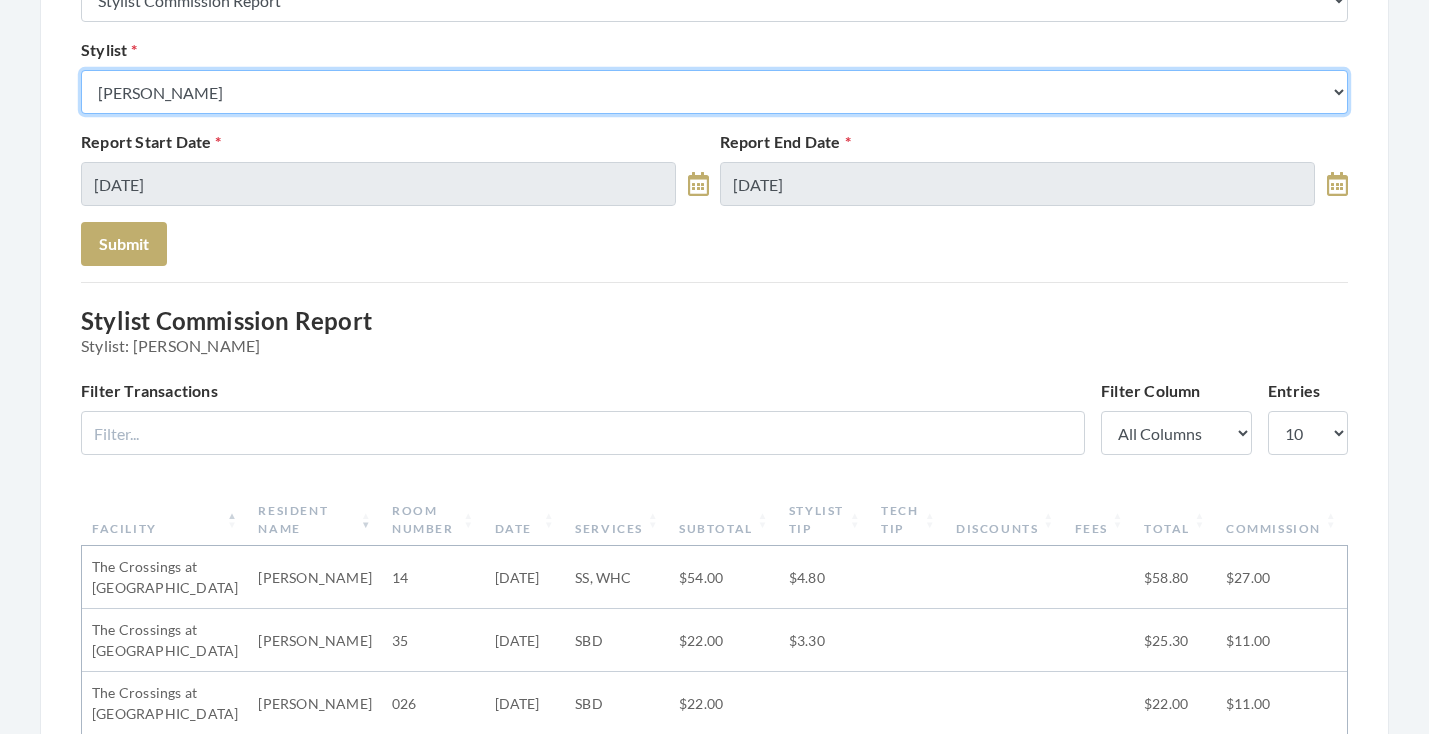 select on "23" 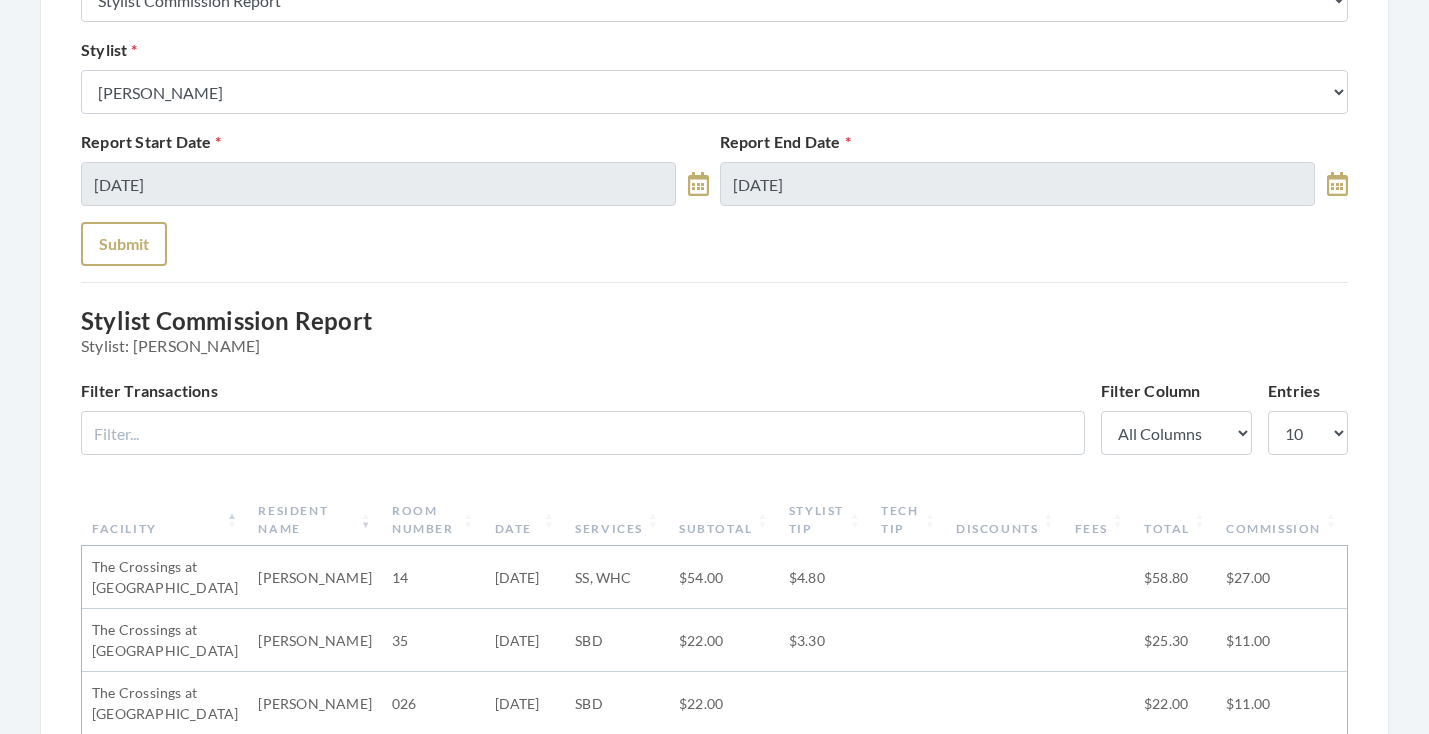 click on "Submit" at bounding box center [124, 244] 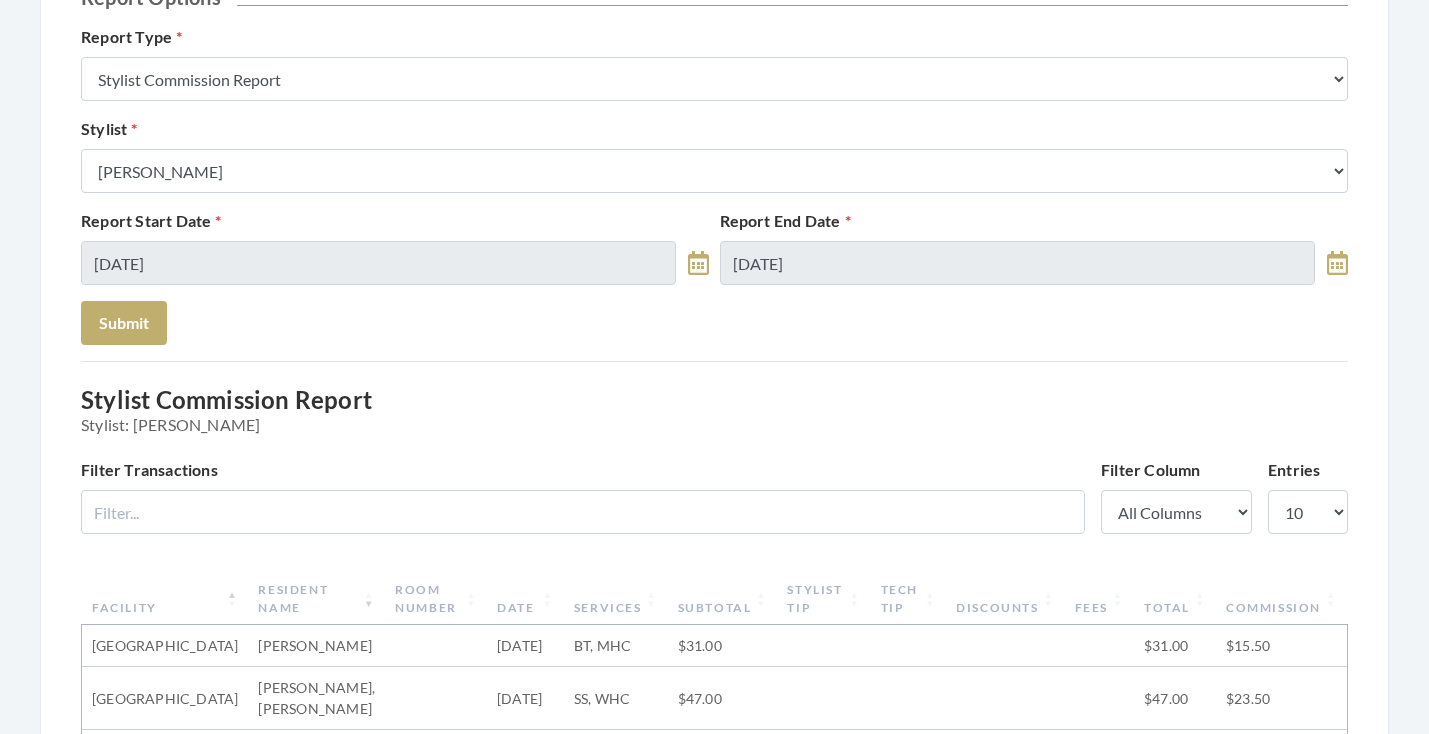 scroll, scrollTop: 43, scrollLeft: 0, axis: vertical 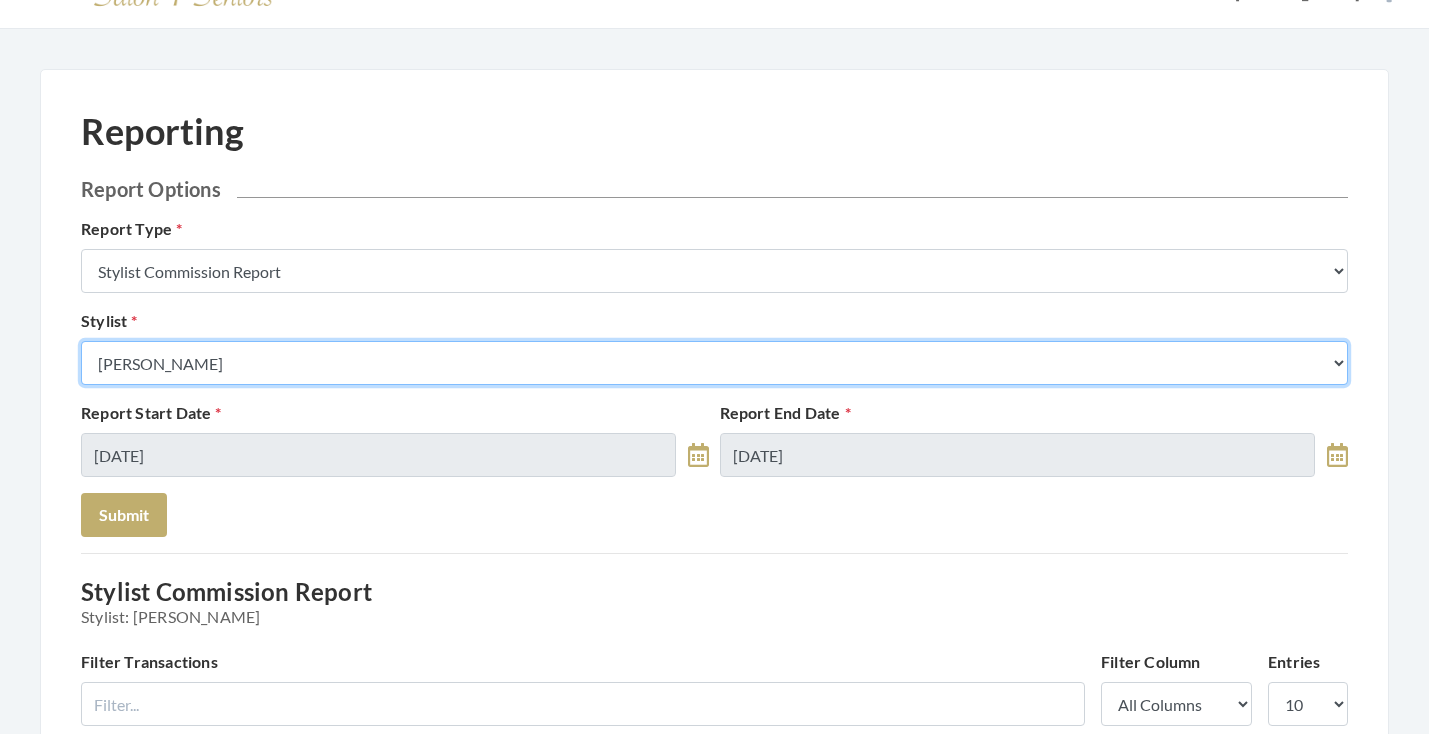 select on "115" 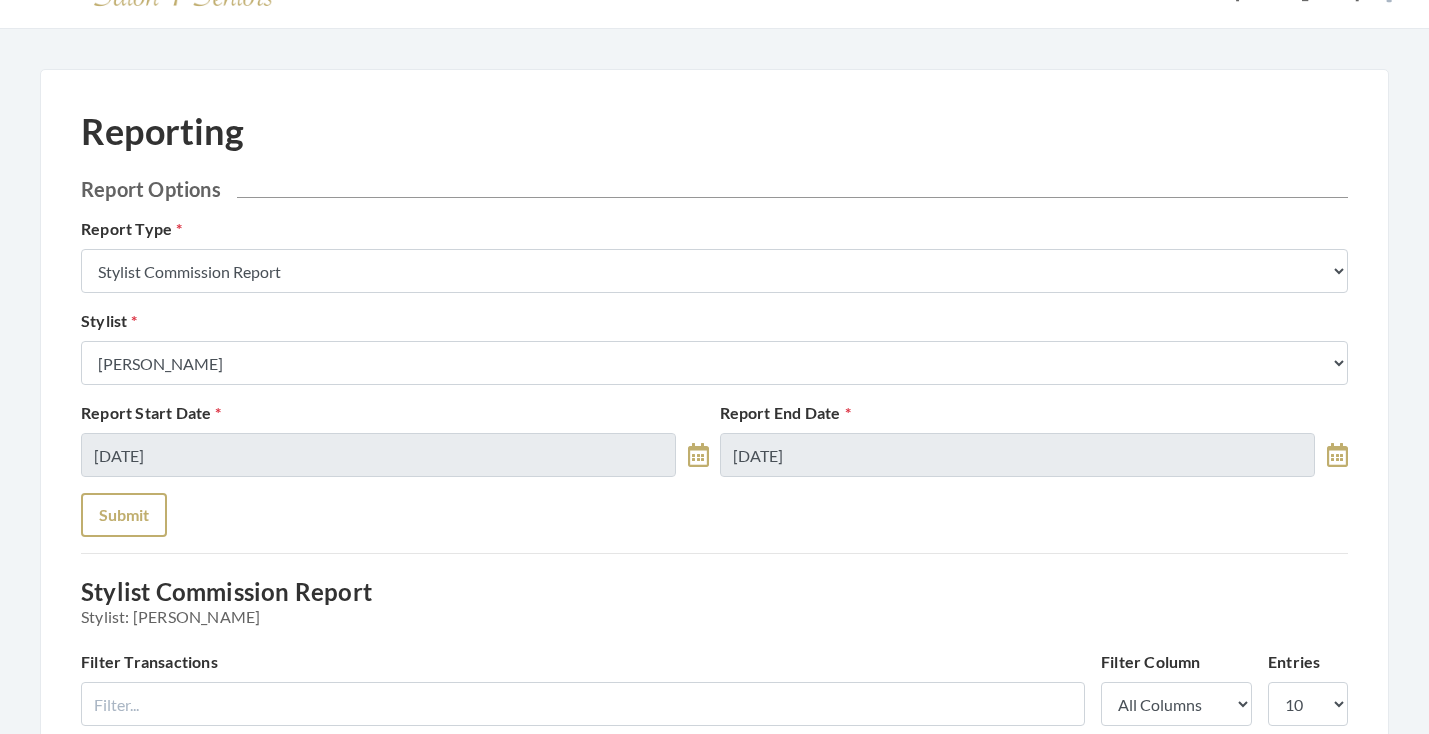 click on "Submit" at bounding box center [124, 515] 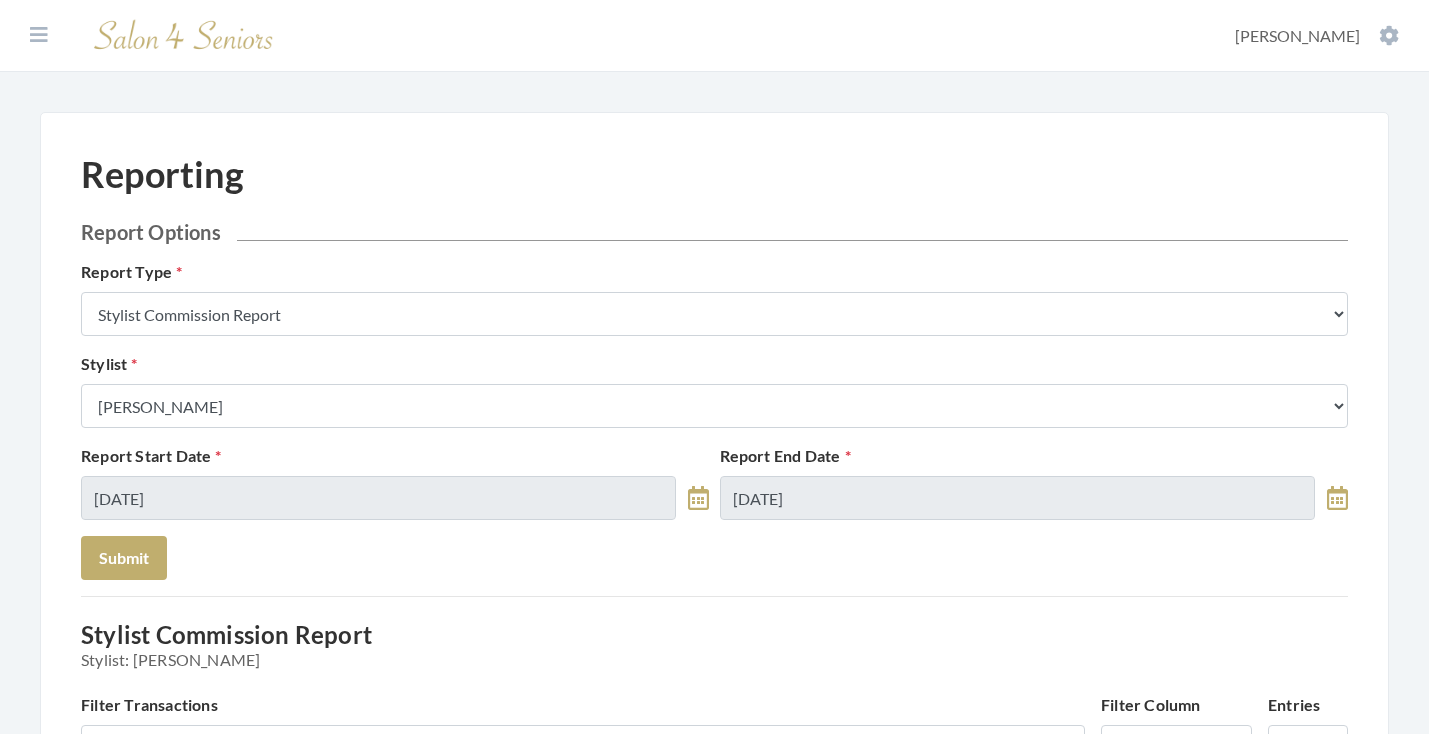 scroll, scrollTop: 0, scrollLeft: 0, axis: both 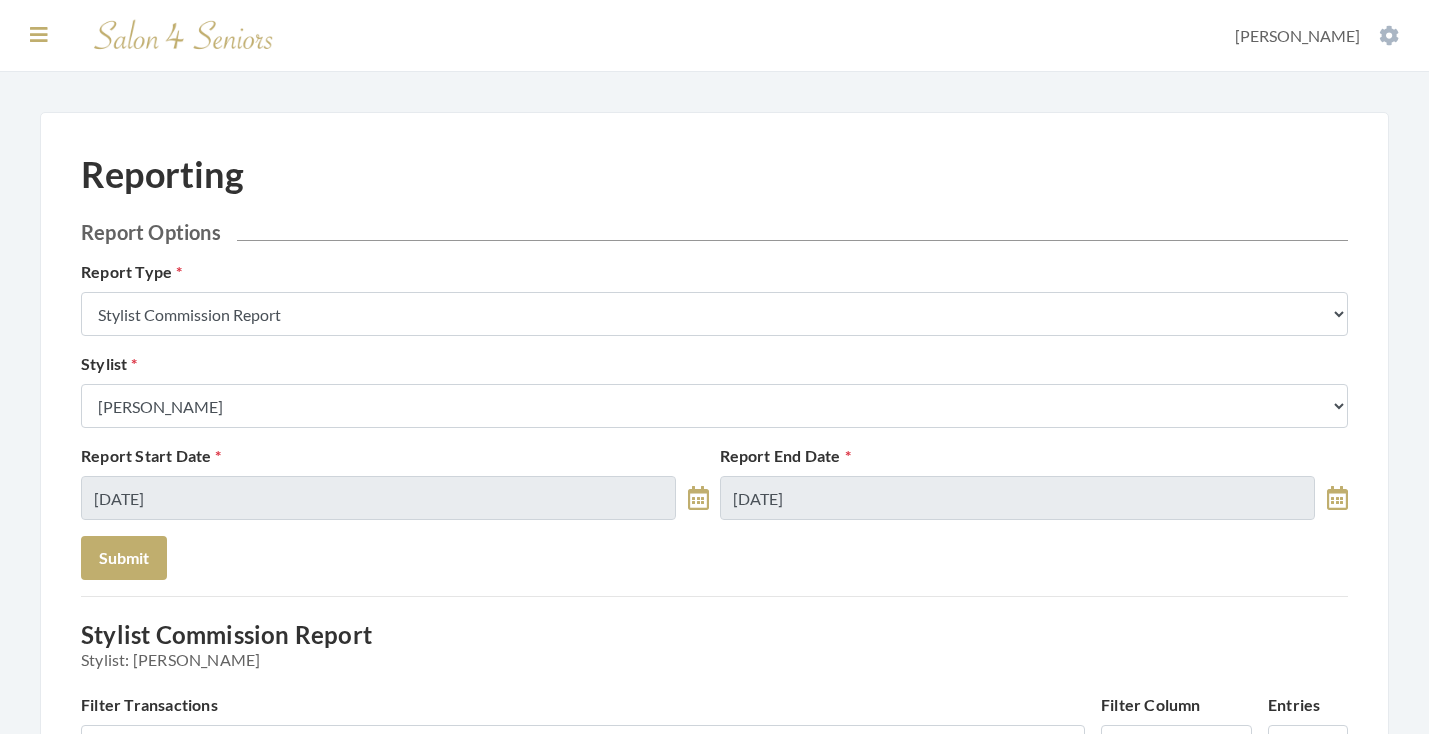 click at bounding box center [39, 35] 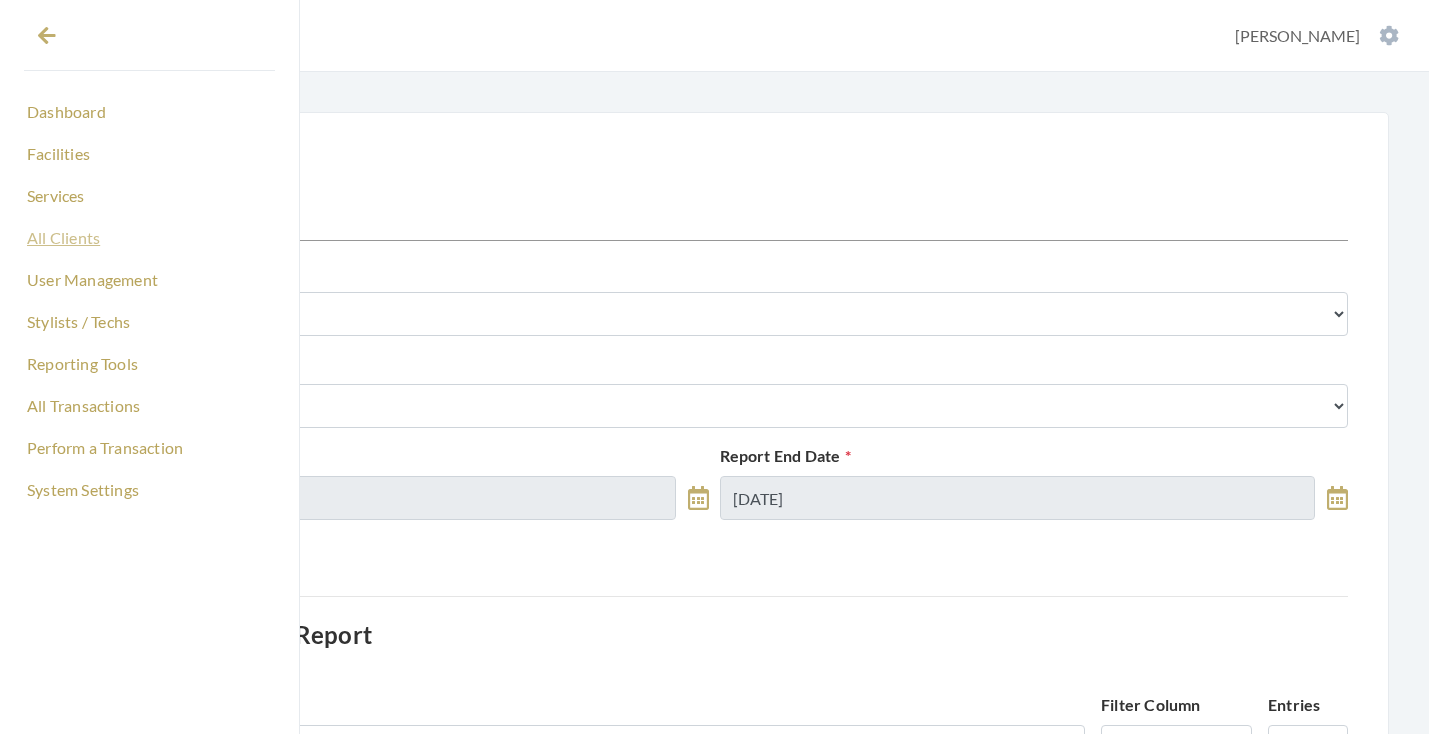 click on "All Clients" at bounding box center (149, 238) 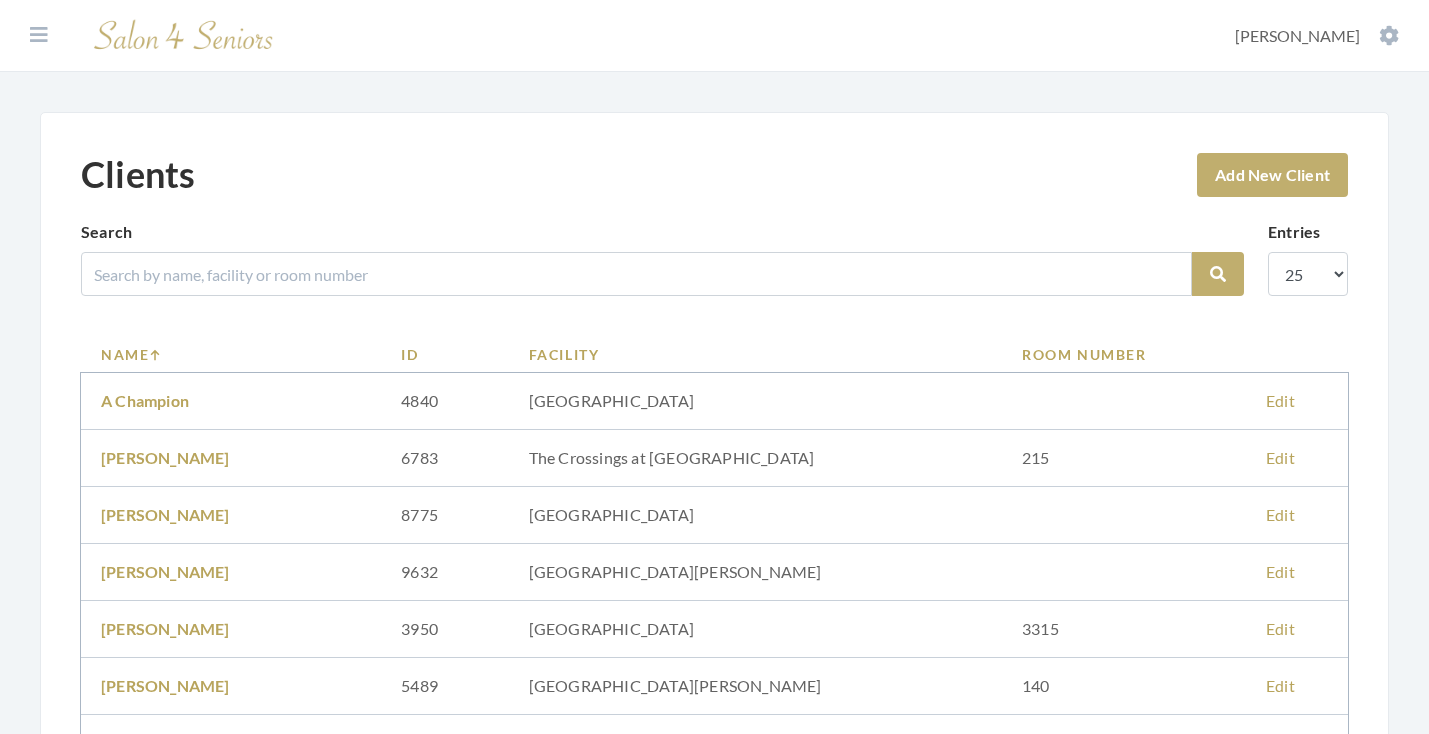 scroll, scrollTop: 0, scrollLeft: 0, axis: both 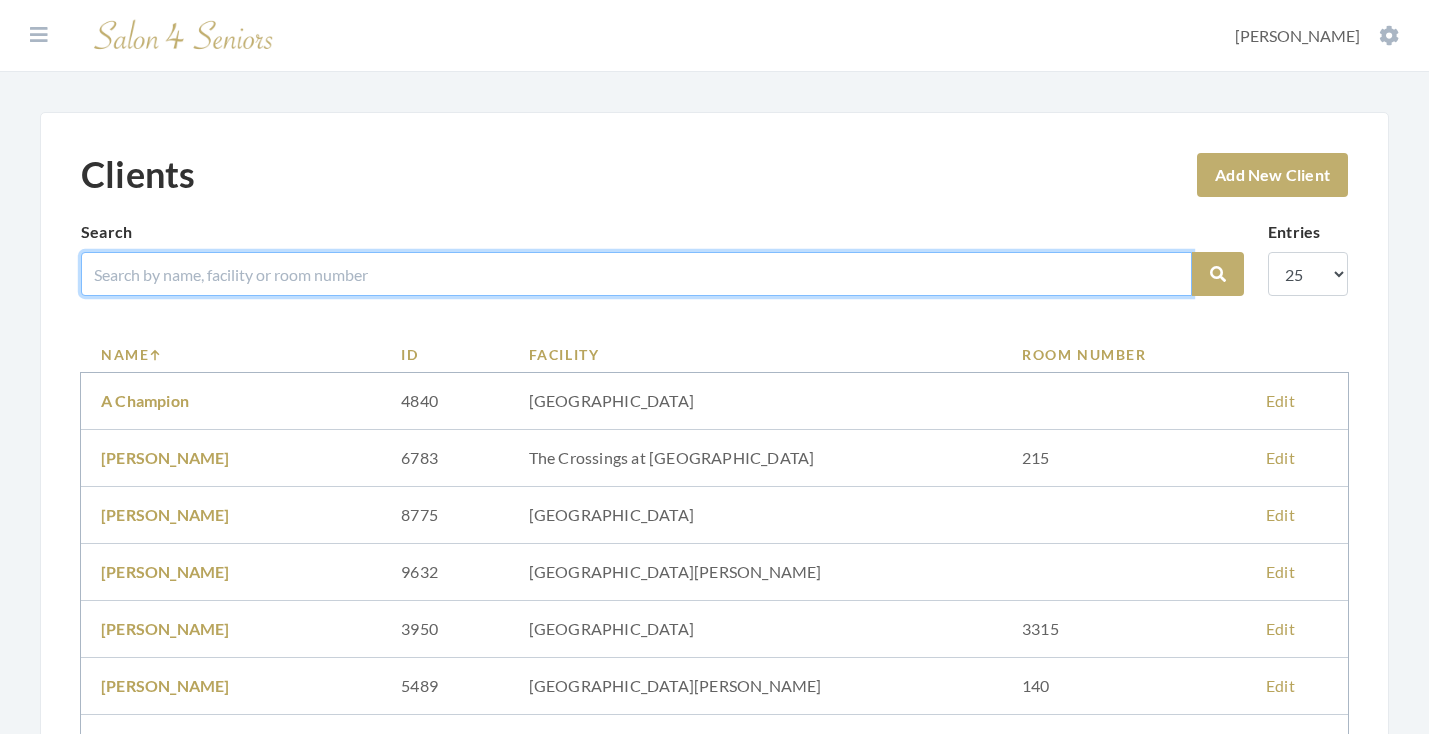 click at bounding box center (636, 274) 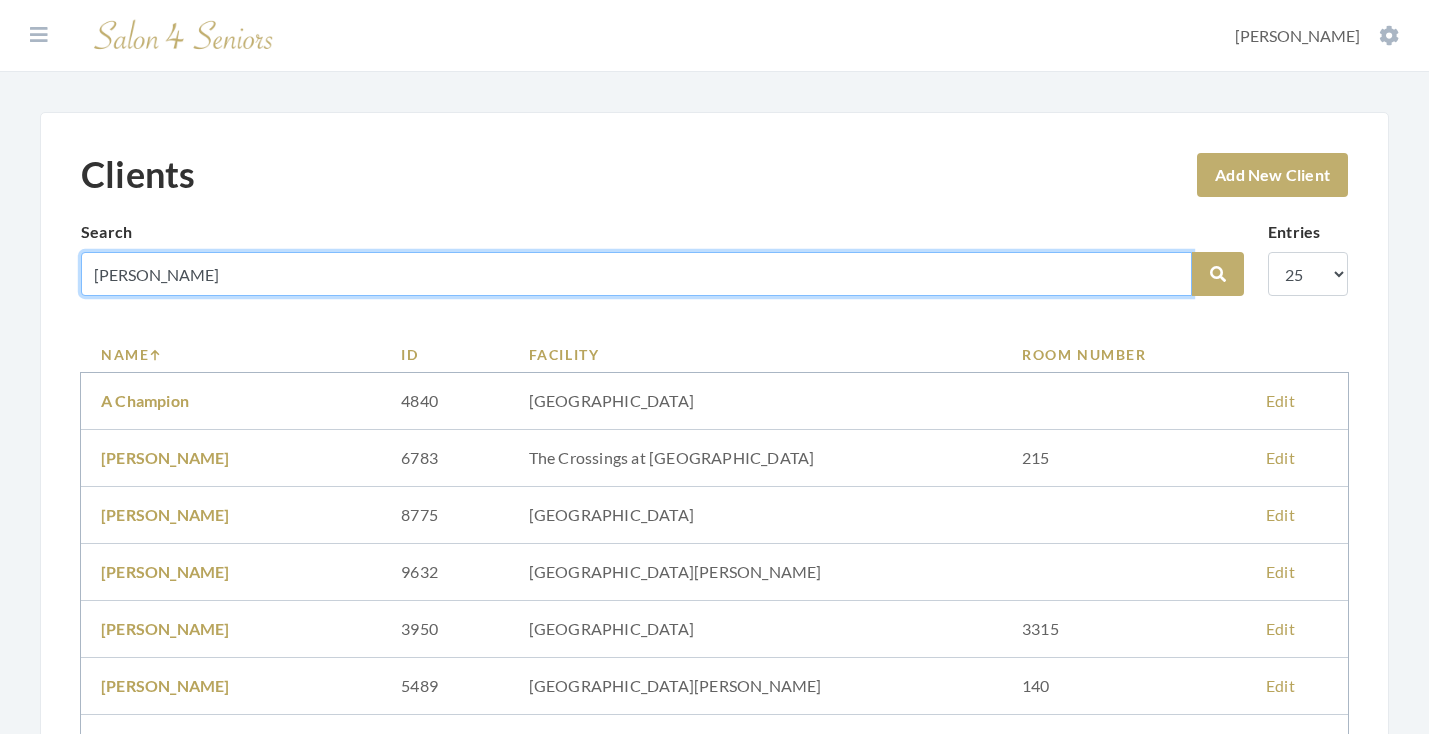 type on "[PERSON_NAME]" 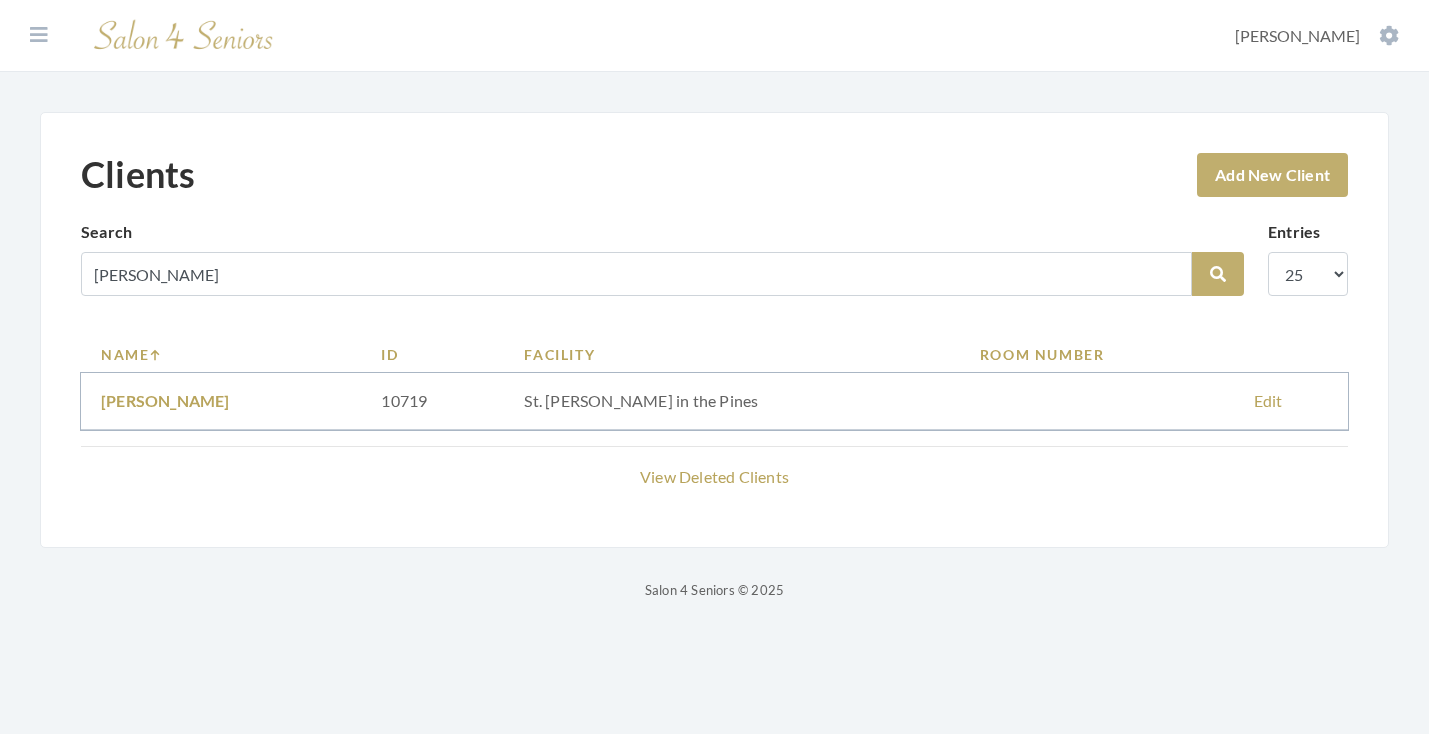 scroll, scrollTop: 0, scrollLeft: 0, axis: both 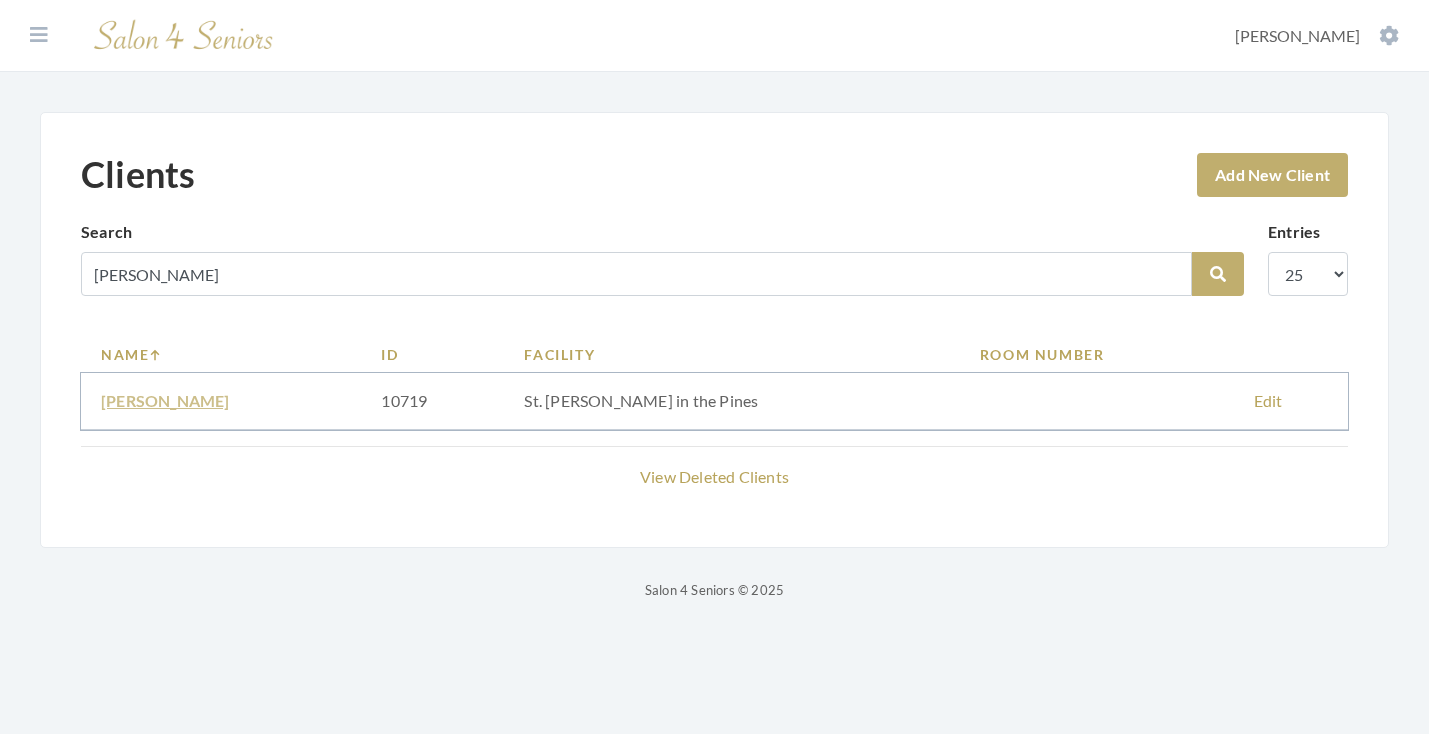 click on "Melvin
Brushaber" at bounding box center (165, 400) 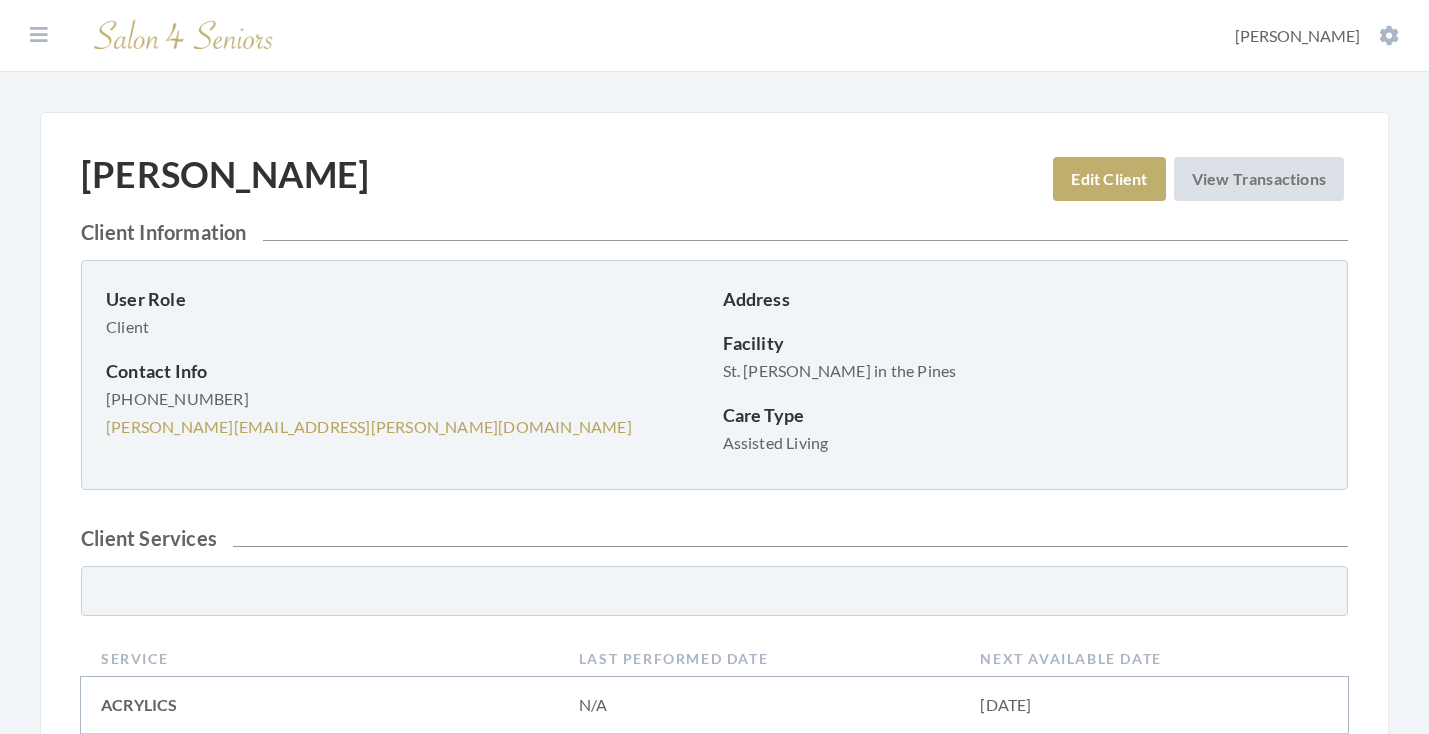 scroll, scrollTop: 0, scrollLeft: 0, axis: both 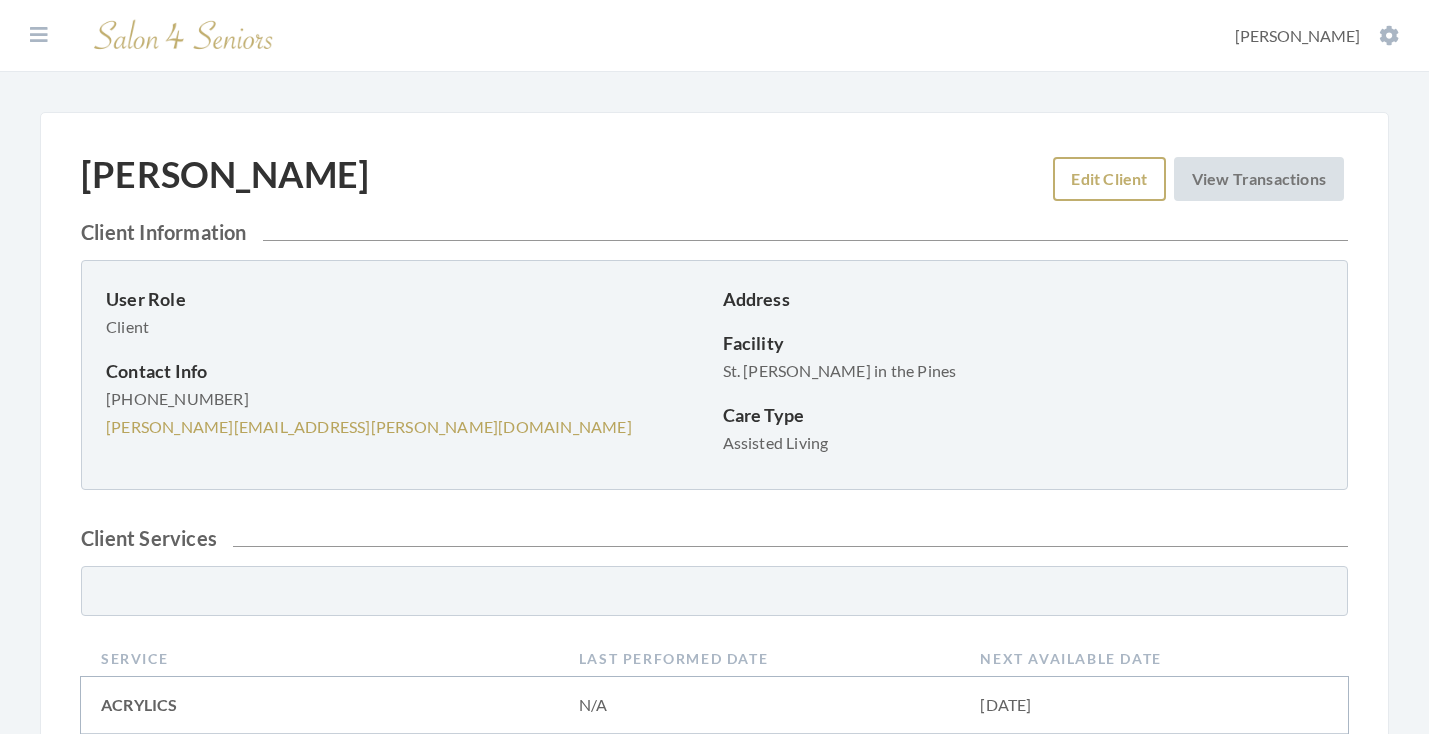click on "Edit Client" at bounding box center (1109, 179) 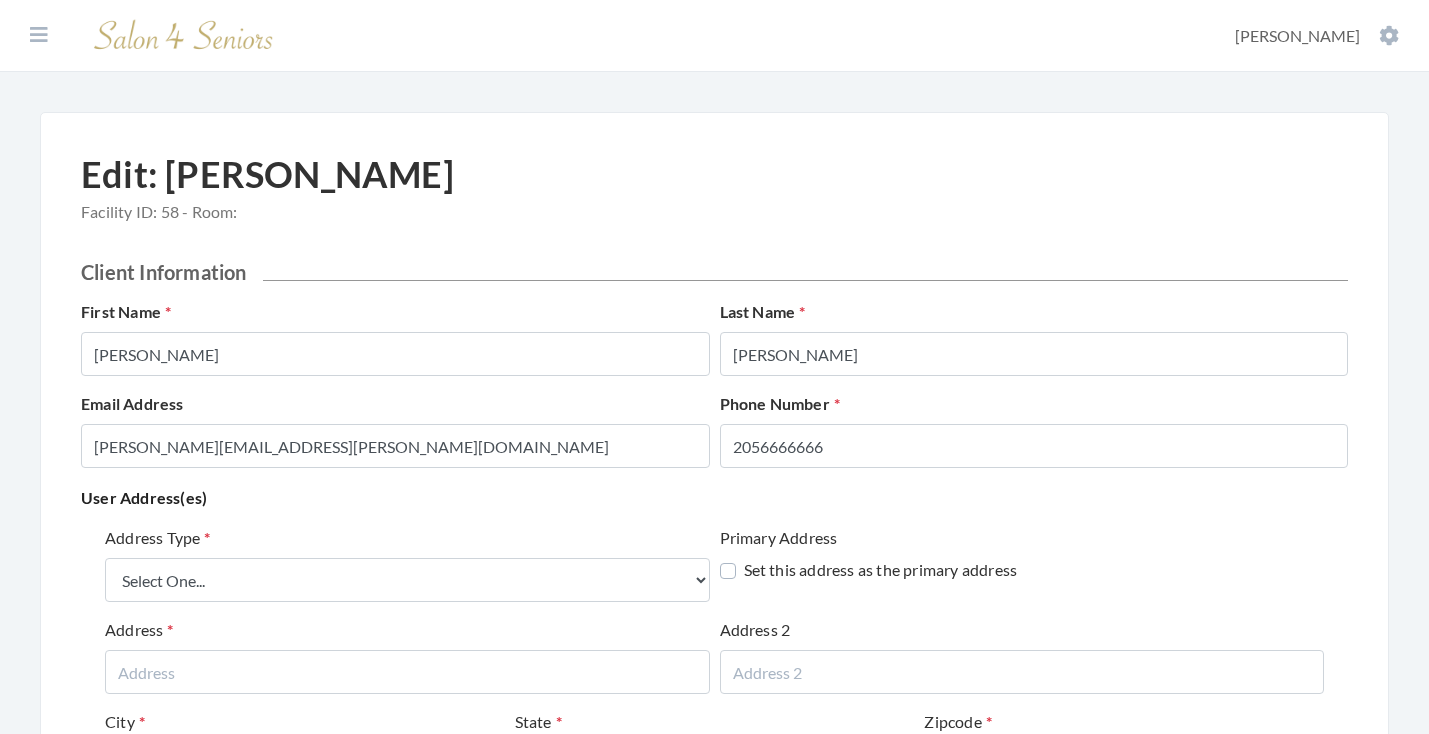 scroll, scrollTop: 0, scrollLeft: 0, axis: both 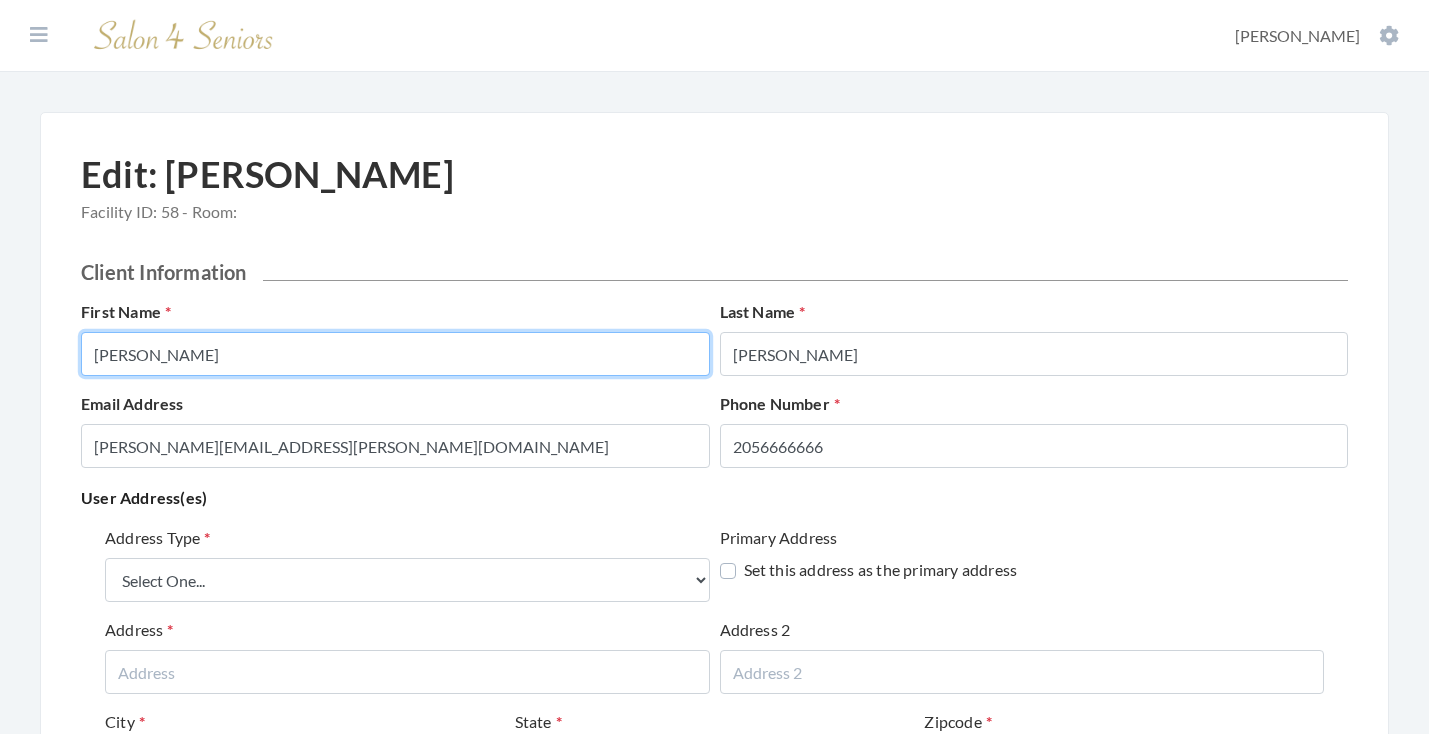 click on "Melvin" at bounding box center (395, 354) 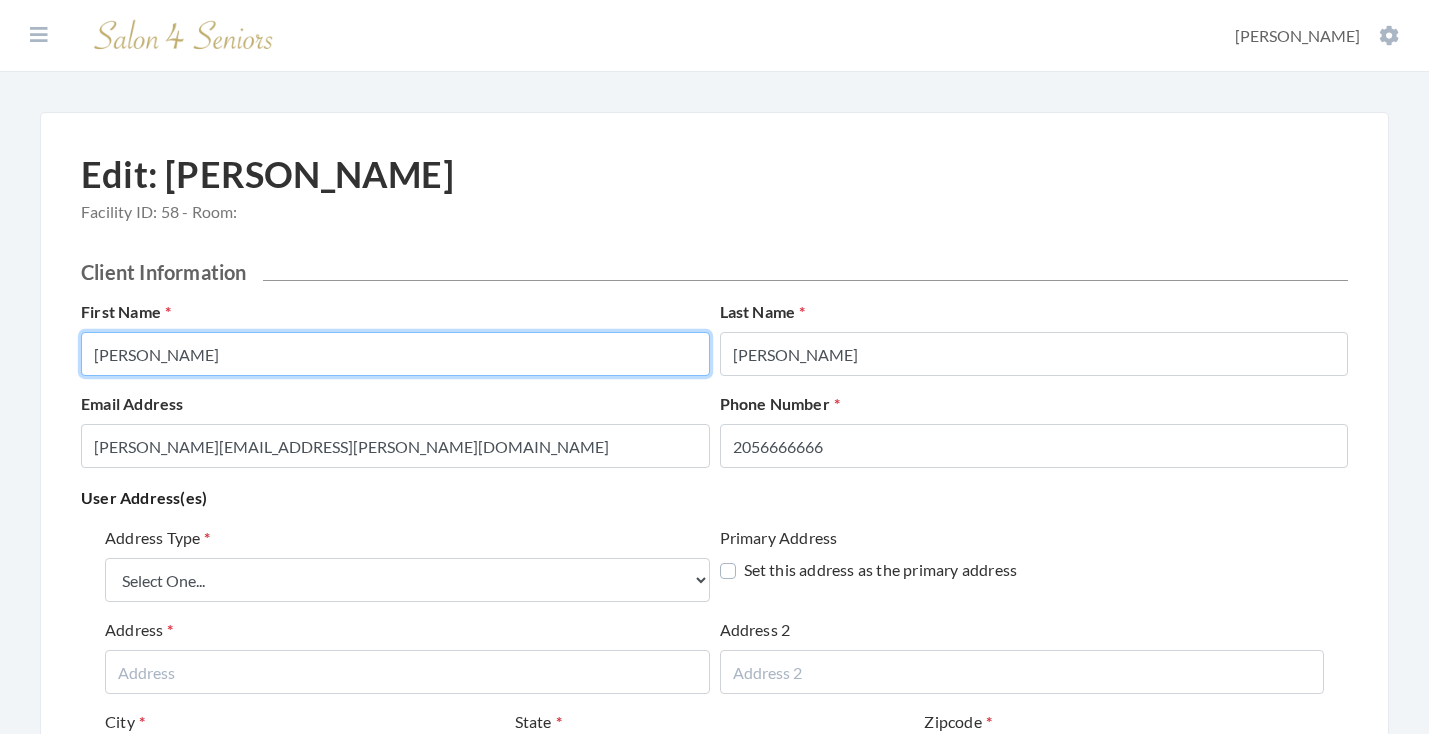 type on "MELVIN" 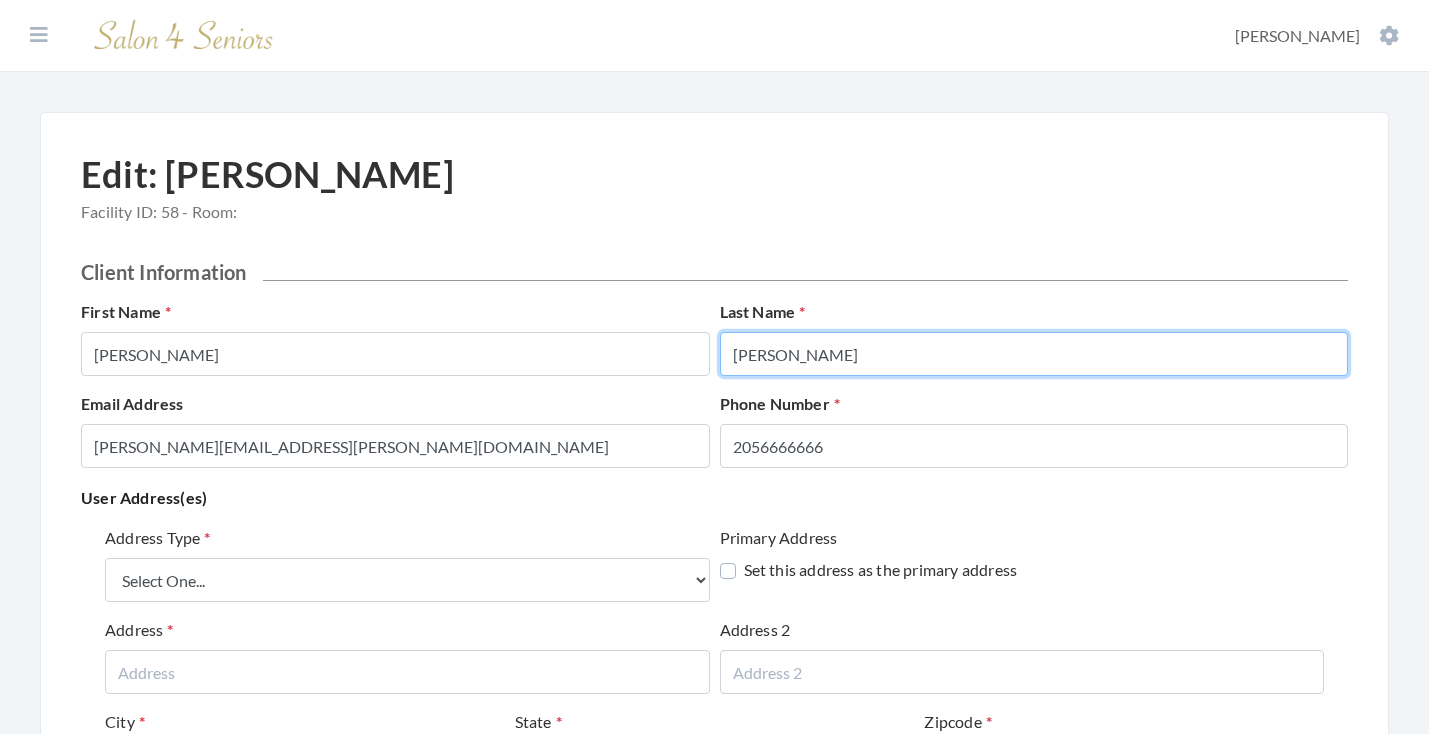 type on "BRUSHABER" 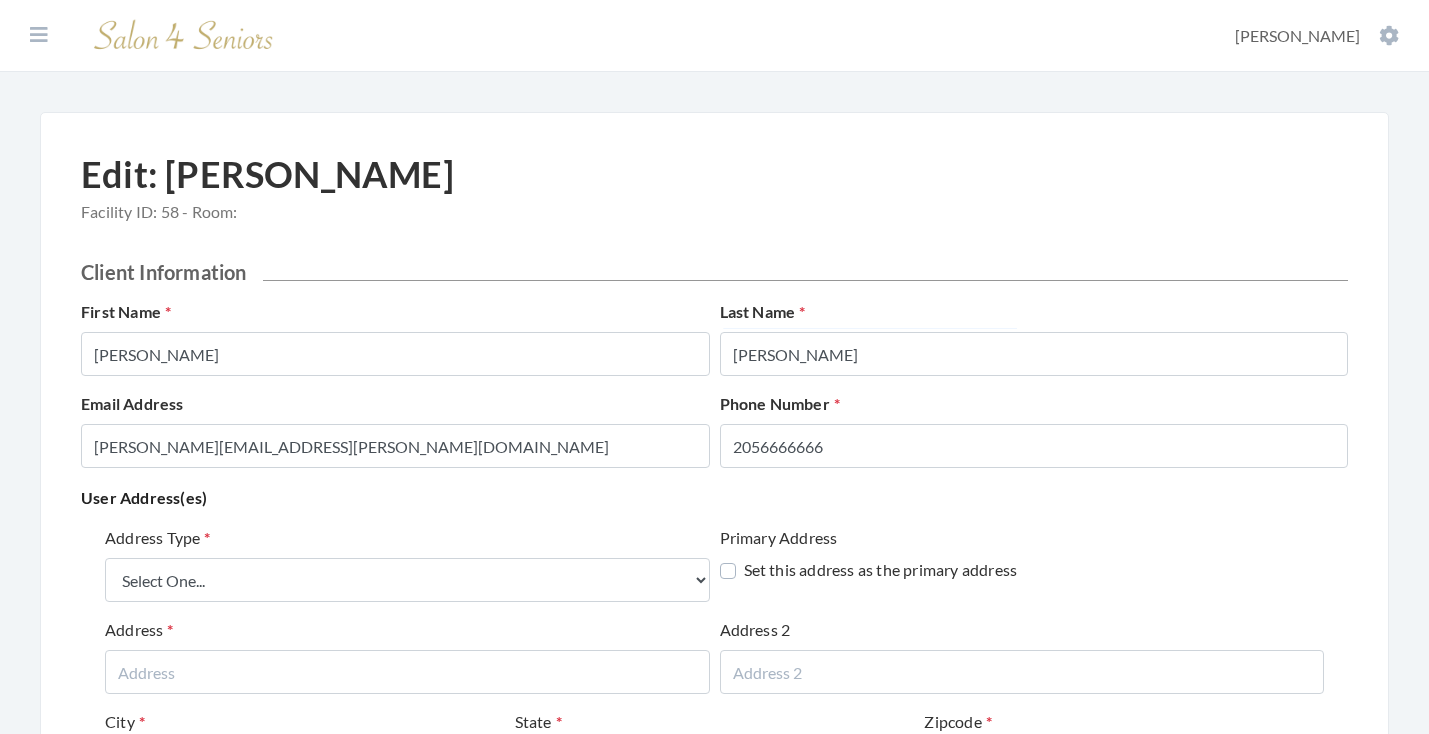 click on "User Address(es)" at bounding box center (714, 498) 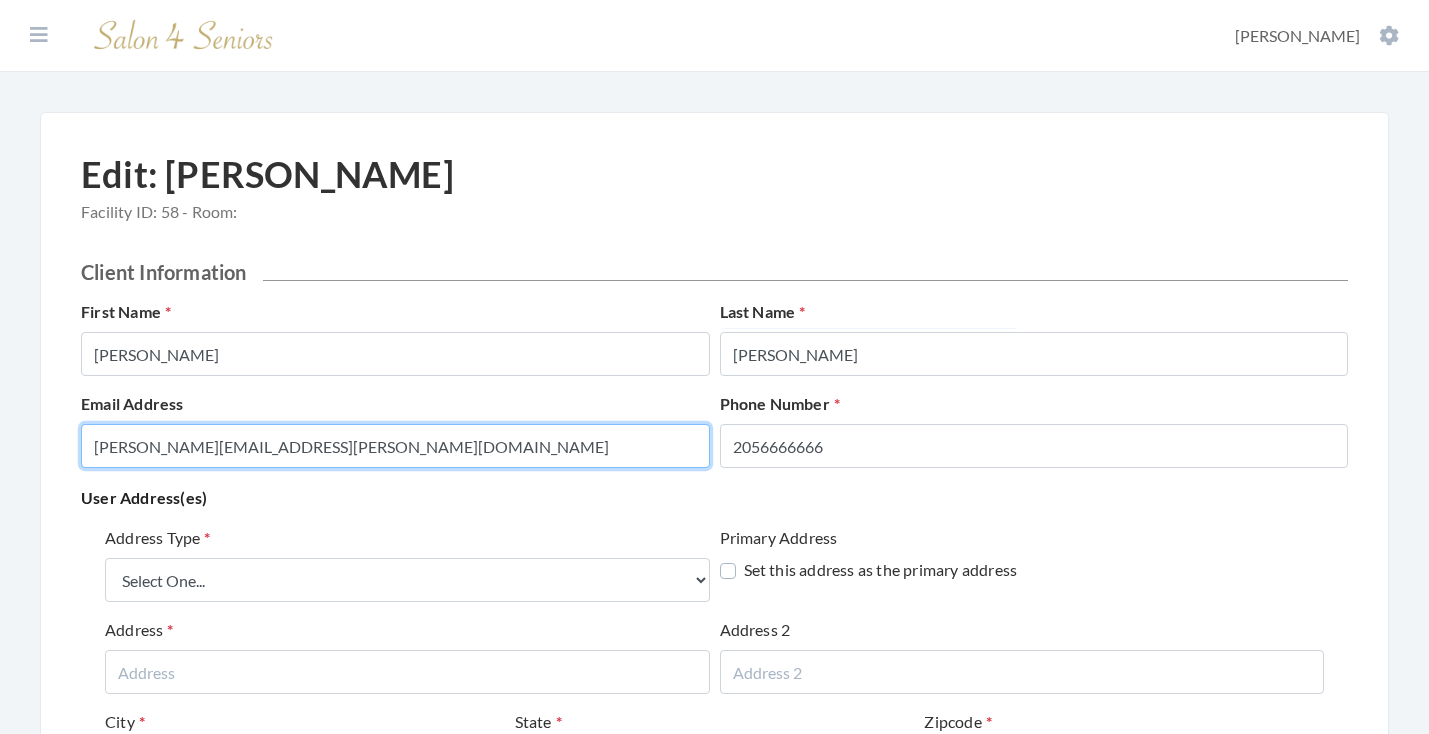 drag, startPoint x: 488, startPoint y: 437, endPoint x: 5, endPoint y: 437, distance: 483 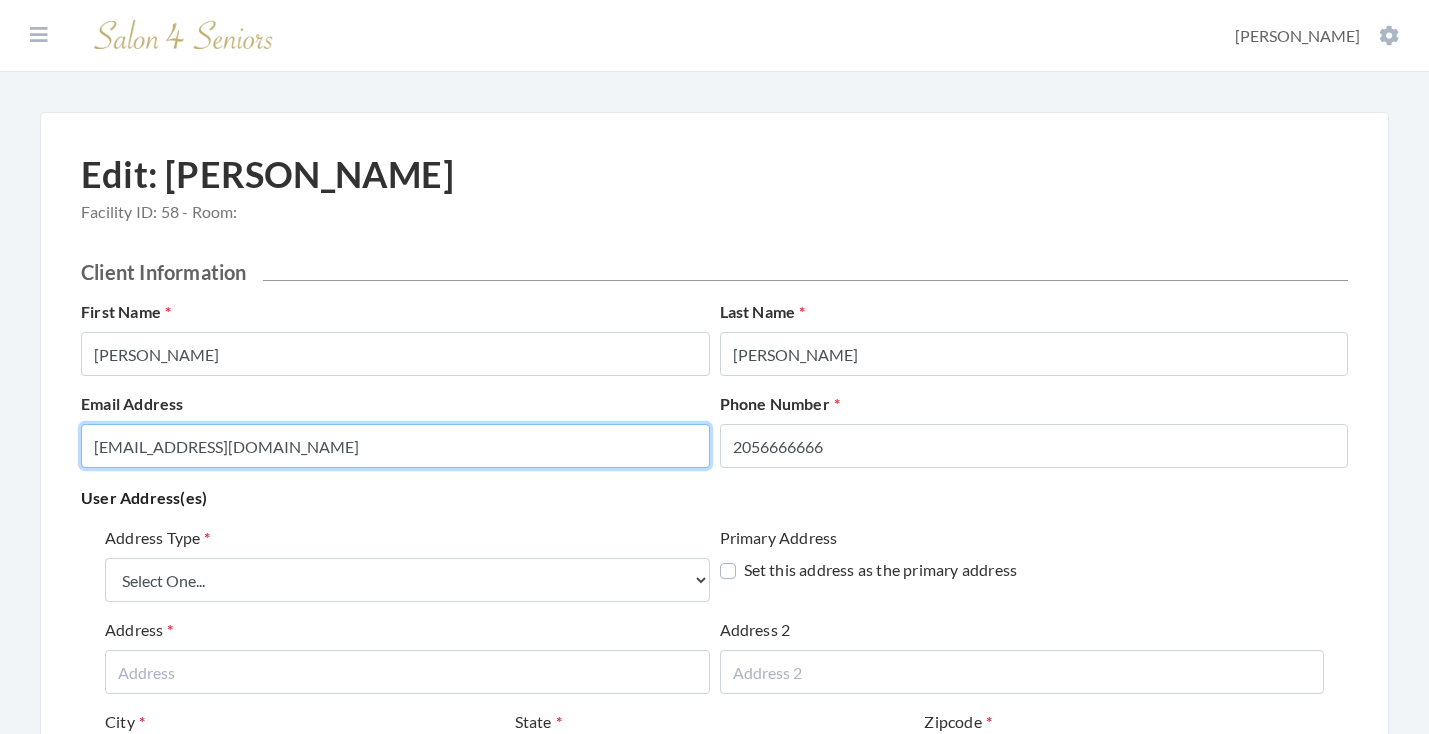 type on "PETERBRUSHABER@CHARTER.NET" 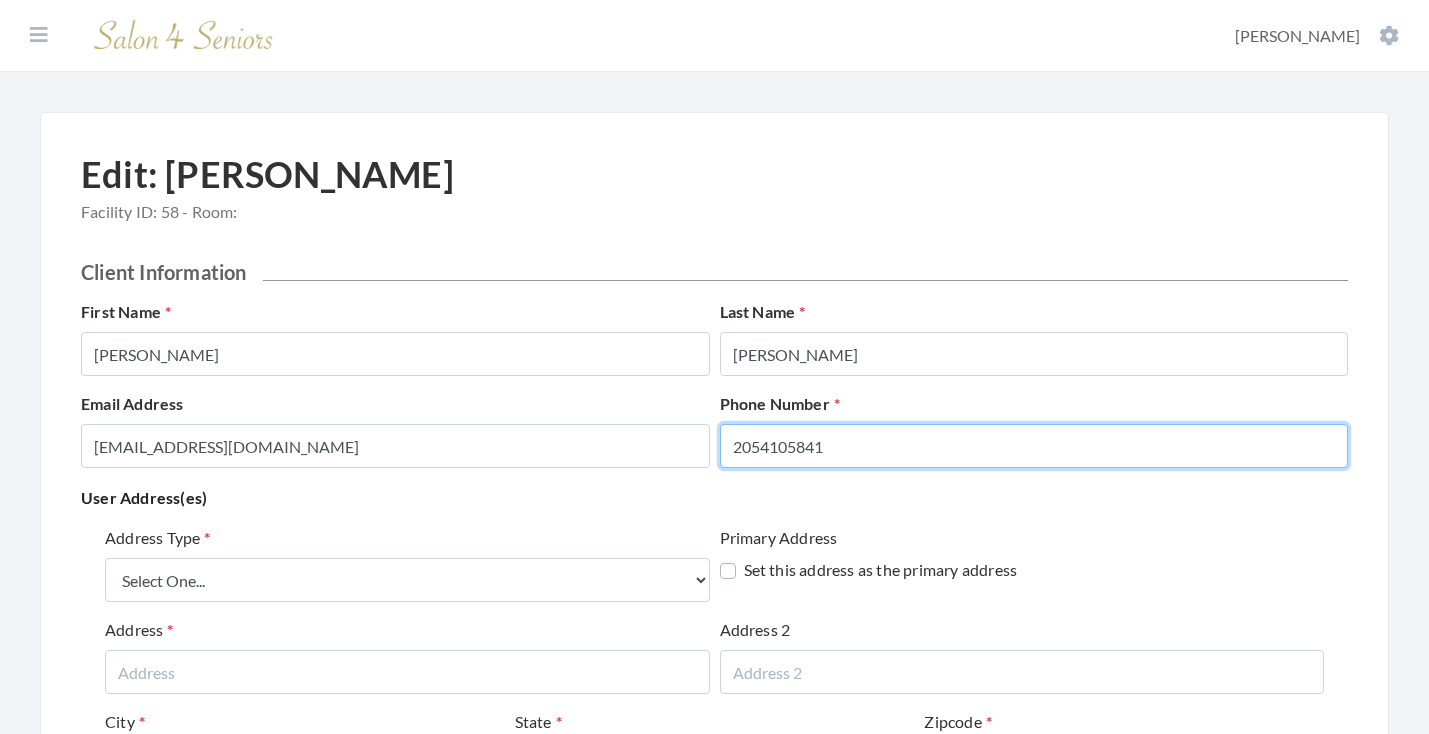 type on "2054105841" 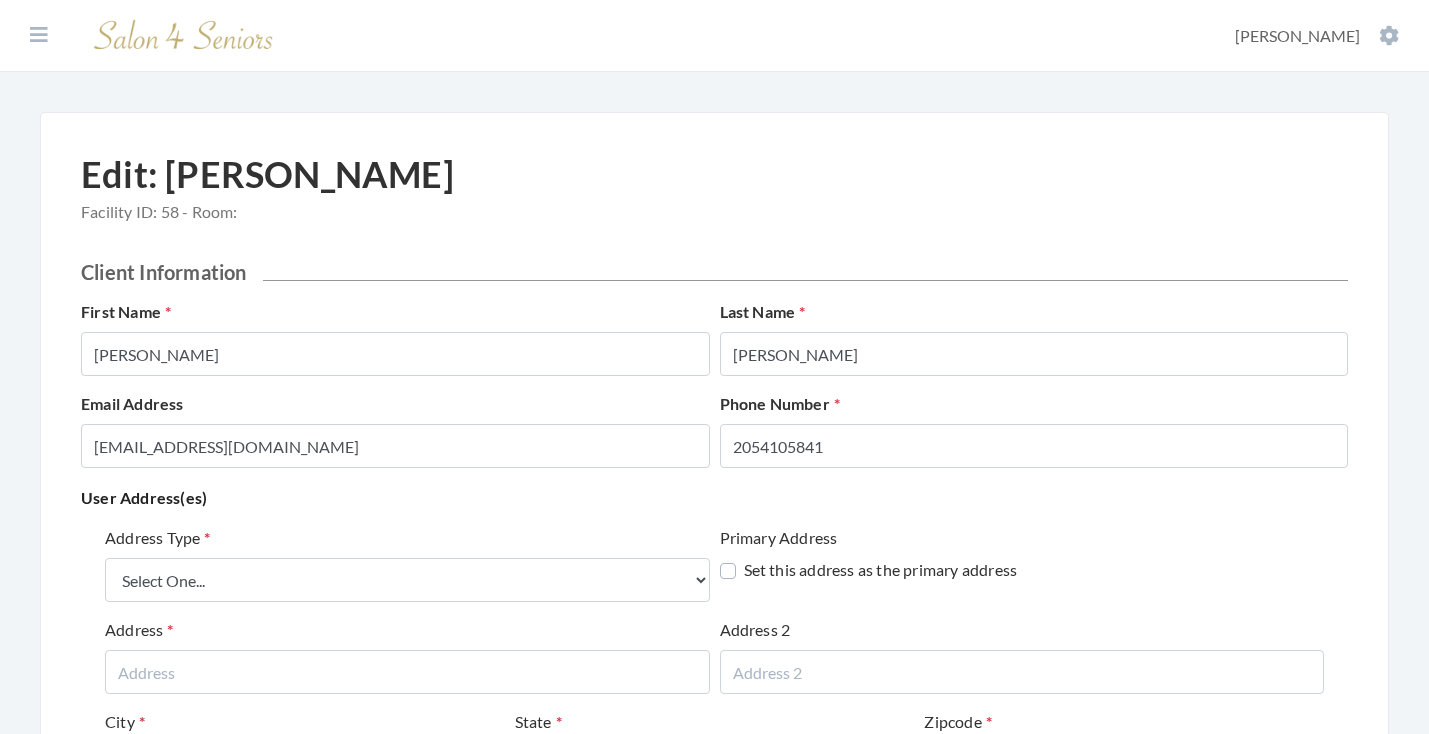 click on "User Address(es)" at bounding box center (714, 498) 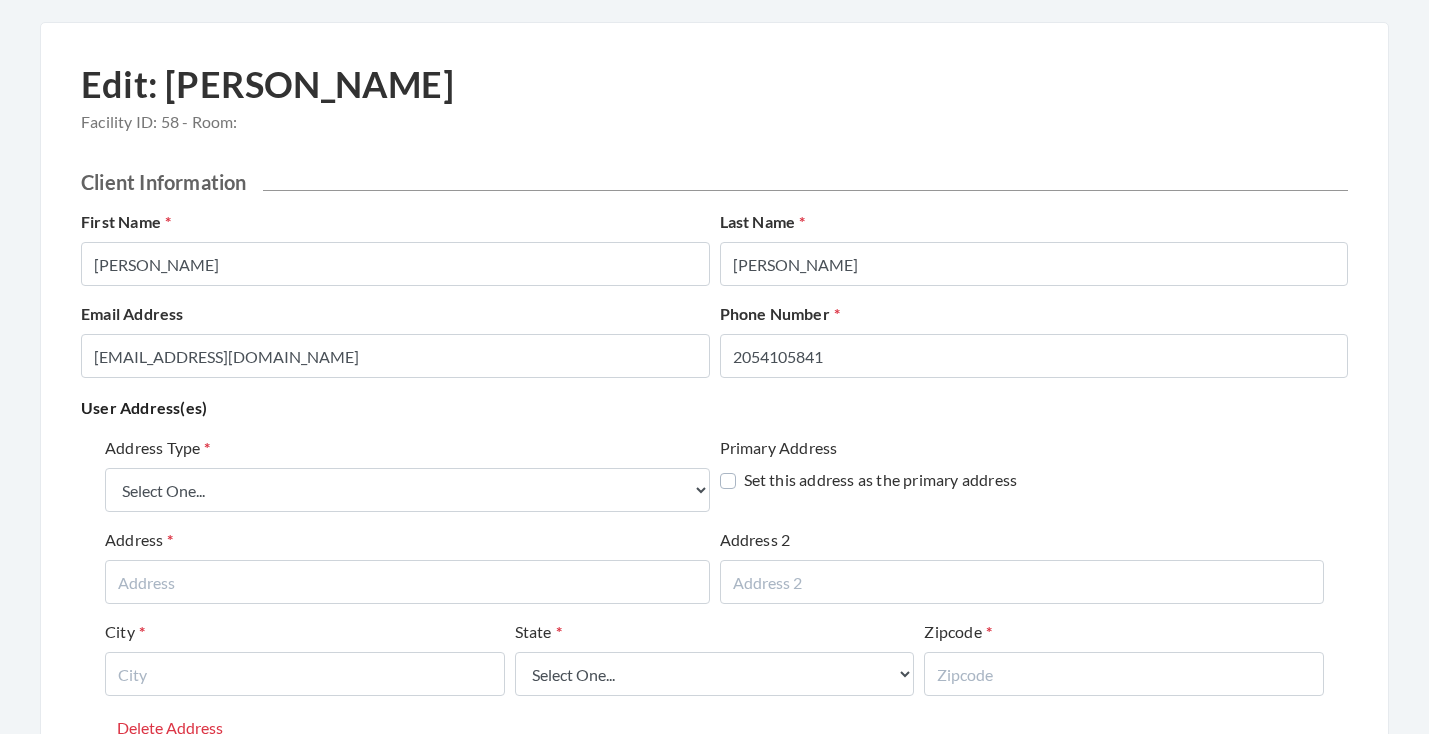 scroll, scrollTop: 92, scrollLeft: 0, axis: vertical 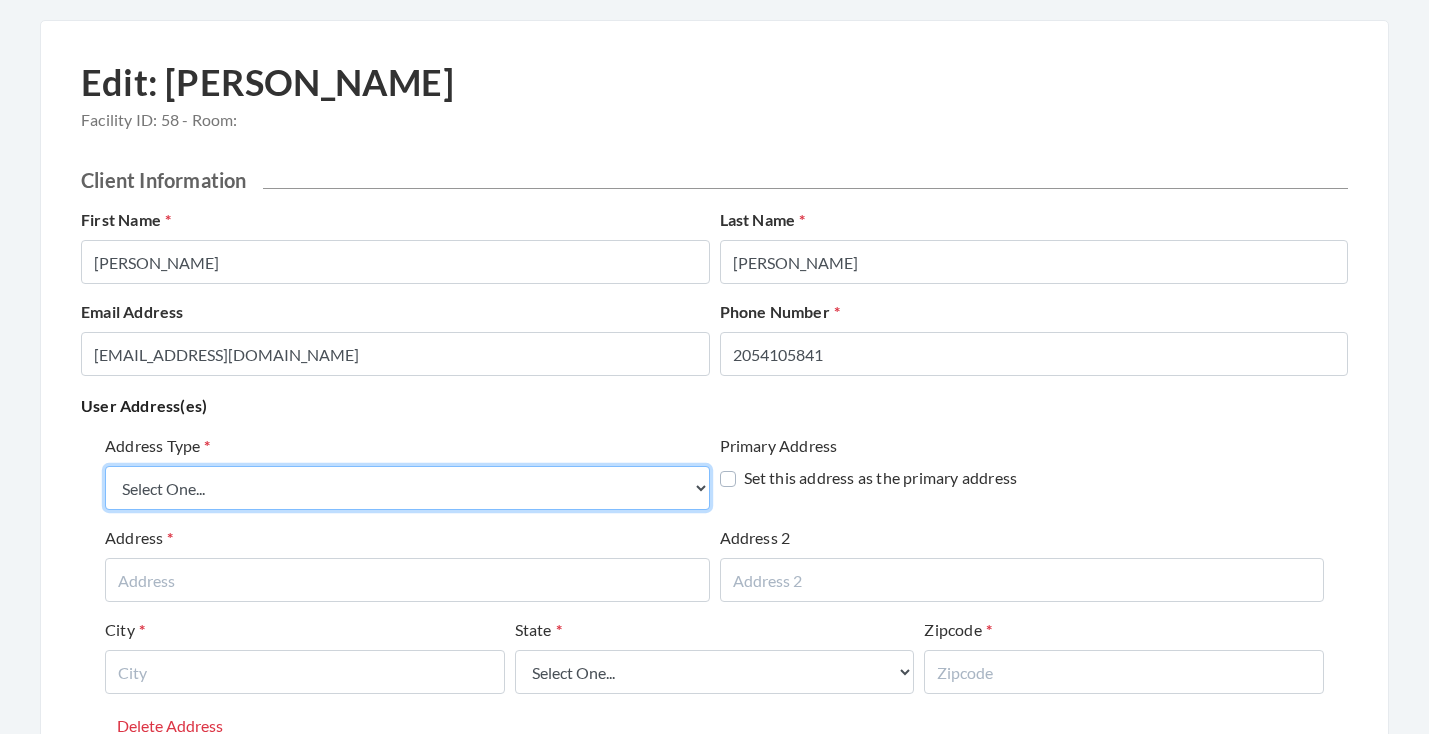 select on "billing" 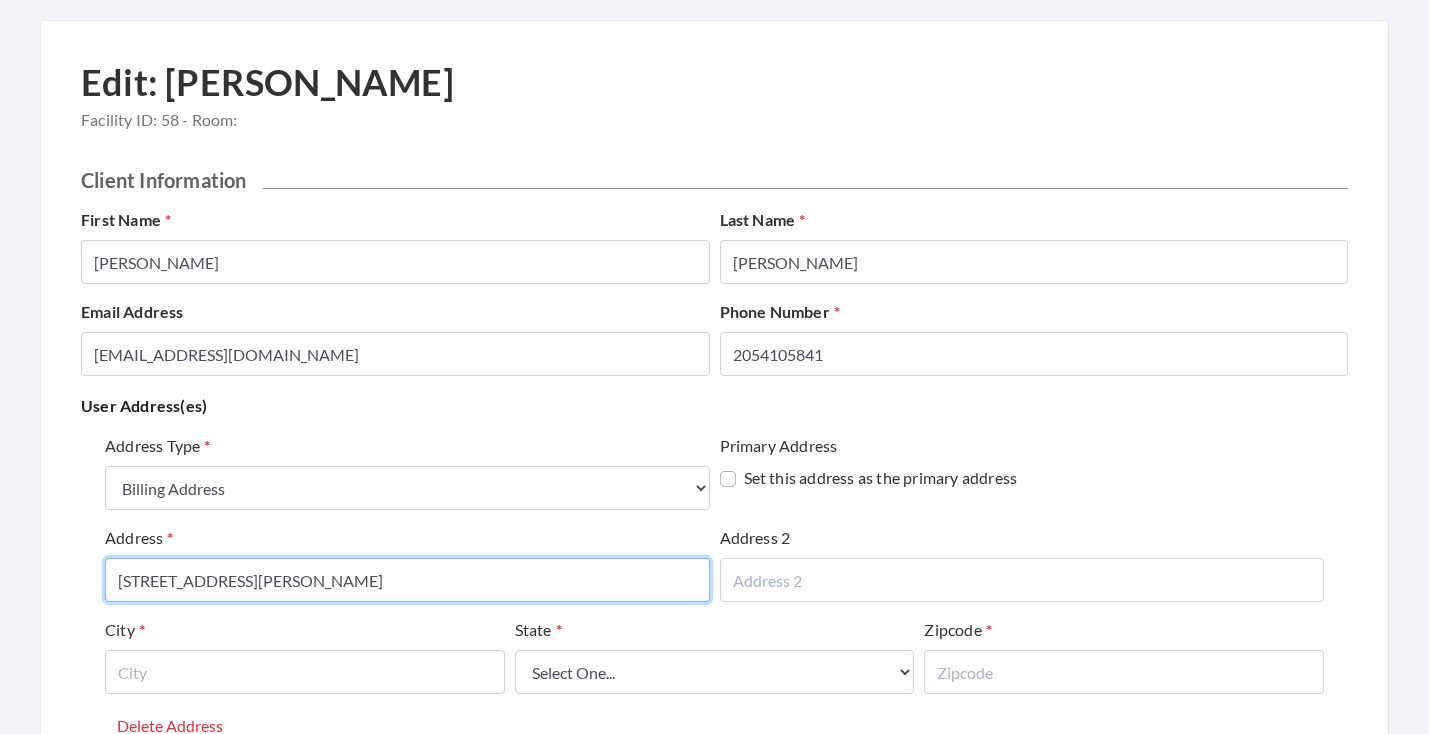 type on "478 WOODWARD ROAD" 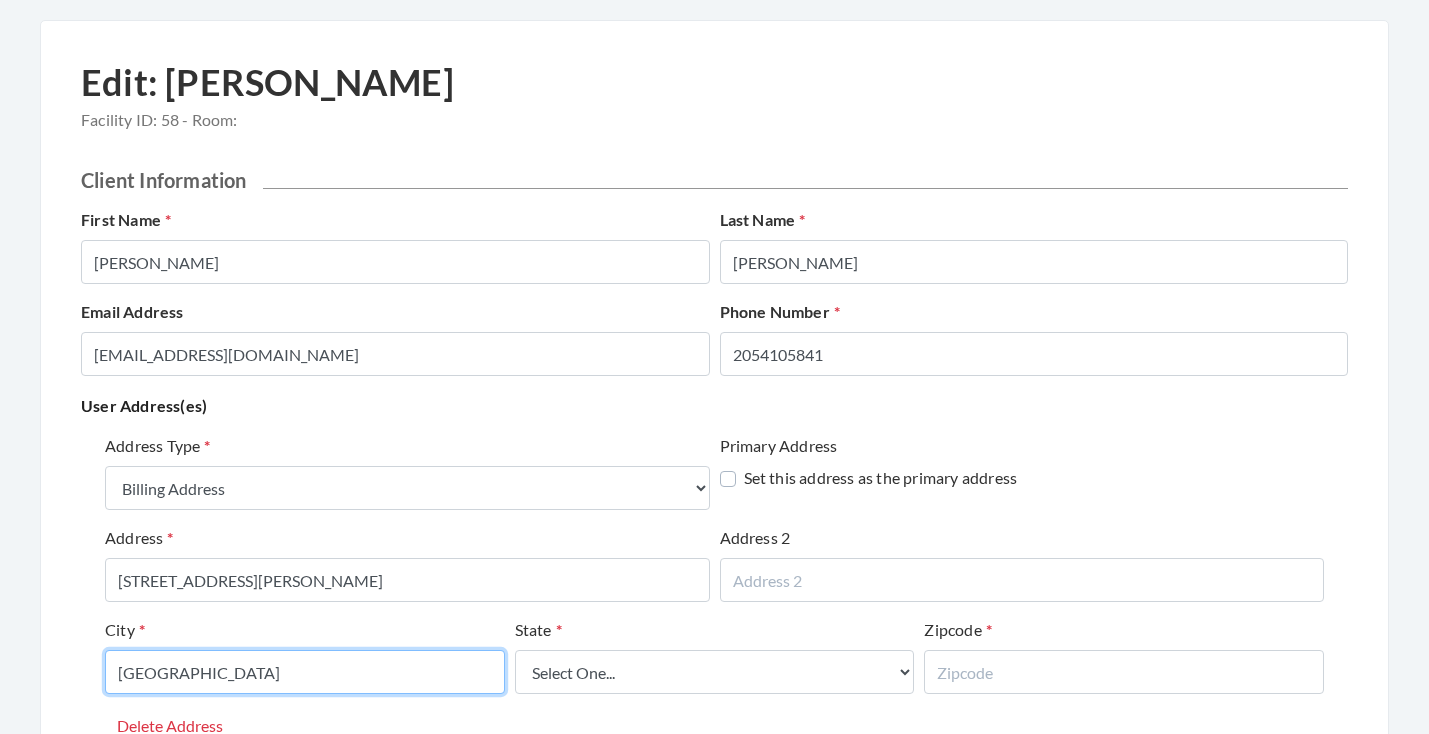 type on "TRUSSVILLE" 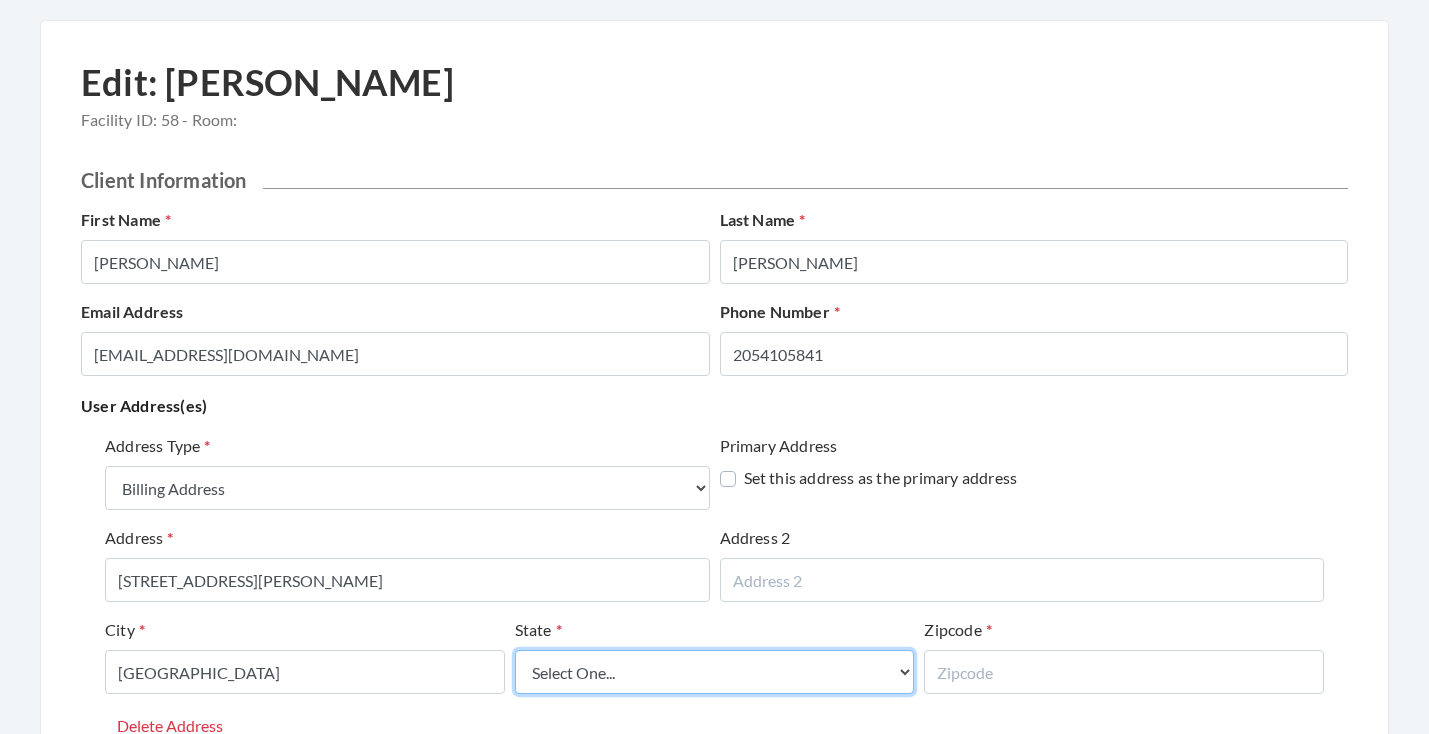 select on "al" 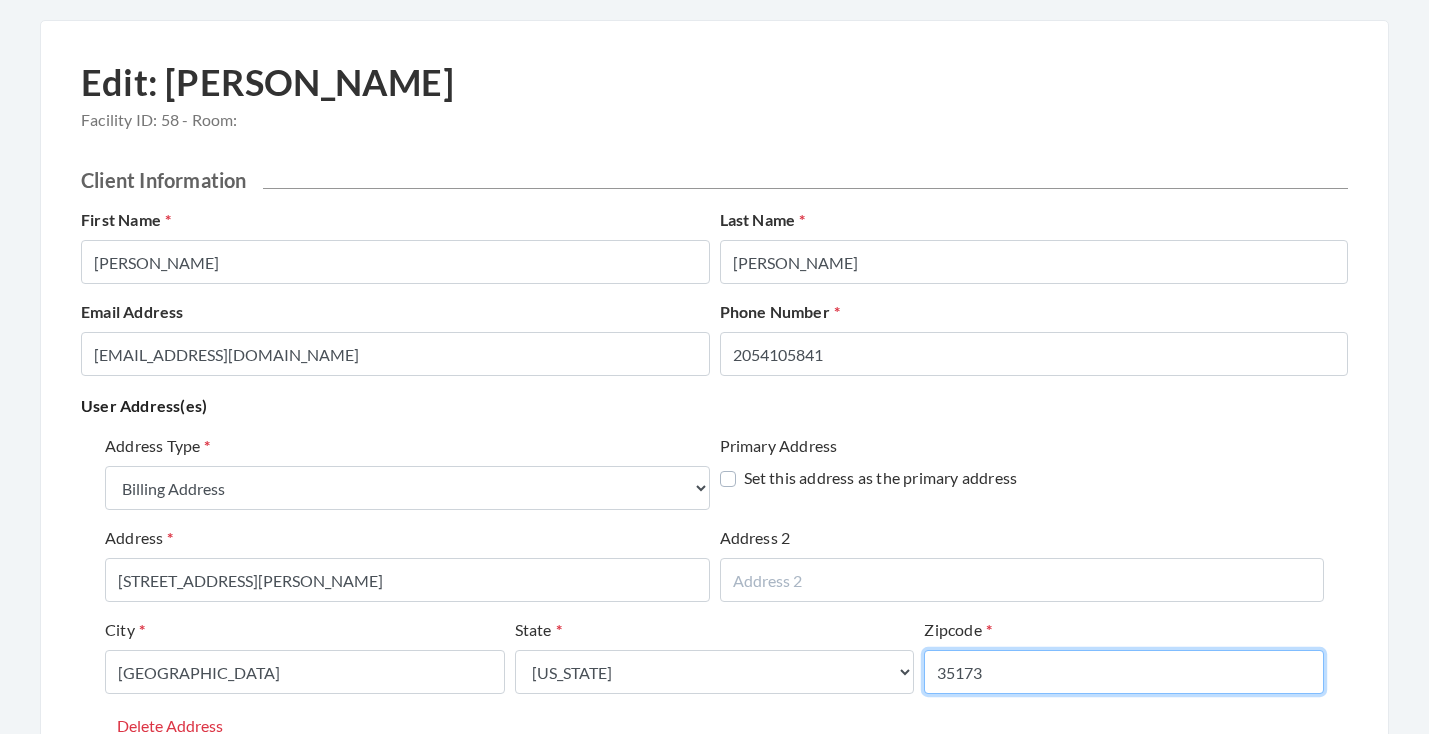 type on "35173" 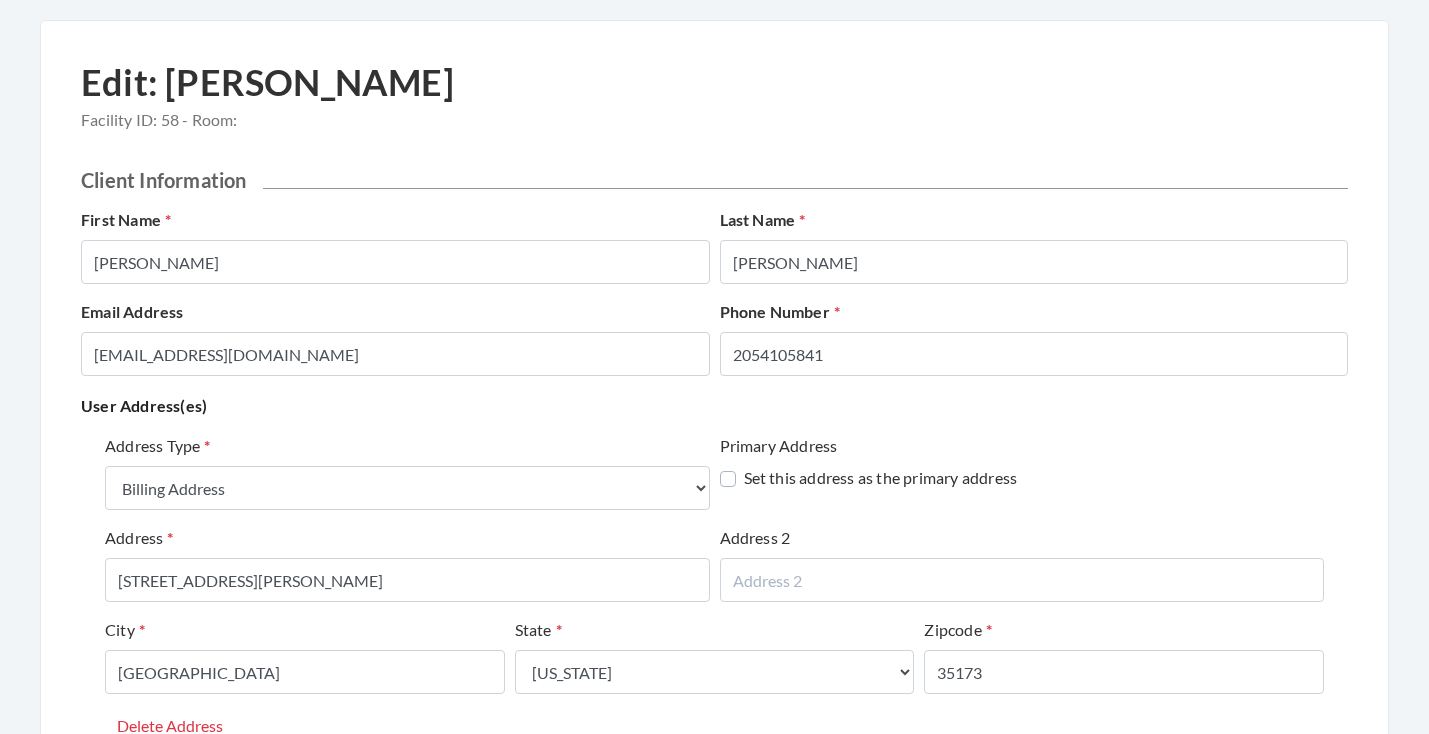 click on "Address 2" at bounding box center (1022, 564) 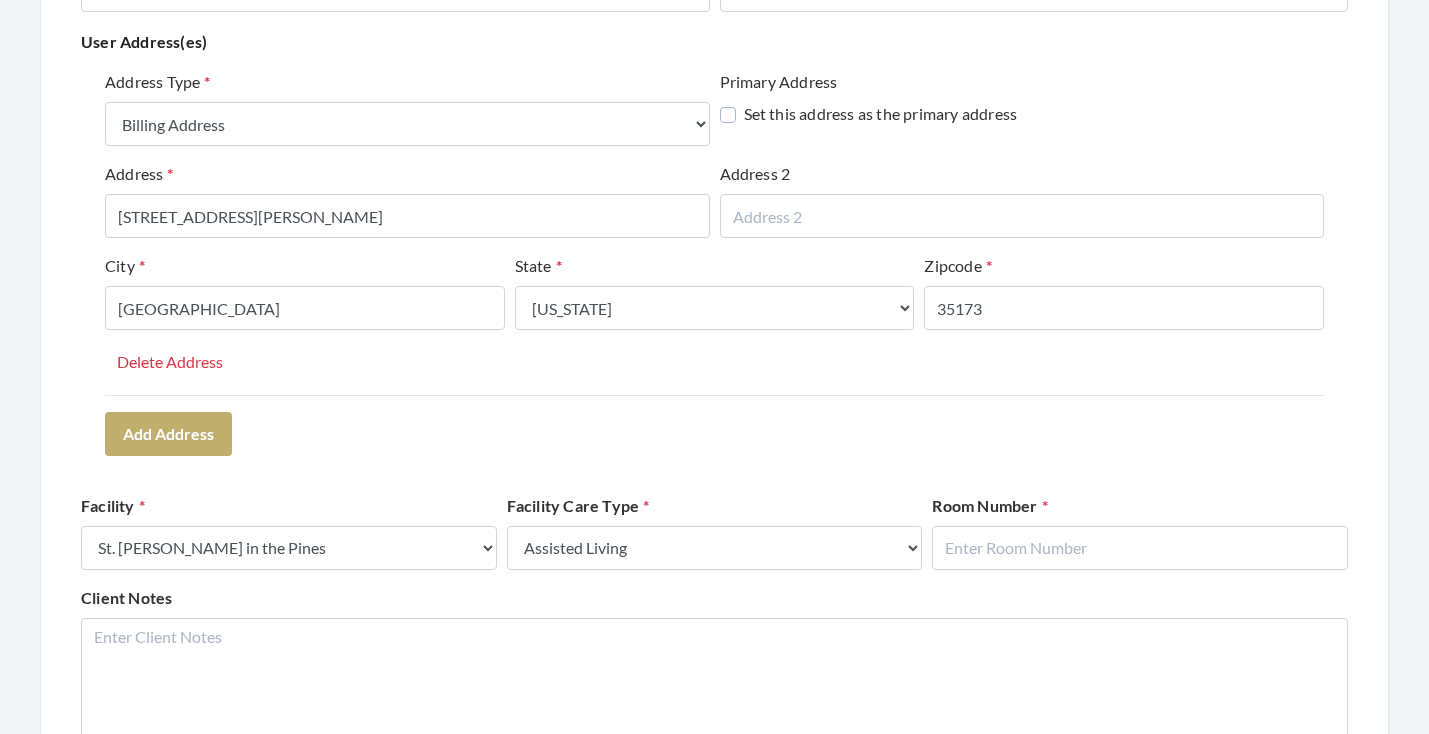 scroll, scrollTop: 526, scrollLeft: 0, axis: vertical 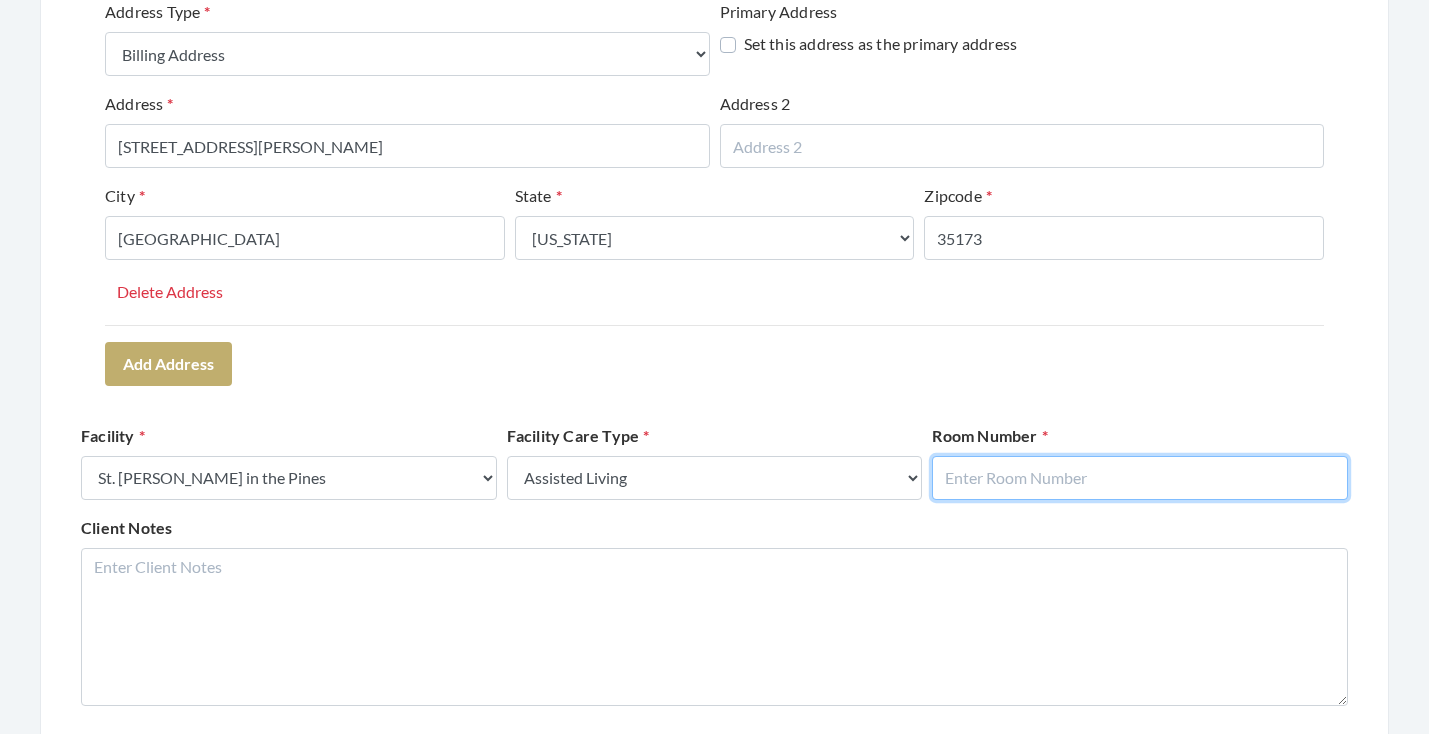 click at bounding box center [1140, 478] 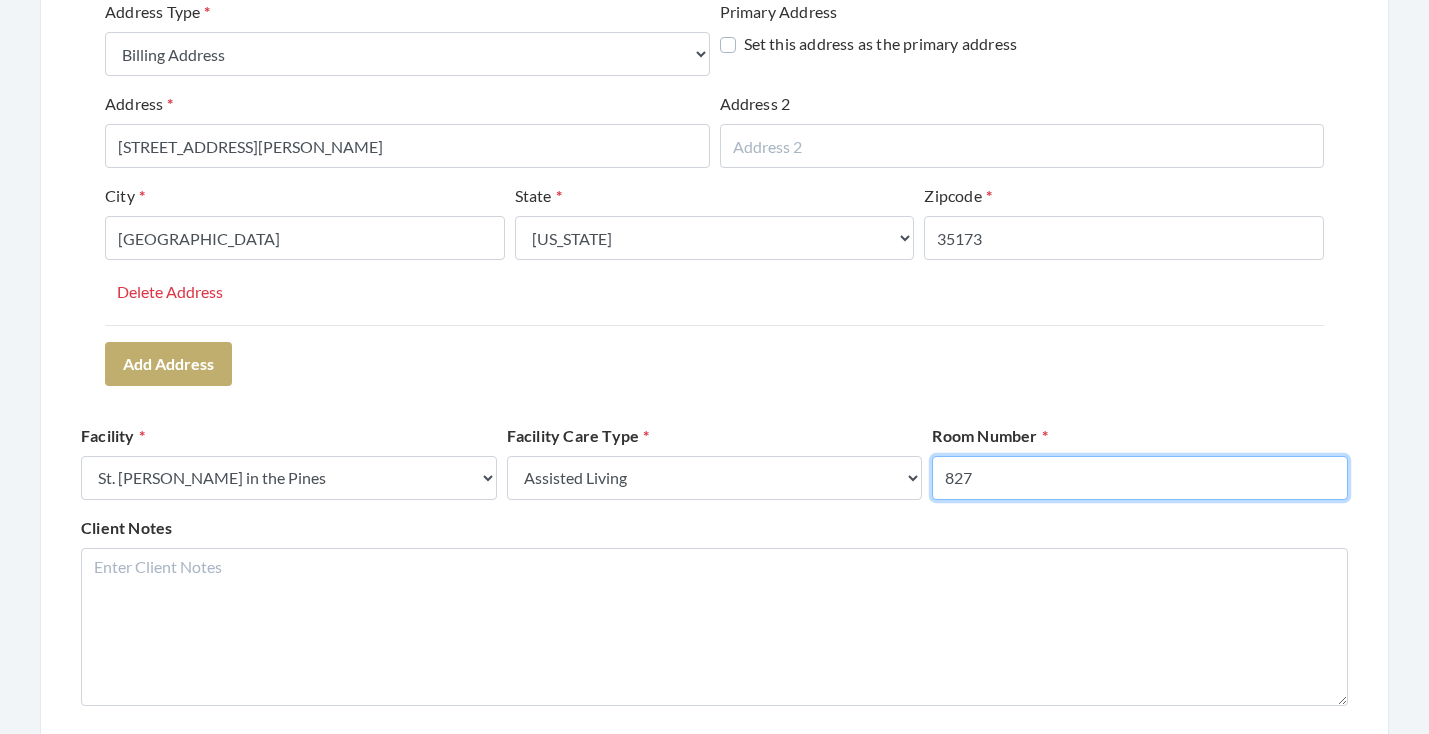 type on "827" 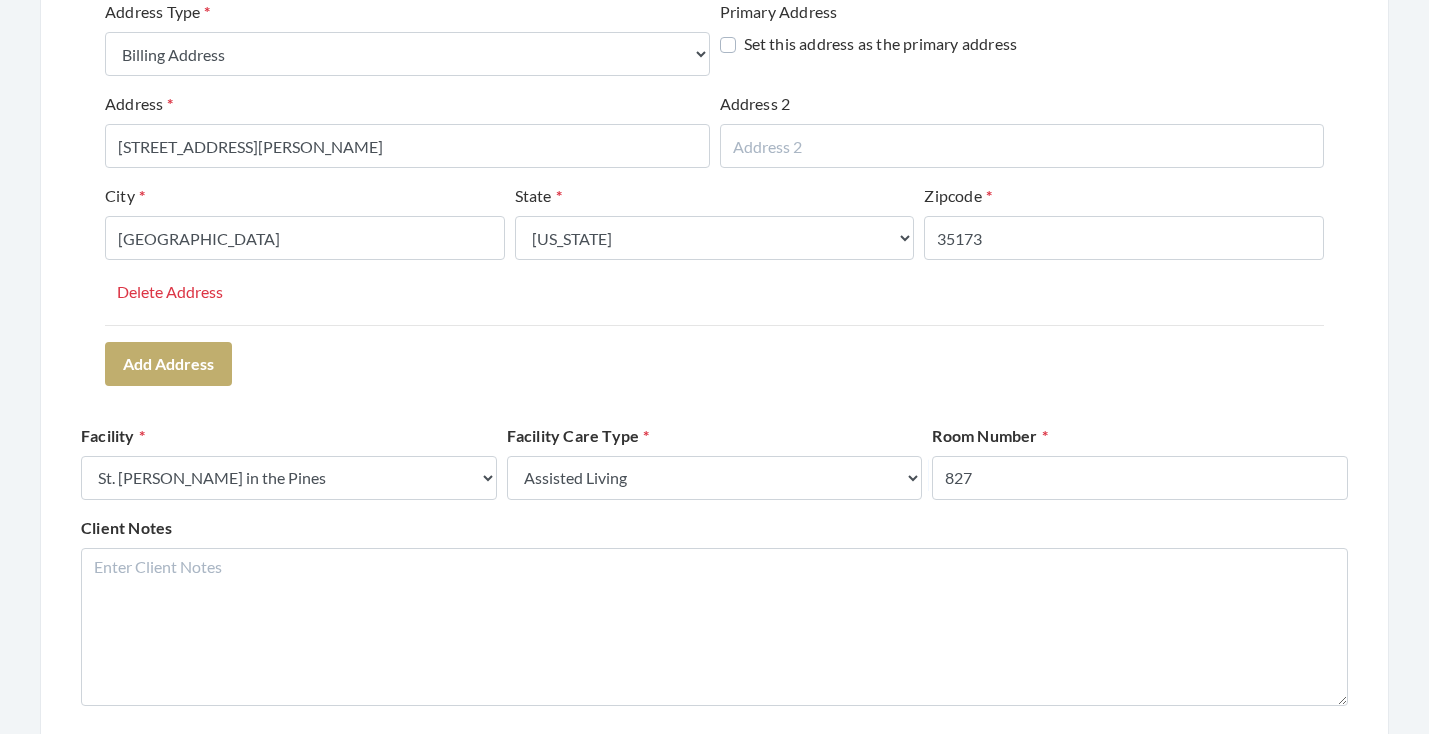 click on "Client Information     First Name   MELVIN   Last Name   BRUSHABER   Email Address   PETERBRUSHABER@CHARTER.NET   Phone Number   2054105841   User Address(es)     Address Type   Select One...   Office Address   Home Address   Billing Address   Primary Address     Set this address as the primary address   Address   478 WOODWARD ROAD   Address 2     City   TRUSSVILLE   State   Select One...   Alabama   Alaska   American Samoa   Arizona   Arkansas   California   Colorado   Connecticut   Delaware   District Of Columbia   Federated States Of Micronesia   Florida   Georgia   Guam Gu   Hawaii   Idaho   Illinois   Indiana   Iowa   Kansas   Kentucky   Louisiana   Maine   Marshall Islands   Maryland   Massachusetts   Michigan   Minnesota   Mississippi   Missouri   Montana   Nebraska   Nevada   New Hampshire   New Jersey   New Mexico   New York   North Carolina   North Dakota   Northern Mariana Islands   Ohio   Oklahoma   Oregon   Palau   Pennsylvania   Puerto Rico   Rhode Island   South Carolina   South Dakota" at bounding box center [714, 2431] 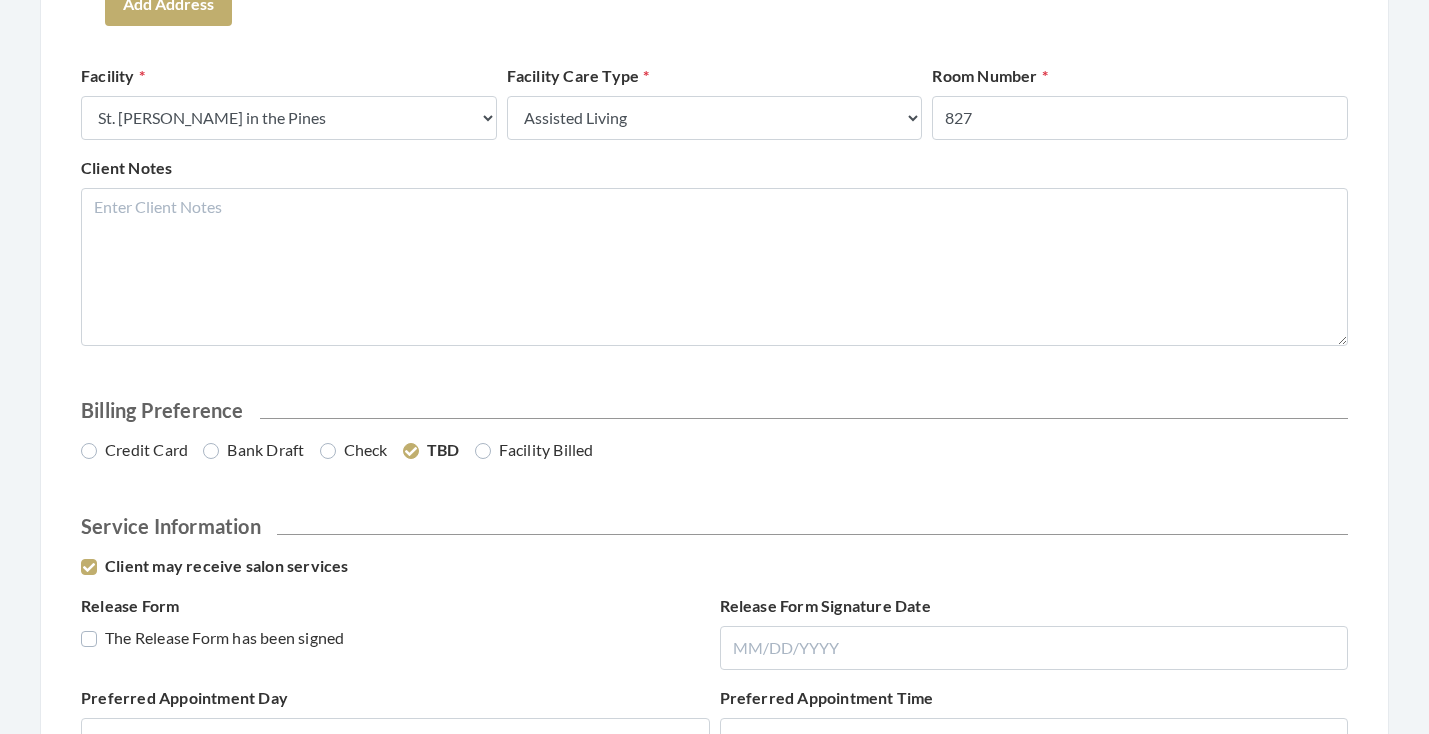 scroll, scrollTop: 887, scrollLeft: 0, axis: vertical 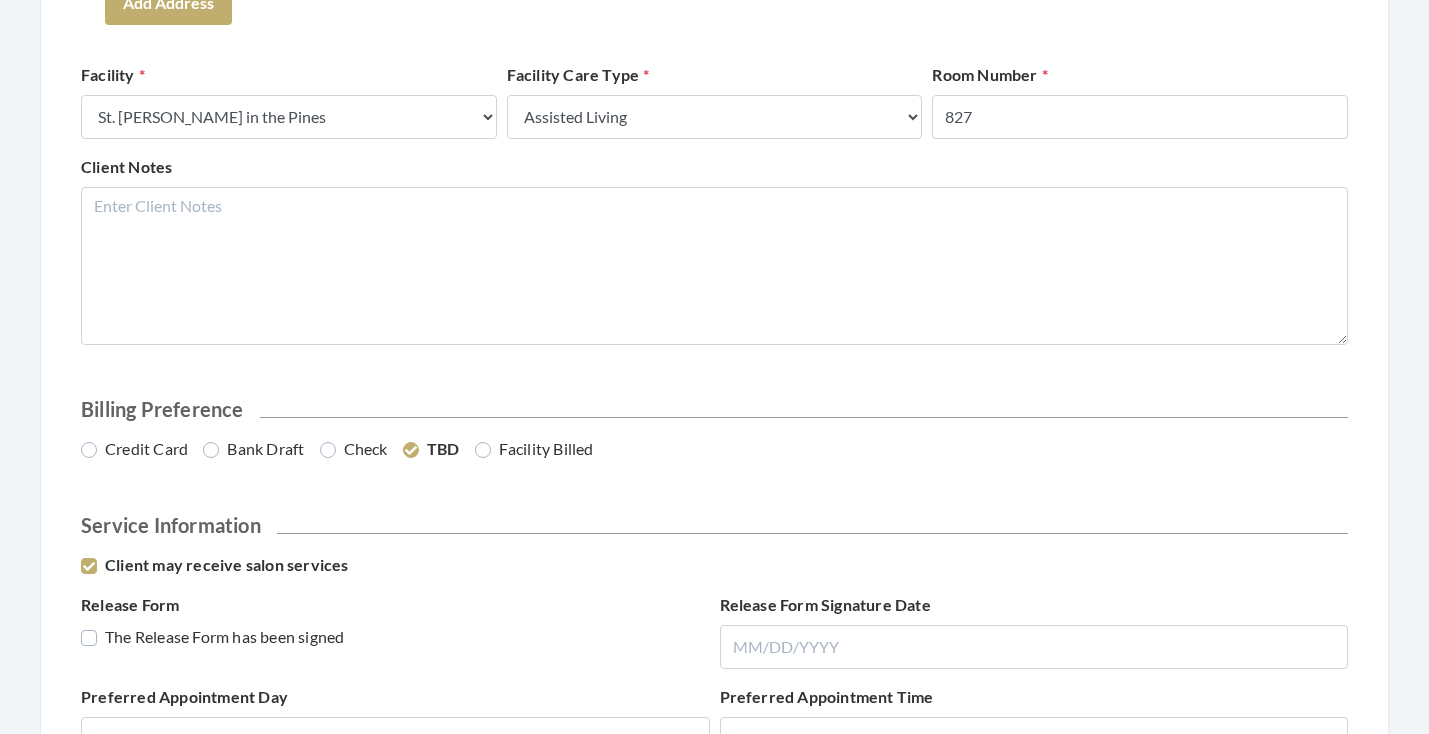 click on "Credit Card" at bounding box center [134, 449] 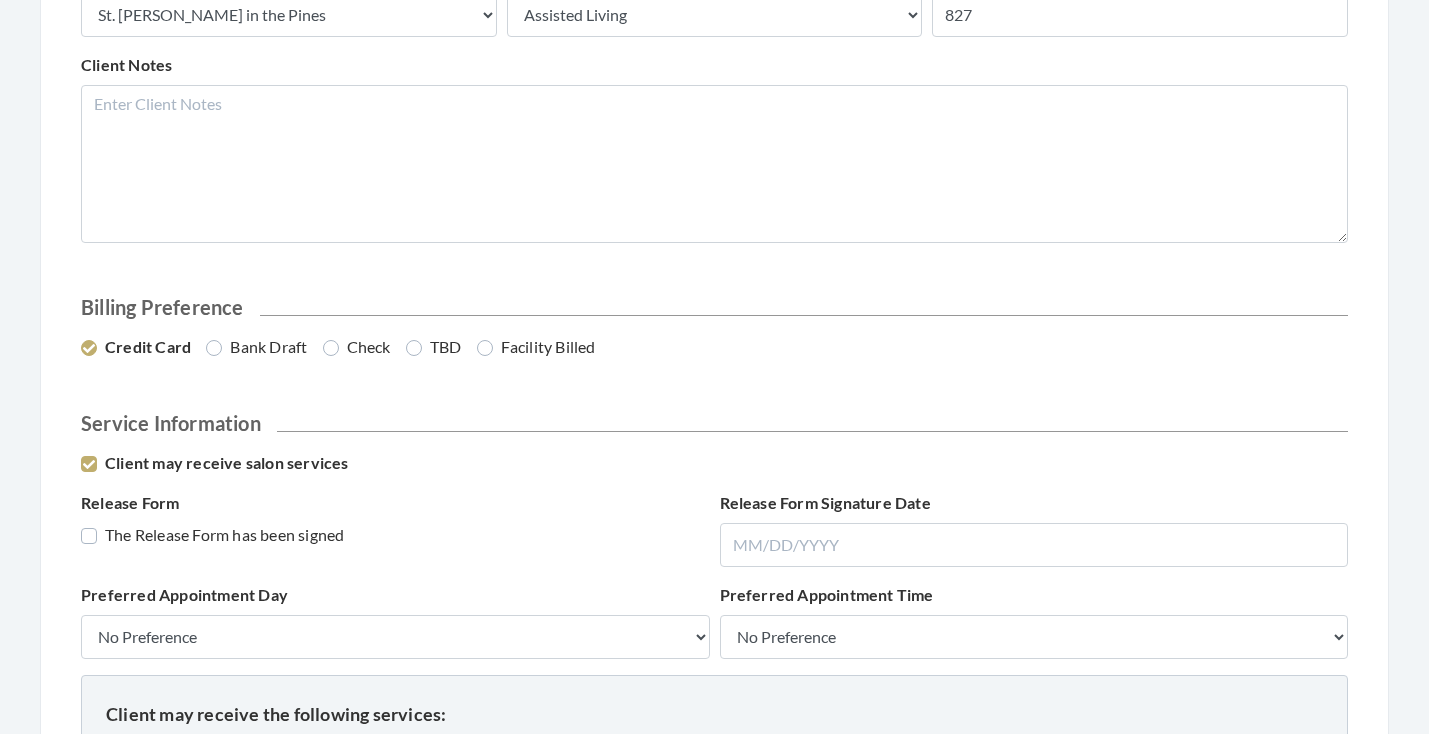 scroll, scrollTop: 990, scrollLeft: 0, axis: vertical 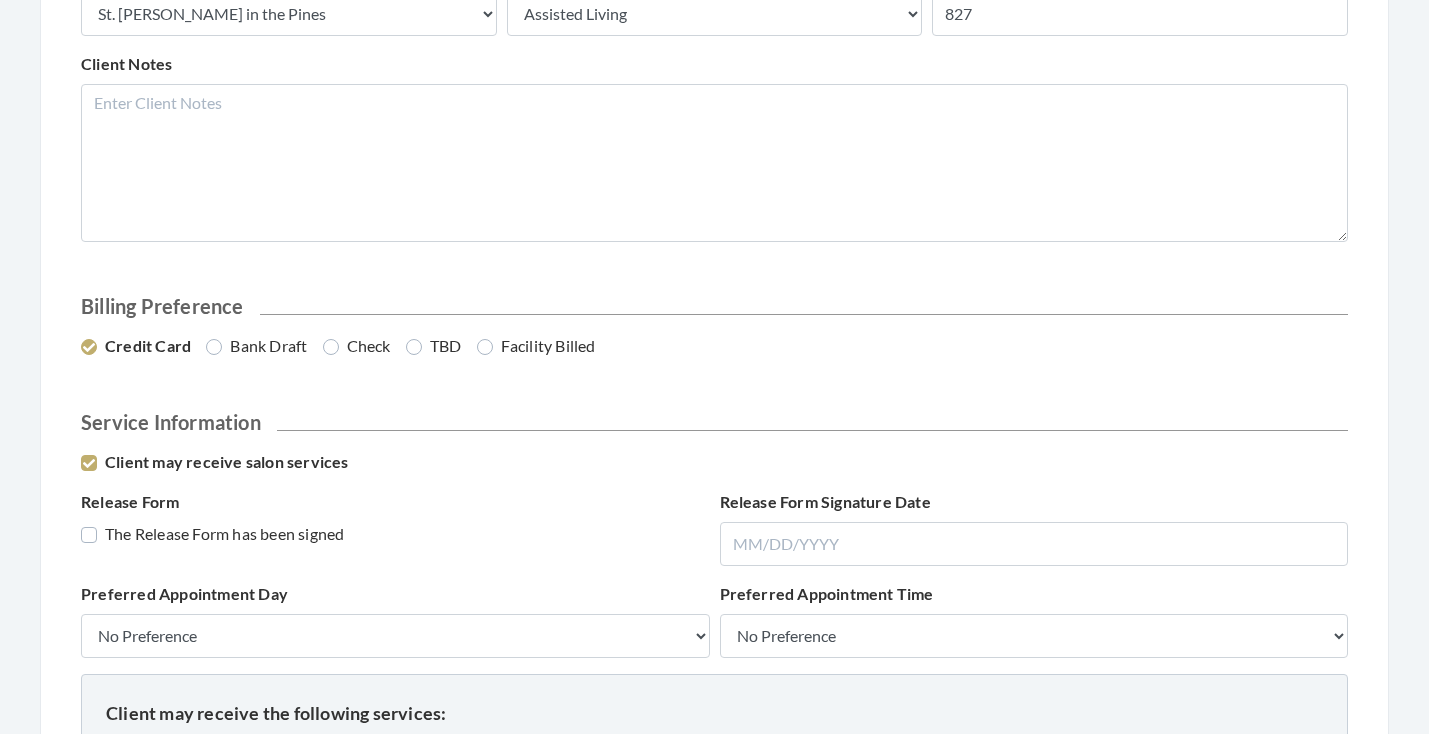click on "The Release Form has been signed" at bounding box center [212, 534] 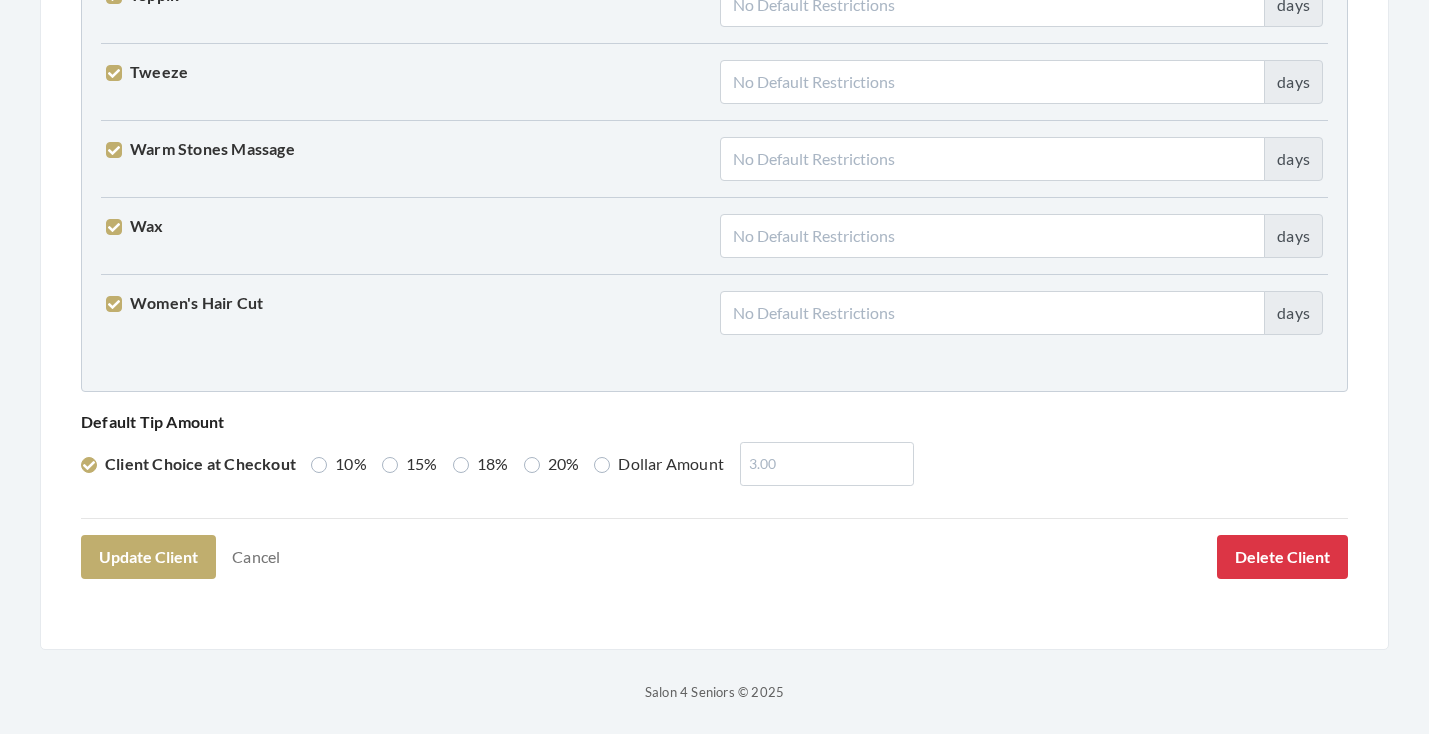 scroll, scrollTop: 5136, scrollLeft: 0, axis: vertical 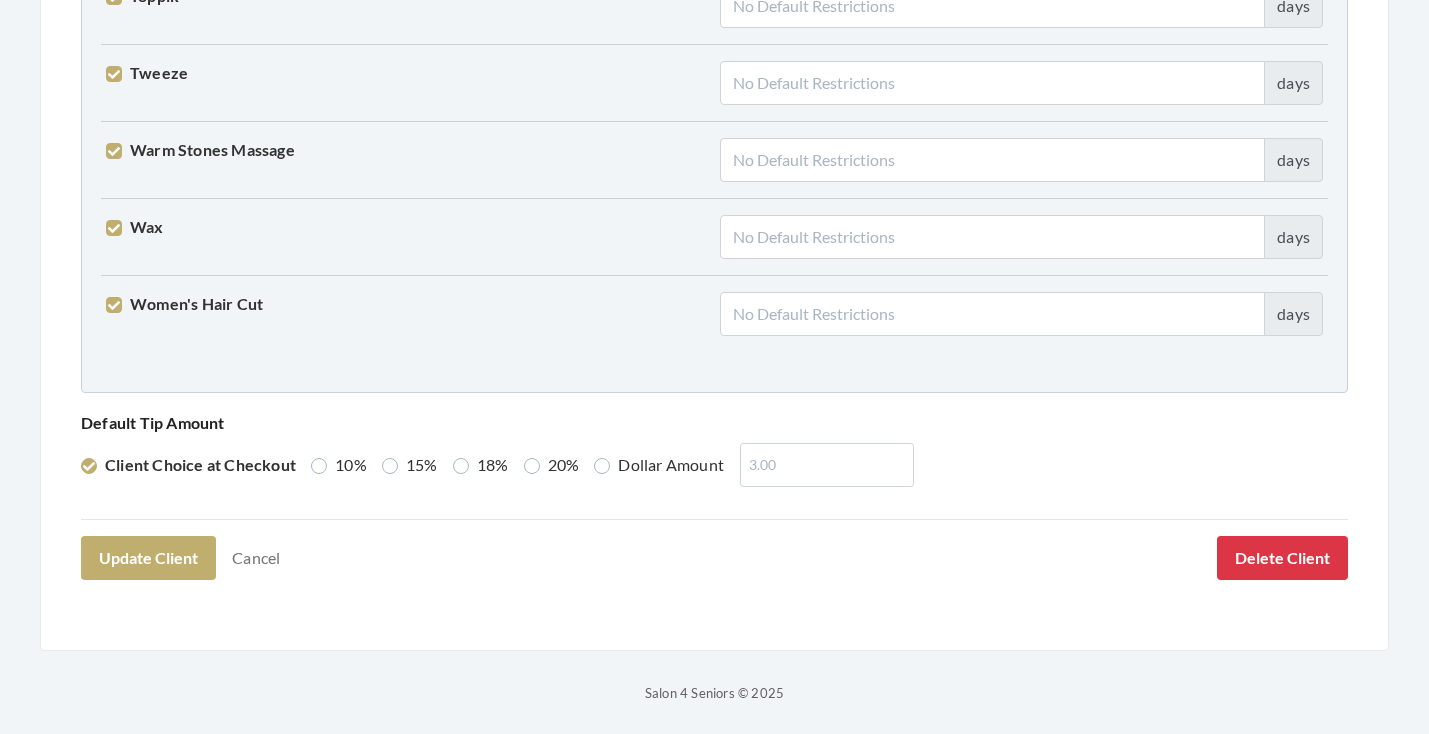 click on "20%" at bounding box center (552, 465) 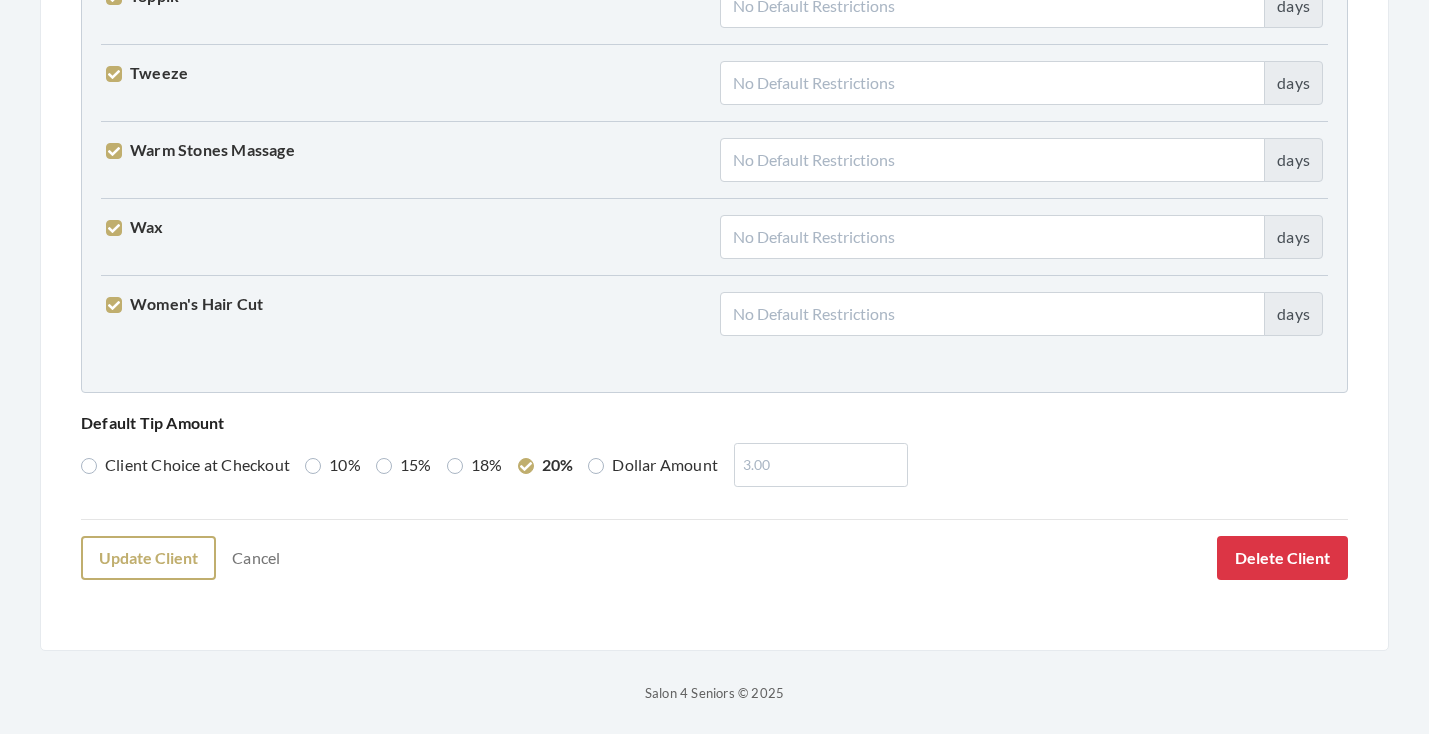 click on "Update Client" at bounding box center (148, 558) 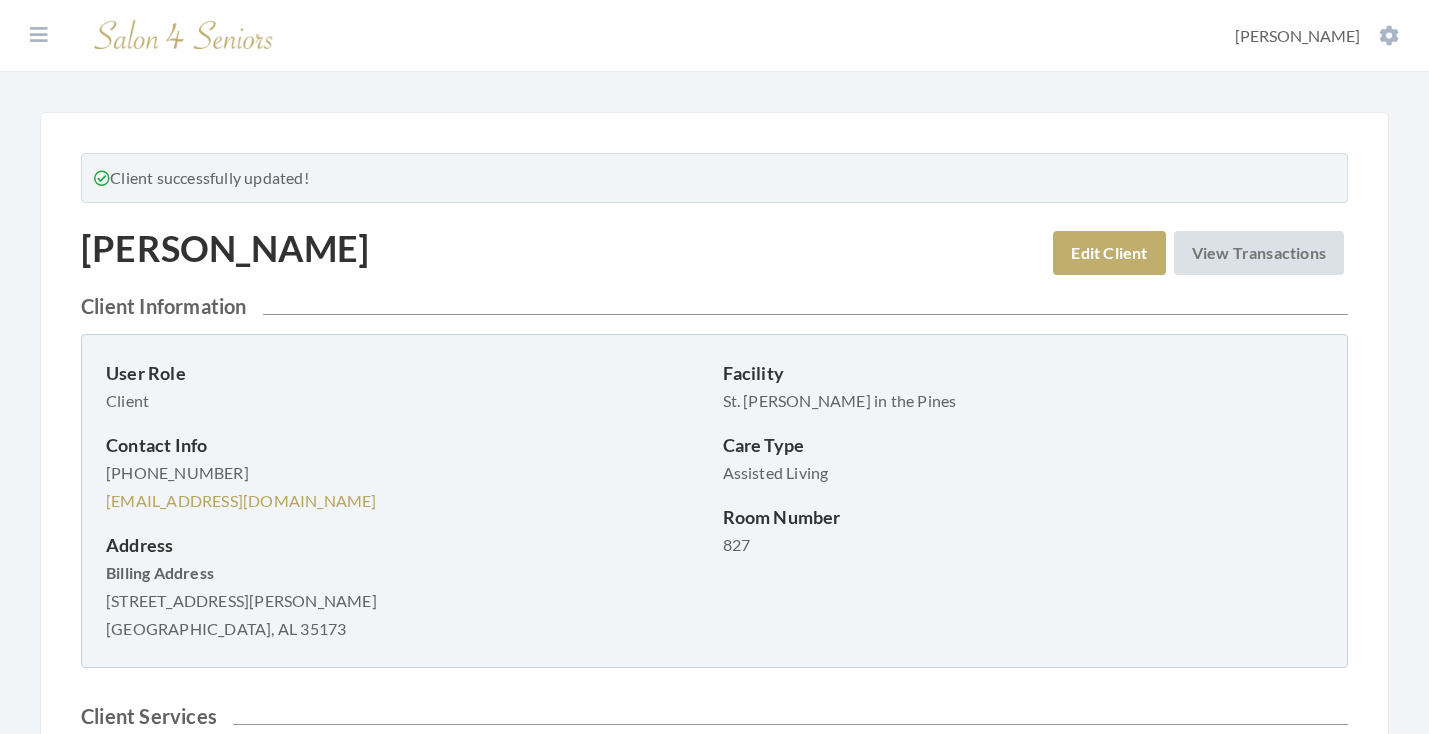 scroll, scrollTop: 0, scrollLeft: 0, axis: both 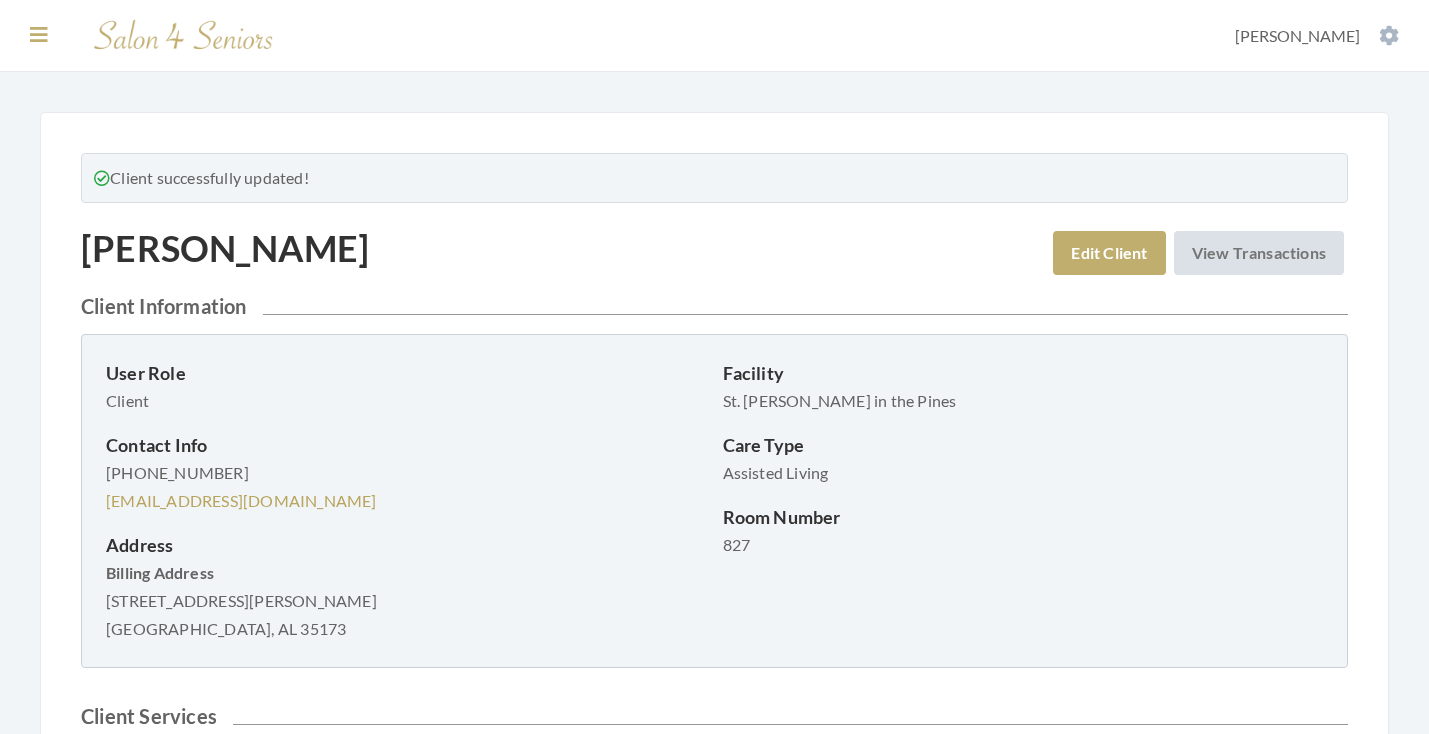 click at bounding box center (39, 35) 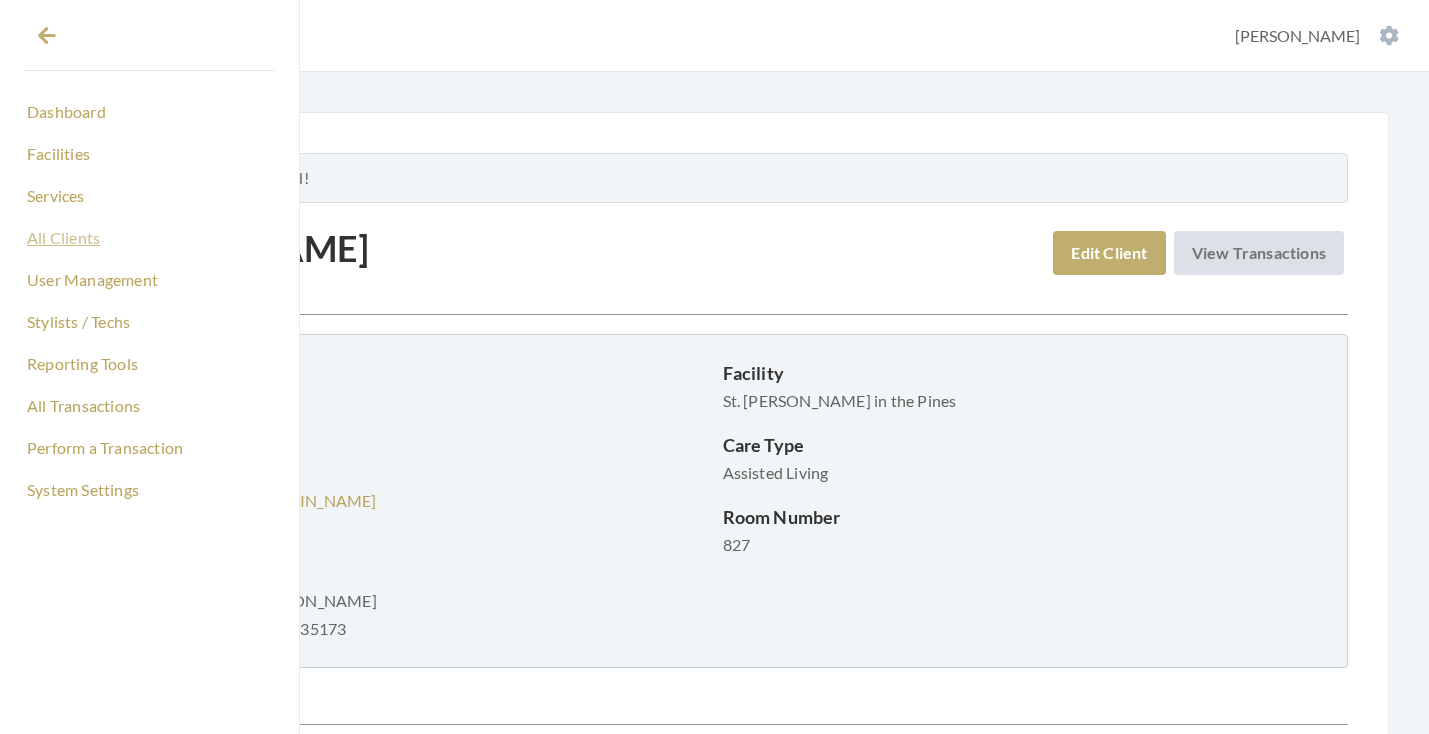click on "All Clients" at bounding box center (149, 238) 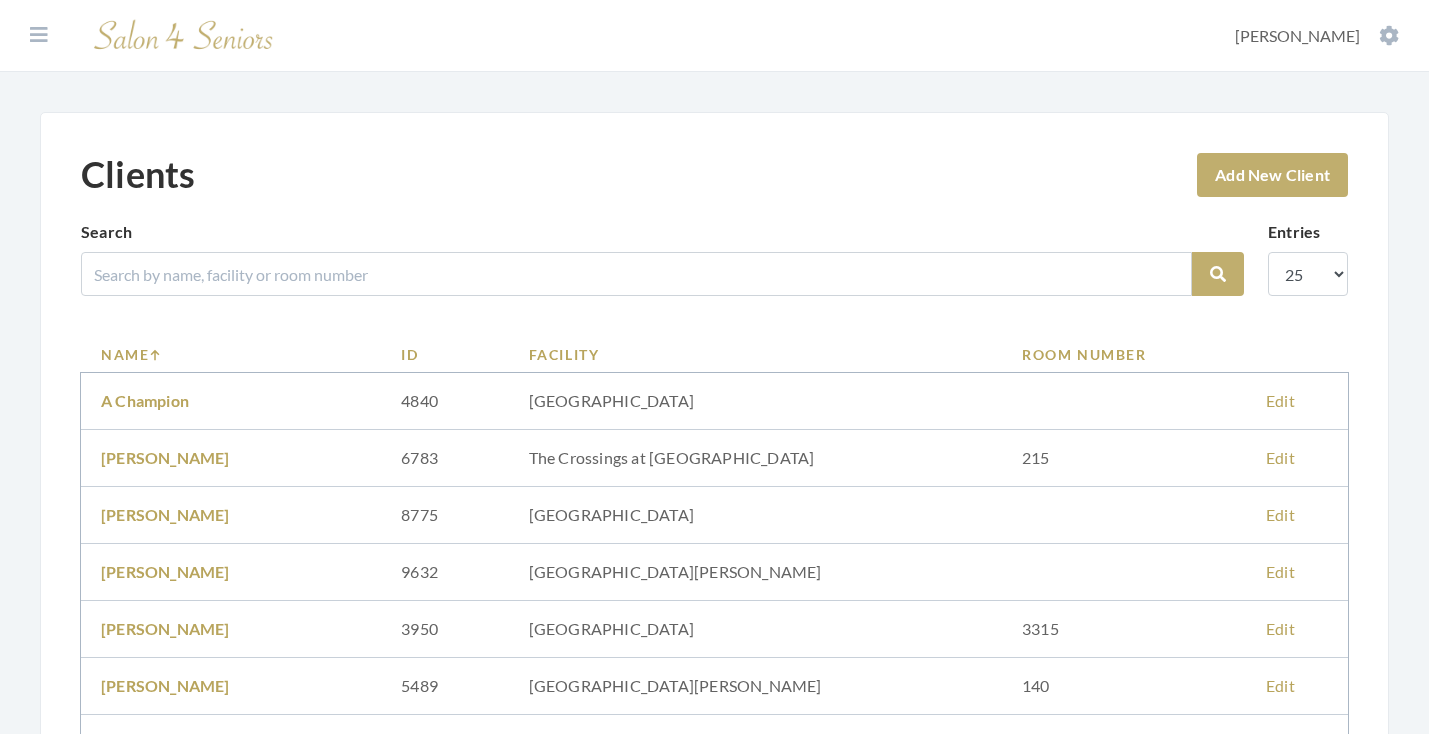 scroll, scrollTop: 0, scrollLeft: 0, axis: both 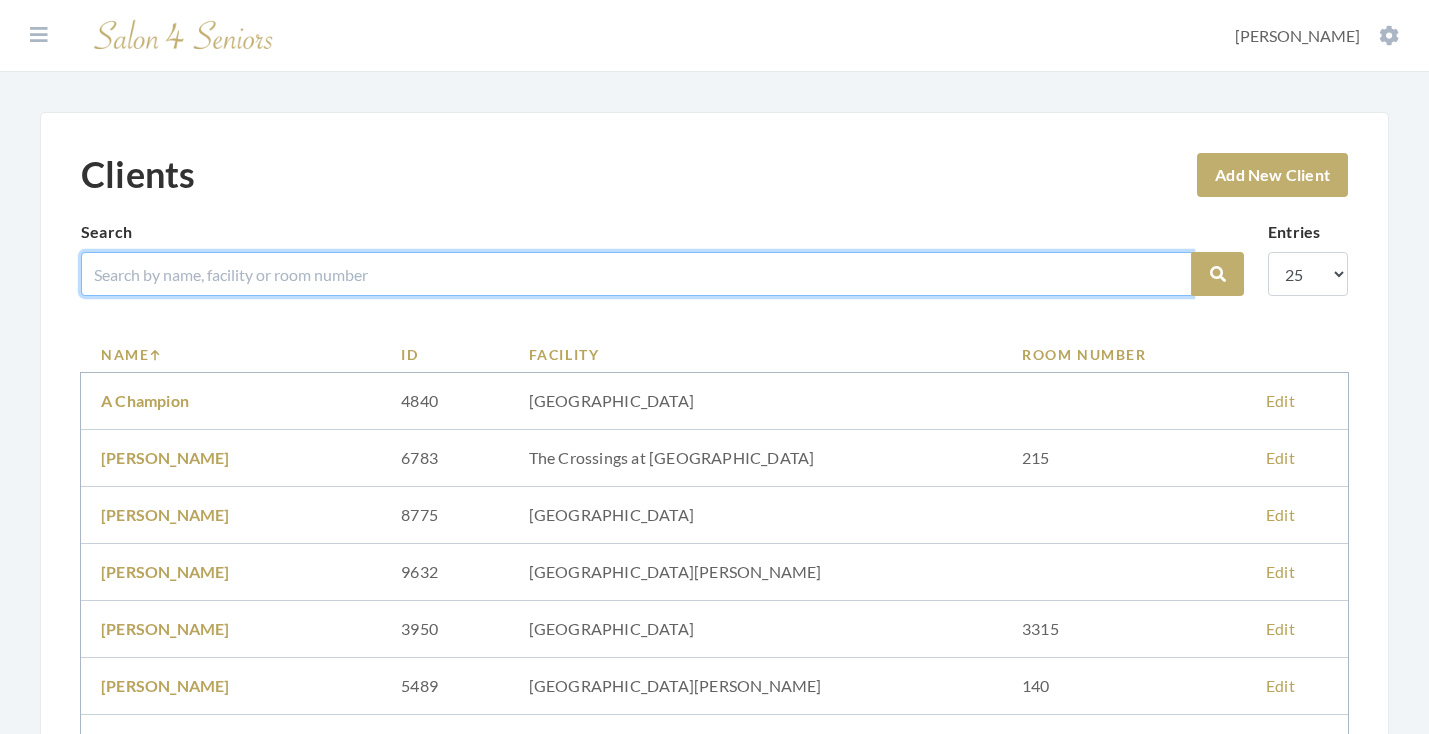 click at bounding box center (636, 274) 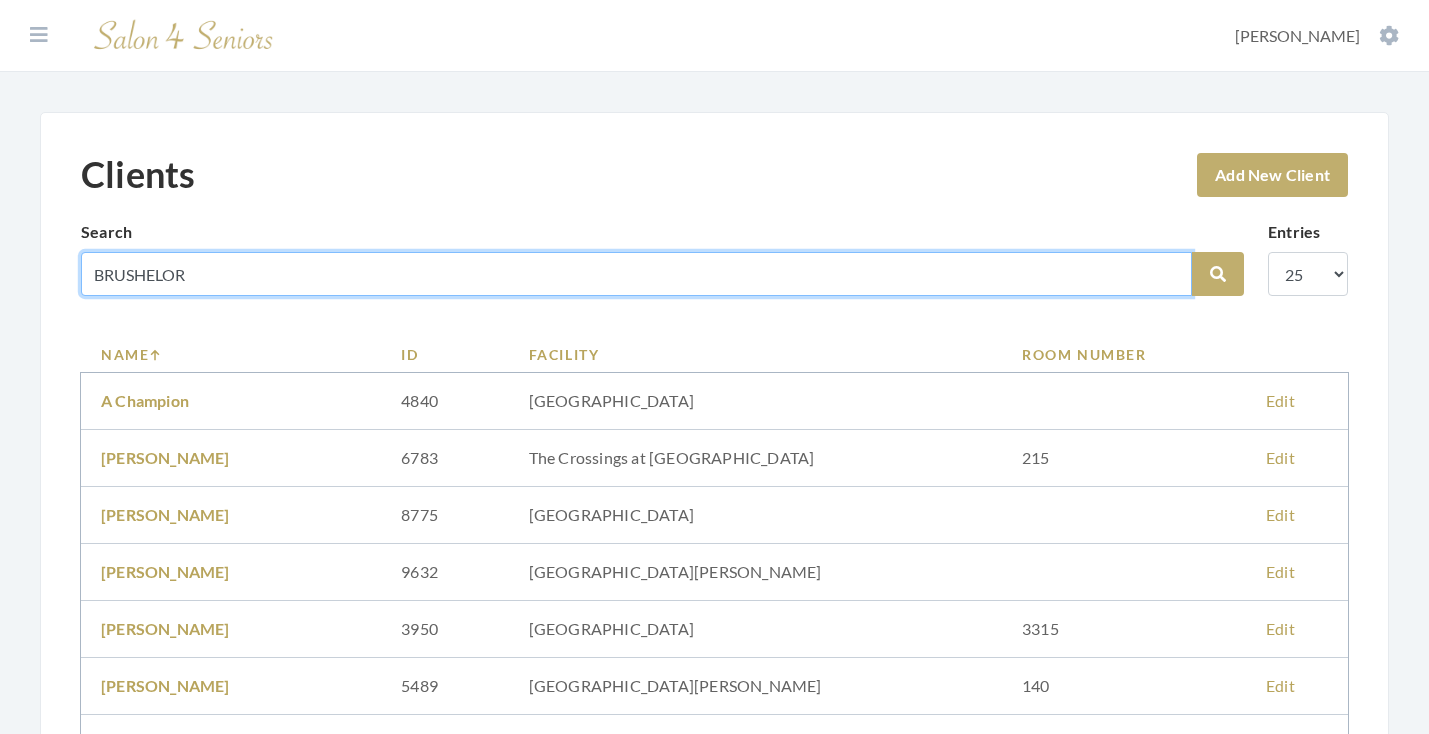 type on "BRUSHELOR" 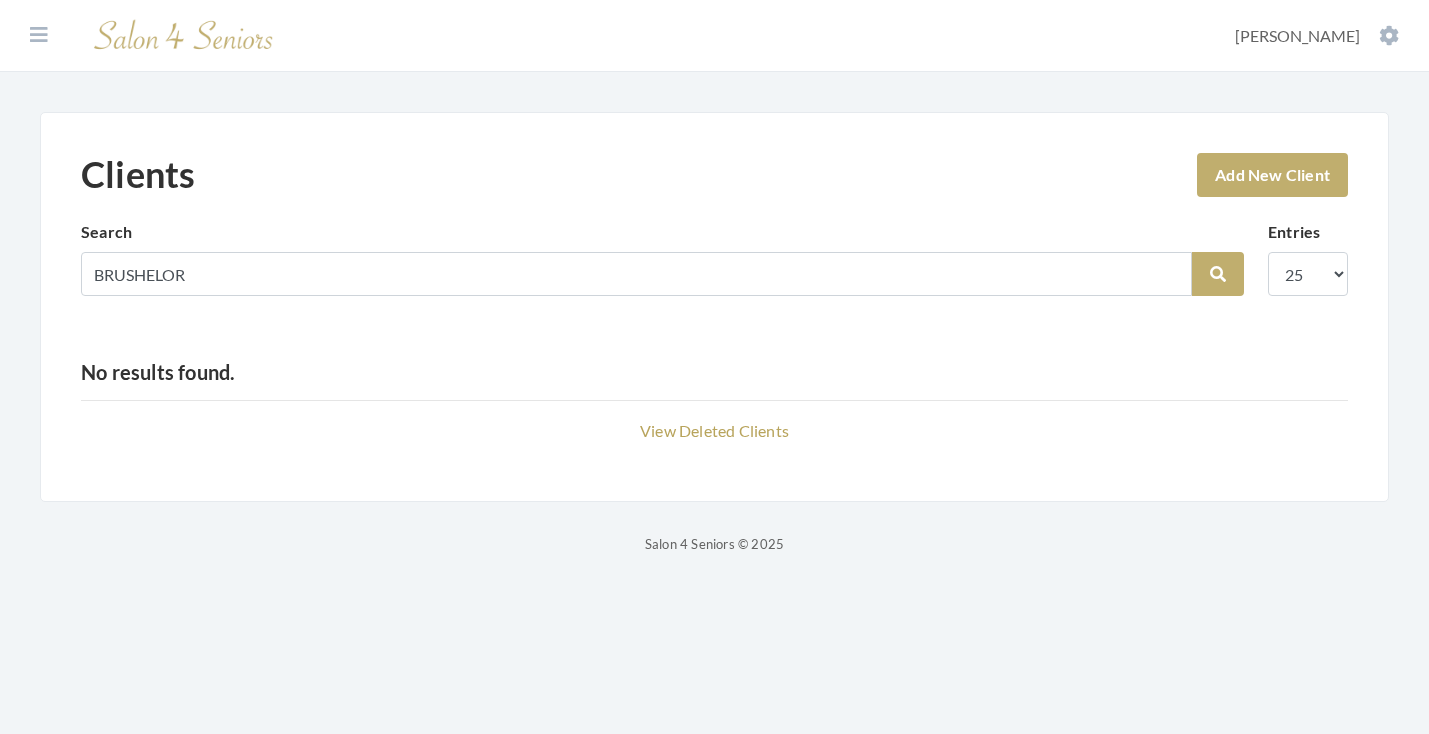 scroll, scrollTop: 0, scrollLeft: 0, axis: both 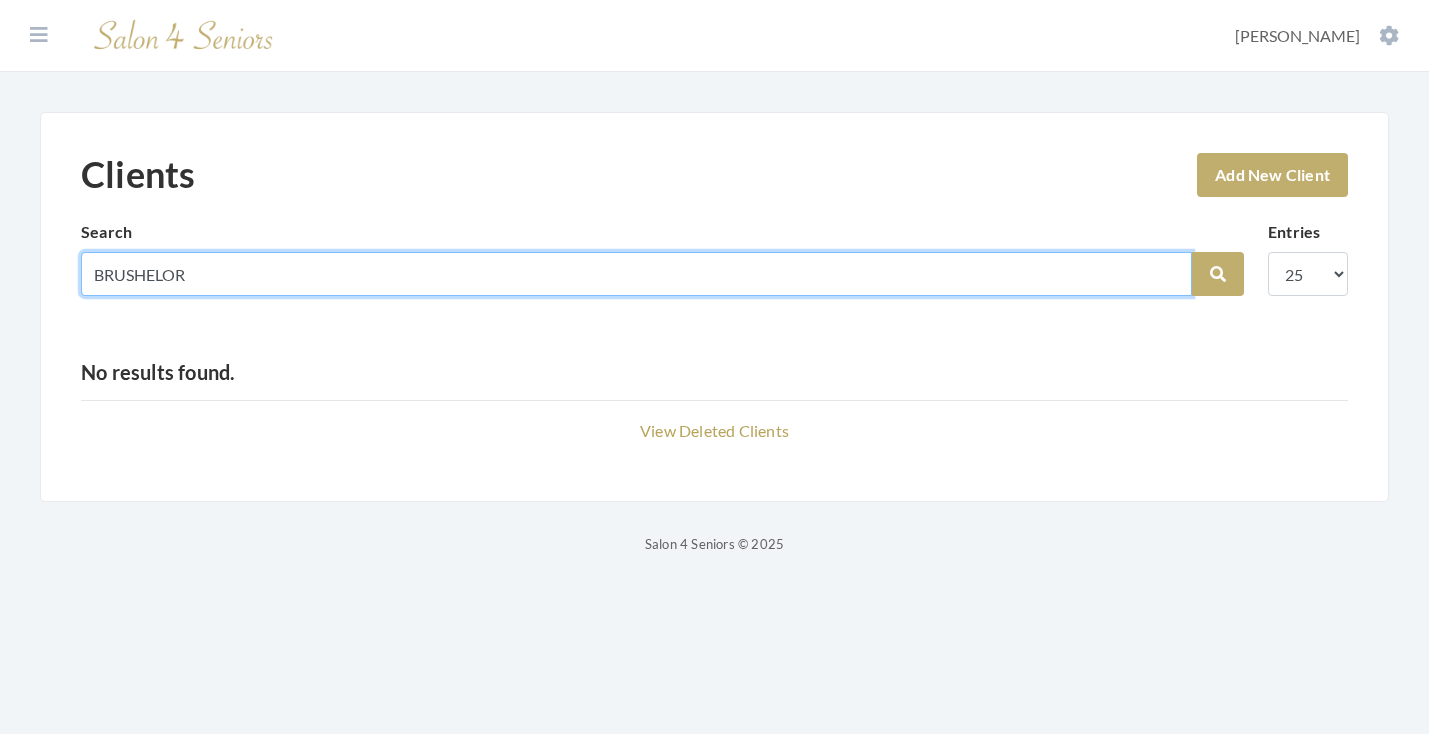 click on "BRUSHELOR" at bounding box center (636, 274) 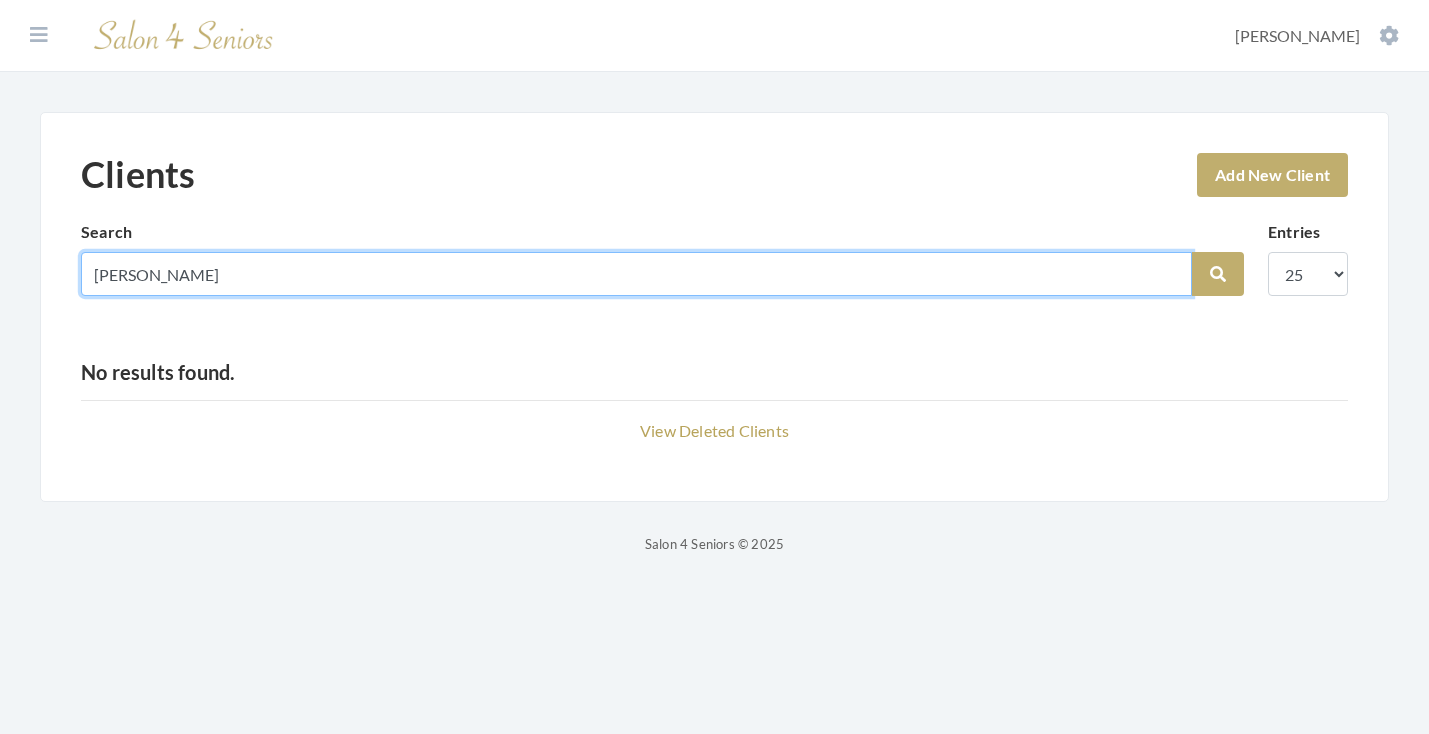 type on "MELVIN" 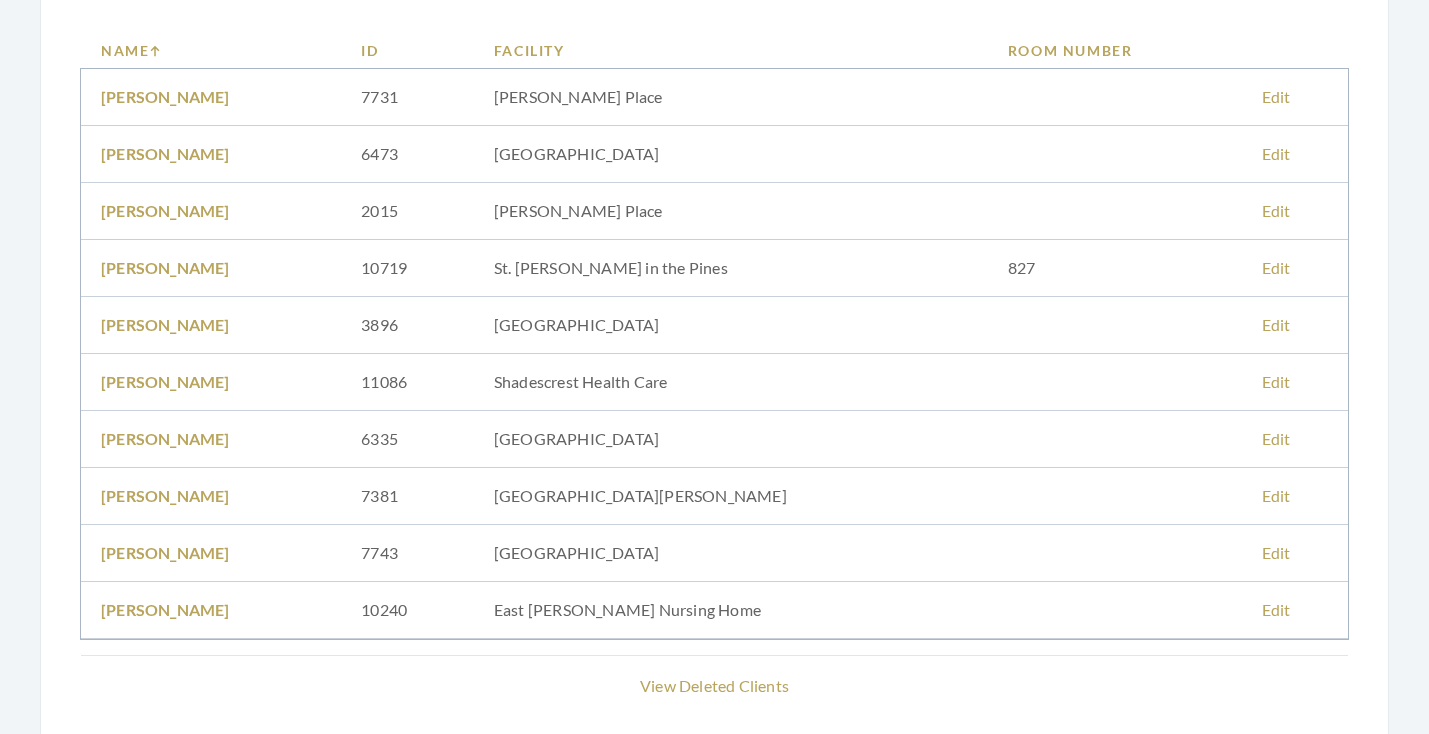 scroll, scrollTop: 302, scrollLeft: 0, axis: vertical 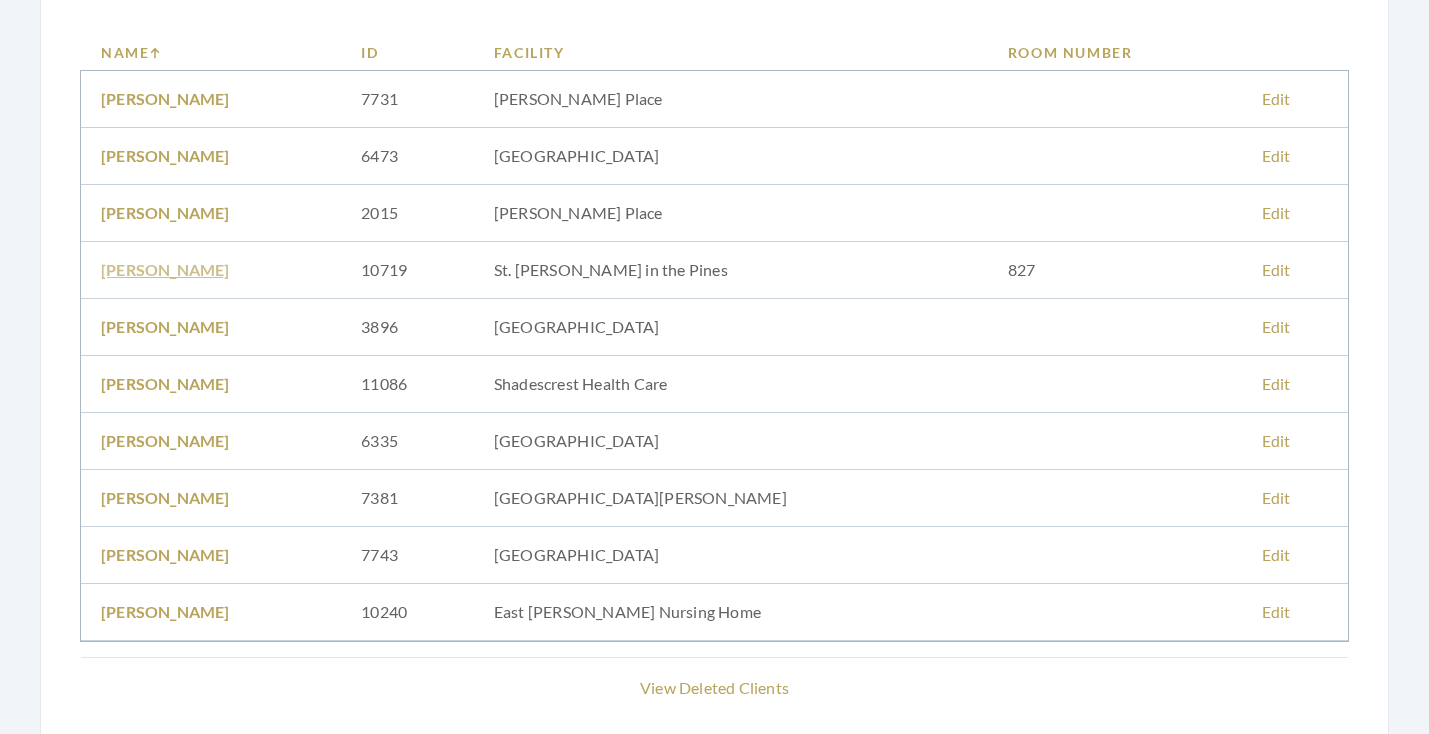 click on "MELVIN
BRUSHABER" at bounding box center [165, 269] 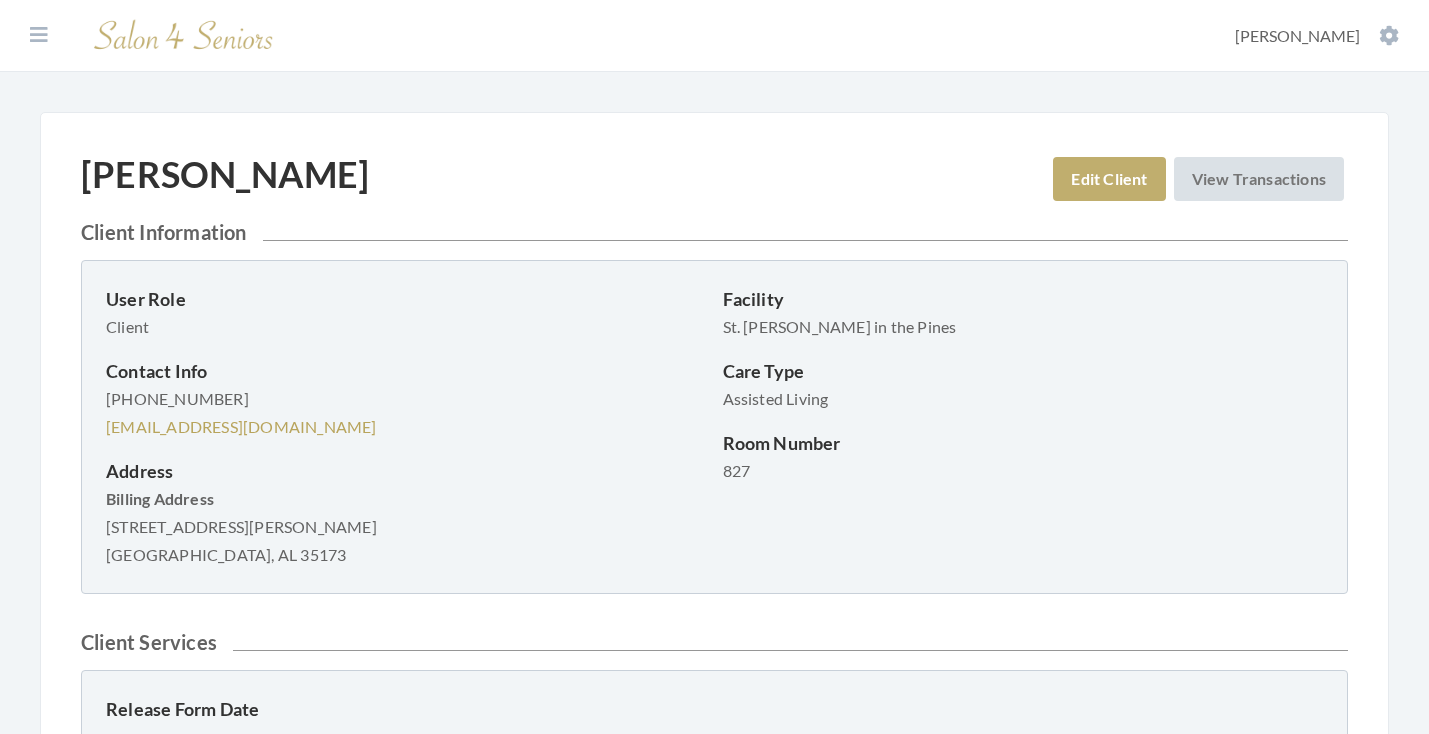 scroll, scrollTop: 0, scrollLeft: 0, axis: both 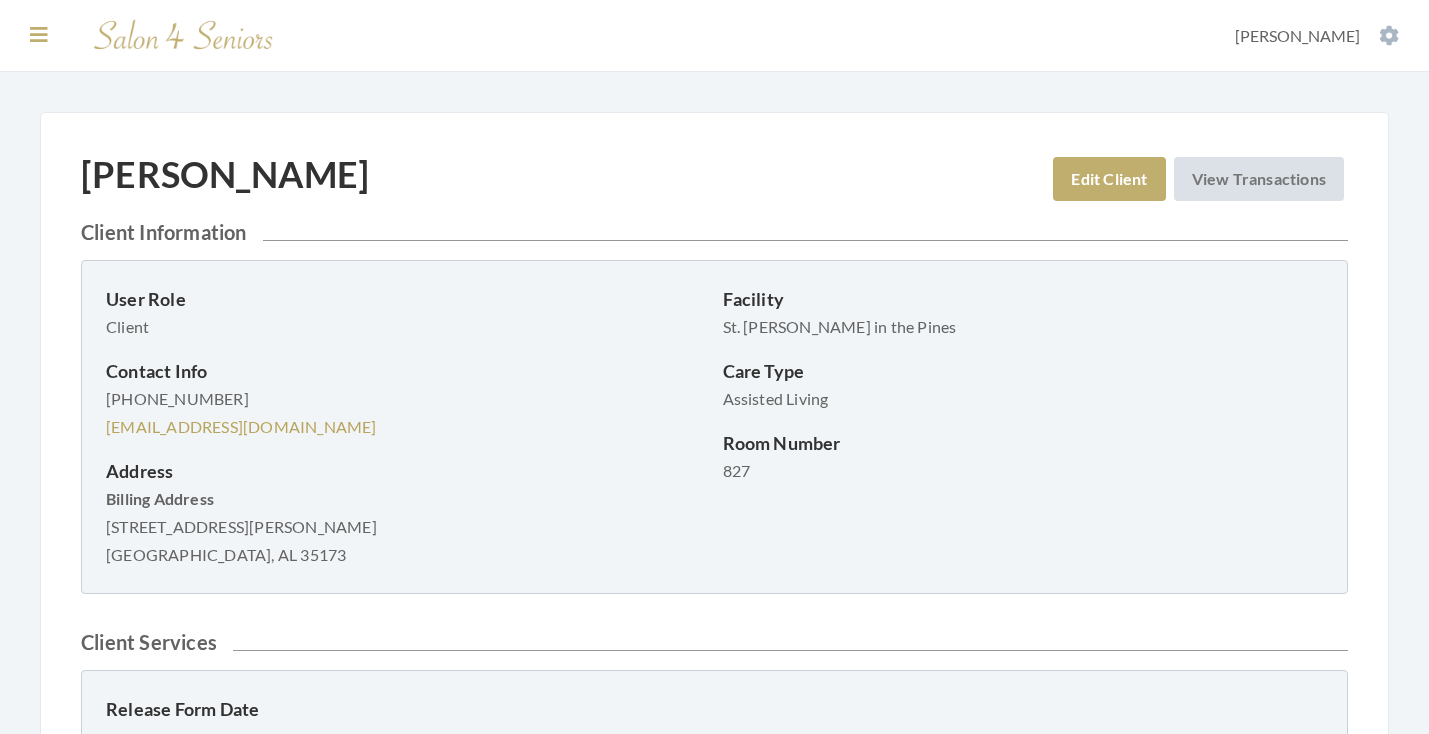 click at bounding box center (39, 35) 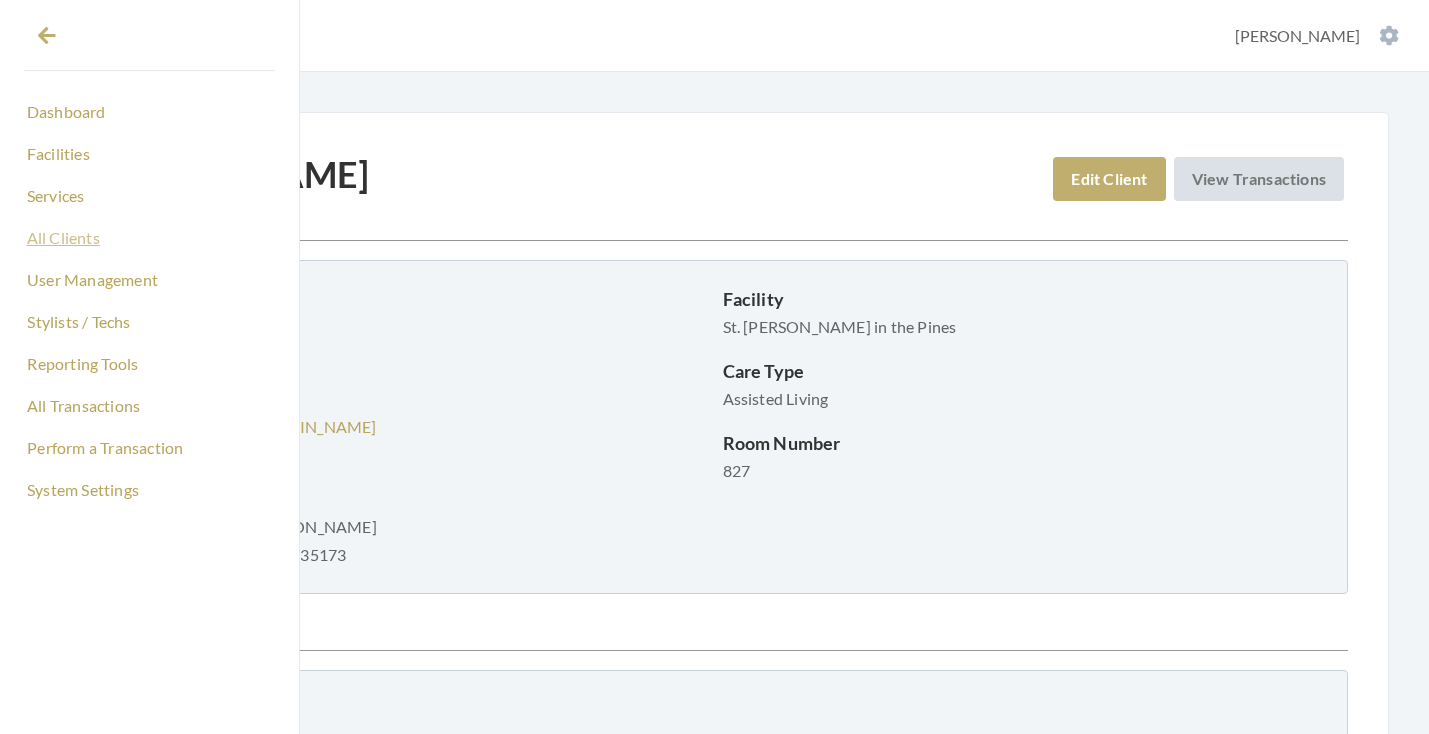 click on "All Clients" at bounding box center (149, 238) 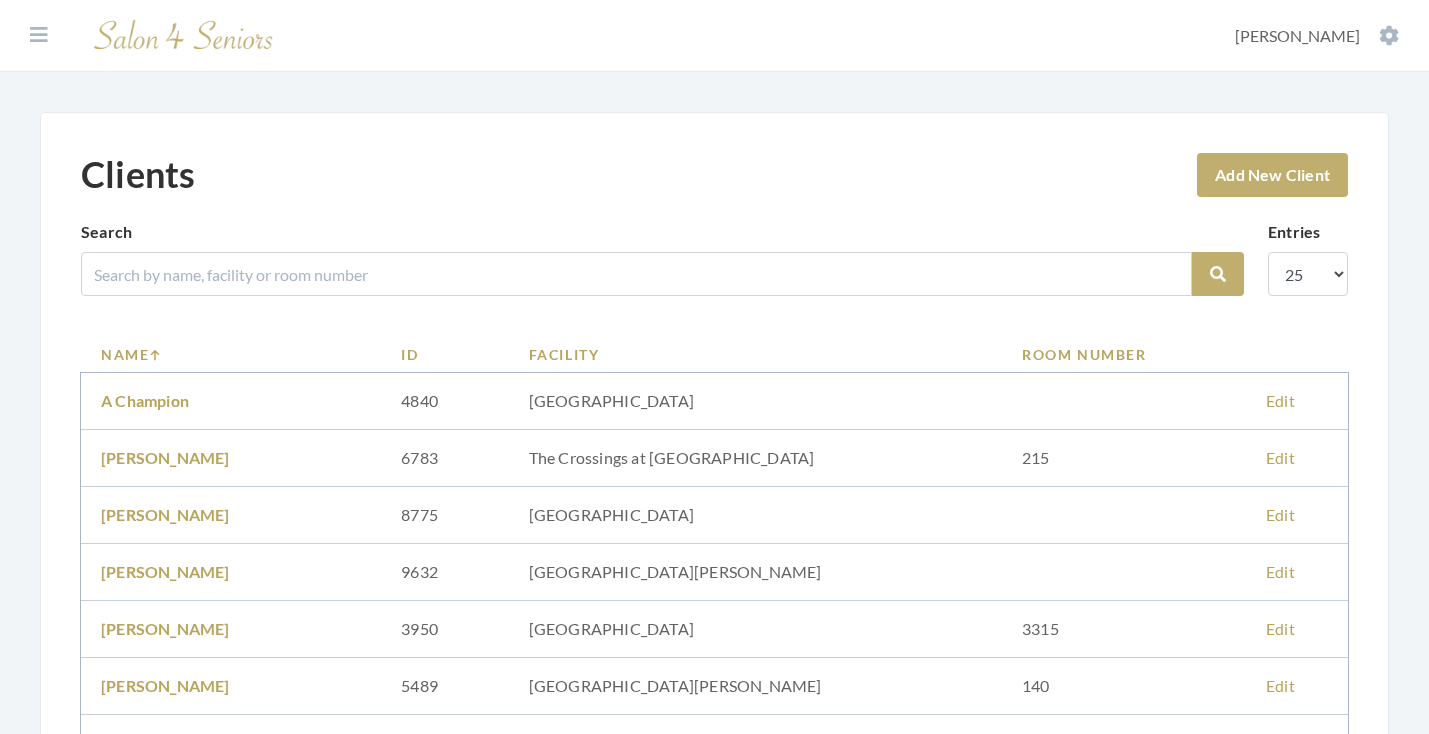 scroll, scrollTop: 0, scrollLeft: 0, axis: both 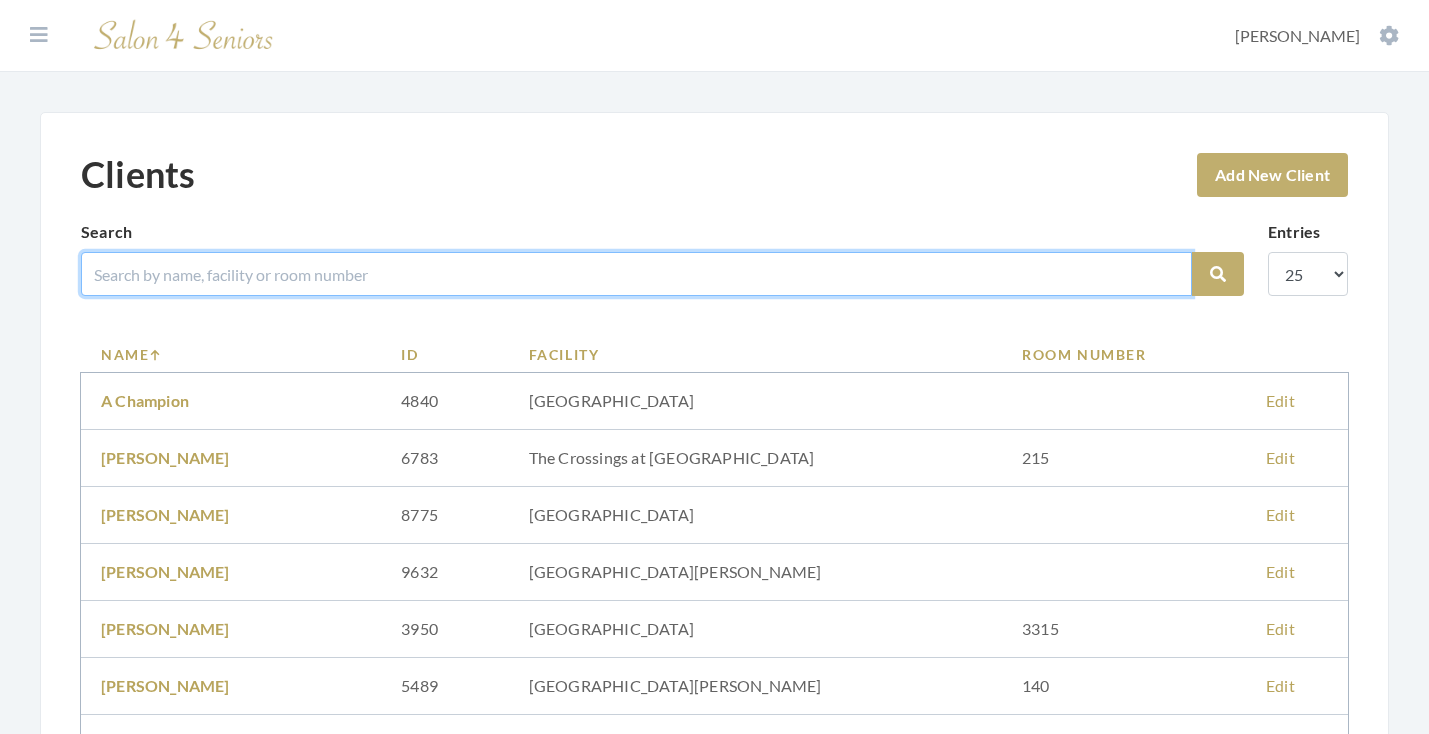 click at bounding box center (636, 274) 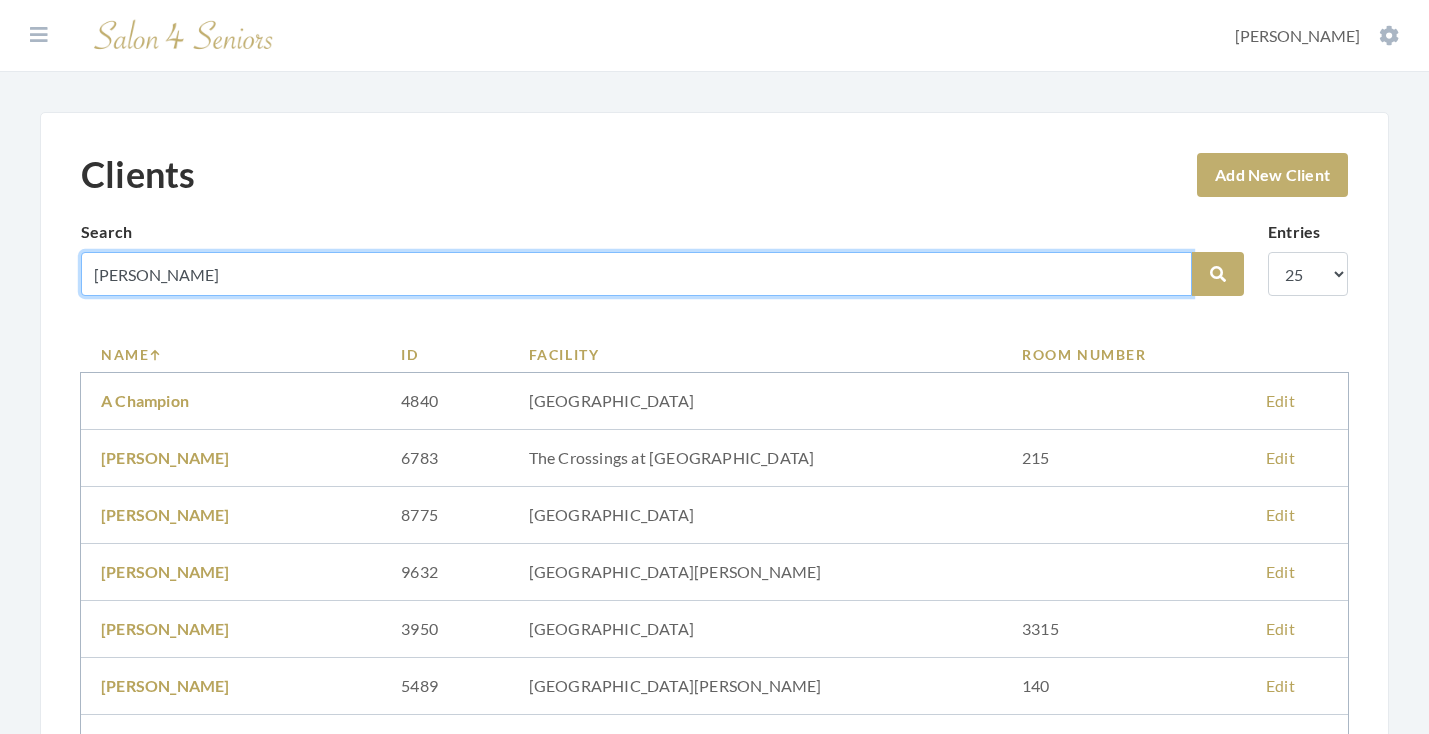 type on "[PERSON_NAME]" 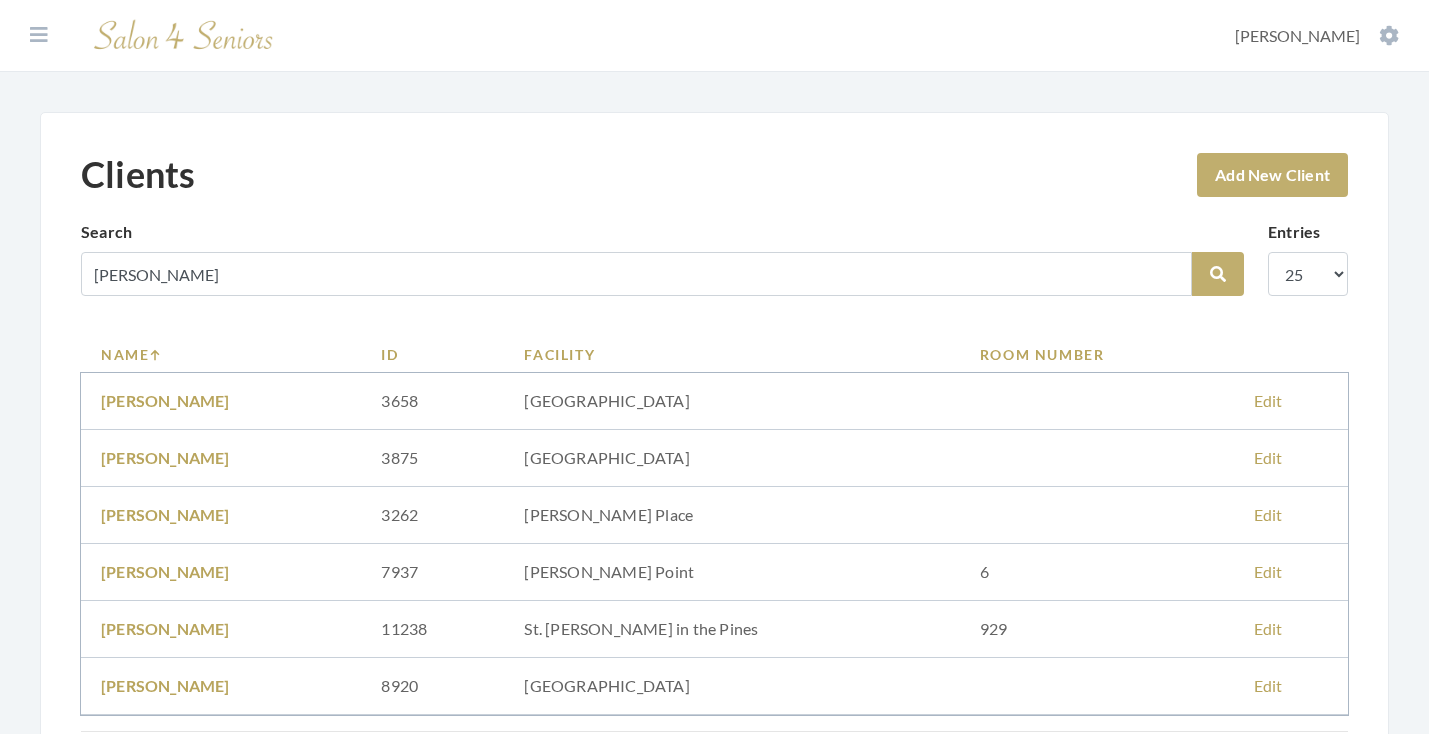 scroll, scrollTop: 0, scrollLeft: 0, axis: both 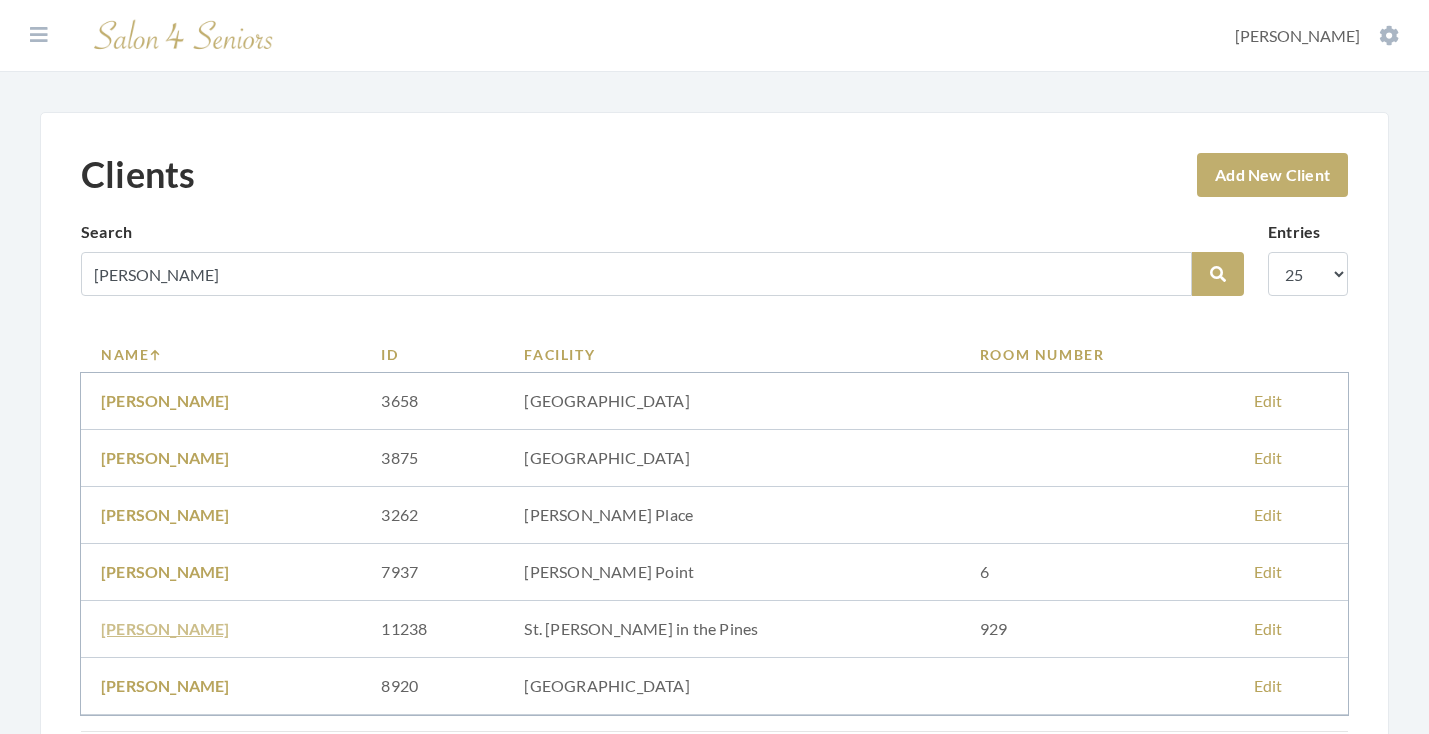 click on "[PERSON_NAME]" at bounding box center (165, 628) 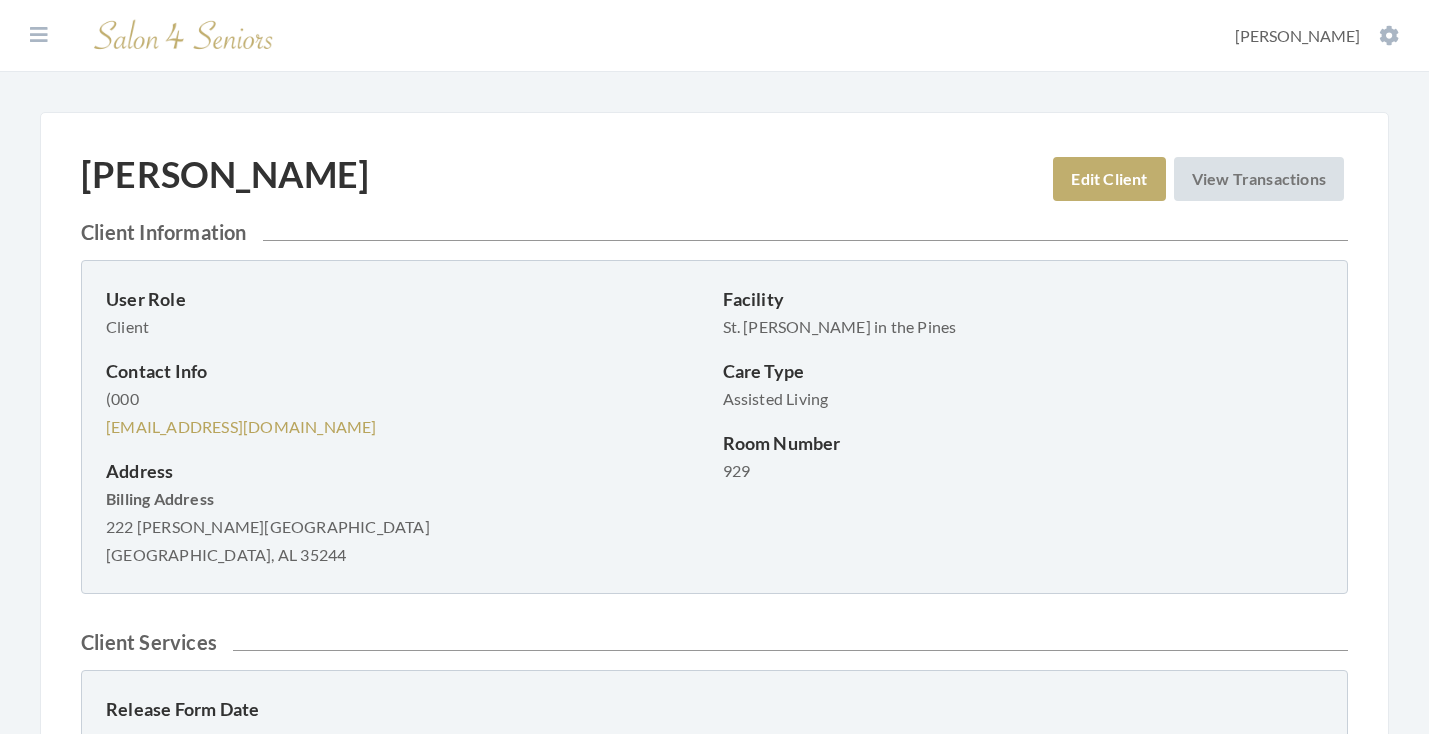 scroll, scrollTop: 0, scrollLeft: 0, axis: both 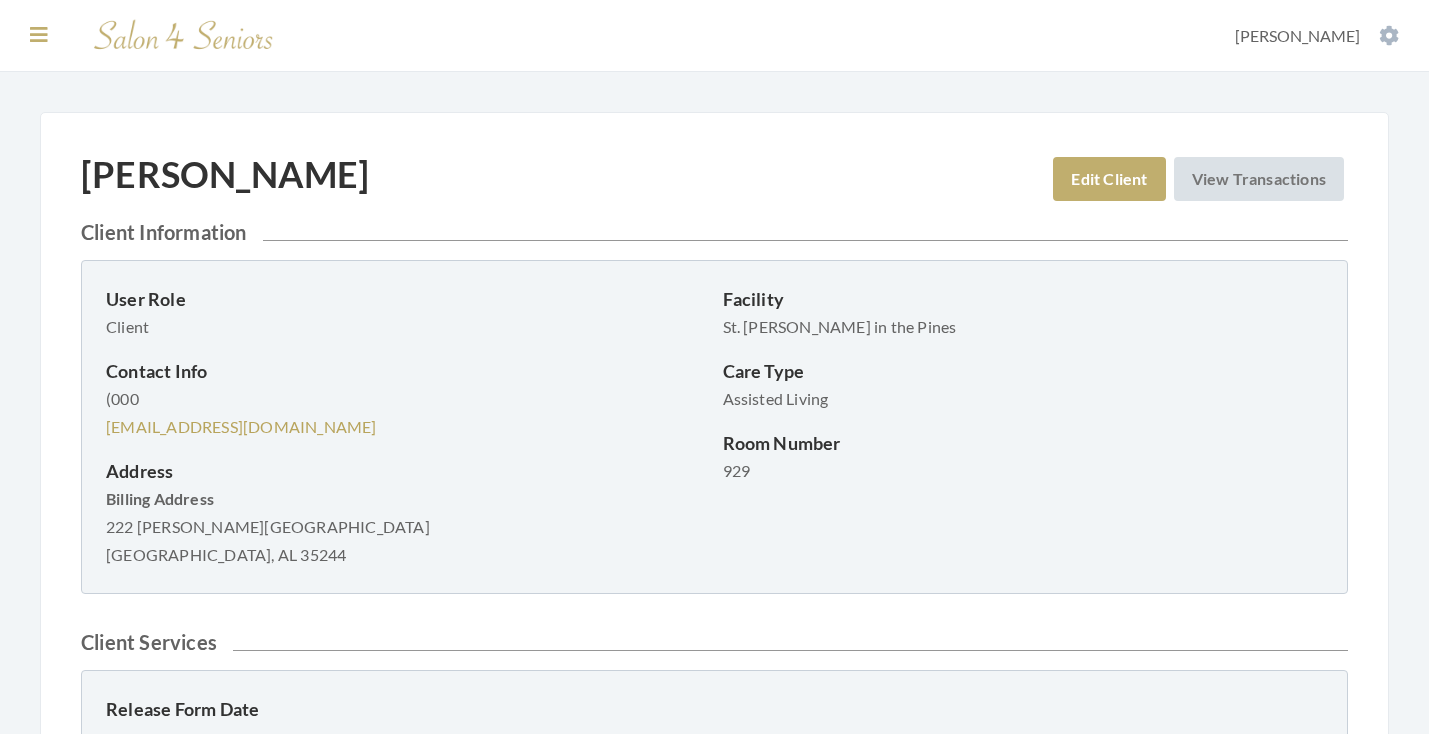 click at bounding box center (39, 35) 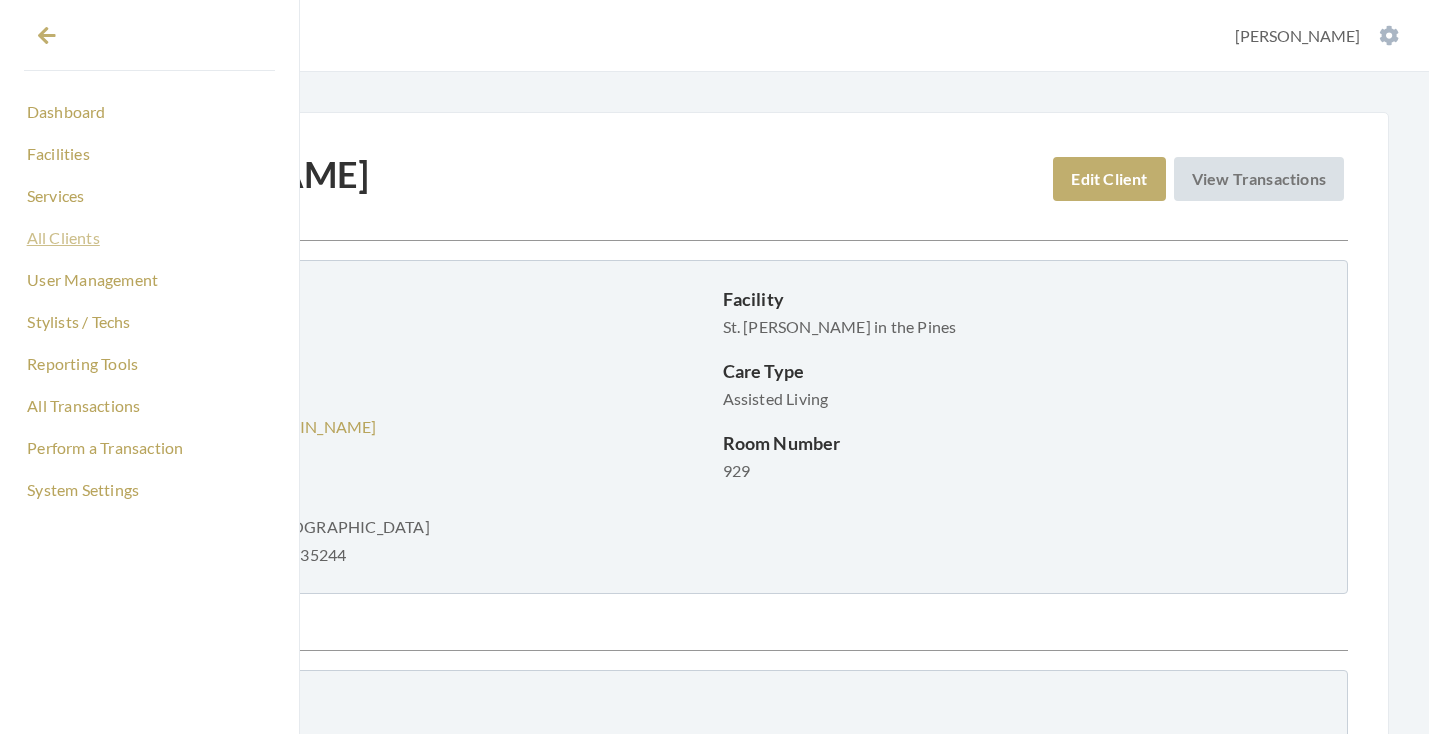 click on "All Clients" at bounding box center [149, 238] 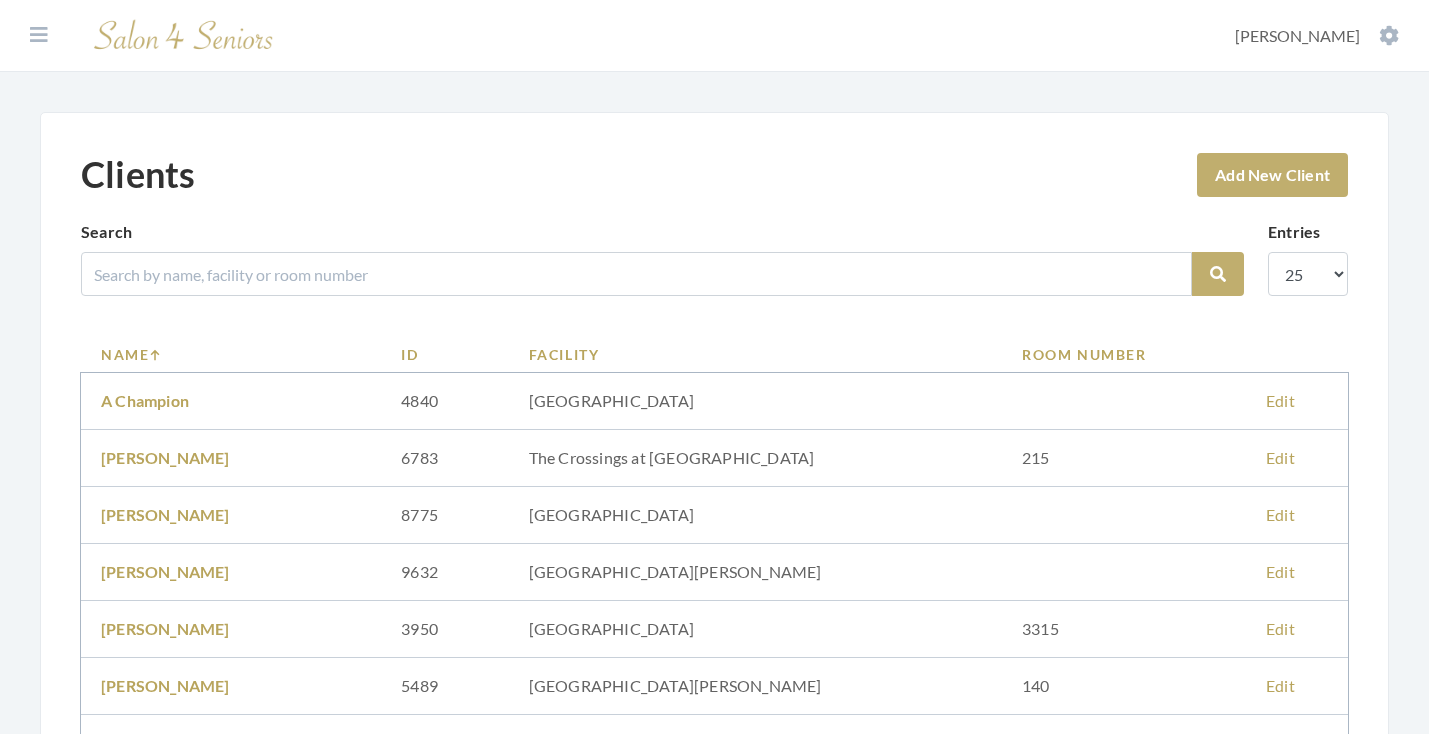 scroll, scrollTop: 0, scrollLeft: 0, axis: both 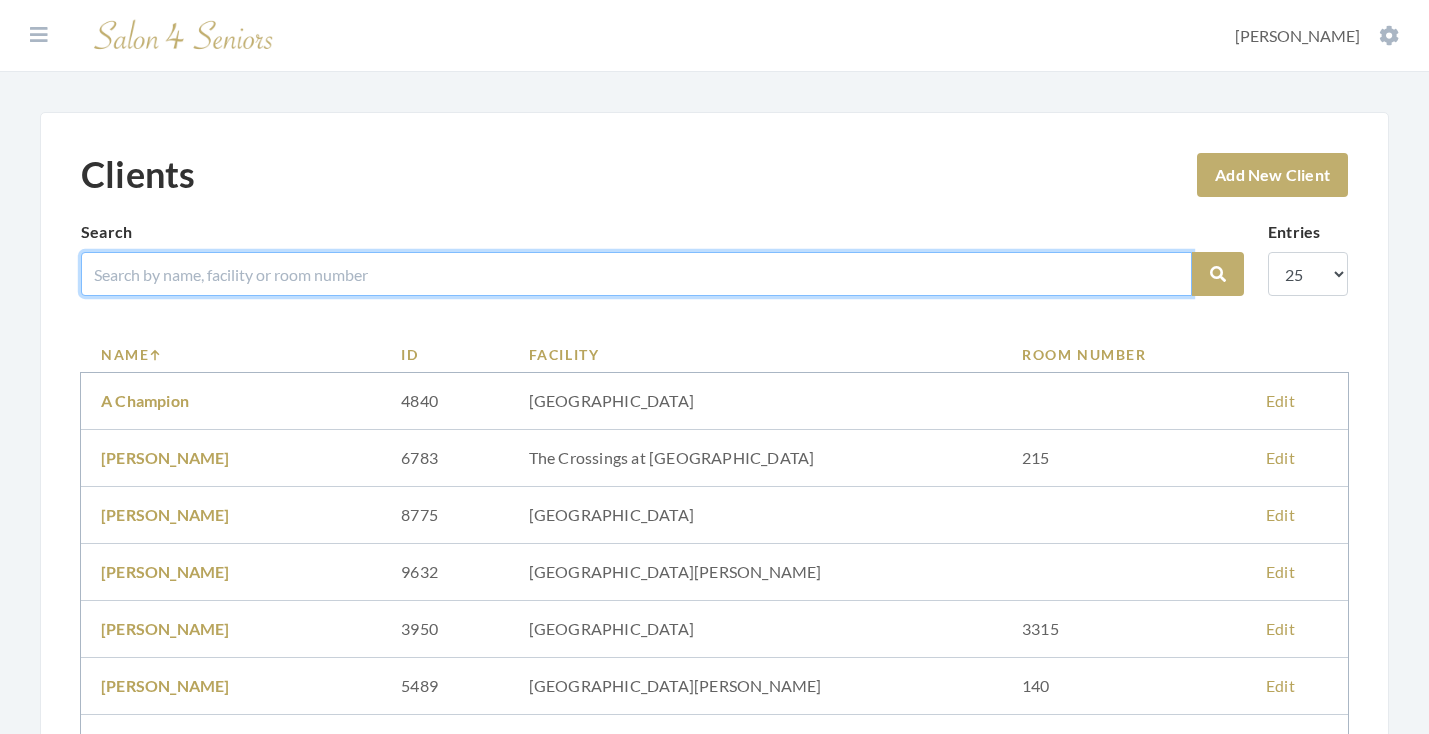 click at bounding box center (636, 274) 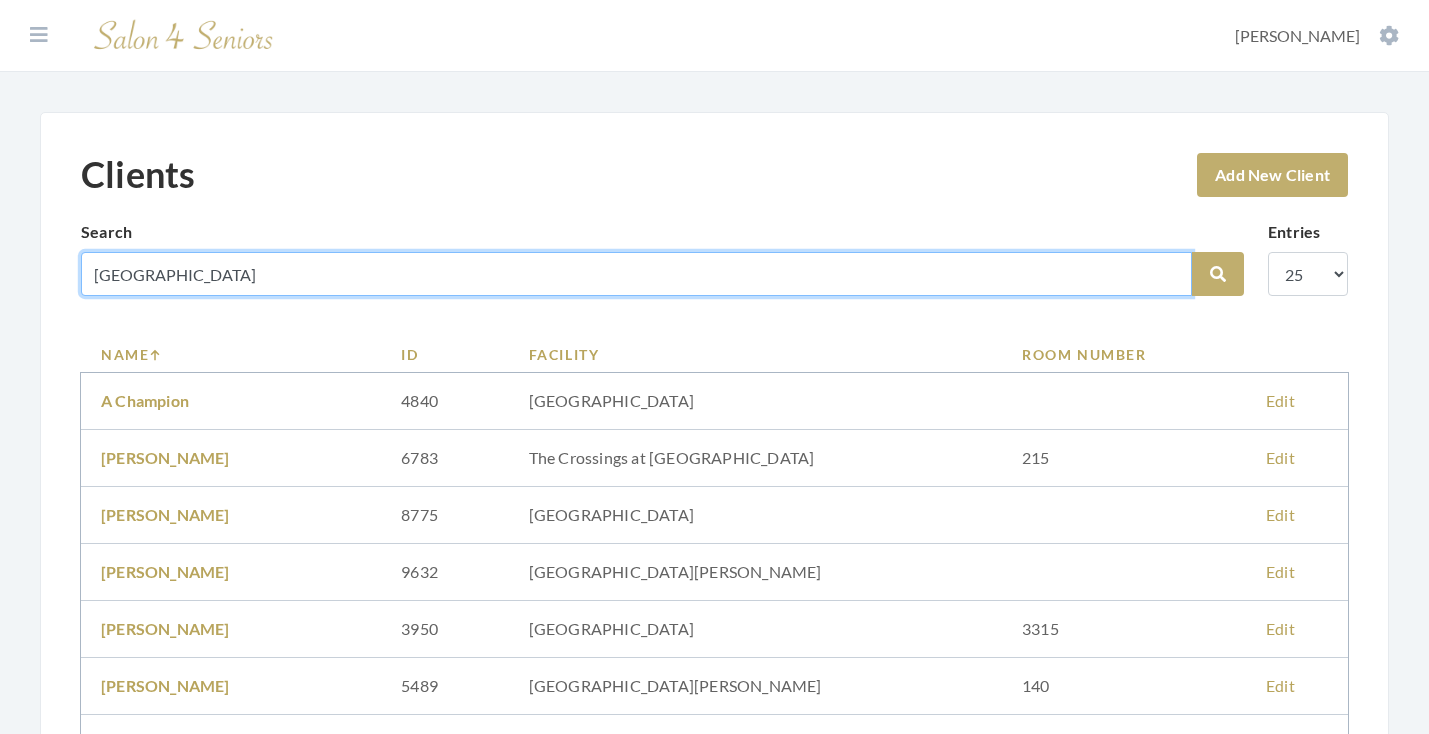type on "WESTBROOK" 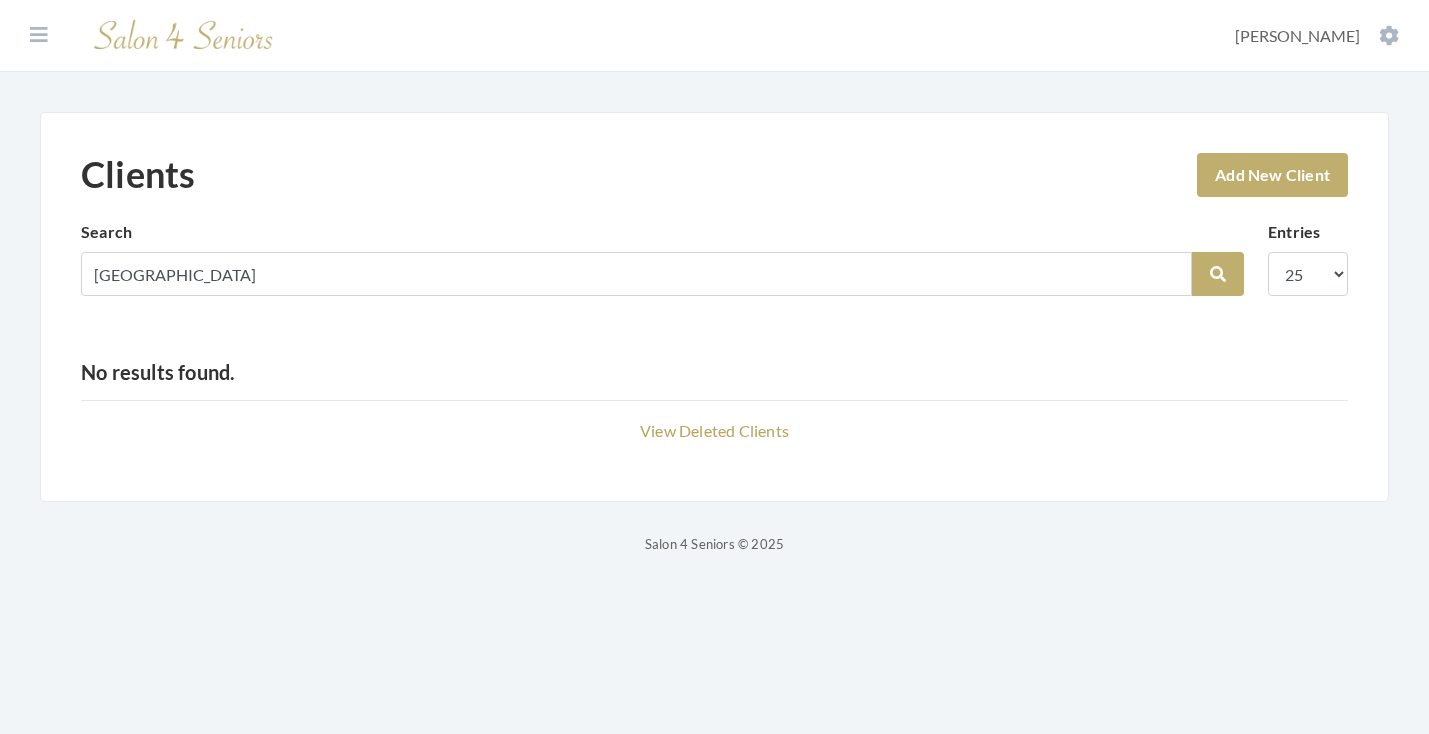 scroll, scrollTop: 0, scrollLeft: 0, axis: both 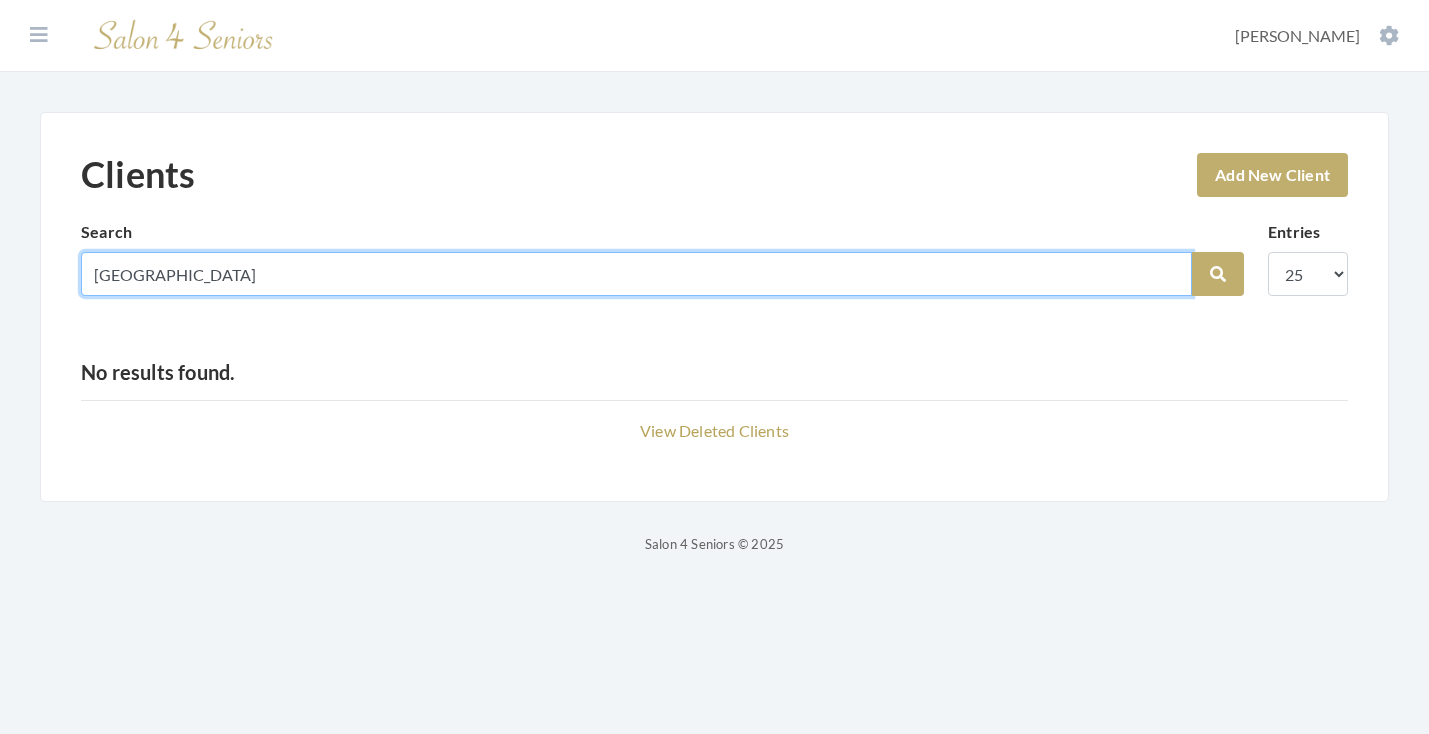 click on "[GEOGRAPHIC_DATA]" at bounding box center [636, 274] 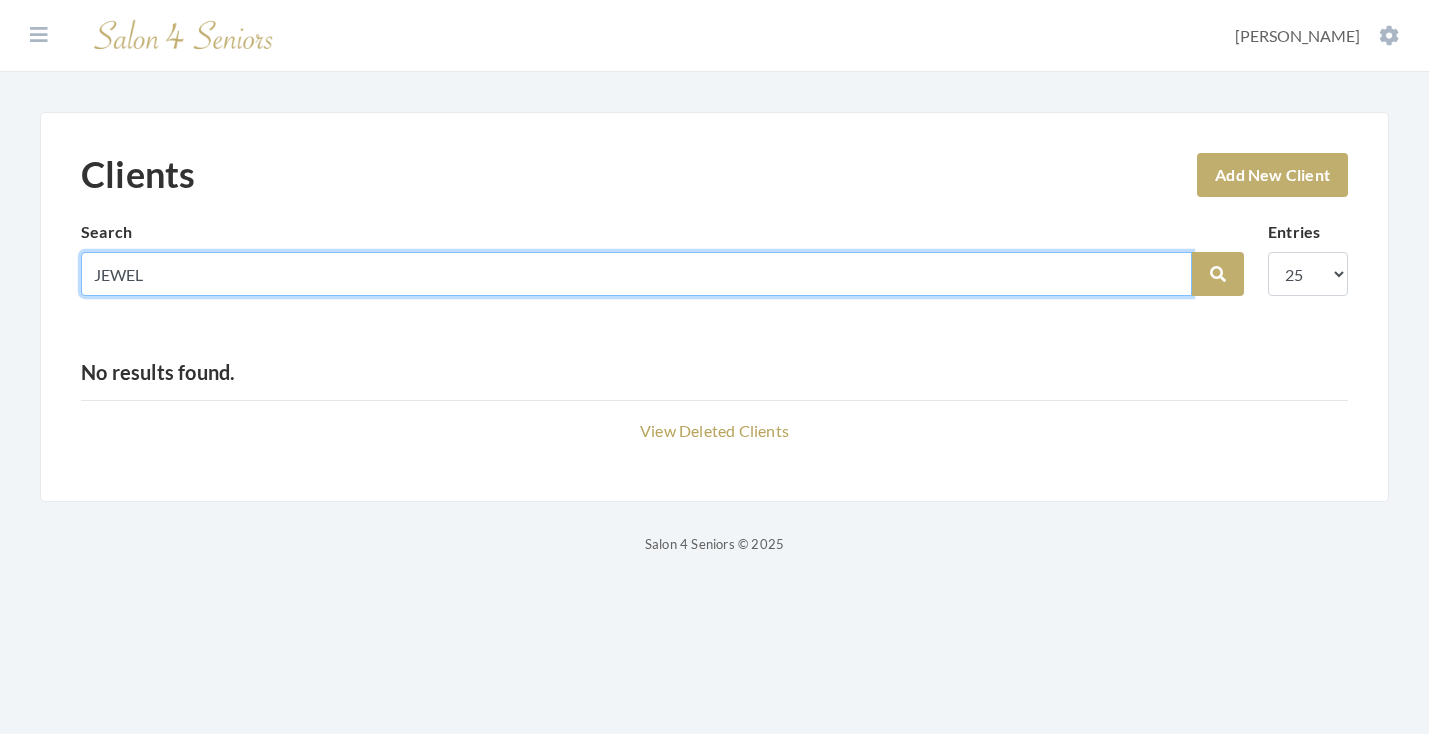 type on "JEWEL" 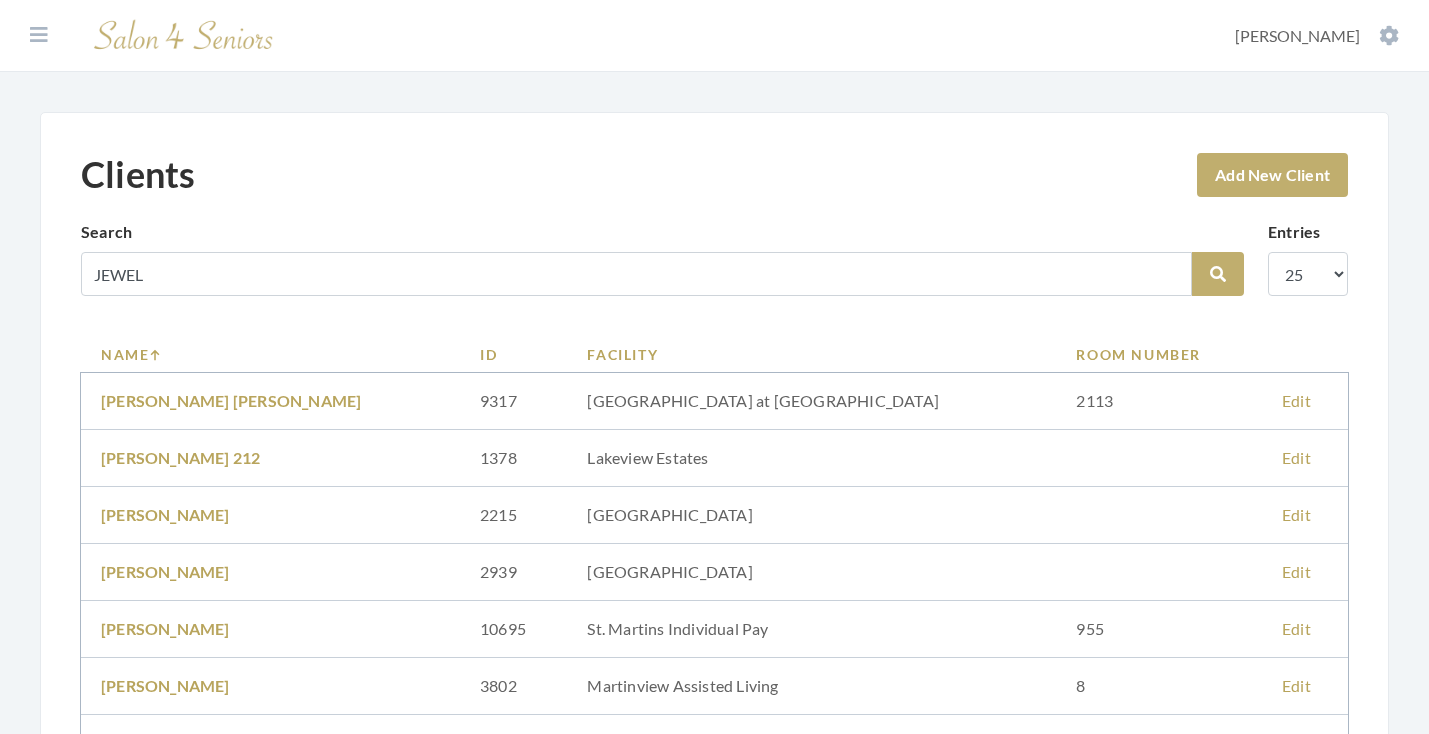 scroll, scrollTop: 231, scrollLeft: 0, axis: vertical 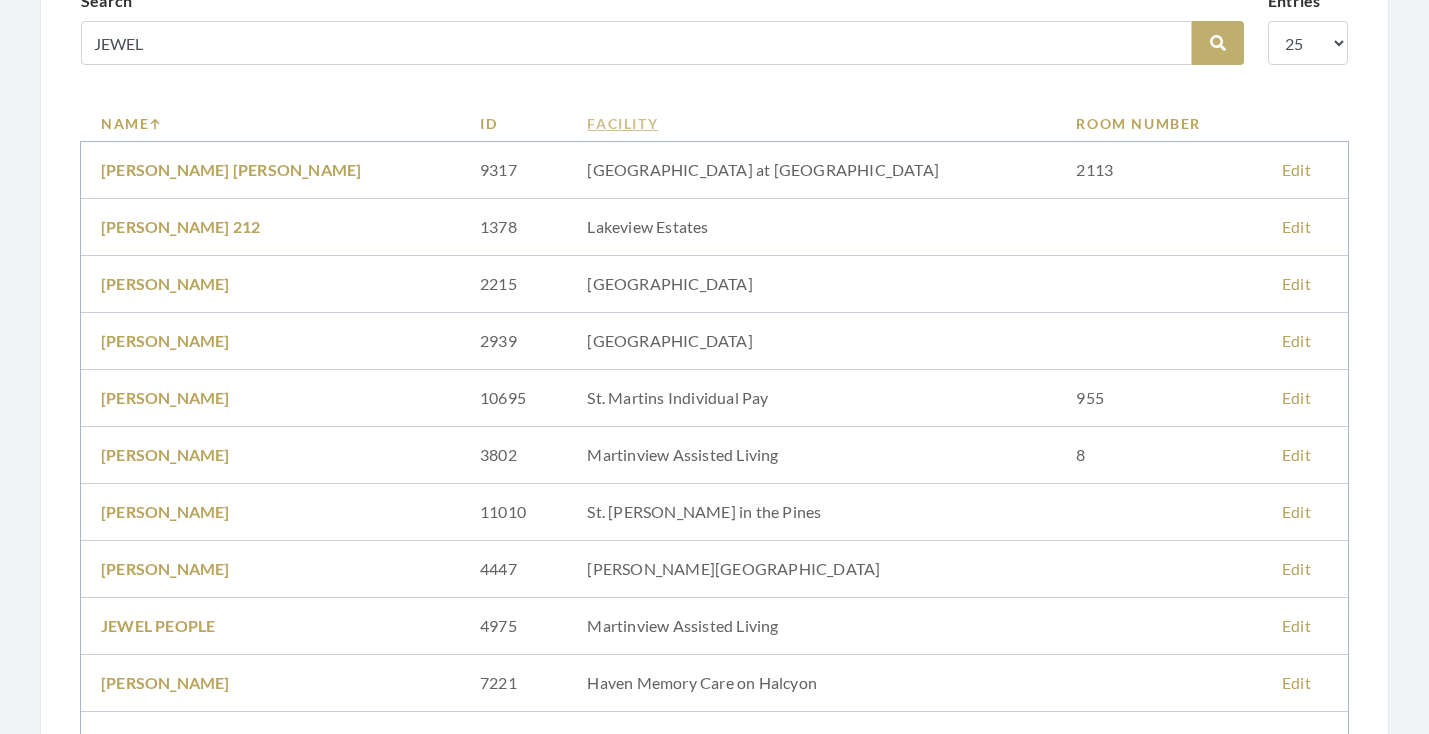 click on "Facility" at bounding box center [811, 123] 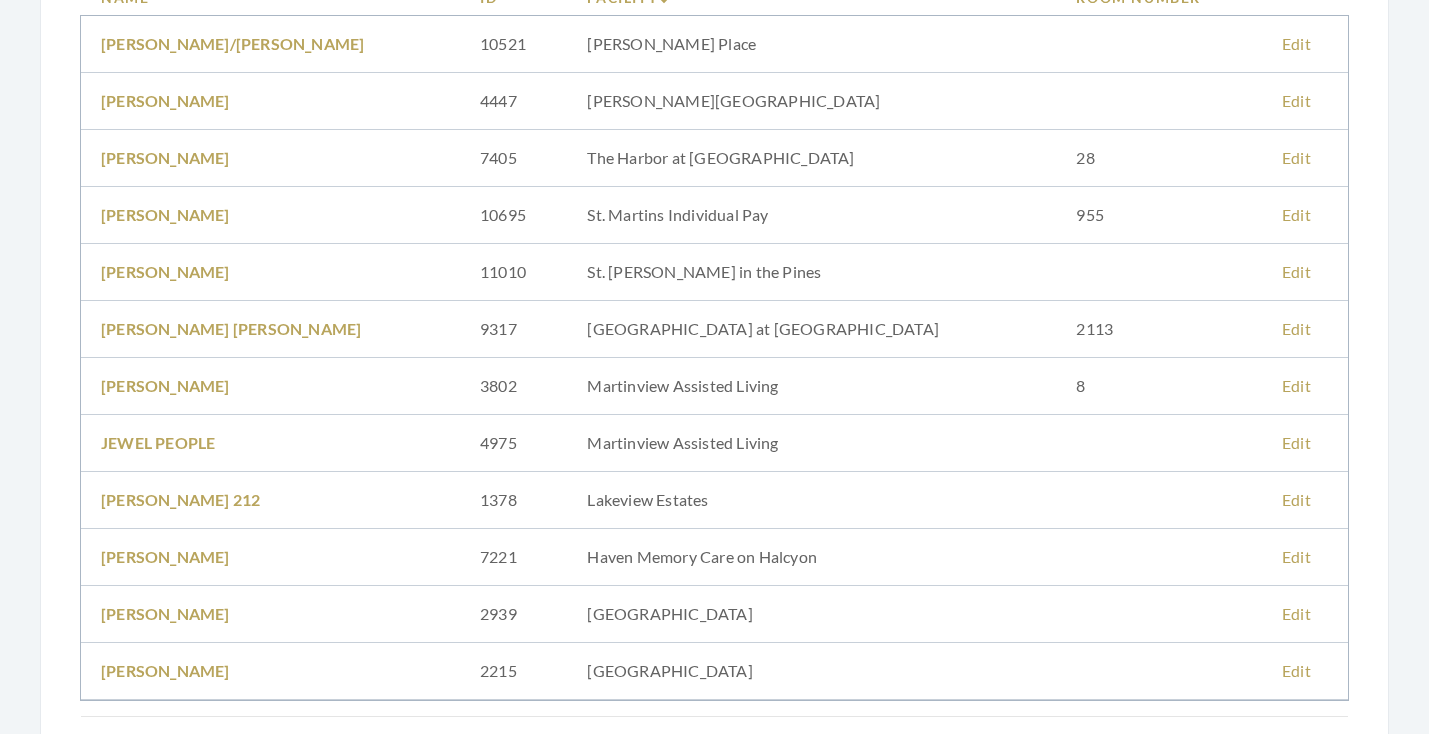 scroll, scrollTop: 358, scrollLeft: 0, axis: vertical 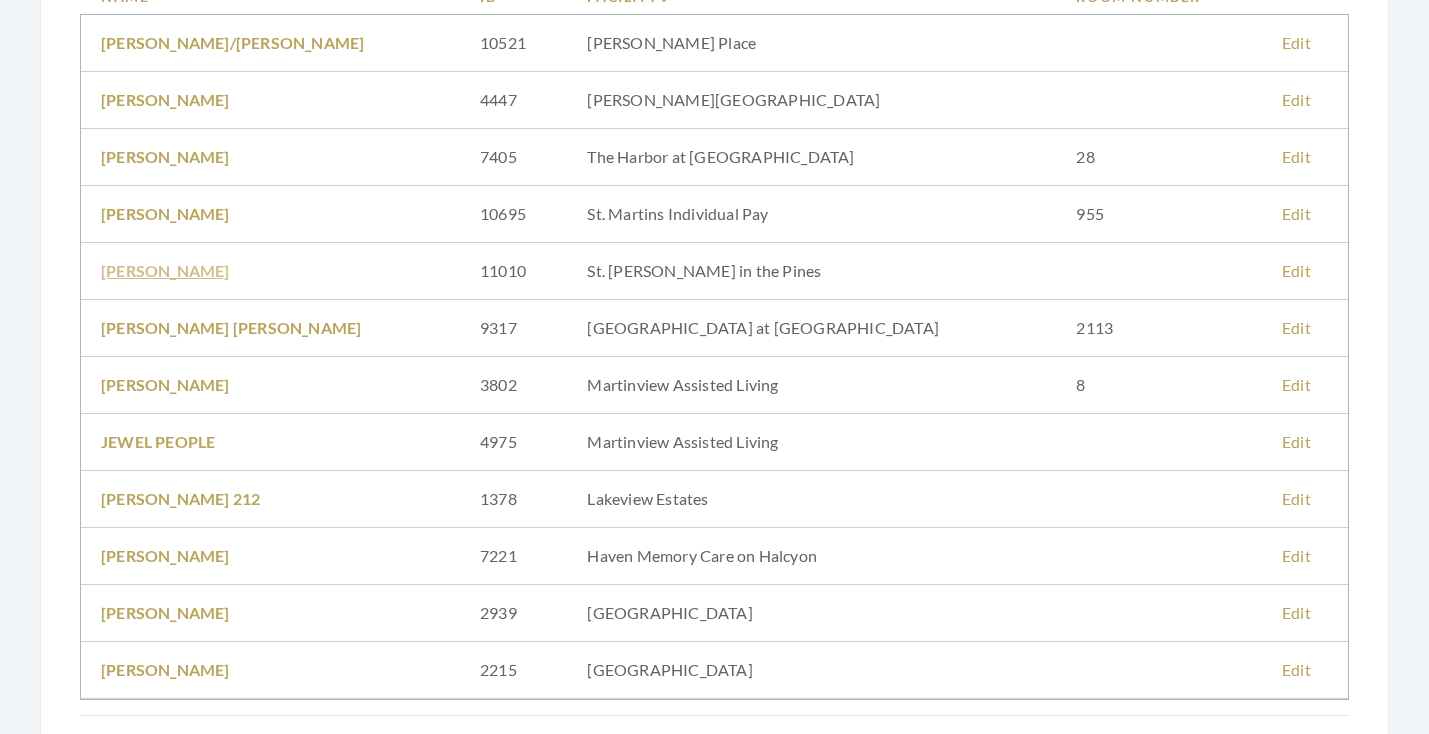 click on "[PERSON_NAME]" at bounding box center [165, 270] 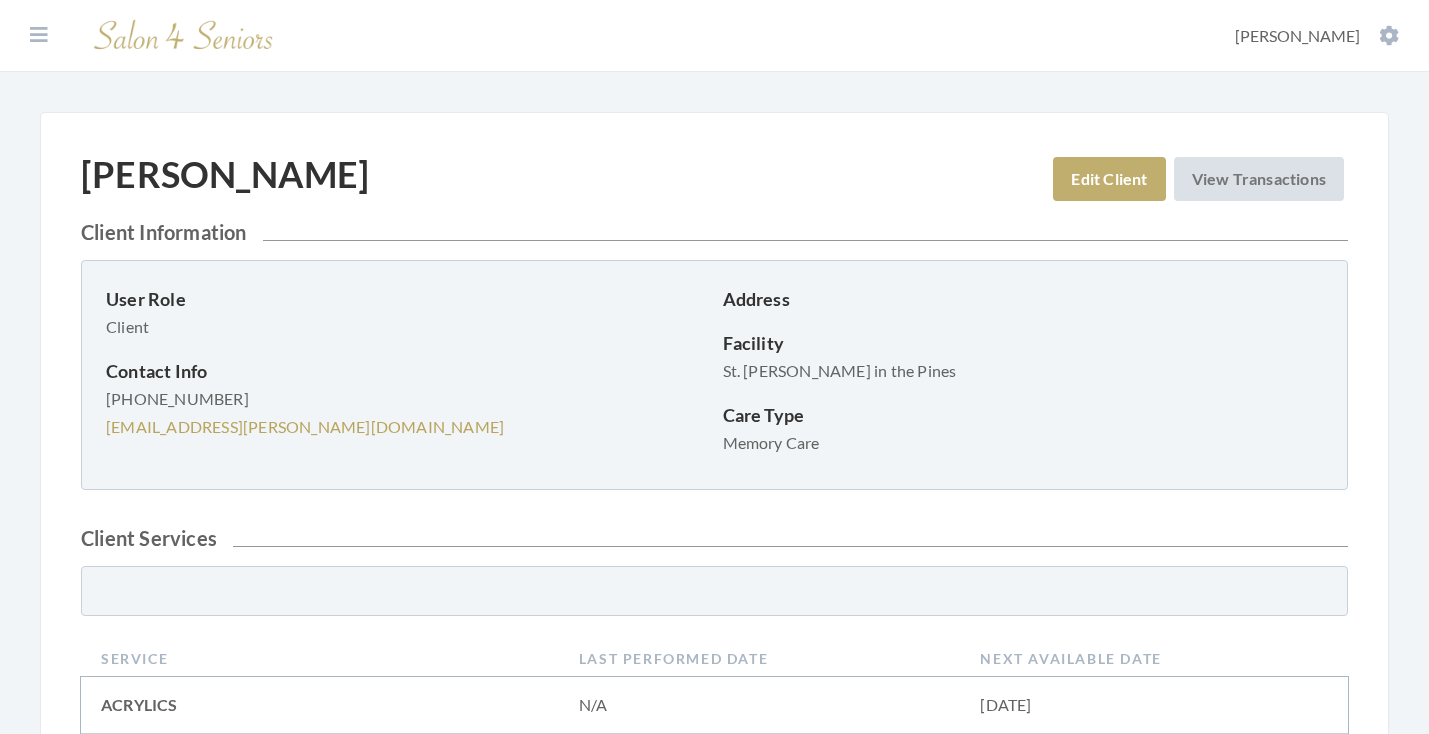 scroll, scrollTop: 0, scrollLeft: 0, axis: both 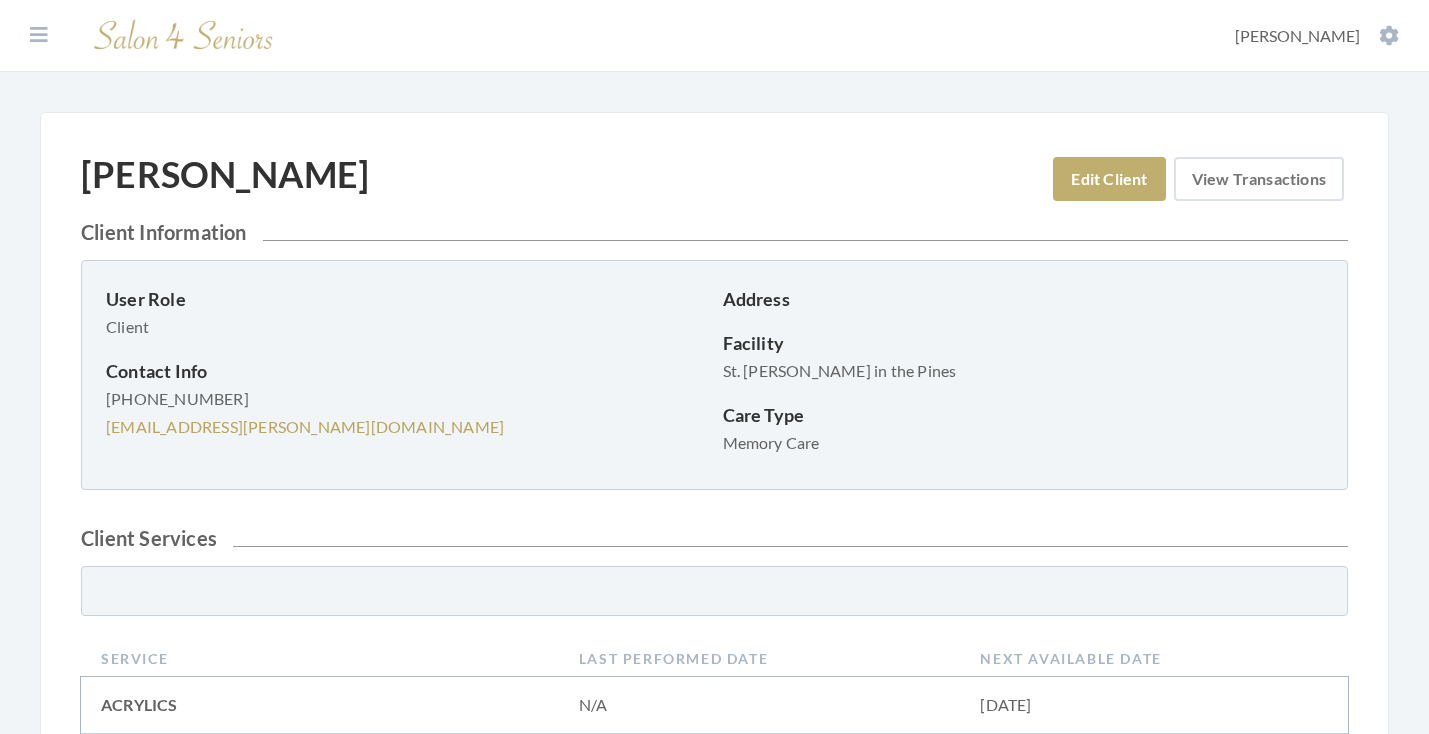 click on "View Transactions" at bounding box center [1259, 179] 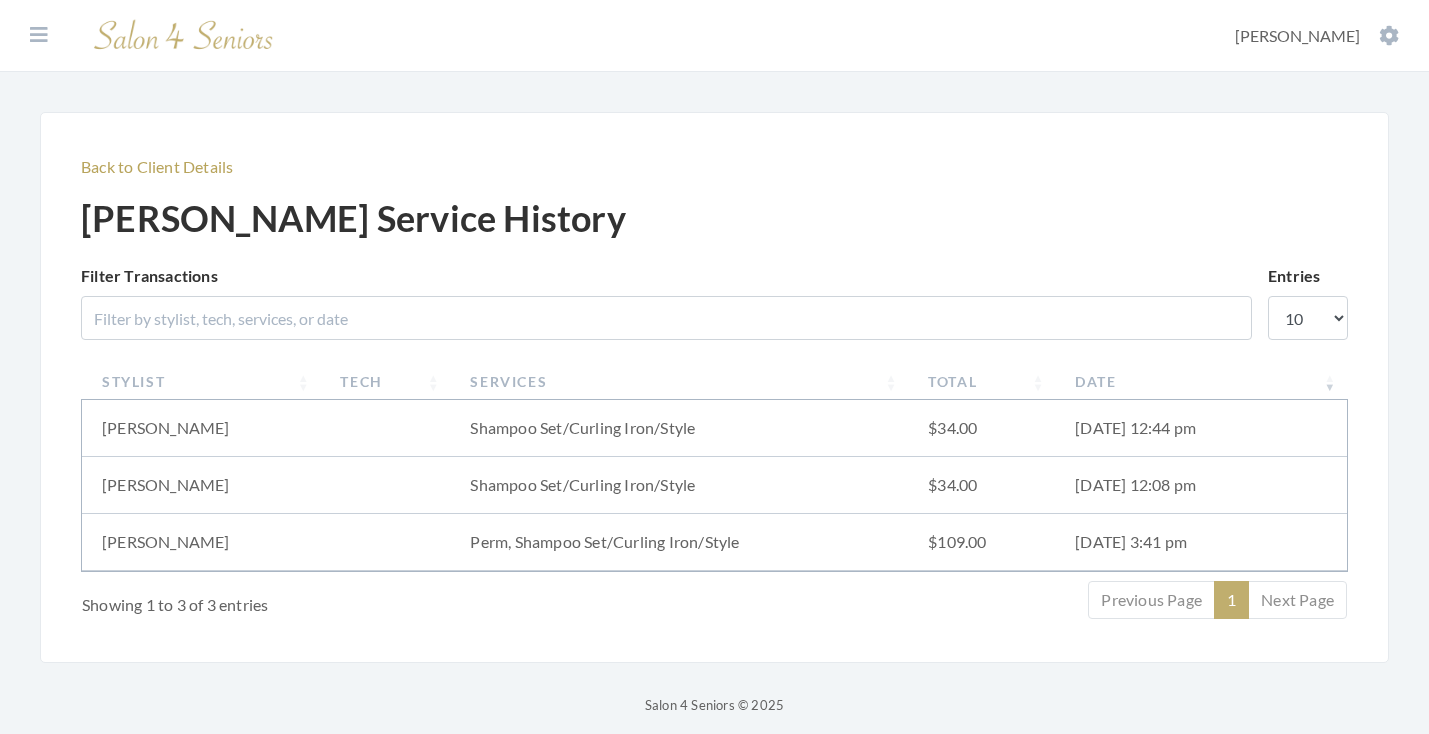 scroll, scrollTop: 0, scrollLeft: 0, axis: both 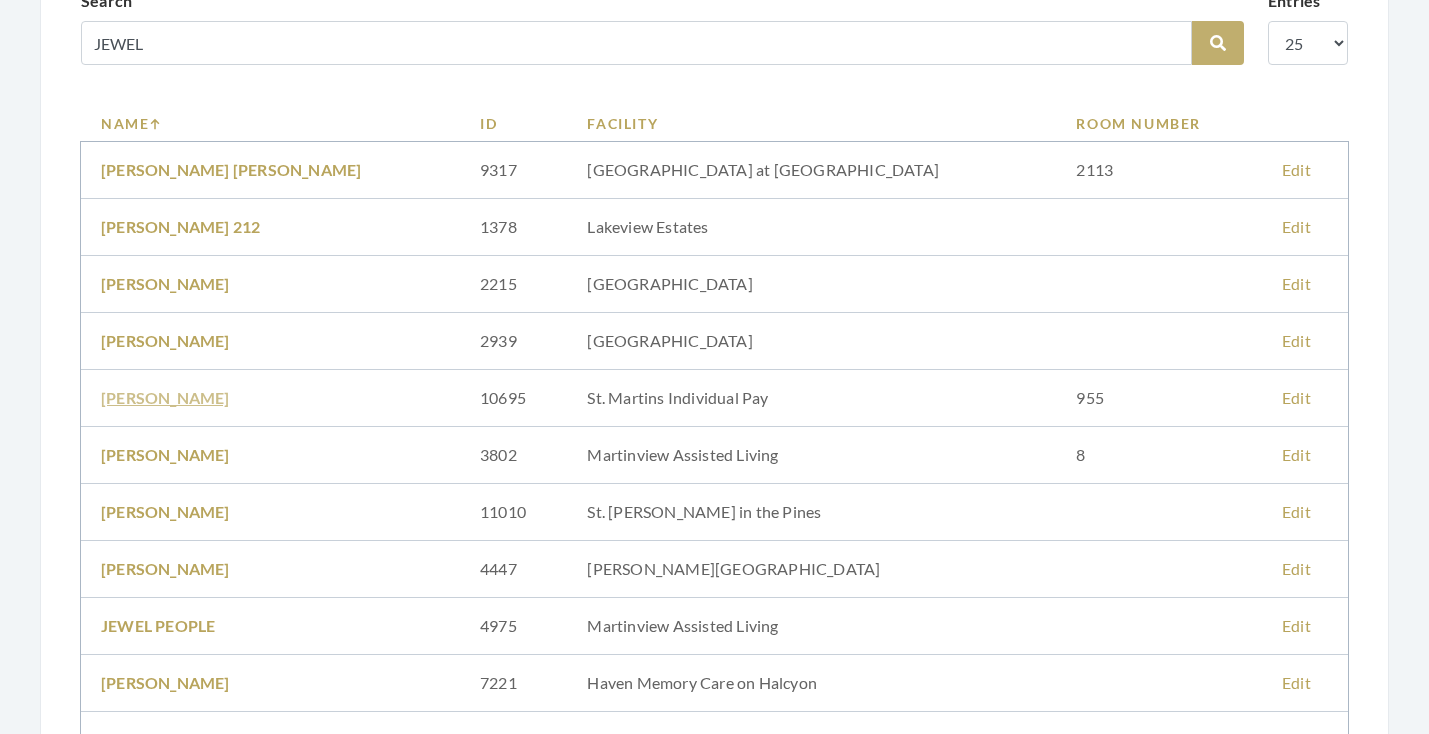 click on "[PERSON_NAME]" at bounding box center (165, 397) 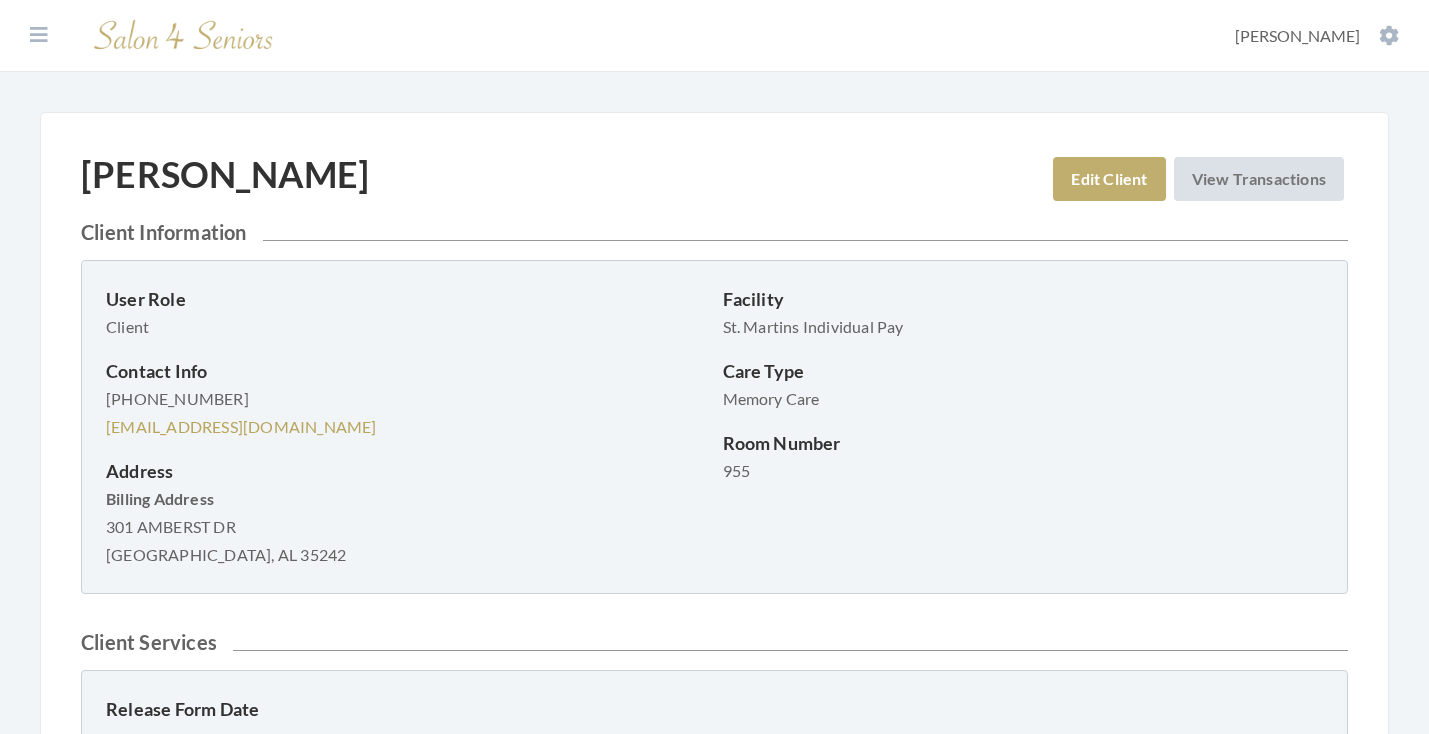 scroll, scrollTop: 0, scrollLeft: 0, axis: both 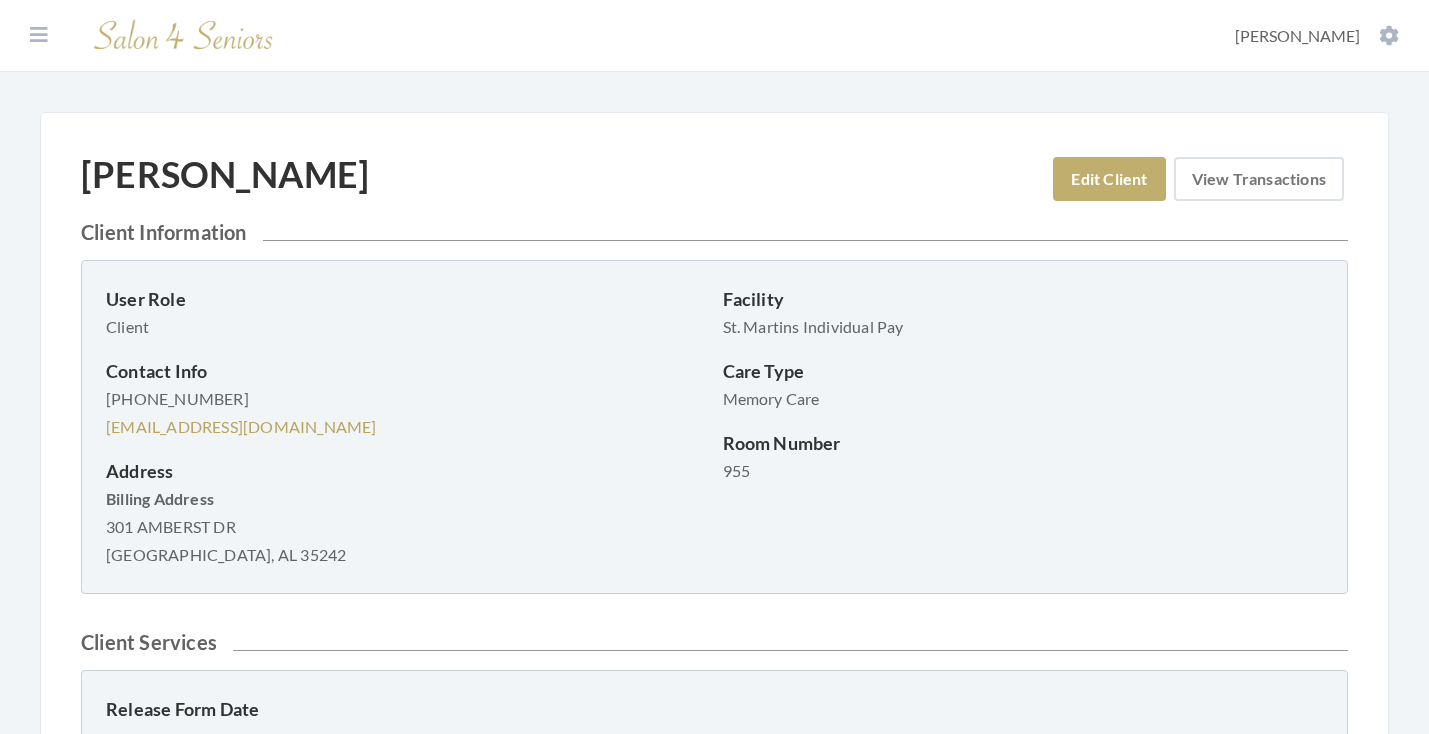 click on "View Transactions" at bounding box center (1259, 179) 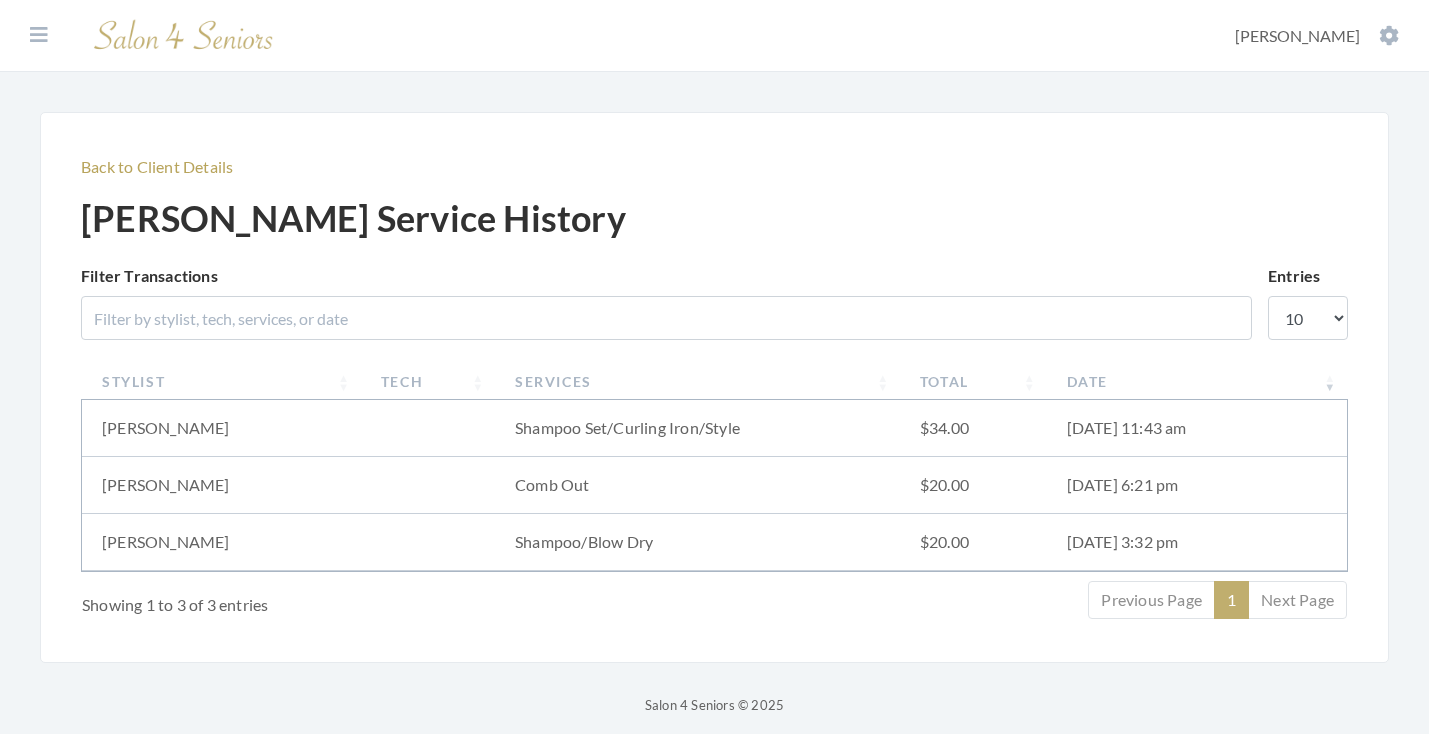 scroll, scrollTop: 0, scrollLeft: 0, axis: both 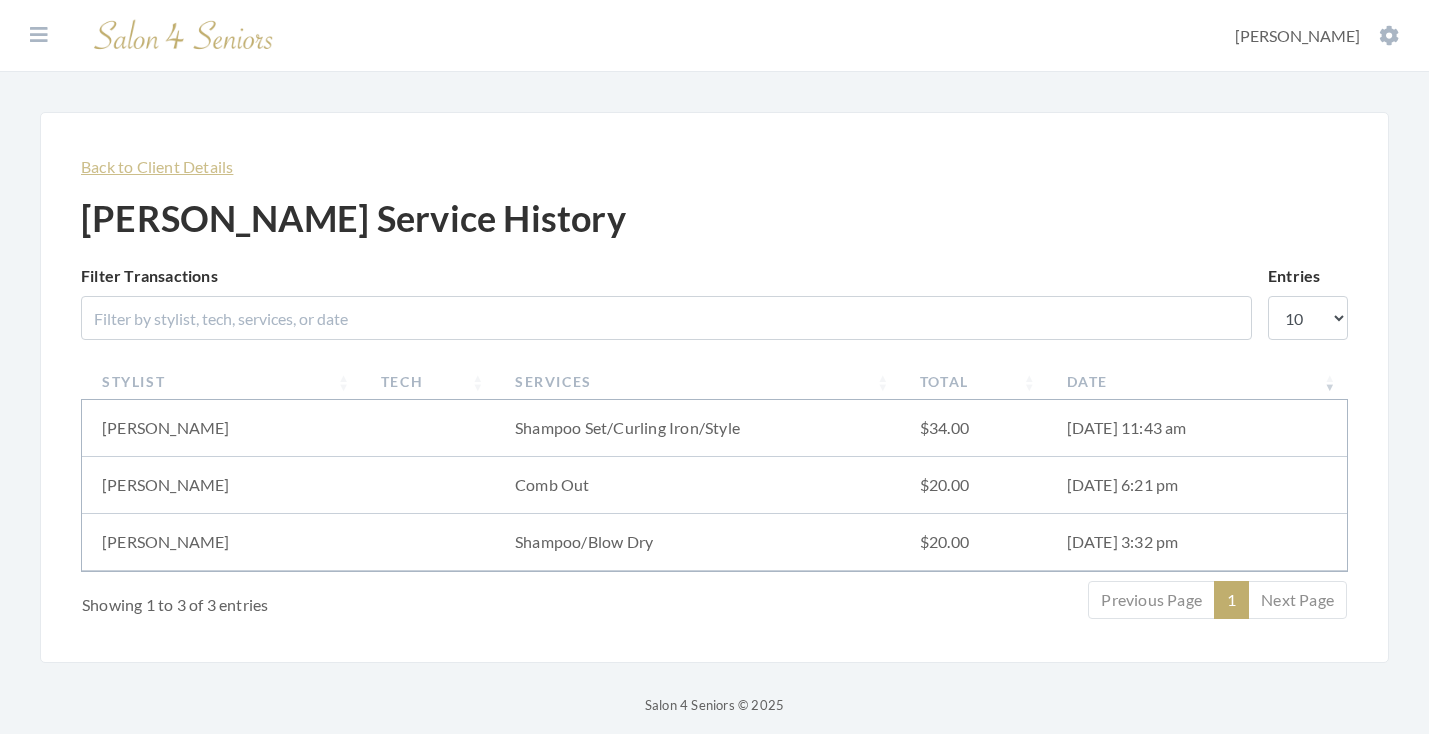 click on "Back to Client Details" at bounding box center (157, 166) 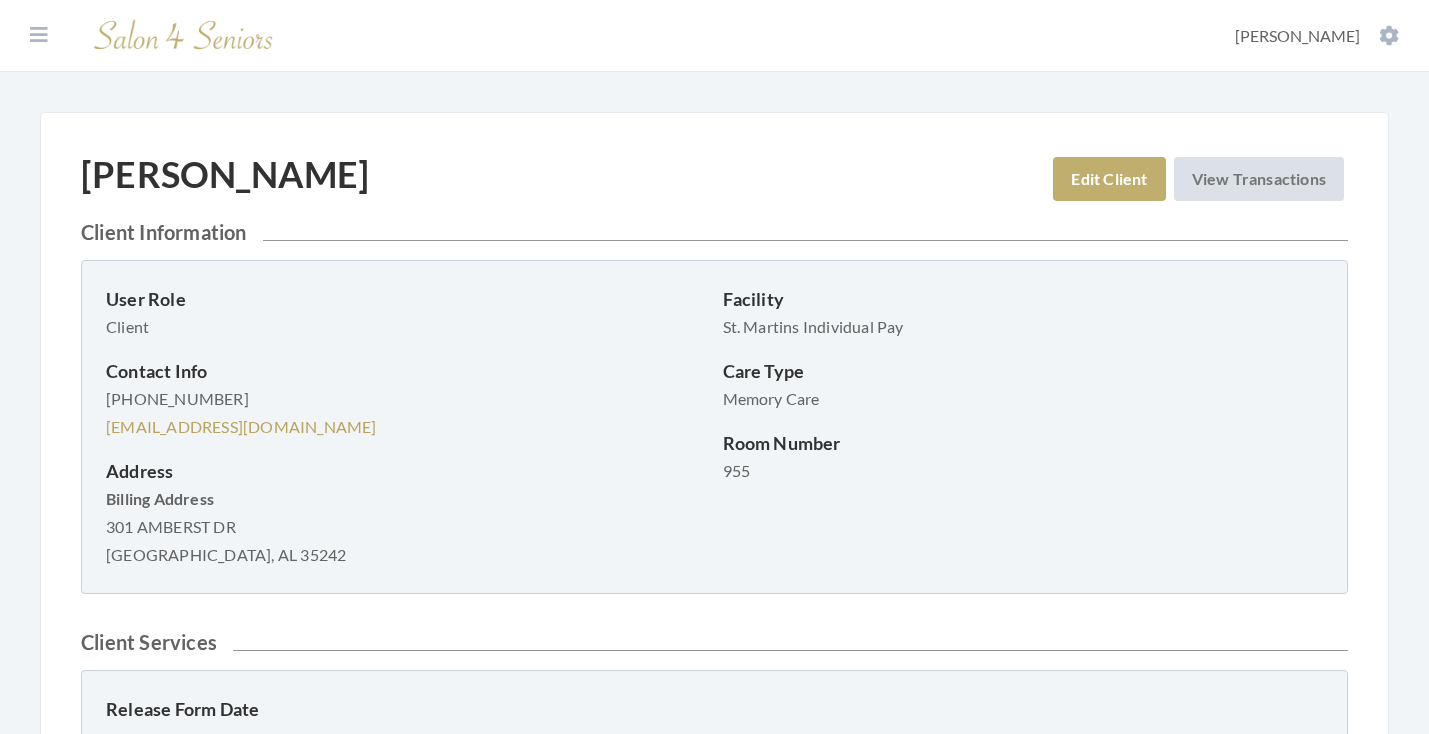 scroll, scrollTop: 0, scrollLeft: 0, axis: both 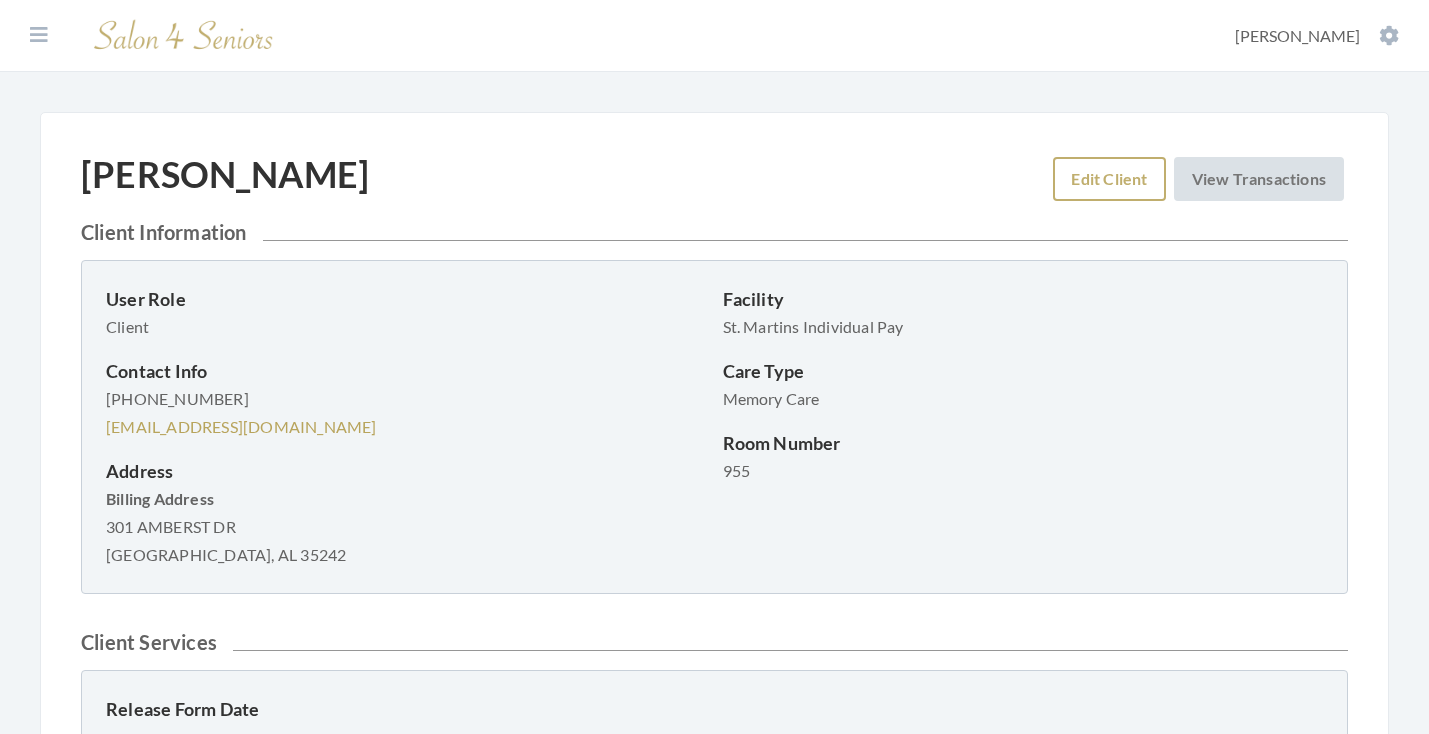 click on "Edit Client" at bounding box center (1109, 179) 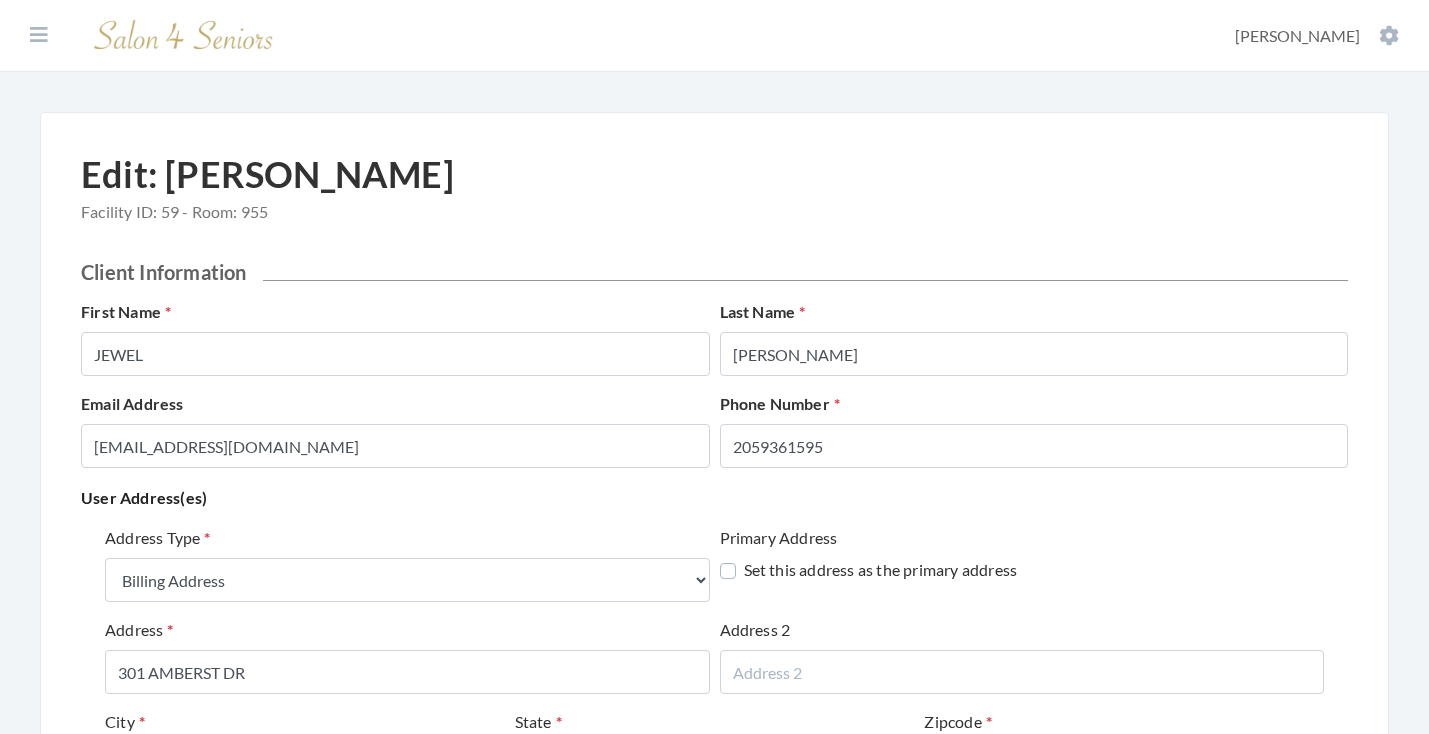 select on "billing" 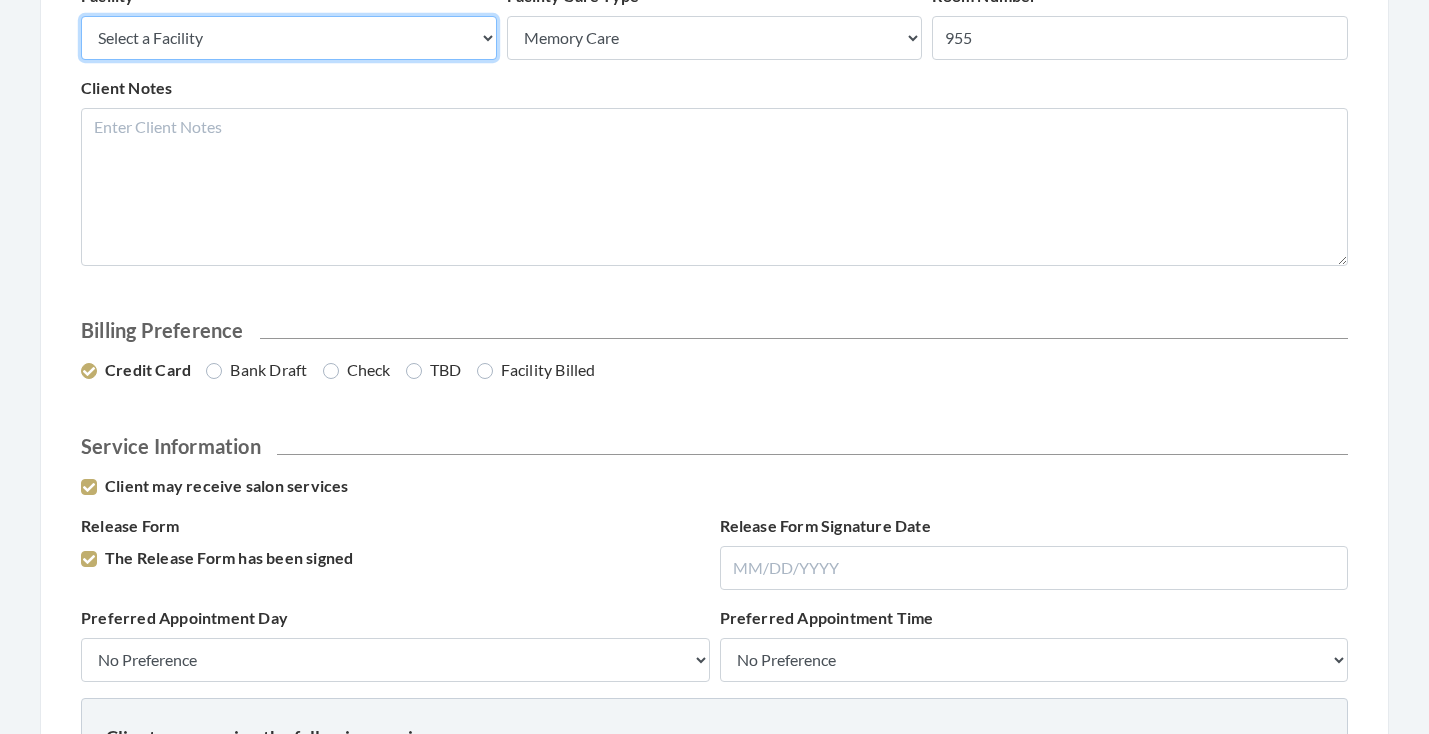 click on "Select a Facility   Creekside at Three Rivers   Brookdale Jones Farm   Merrill Gardens   Wesley Place   Legacy Village   Brookdale University   Heritage   Galleria Woods   Morningside Auburn   Meadowview   Neighborhood at  Cullman   Arbor Lakes NH   Cook Springs   Fair Haven   Wesley Gardens   Haven Memory Care on Halcyon   The Crossings at Riverchase   The Harbor at Opelika   Shadescrest Health Care   Residences at Wellpoint   Asher Point   Monark Grove at Madison   Haven Gulf Shores   Live Oak Village   Belvedere Commons   Fleming Farms   East Glen Nursing Home   Greenbriar at the Altamont   St. Martin's in the Pines   Madison Village" at bounding box center (289, 38) 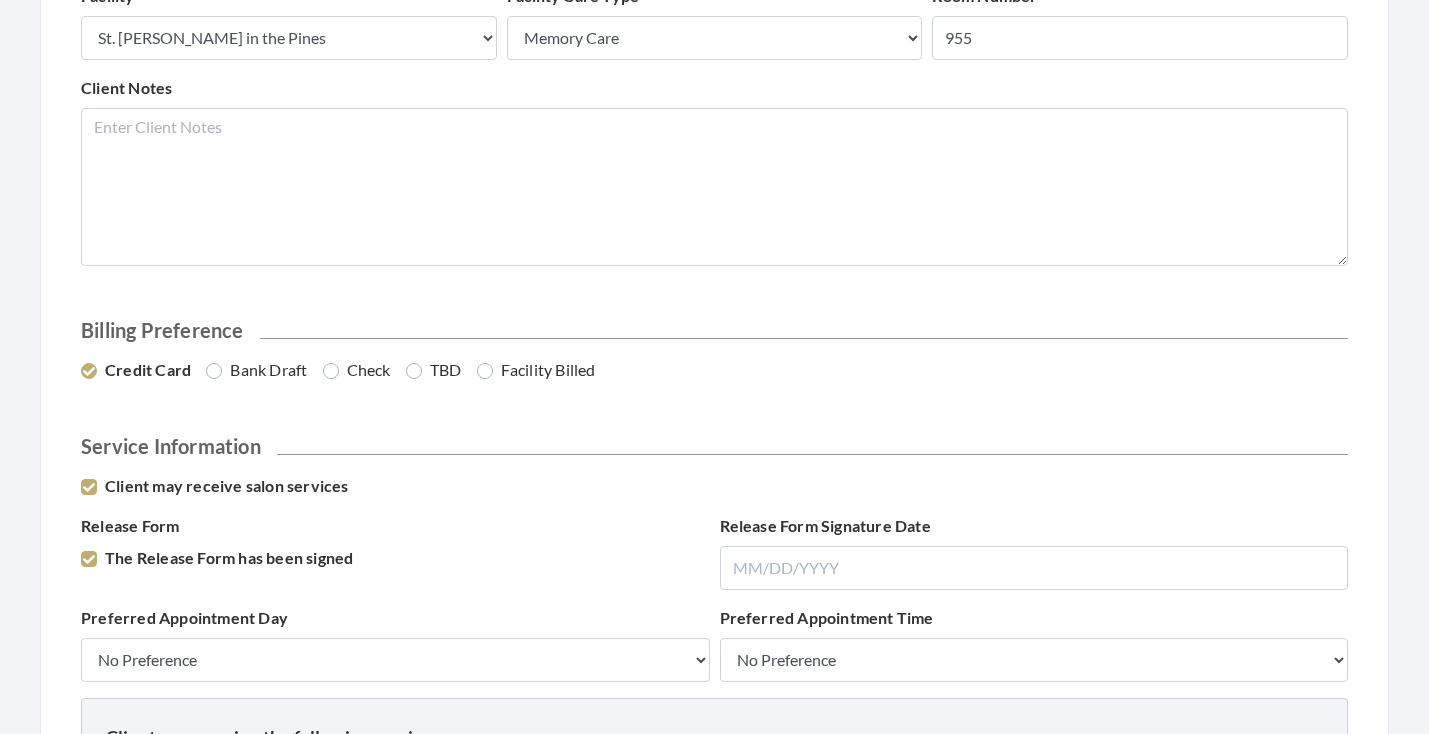 click on "Client Information     First Name   JEWEL   Last Name   TALLANT   Email Address   JDGIGIDAVIS28@GMAIL.COM   Phone Number   2059361595   User Address(es)     Address Type   Select One...   Office Address   Home Address   Billing Address   Primary Address     Set this address as the primary address   Address   301 AMBERST DR   Address 2     City   BIRMINGHAM   State   Select One...   Alabama   Alaska   American Samoa   Arizona   Arkansas   California   Colorado   Connecticut   Delaware   District Of Columbia   Federated States Of Micronesia   Florida   Georgia   Guam Gu   Hawaii   Idaho   Illinois   Indiana   Iowa   Kansas   Kentucky   Louisiana   Maine   Marshall Islands   Maryland   Massachusetts   Michigan   Minnesota   Mississippi   Missouri   Montana   Nebraska   Nevada   New Hampshire   New Jersey   New Mexico   New York   North Carolina   North Dakota   Northern Mariana Islands   Ohio   Oklahoma   Oregon   Palau   Pennsylvania   Puerto Rico   Rhode Island   South Carolina   South Dakota   Tennessee" at bounding box center (714, 1991) 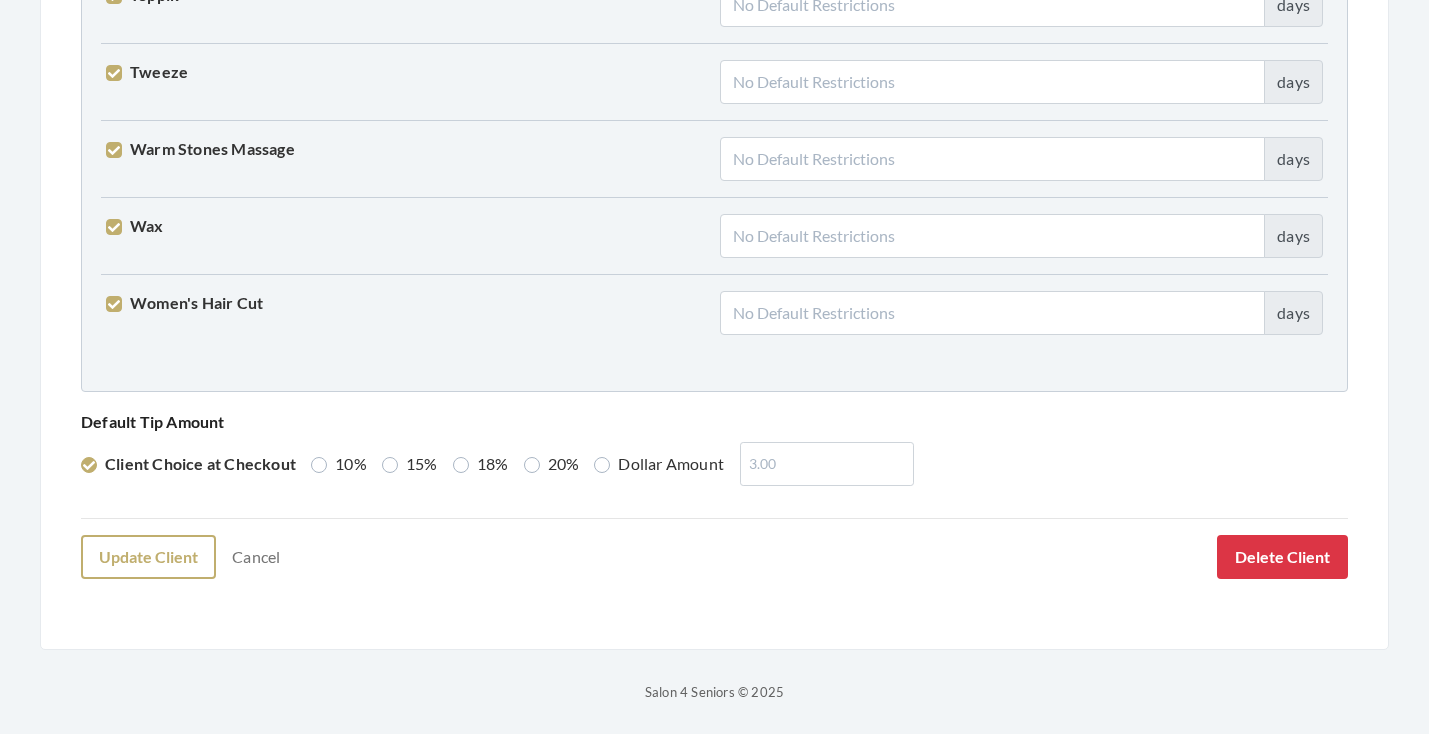 scroll, scrollTop: 5136, scrollLeft: 0, axis: vertical 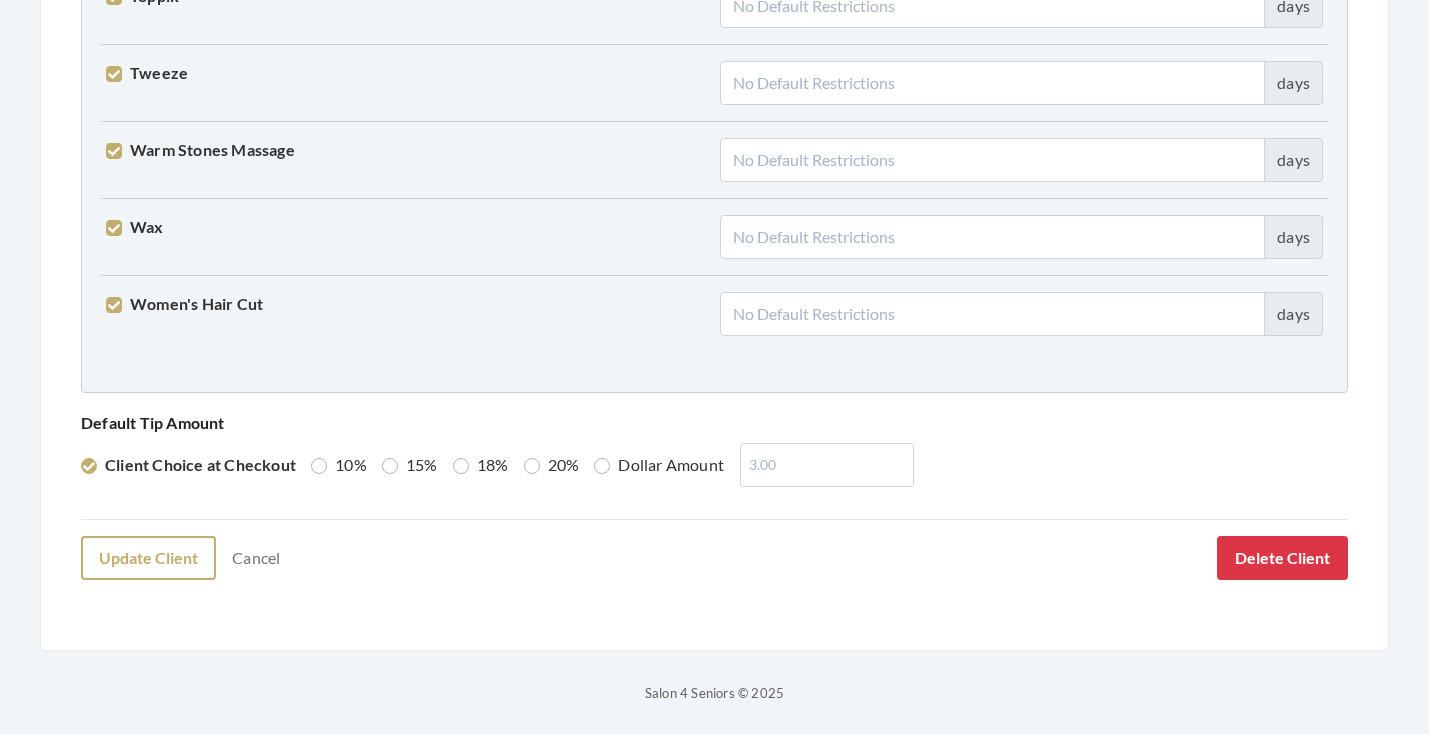 click on "Update Client" at bounding box center (148, 558) 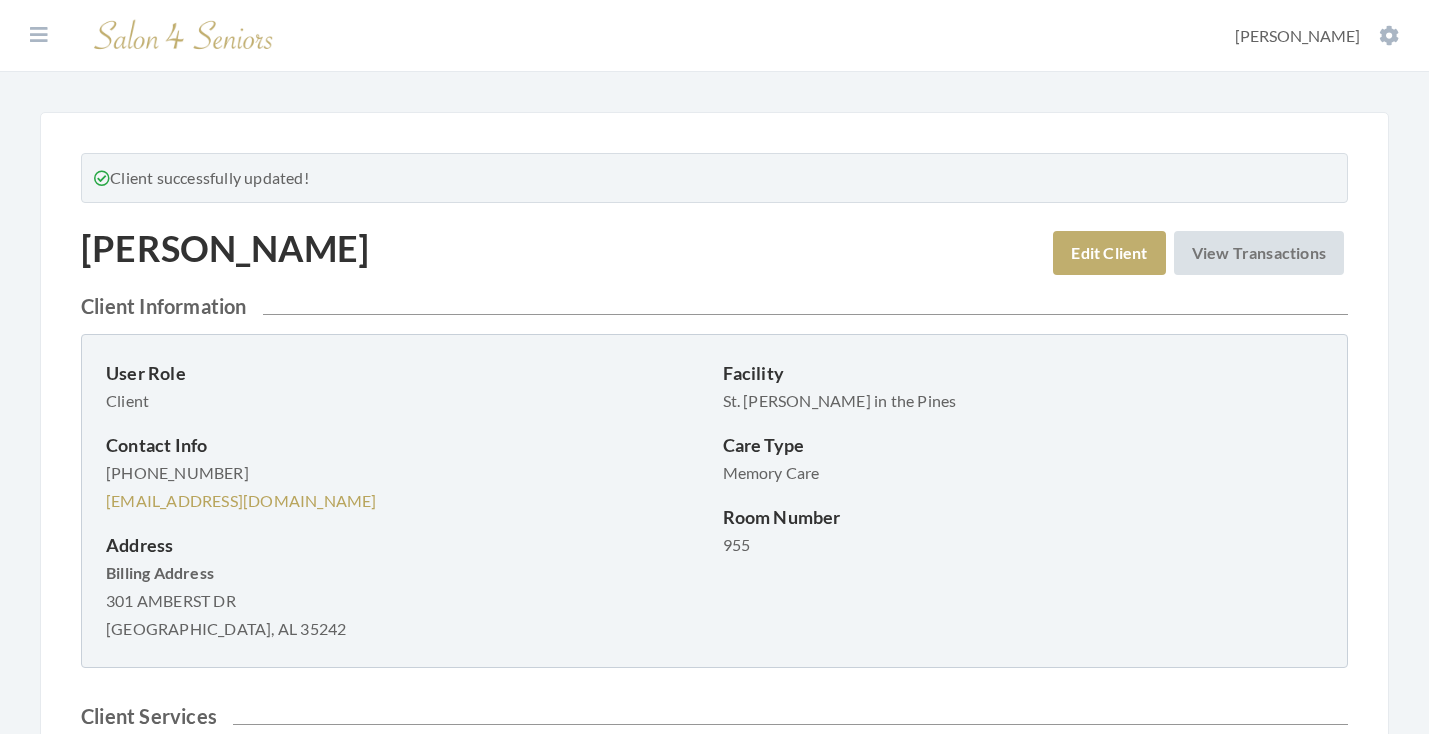 scroll, scrollTop: 0, scrollLeft: 0, axis: both 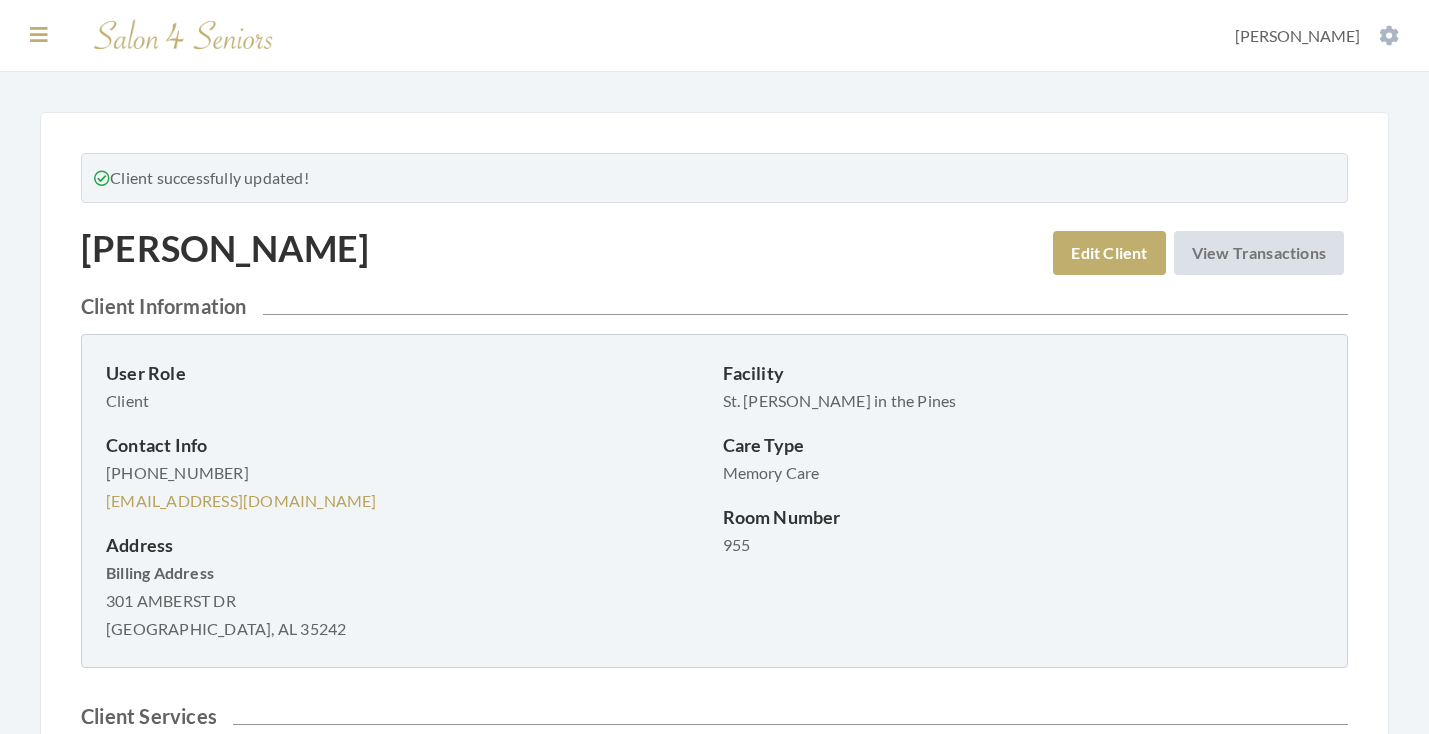 click at bounding box center [39, 35] 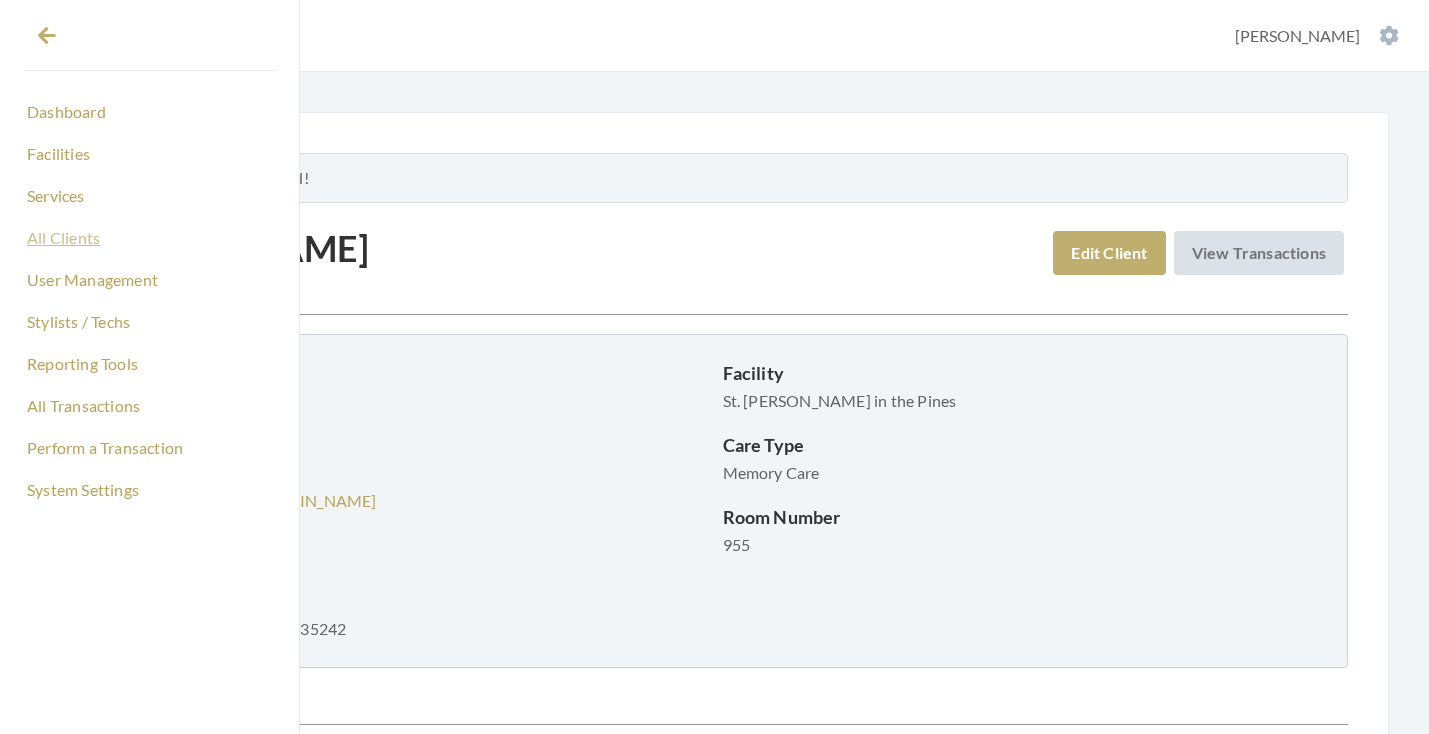 click on "All Clients" at bounding box center [149, 238] 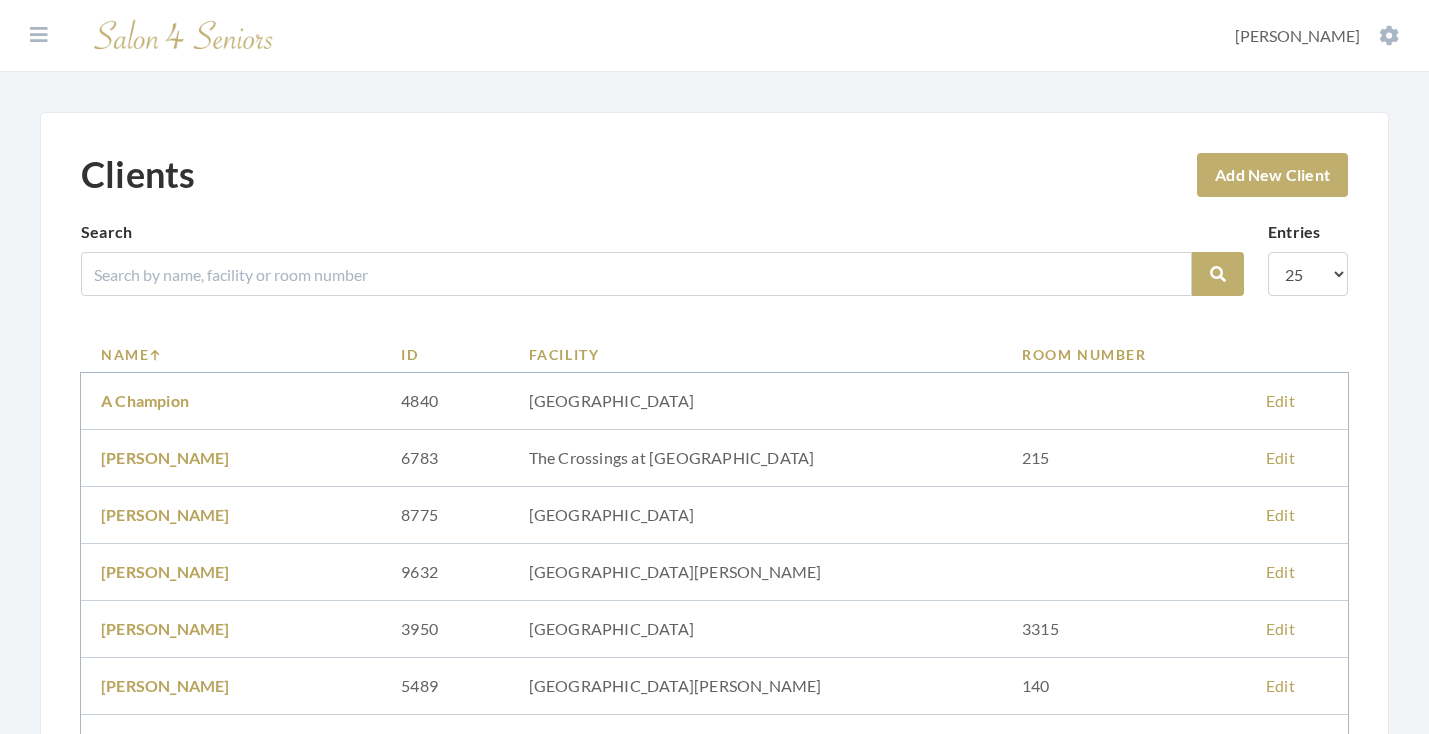 scroll, scrollTop: 0, scrollLeft: 0, axis: both 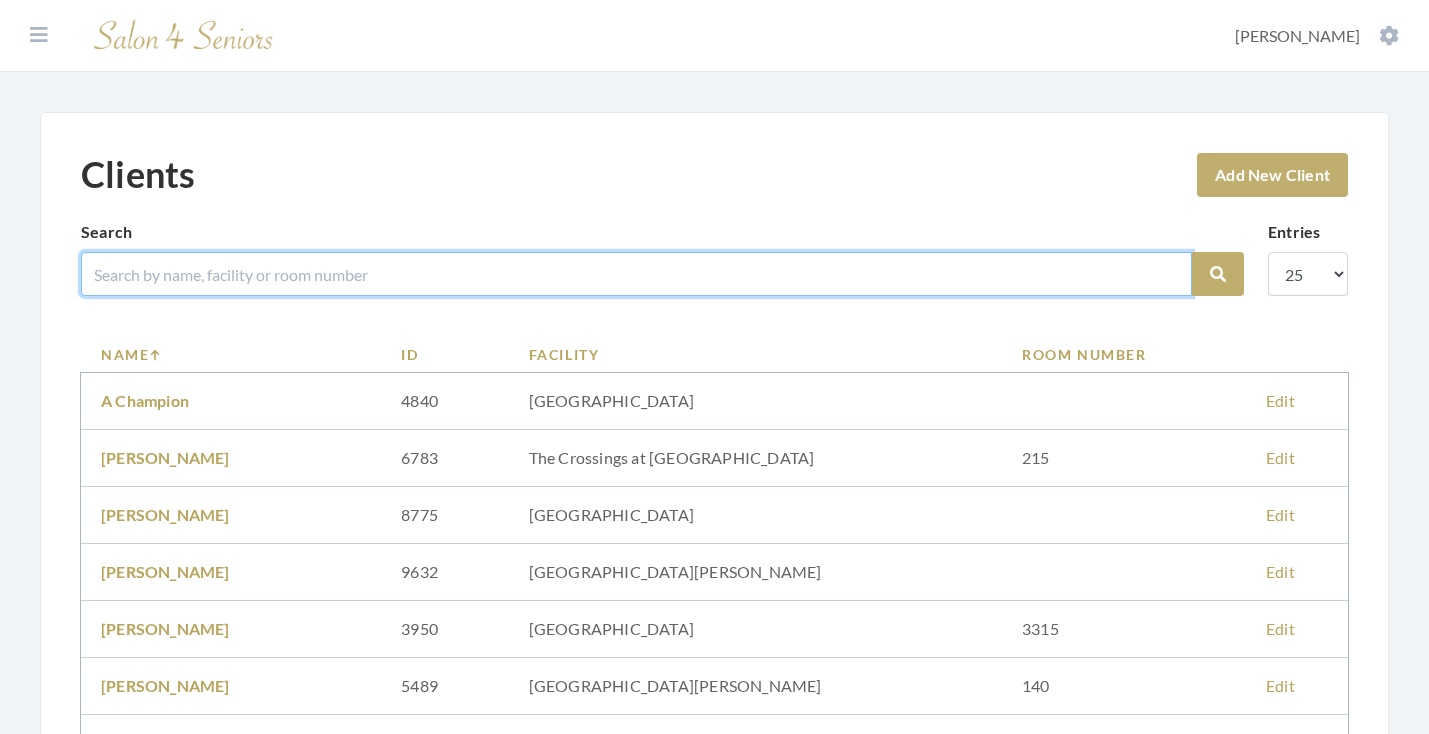click at bounding box center (636, 274) 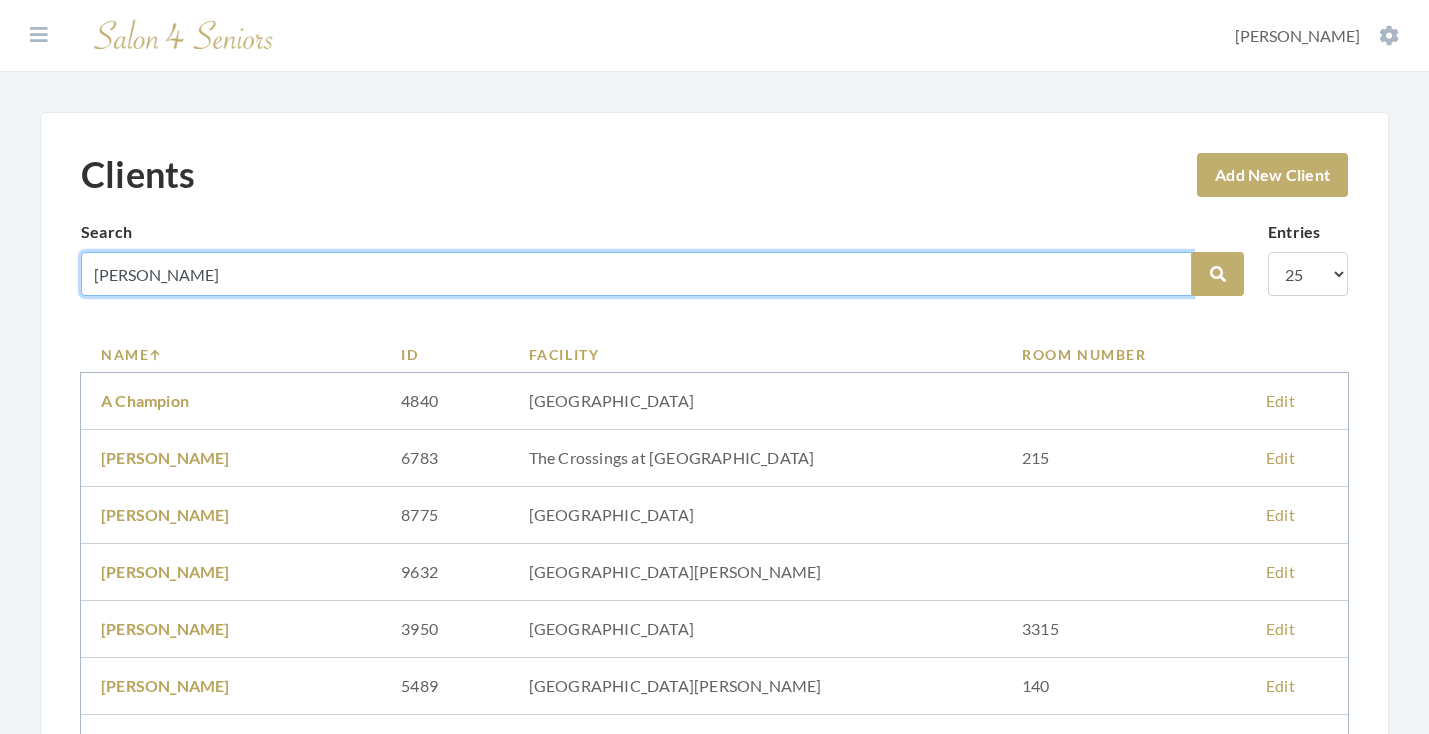 type on "[PERSON_NAME]" 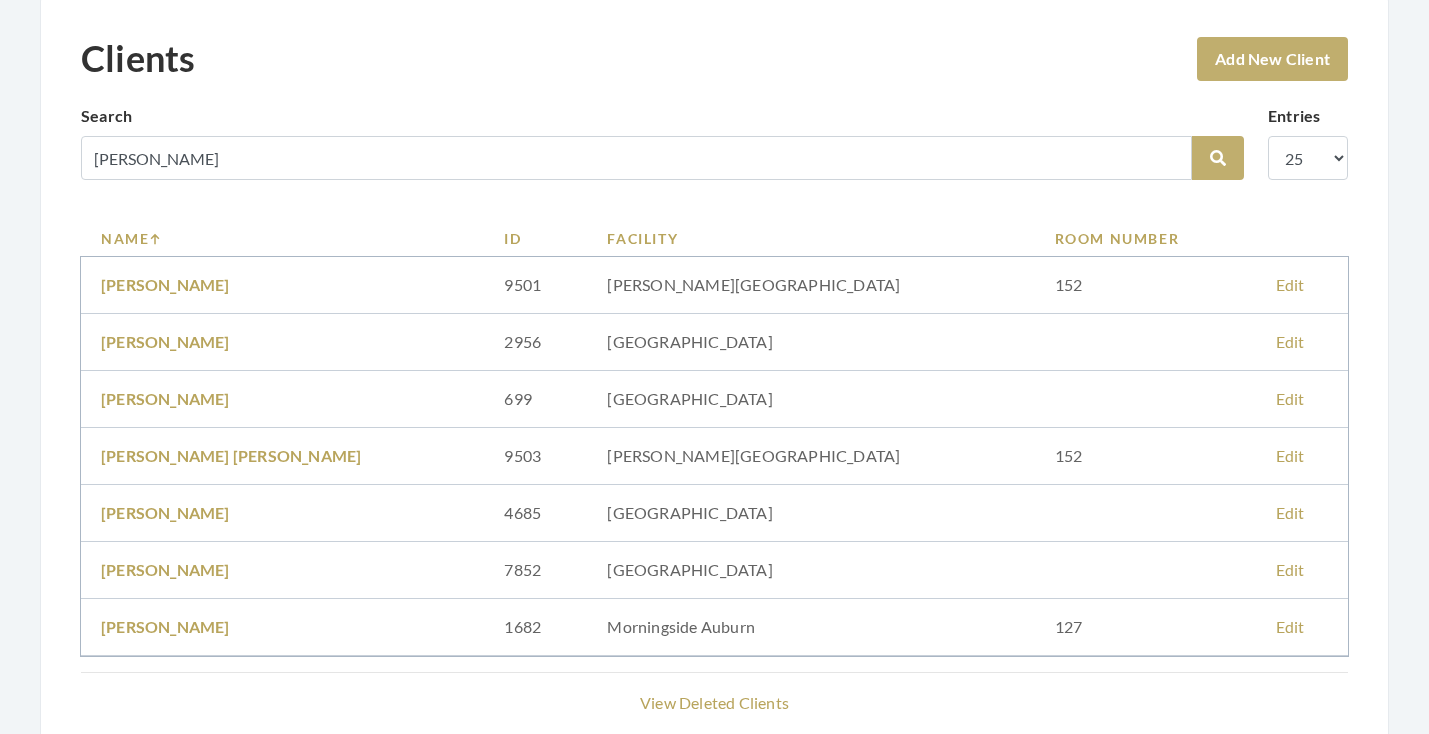 scroll, scrollTop: 100, scrollLeft: 0, axis: vertical 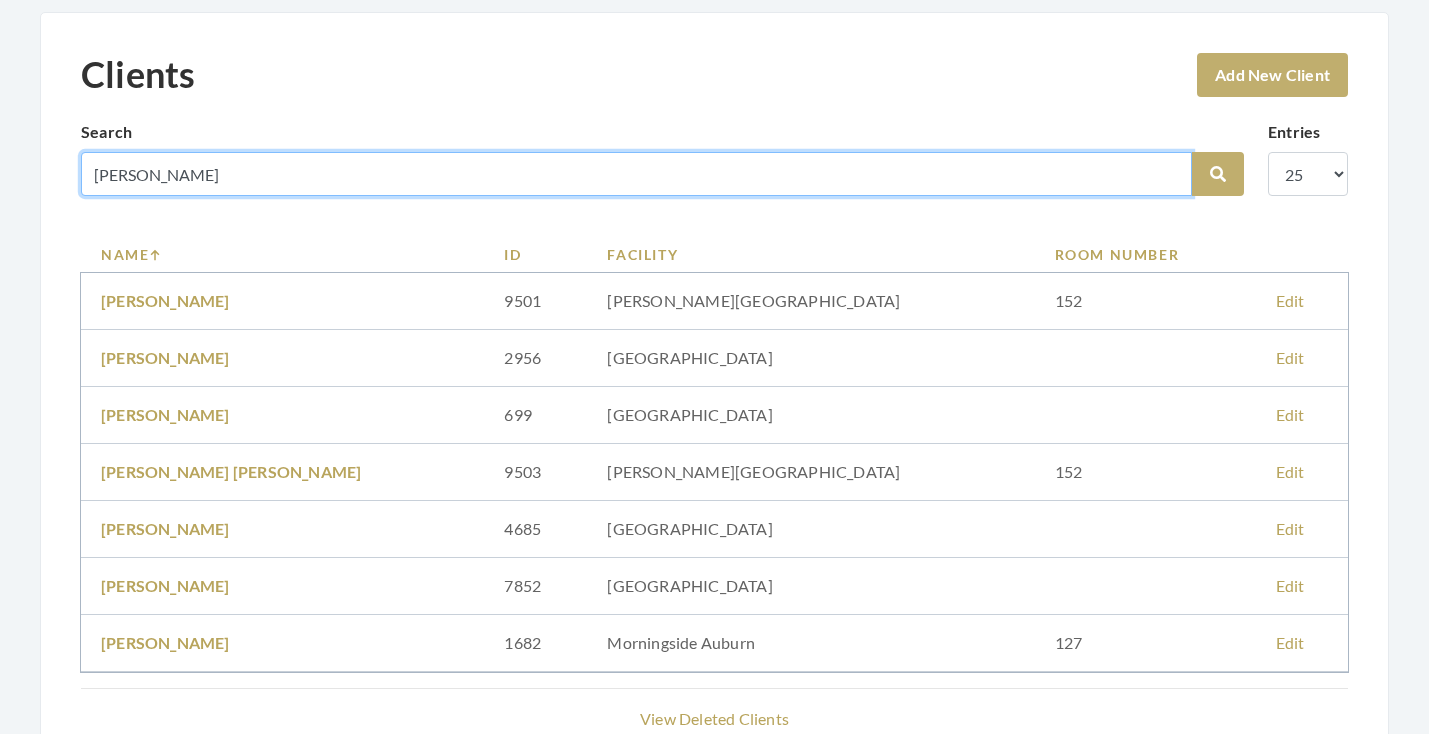 drag, startPoint x: 203, startPoint y: 172, endPoint x: 70, endPoint y: 156, distance: 133.95895 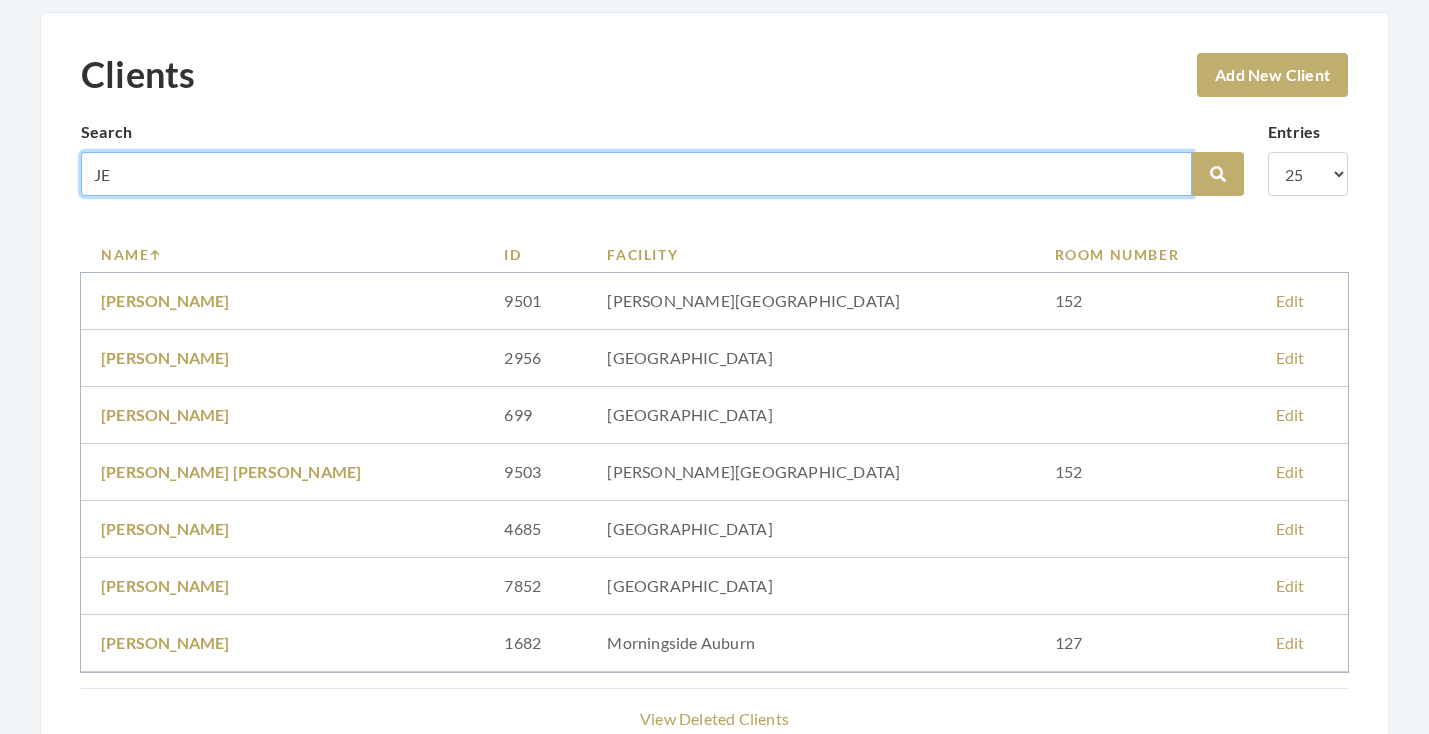type on "J" 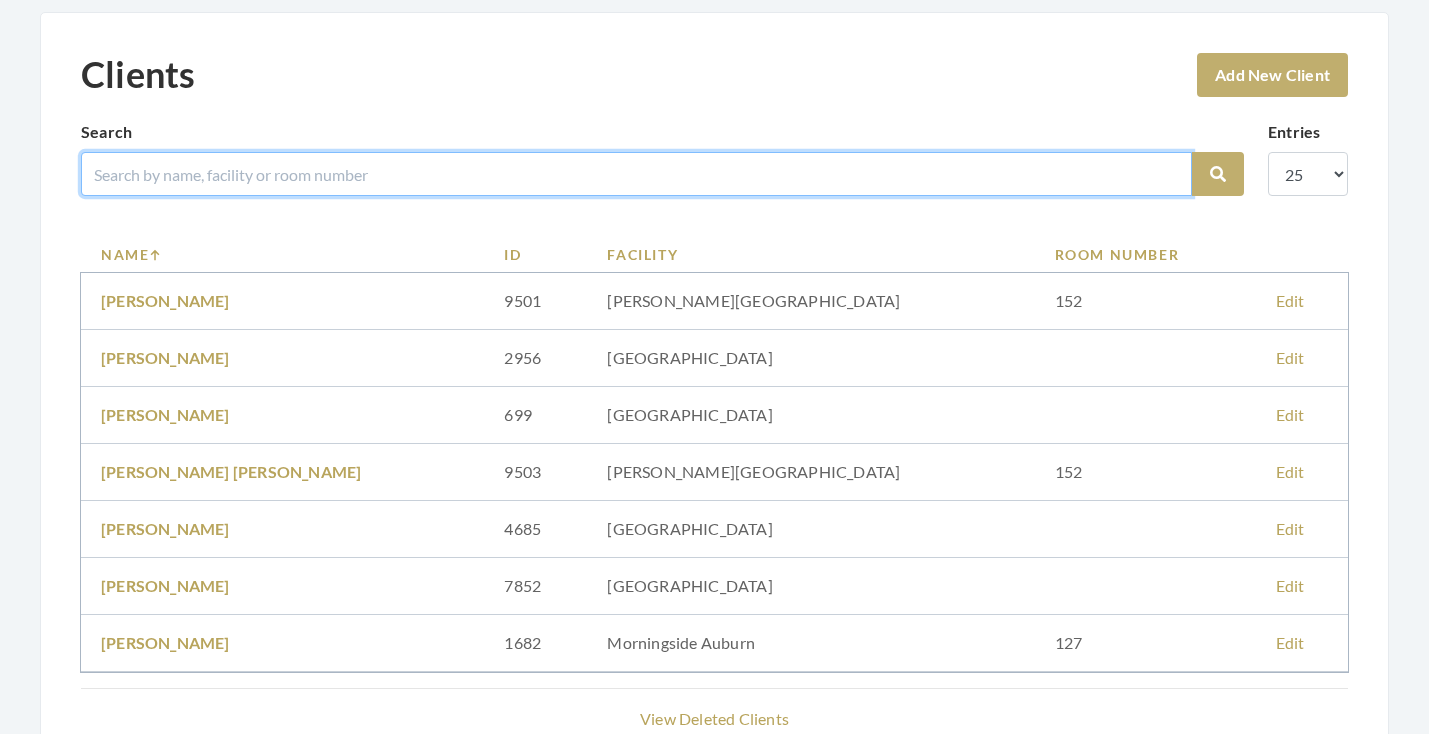 type 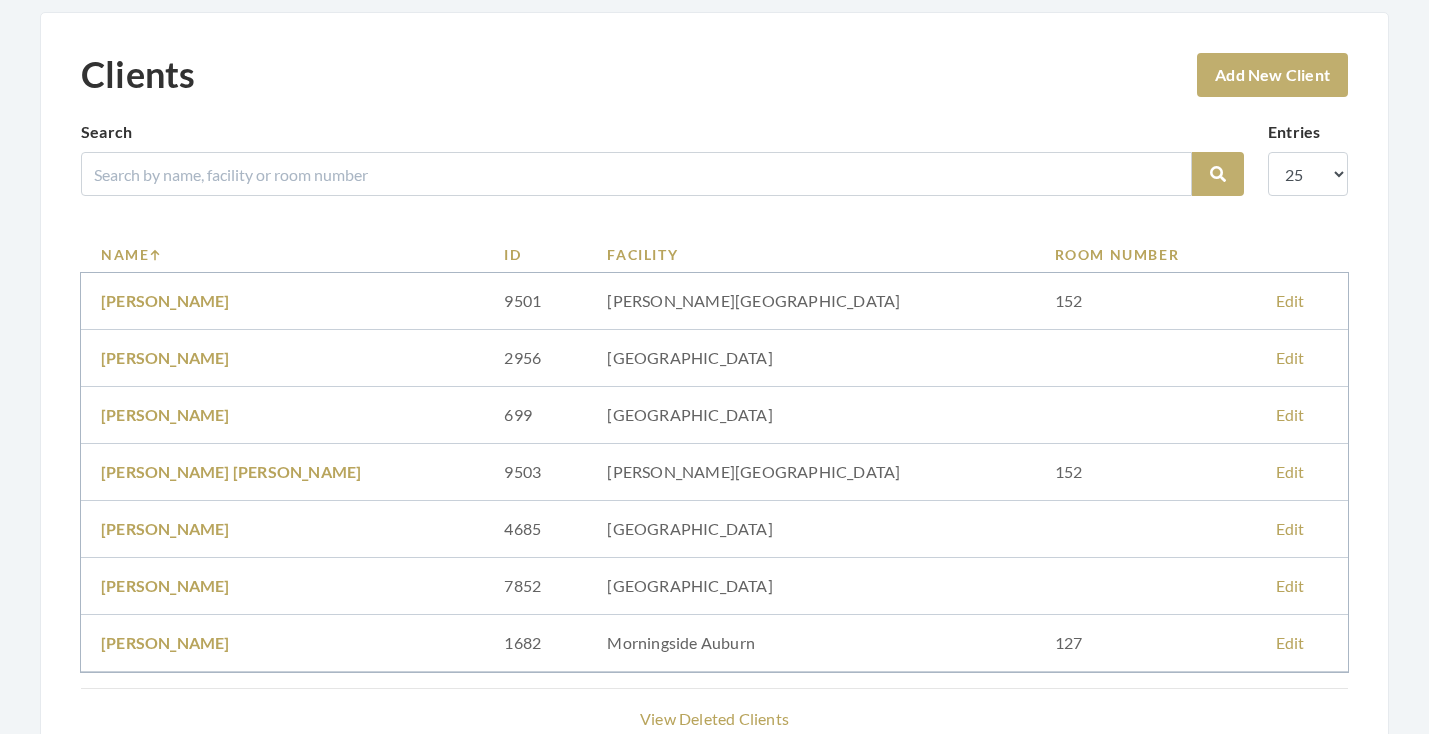 click on "Clients
Add New Client" at bounding box center [714, 86] 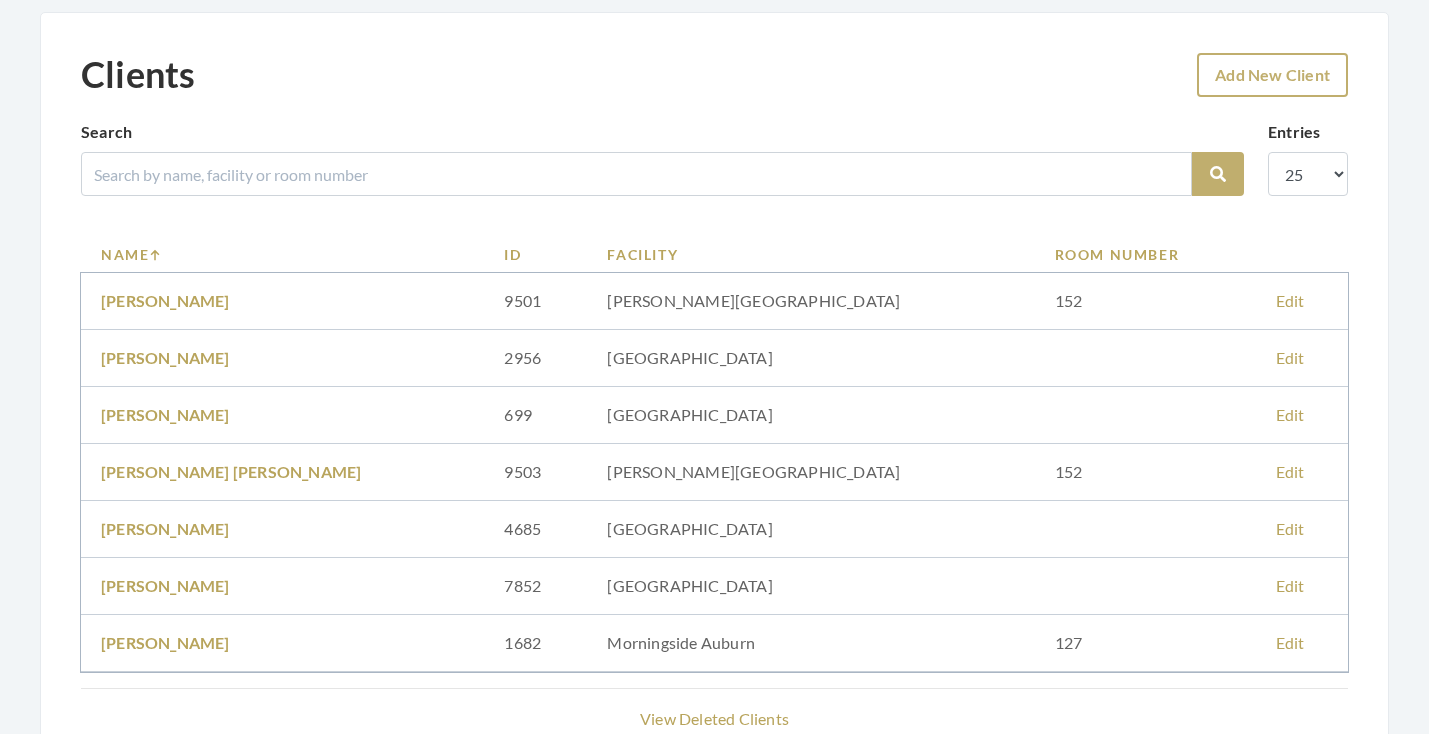 click on "Add New Client" at bounding box center [1272, 75] 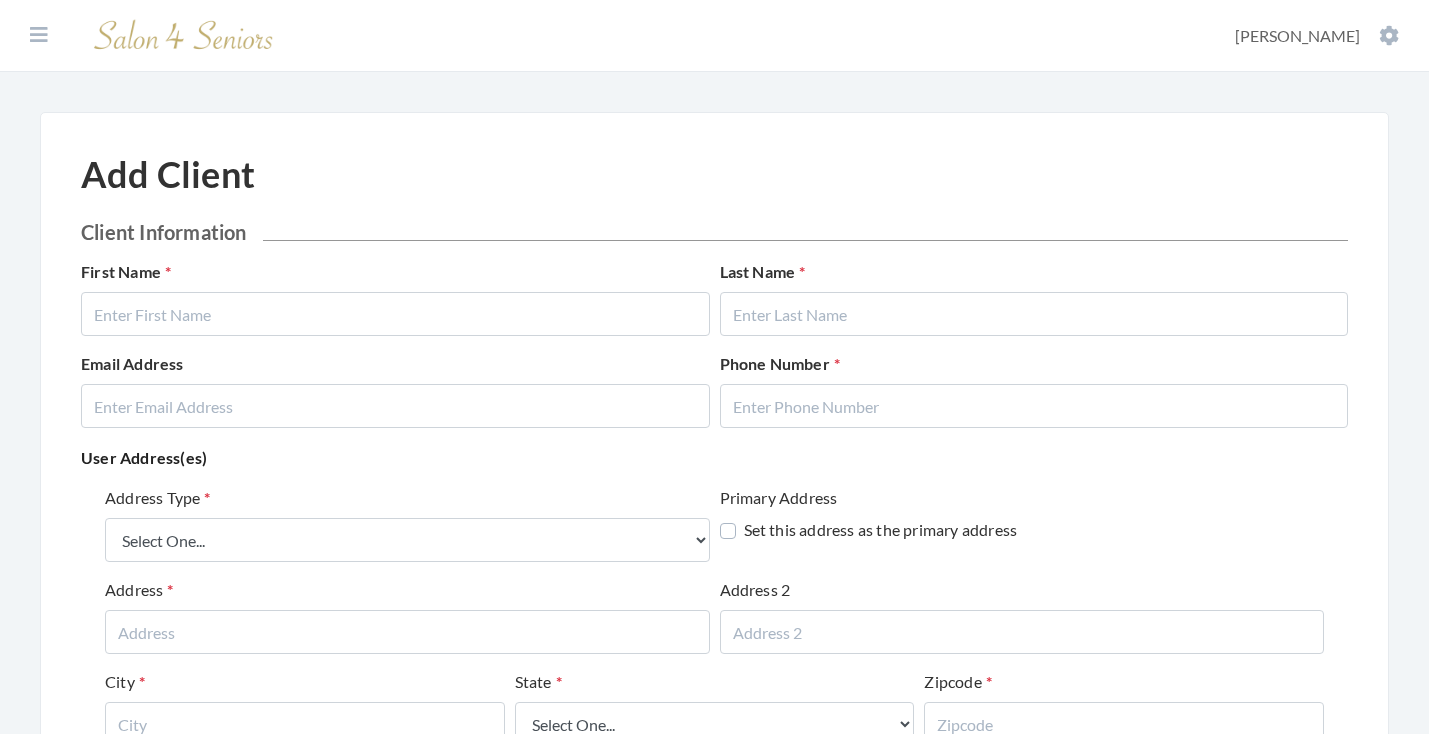scroll, scrollTop: 0, scrollLeft: 0, axis: both 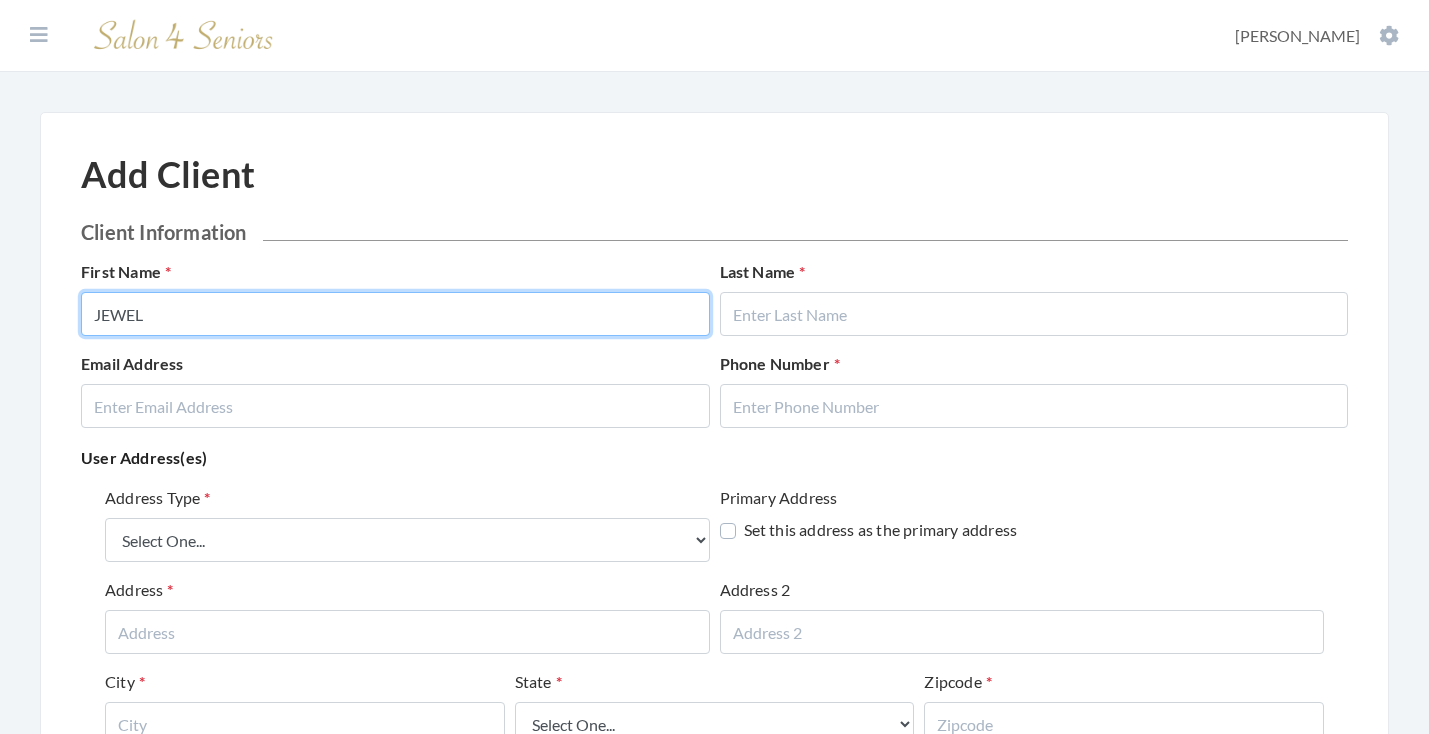 type on "JEWEL" 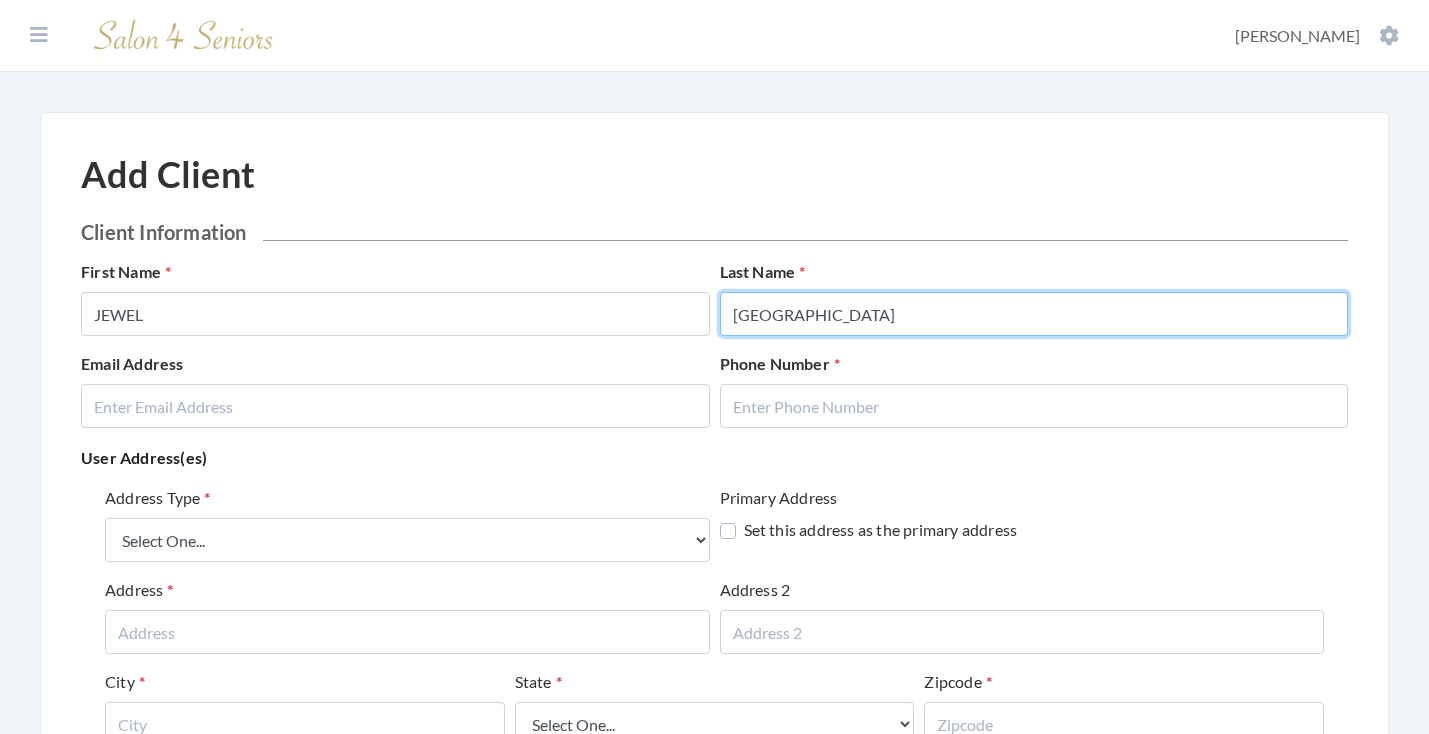type on "WESTBROOK" 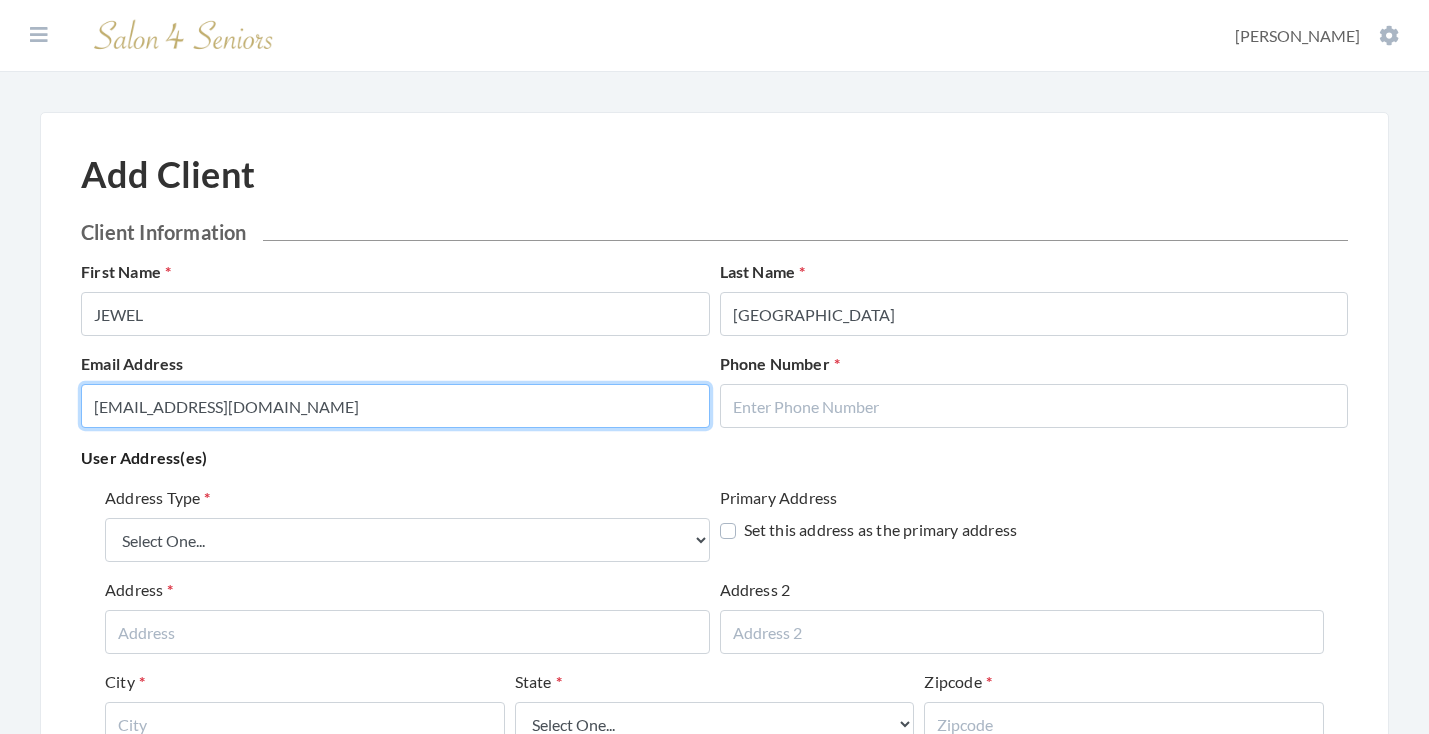 type on "WARRIORKJ2@OUTLOOK.COM" 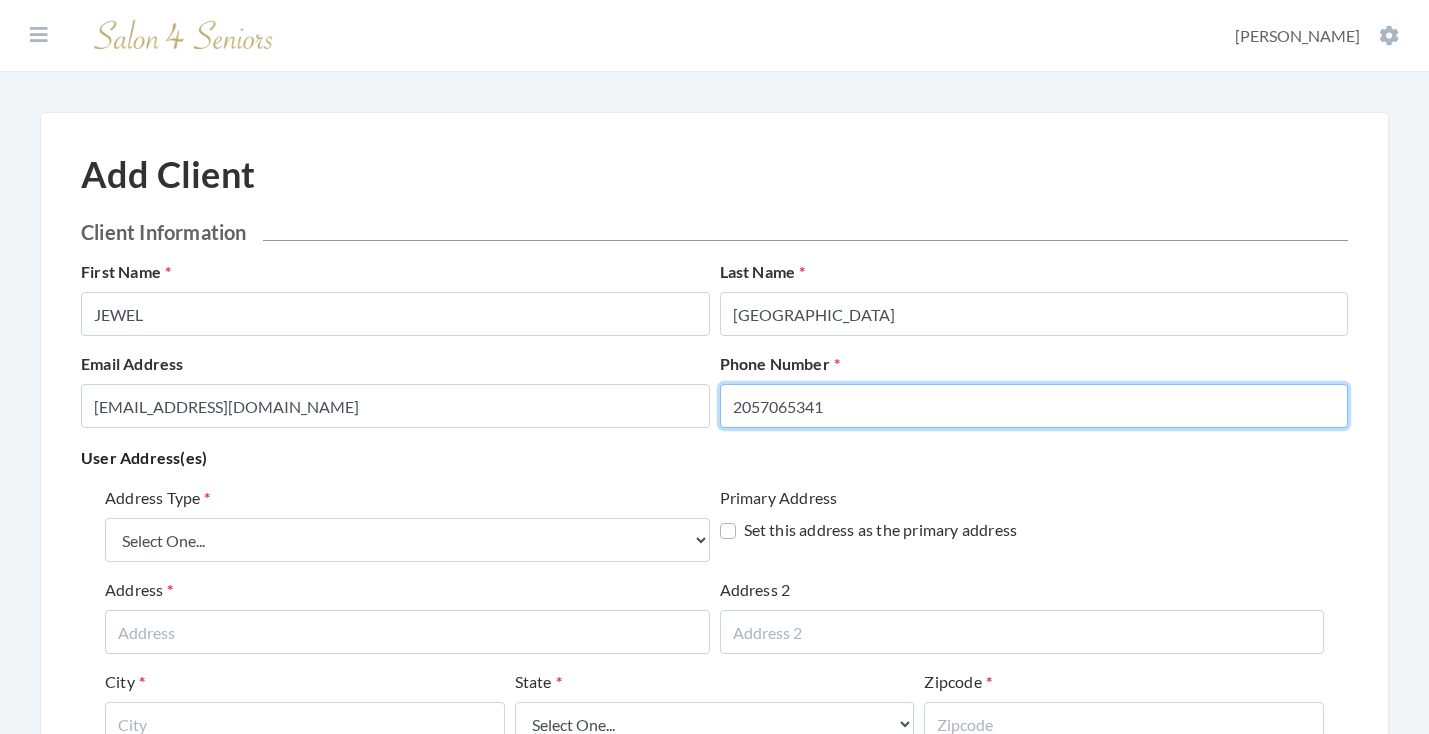 type on "2057065341" 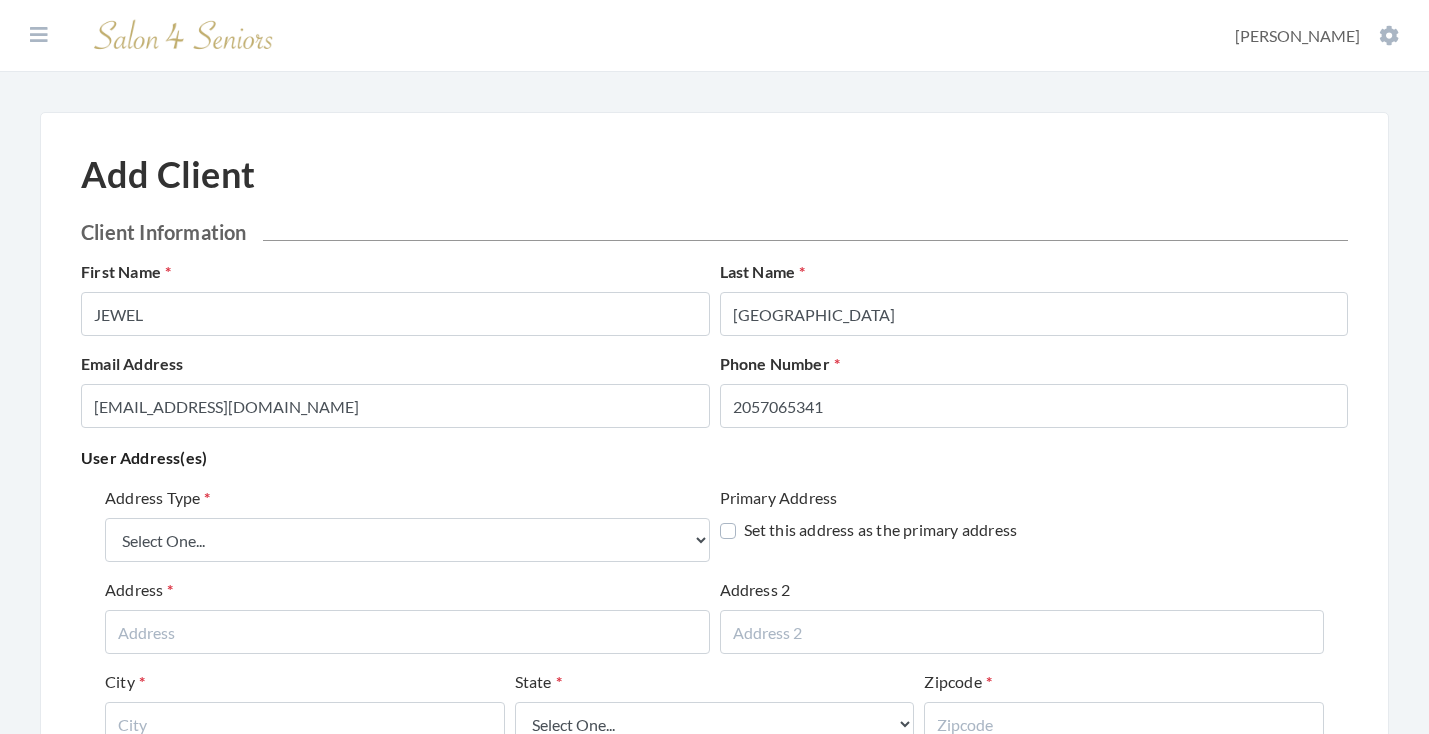 click on "User Address(es)" at bounding box center [714, 458] 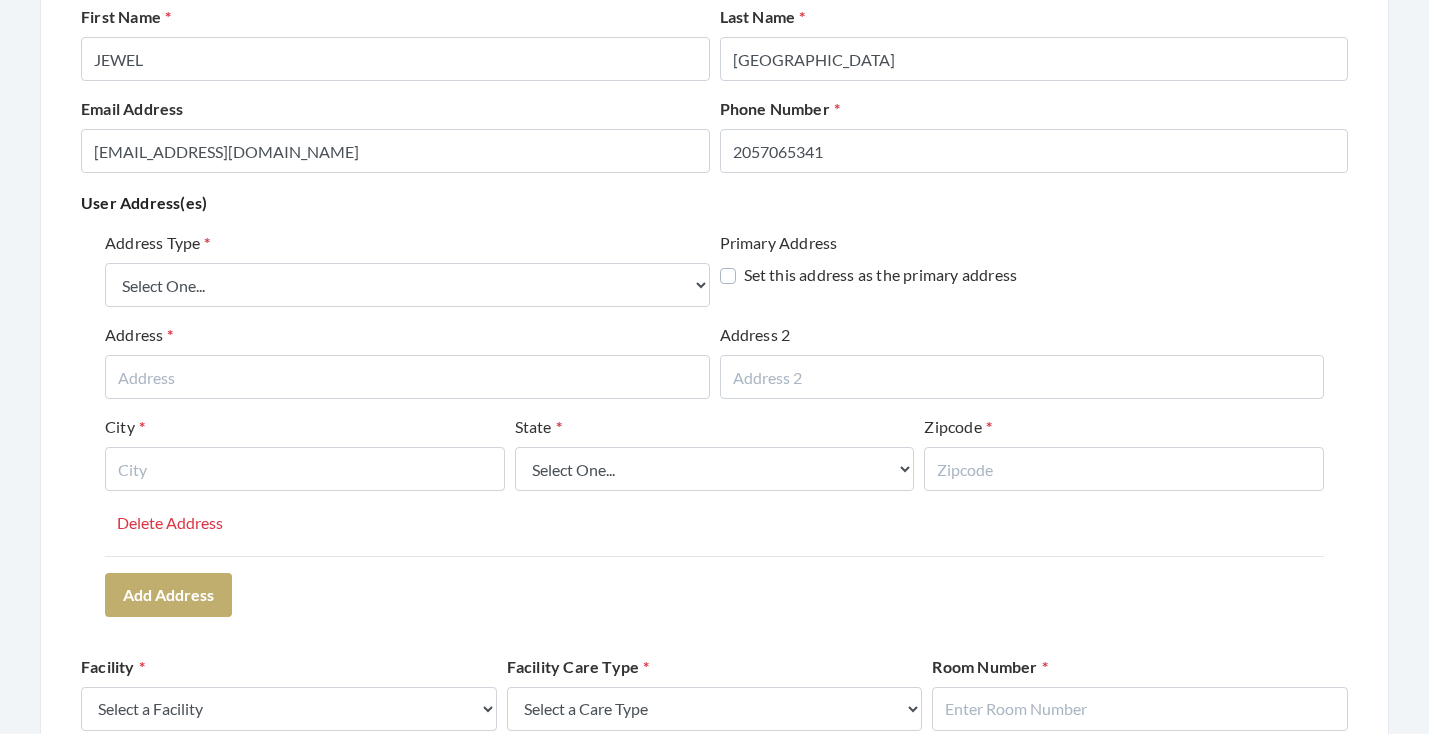 scroll, scrollTop: 258, scrollLeft: 0, axis: vertical 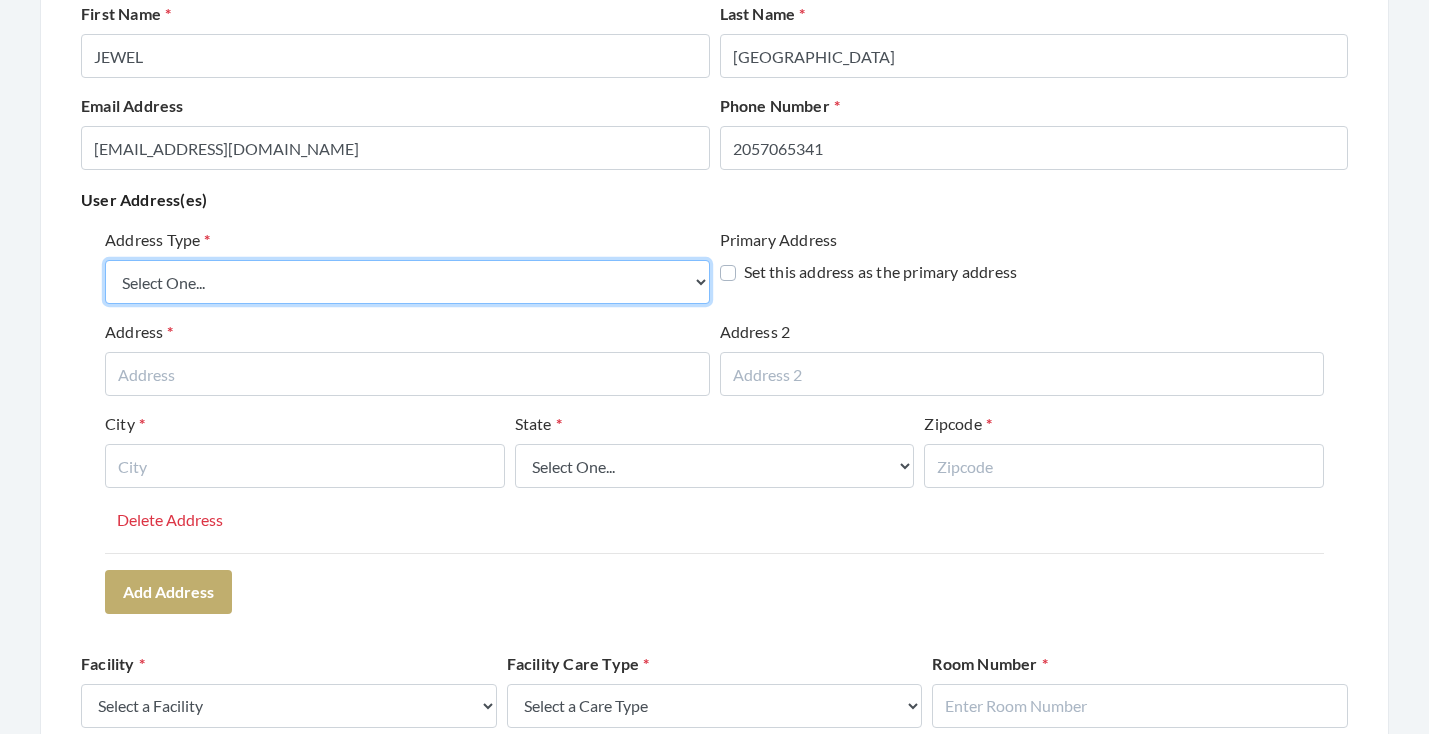 select on "billing" 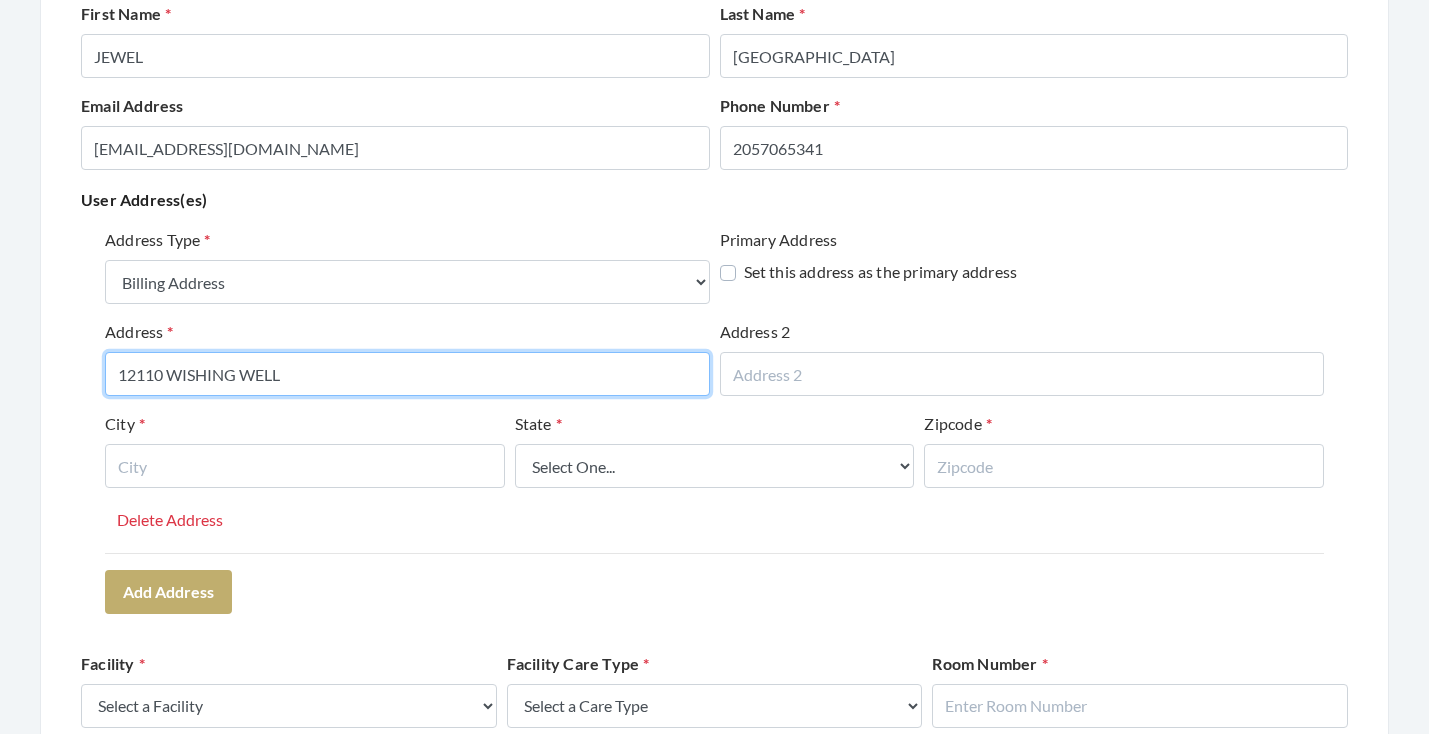 type on "12110 WISHING WELL" 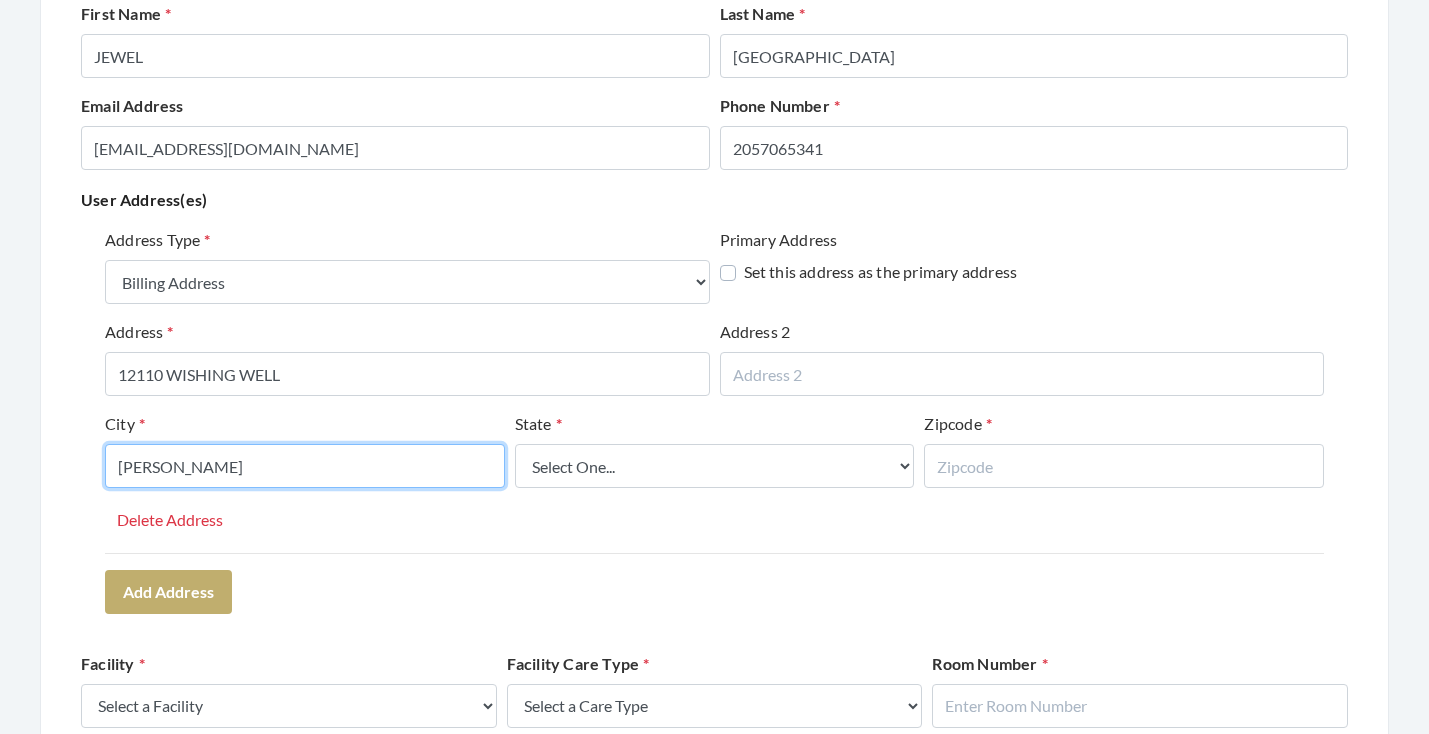 type on "MCCALLA" 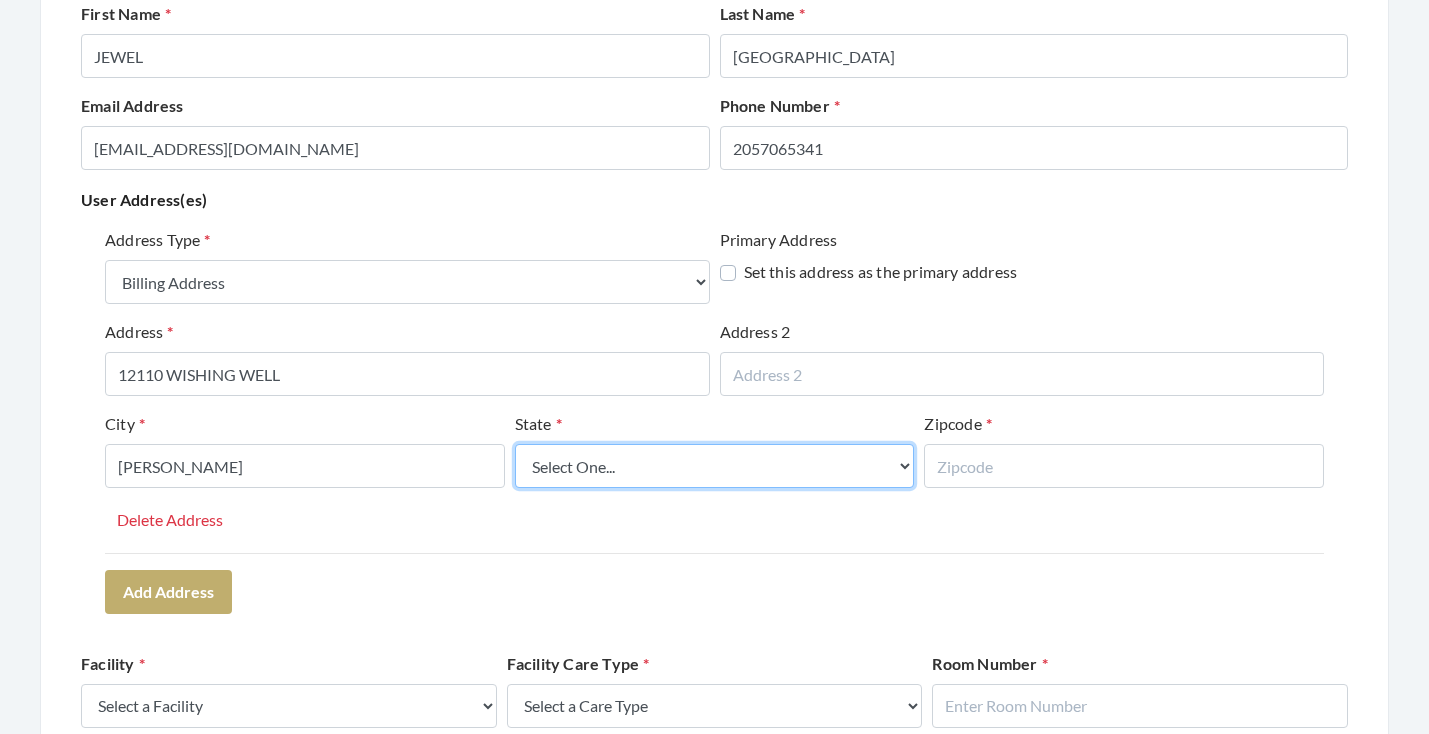 select on "al" 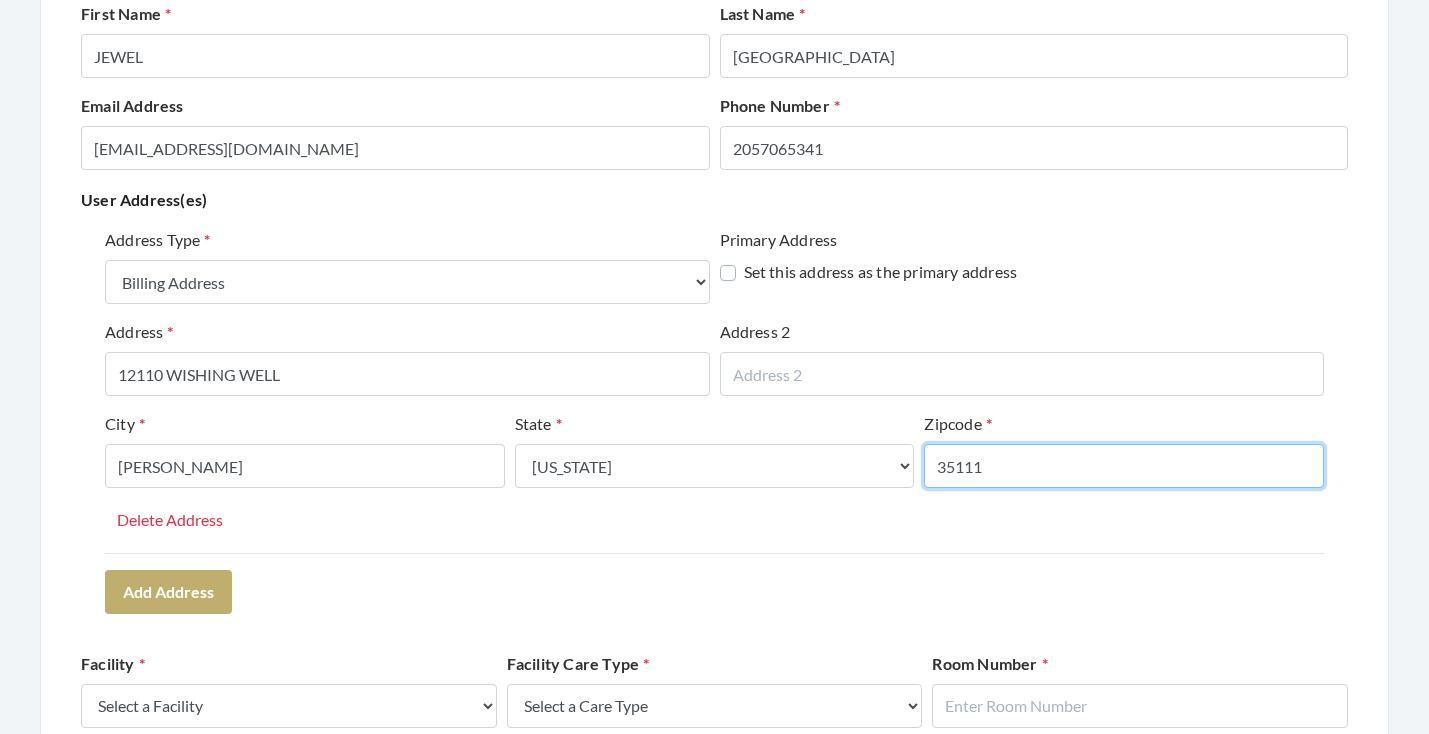 type on "35111" 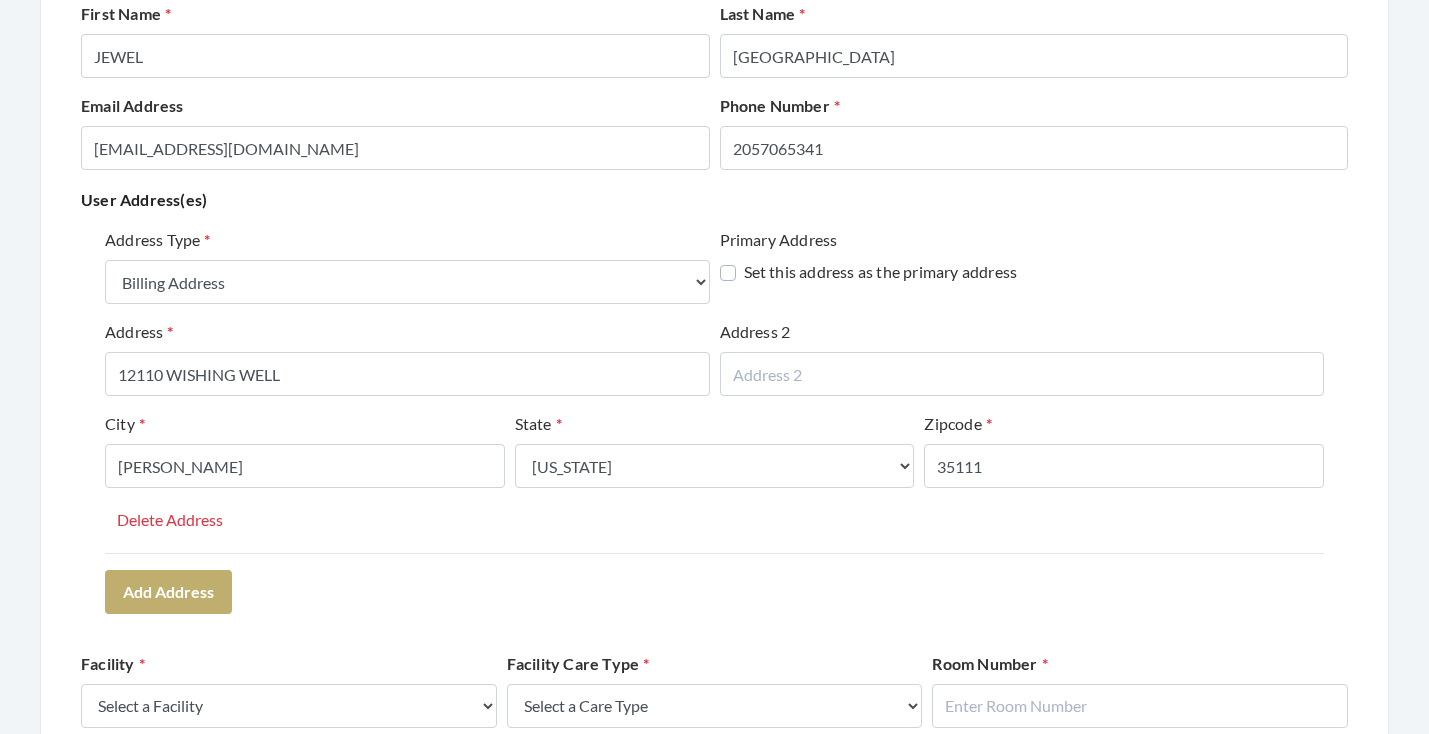 click on "Address Type   Select One...   Office Address   Home Address   Billing Address   Primary Address     Set this address as the primary address   Address   12110 WISHING WELL   Address 2     City   MCCALLA   State   Select One...   Alabama   Alaska   American Samoa   Arizona   Arkansas   California   Colorado   Connecticut   Delaware   District Of Columbia   Federated States Of Micronesia   Florida   Georgia   Guam Gu   Hawaii   Idaho   Illinois   Indiana   Iowa   Kansas   Kentucky   Louisiana   Maine   Marshall Islands   Maryland   Massachusetts   Michigan   Minnesota   Mississippi   Missouri   Montana   Nebraska   Nevada   New Hampshire   New Jersey   New Mexico   New York   North Carolina   North Dakota   Northern Mariana Islands   Ohio   Oklahoma   Oregon   Palau   Pennsylvania   Puerto Rico   Rhode Island   South Carolina   South Dakota   Tennessee   Texas   Utah   Vermont   Virgin Islands   Virginia   Washington   West Virginia   Wisconsin   Wyoming   Zipcode   35111   Delete Address   Add Address" at bounding box center (714, 420) 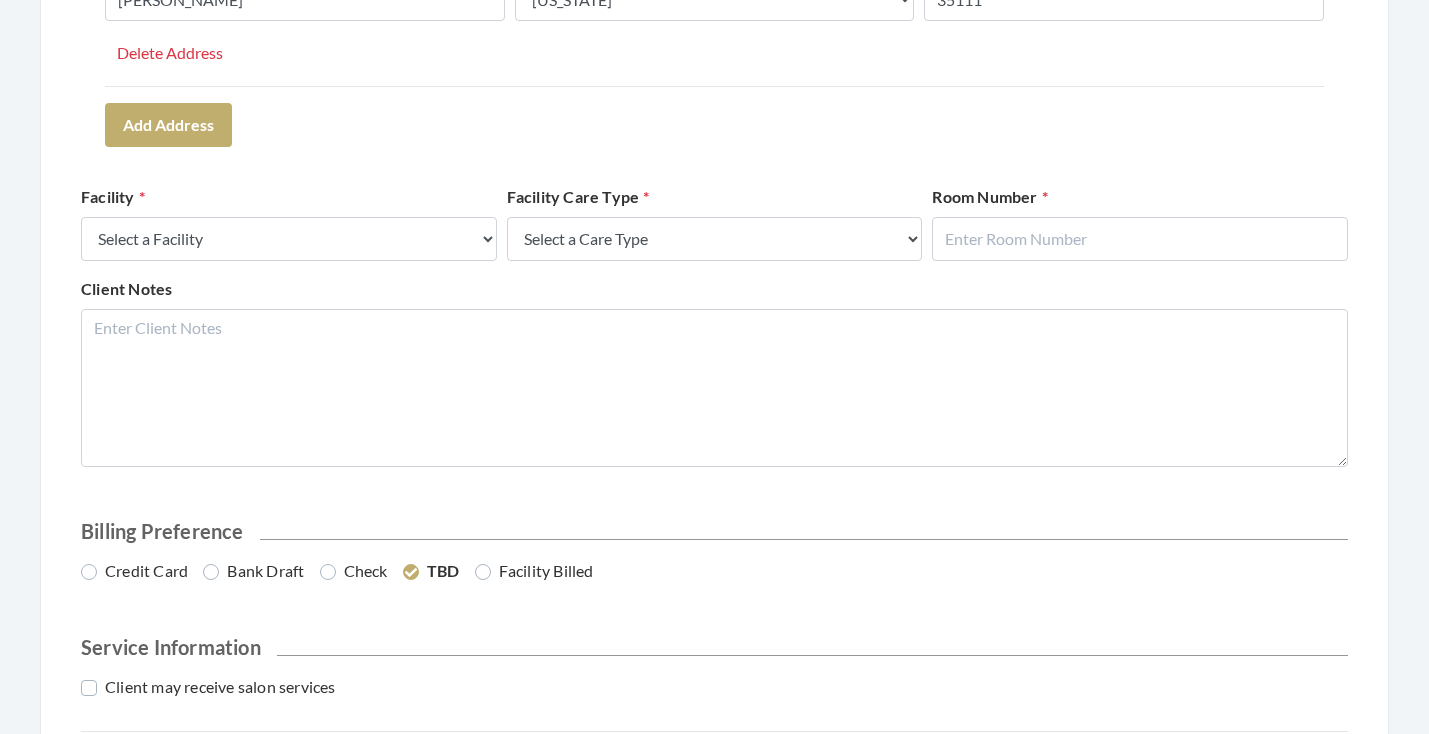 scroll, scrollTop: 749, scrollLeft: 0, axis: vertical 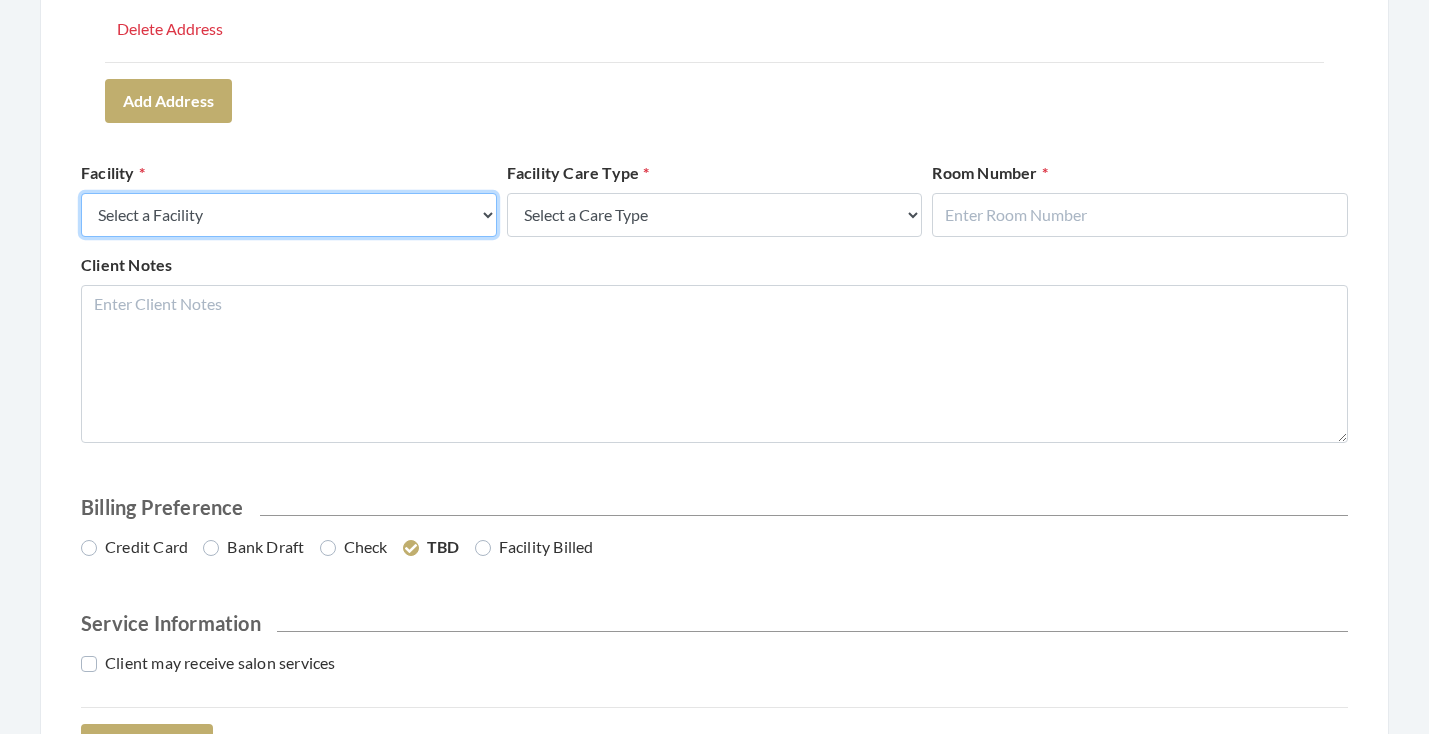 select on "58" 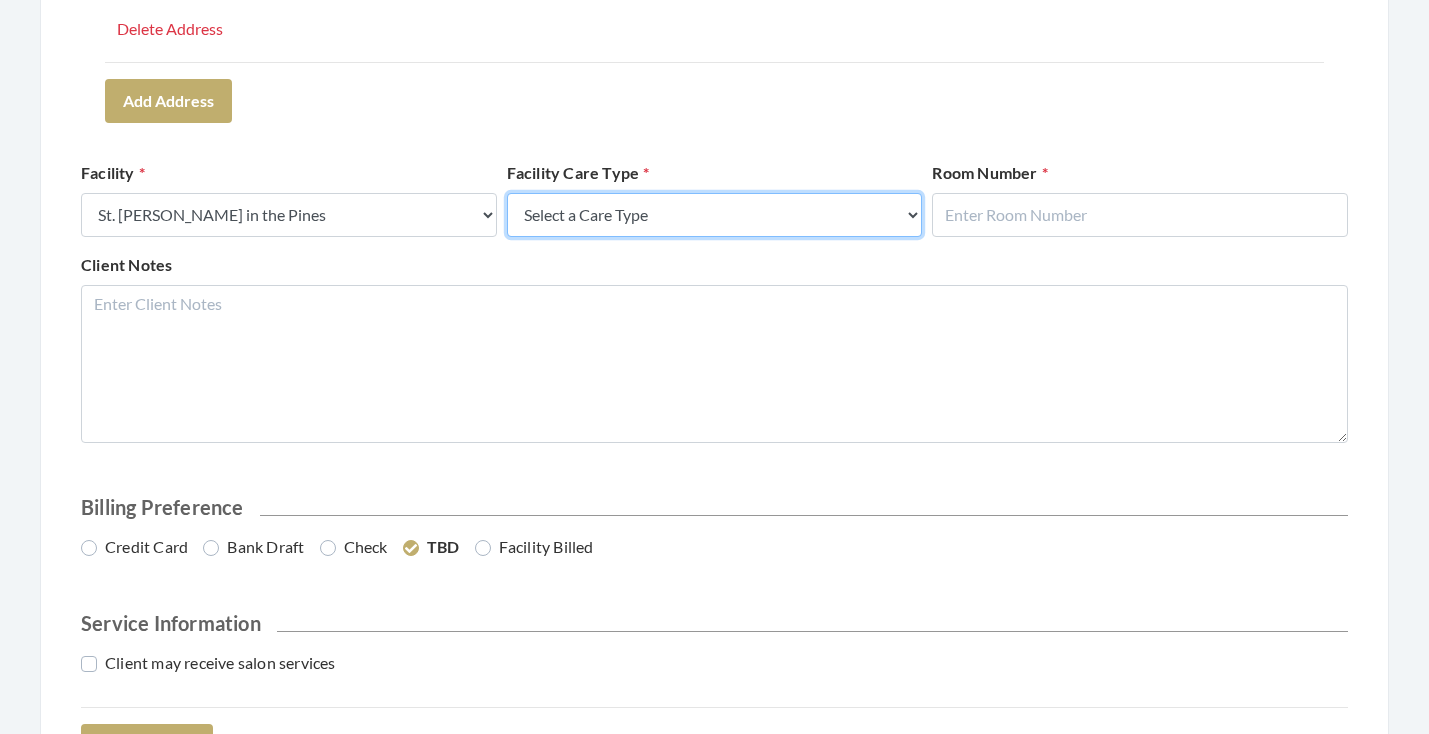 select on "4" 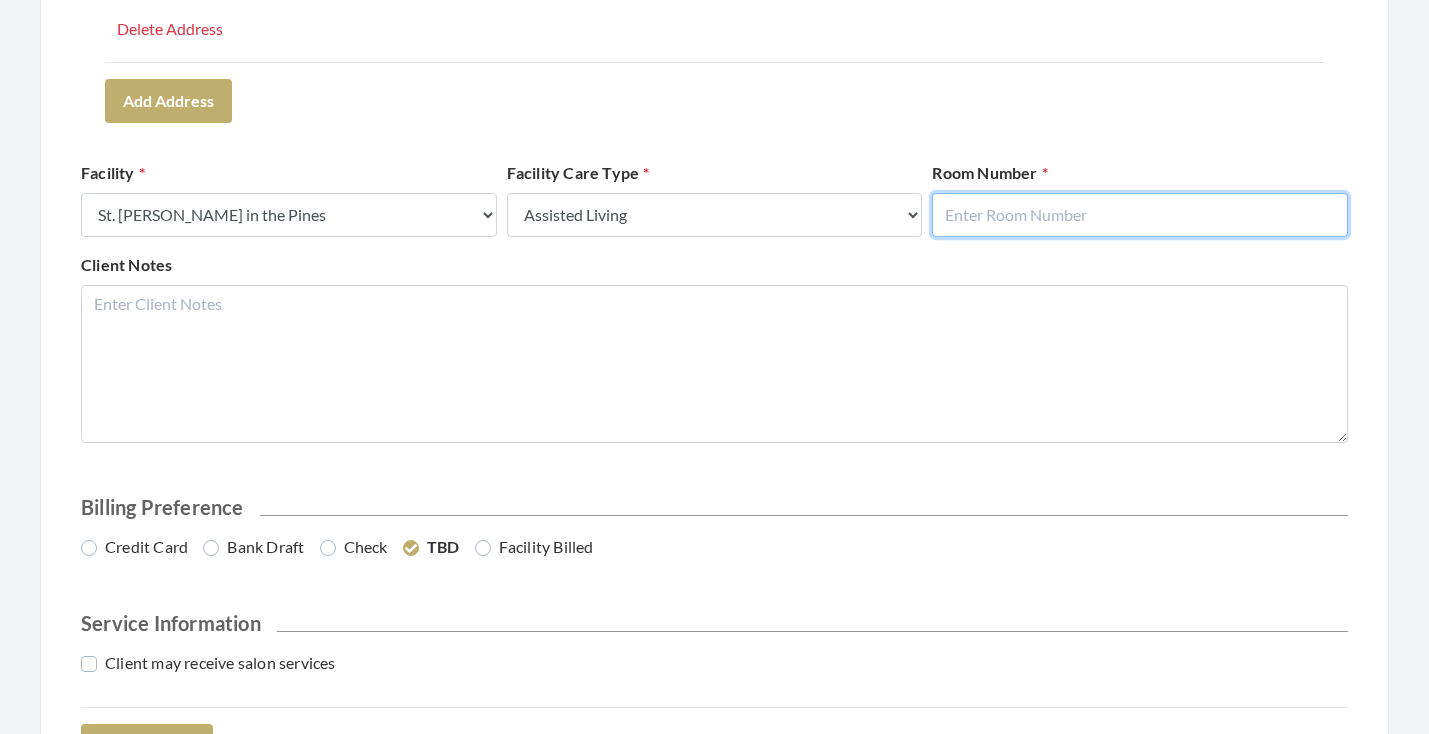 click at bounding box center (1140, 215) 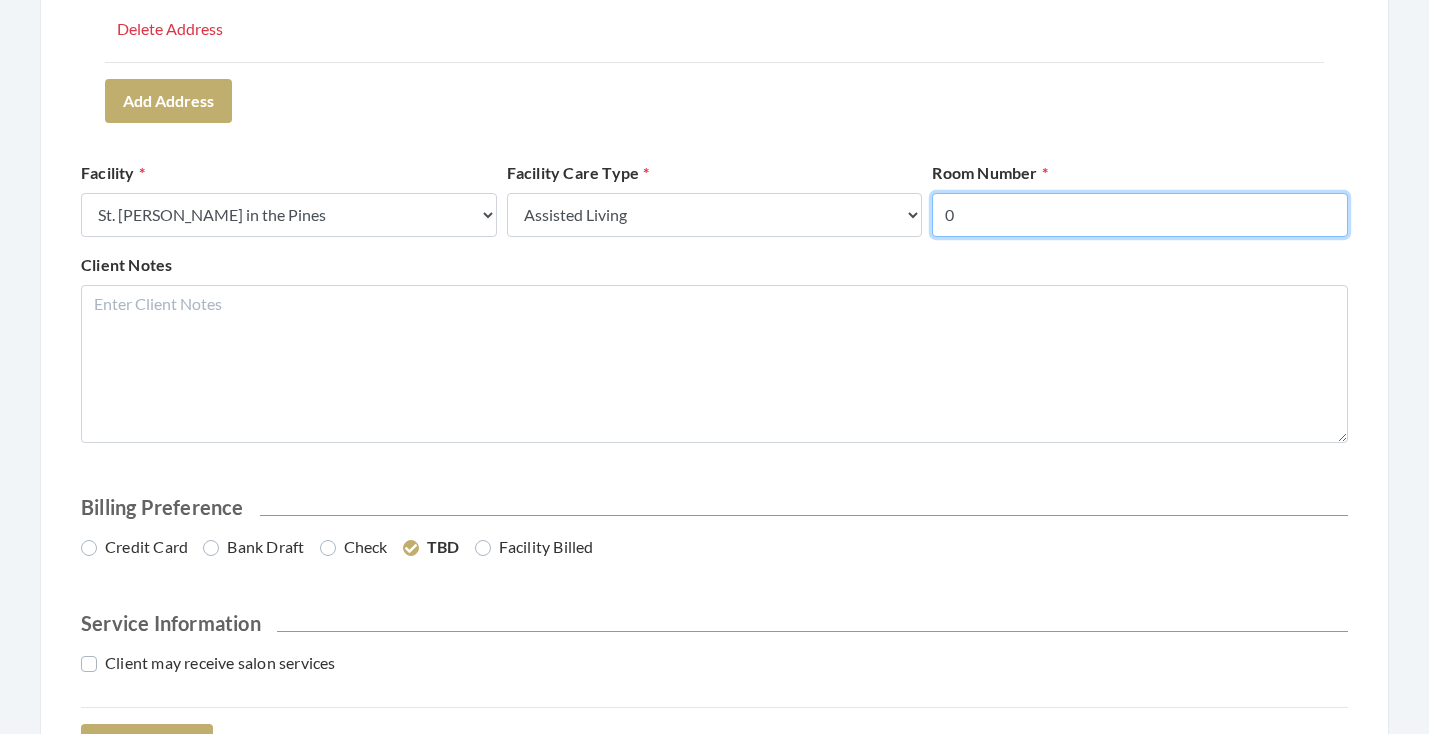 type on "0" 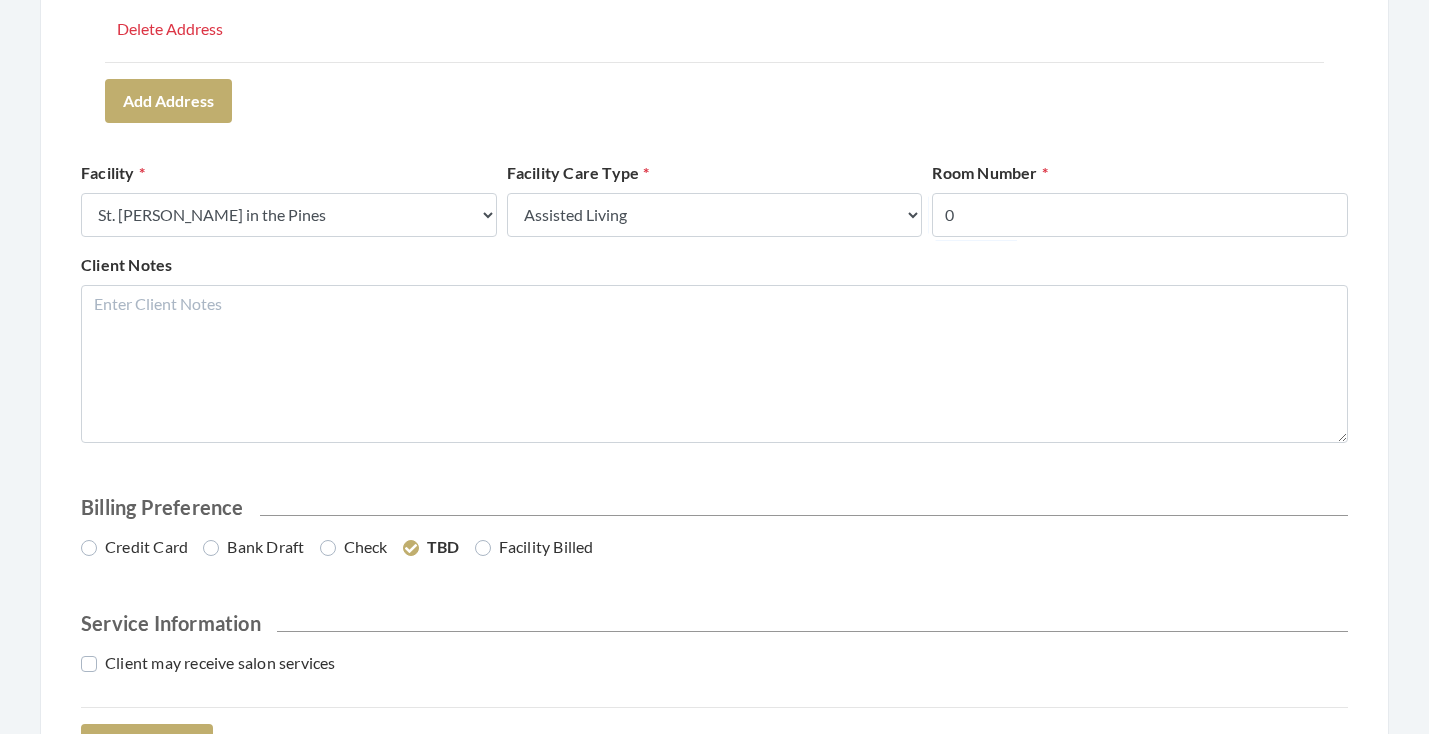 click on "Client Information     First Name   JEWEL   Last Name   WESTBROOK   Email Address   WARRIORKJ2@OUTLOOK.COM   Phone Number   2057065341   User Address(es)     Address Type   Select One...   Office Address   Home Address   Billing Address   Primary Address     Set this address as the primary address   Address   12110 WISHING WELL   Address 2     City   MCCALLA   State   Select One...   Alabama   Alaska   American Samoa   Arizona   Arkansas   California   Colorado   Connecticut   Delaware   District Of Columbia   Federated States Of Micronesia   Florida   Georgia   Guam Gu   Hawaii   Idaho   Illinois   Indiana   Iowa   Kansas   Kentucky   Louisiana   Maine   Marshall Islands   Maryland   Massachusetts   Michigan   Minnesota   Mississippi   Missouri   Montana   Nebraska   Nevada   New Hampshire   New Jersey   New Mexico   New York   North Carolina   North Dakota   Northern Mariana Islands   Ohio   Oklahoma   Oregon   Palau   Pennsylvania   Puerto Rico   Rhode Island   South Carolina   South Dakota   Tennessee" at bounding box center (714, 119) 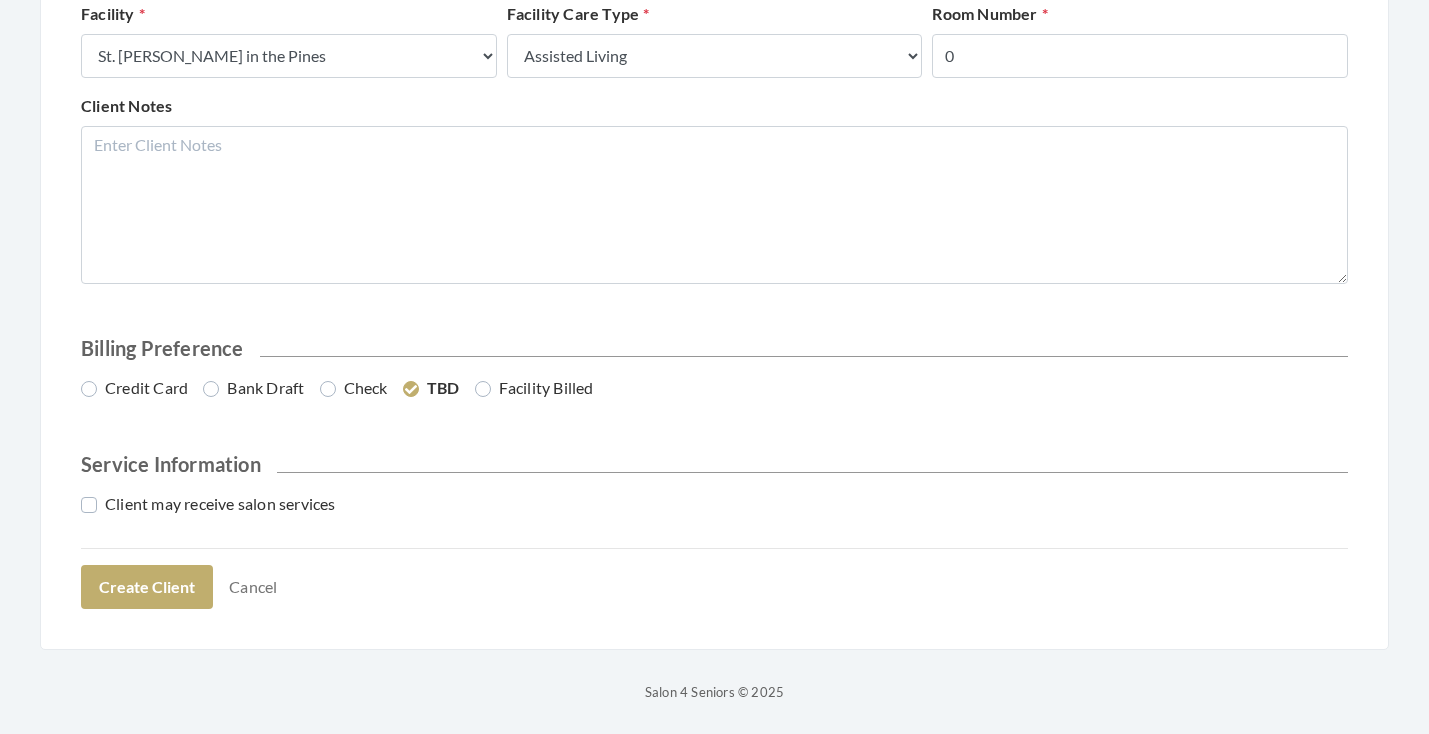 scroll, scrollTop: 907, scrollLeft: 0, axis: vertical 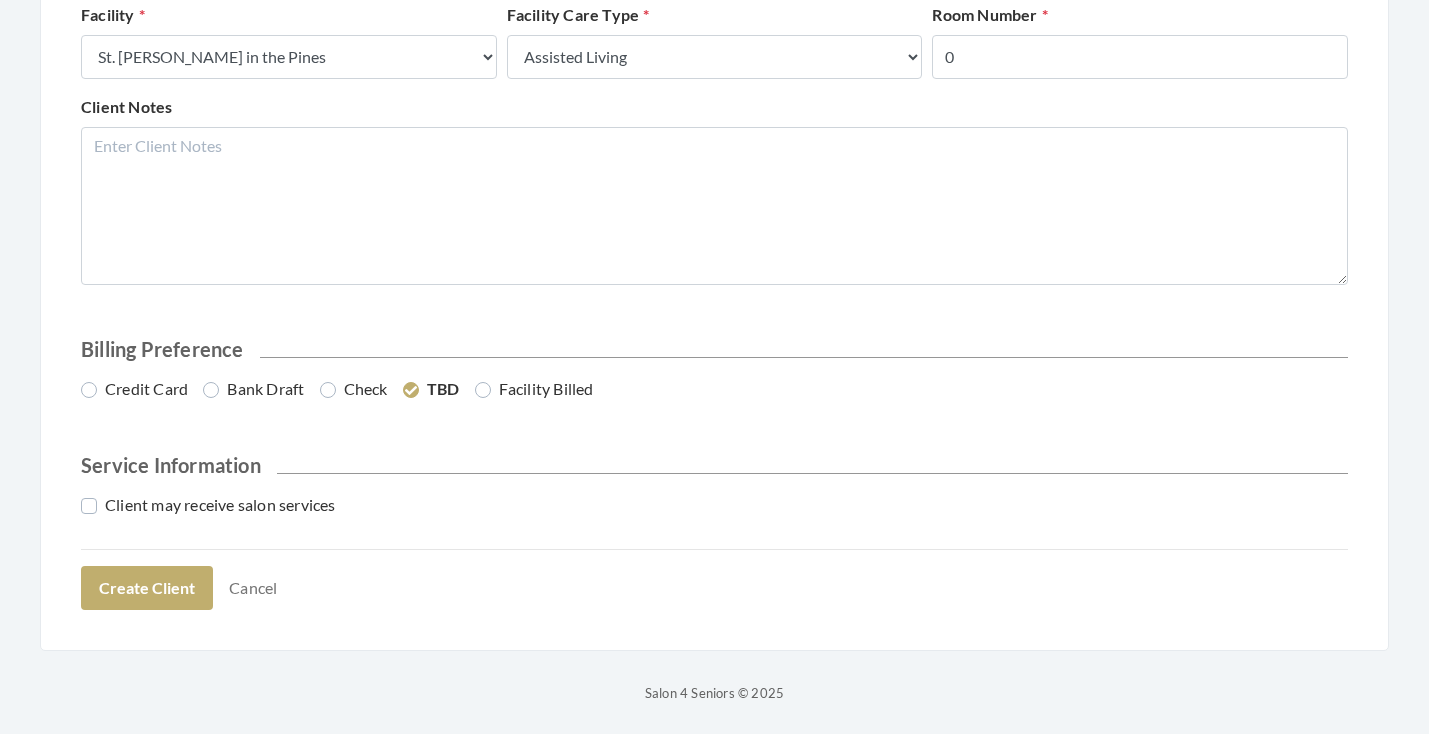 click on "Credit Card" at bounding box center (134, 389) 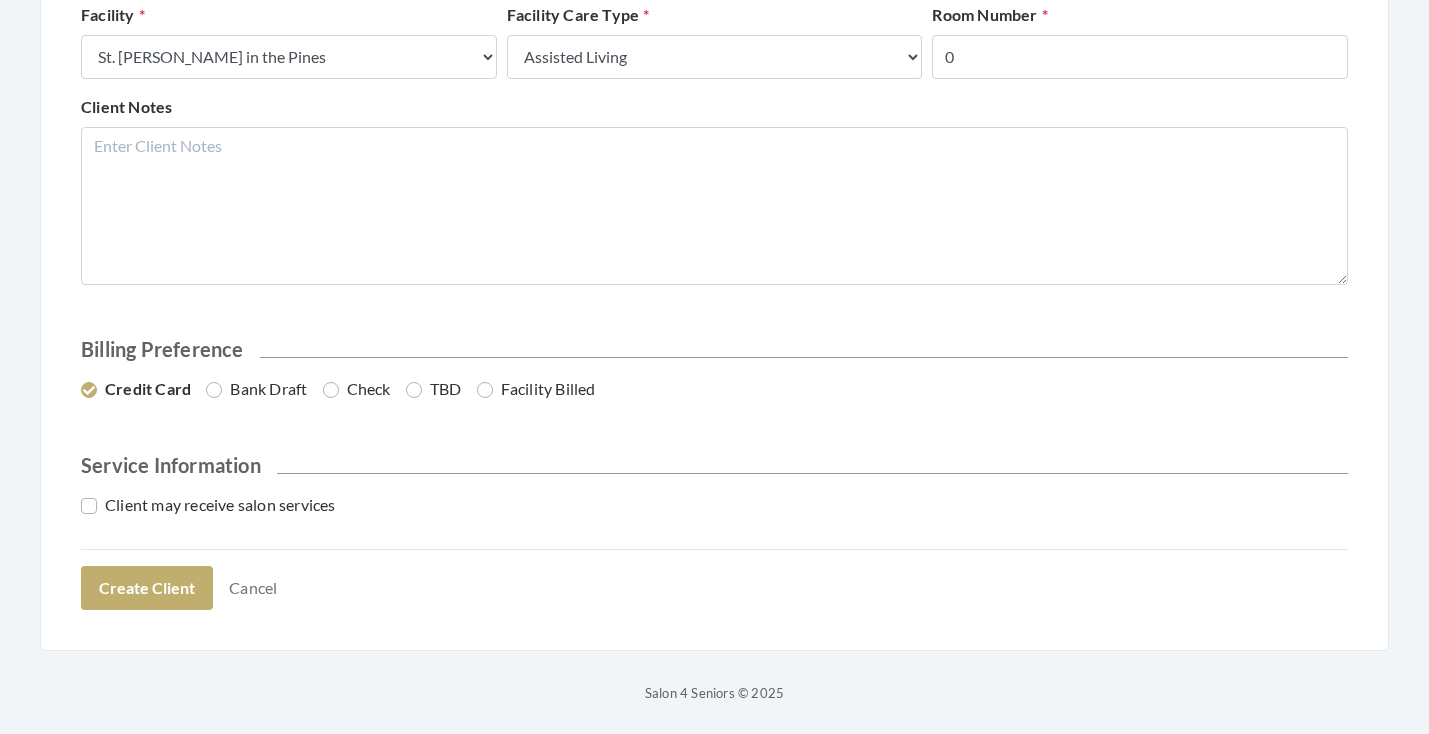 click on "Client may receive salon services" at bounding box center [208, 505] 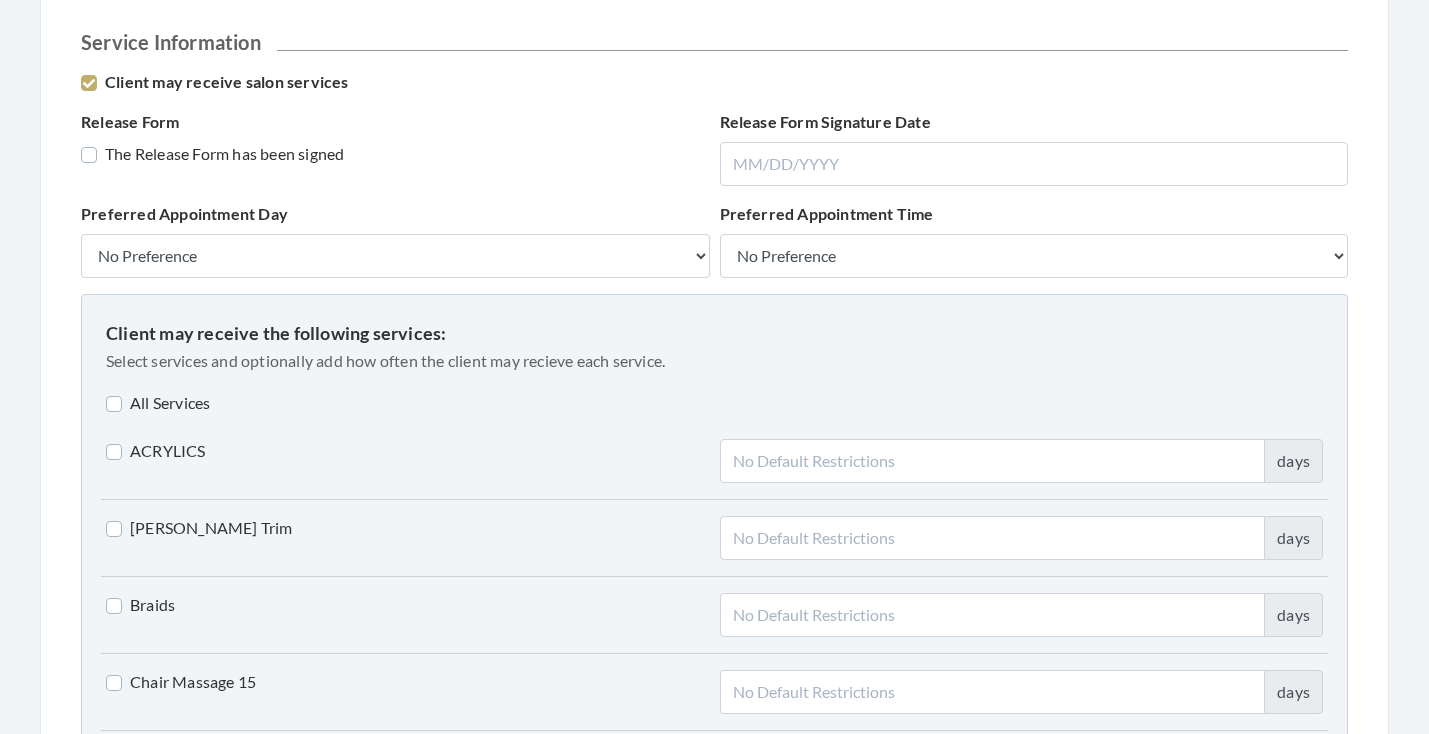 scroll, scrollTop: 1454, scrollLeft: 0, axis: vertical 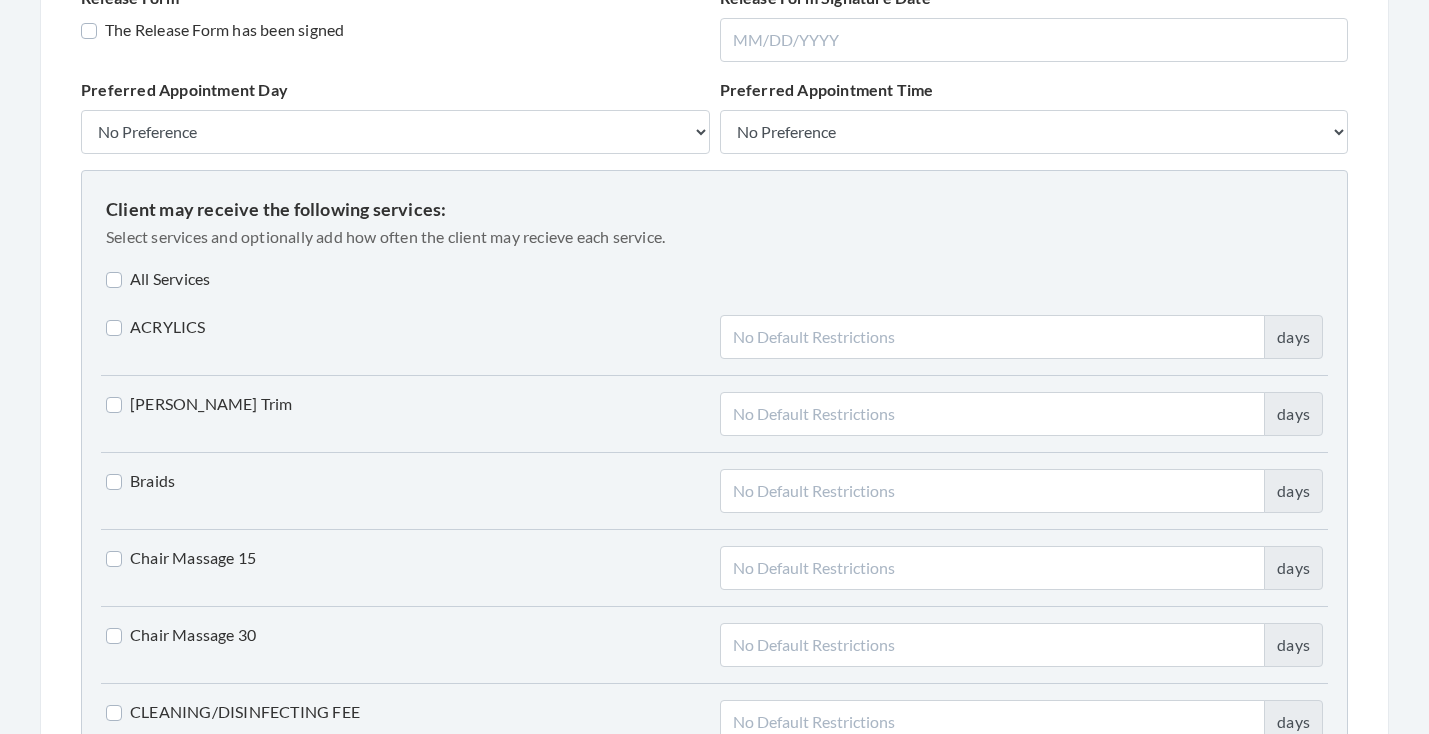 click on "The Release Form has been signed" at bounding box center (212, 30) 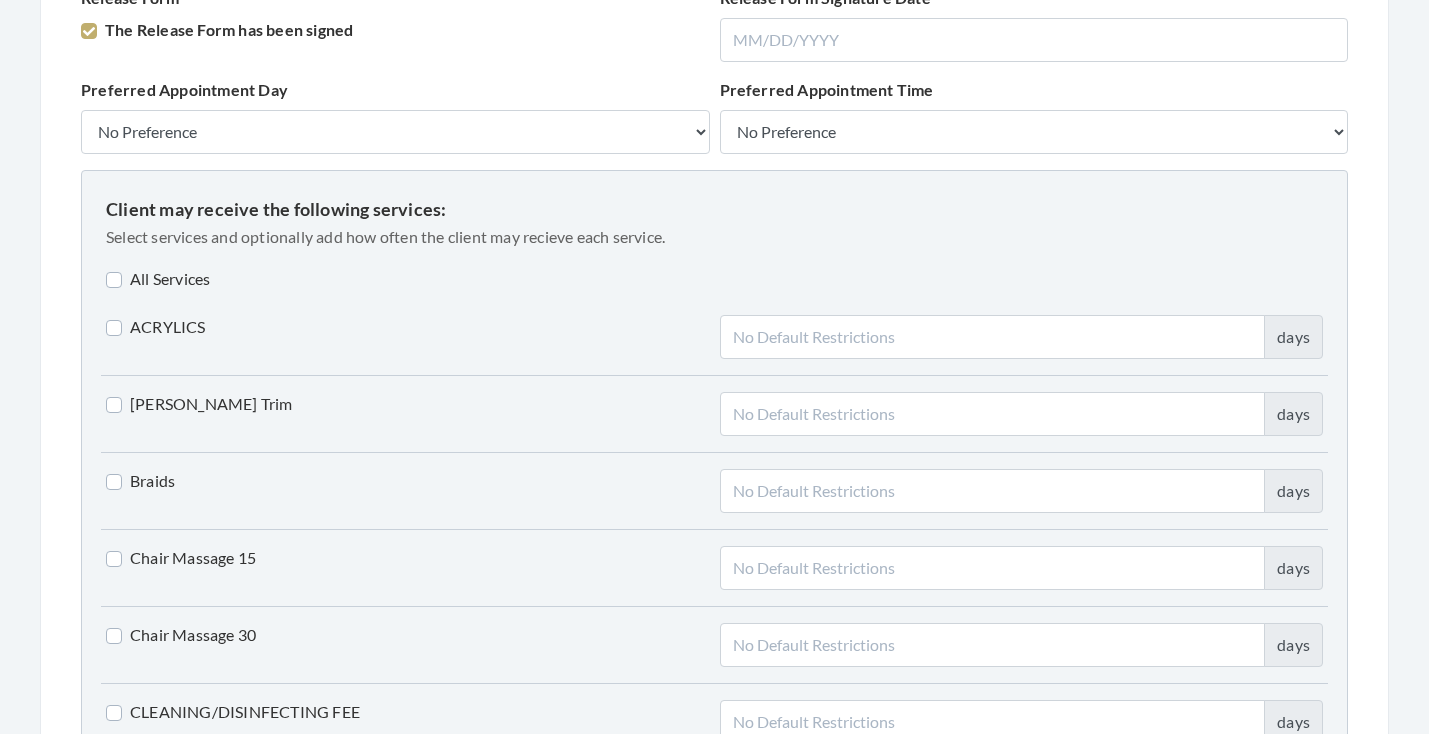 click on "All Services" at bounding box center [158, 279] 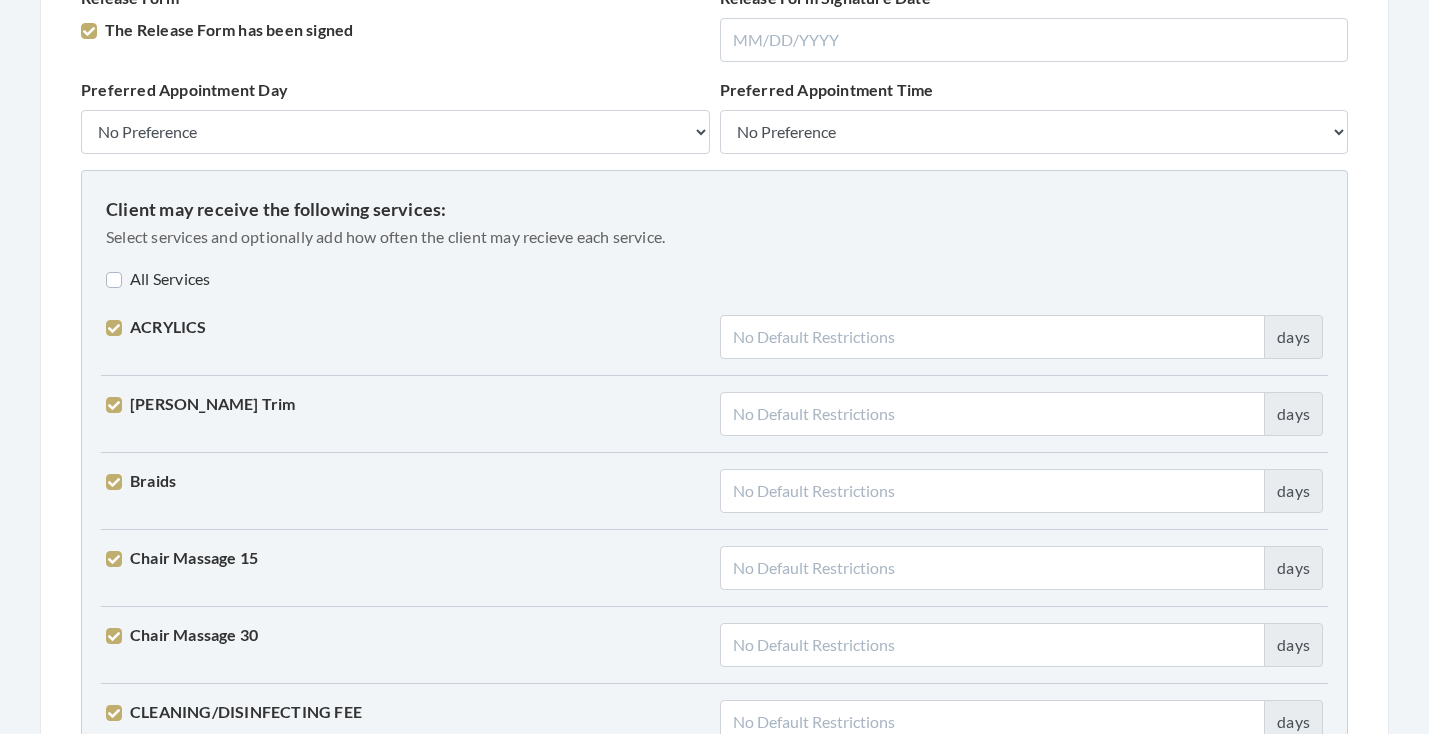checkbox on "true" 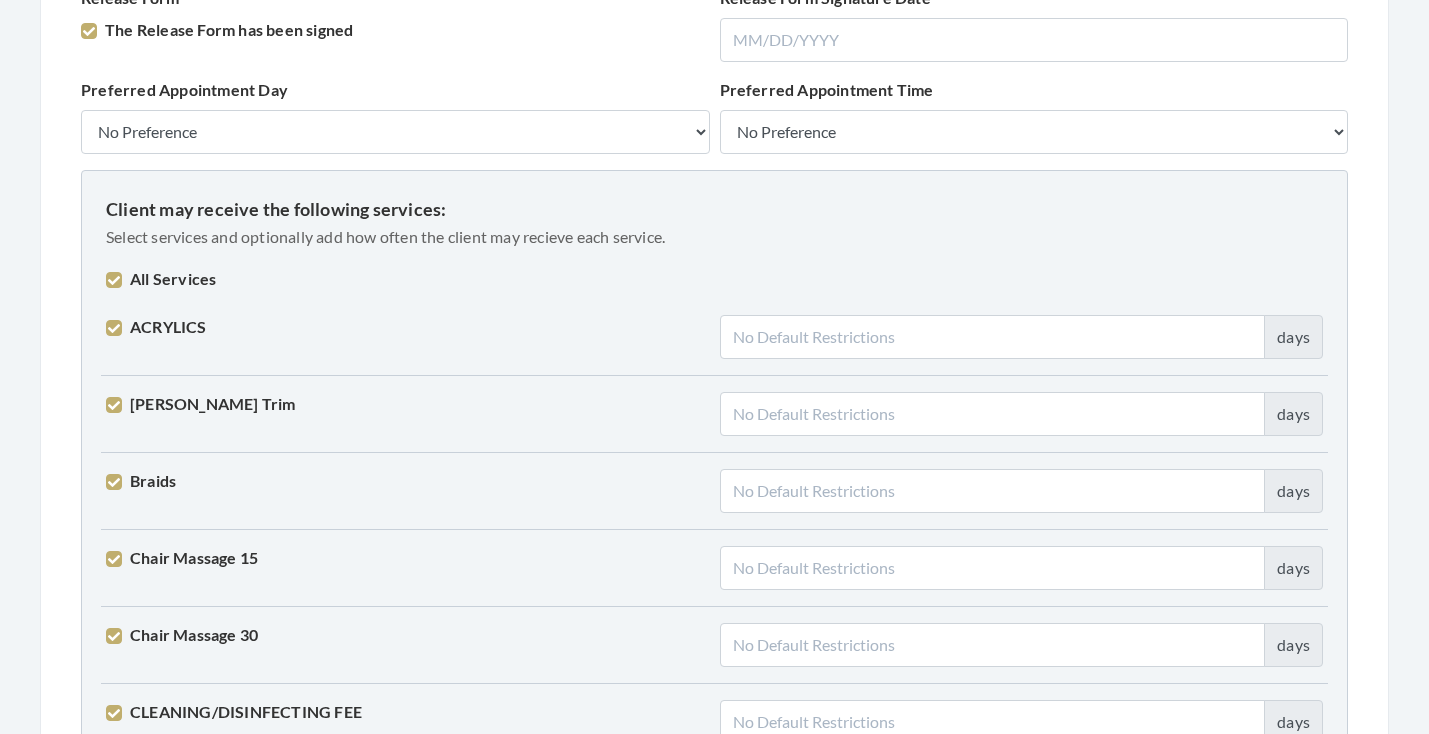 checkbox on "true" 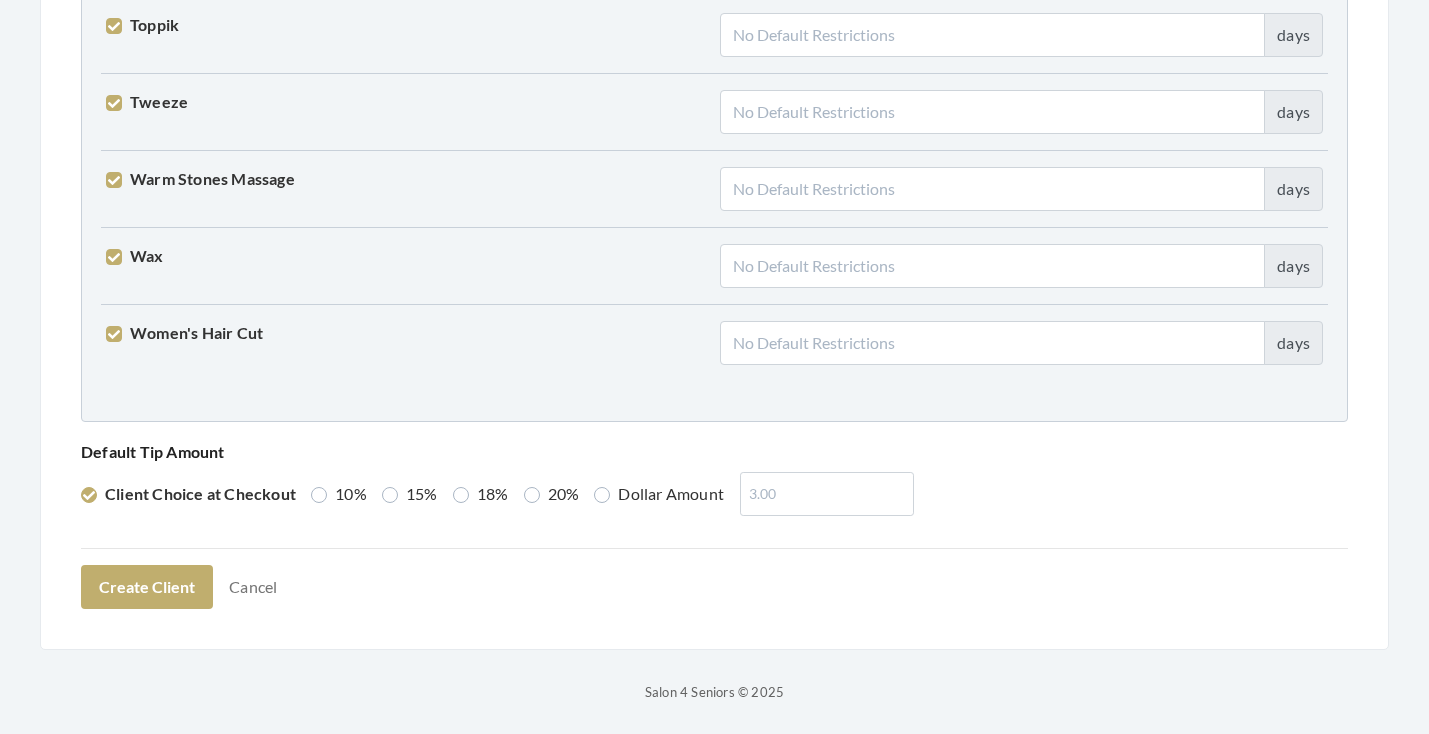 scroll, scrollTop: 5066, scrollLeft: 0, axis: vertical 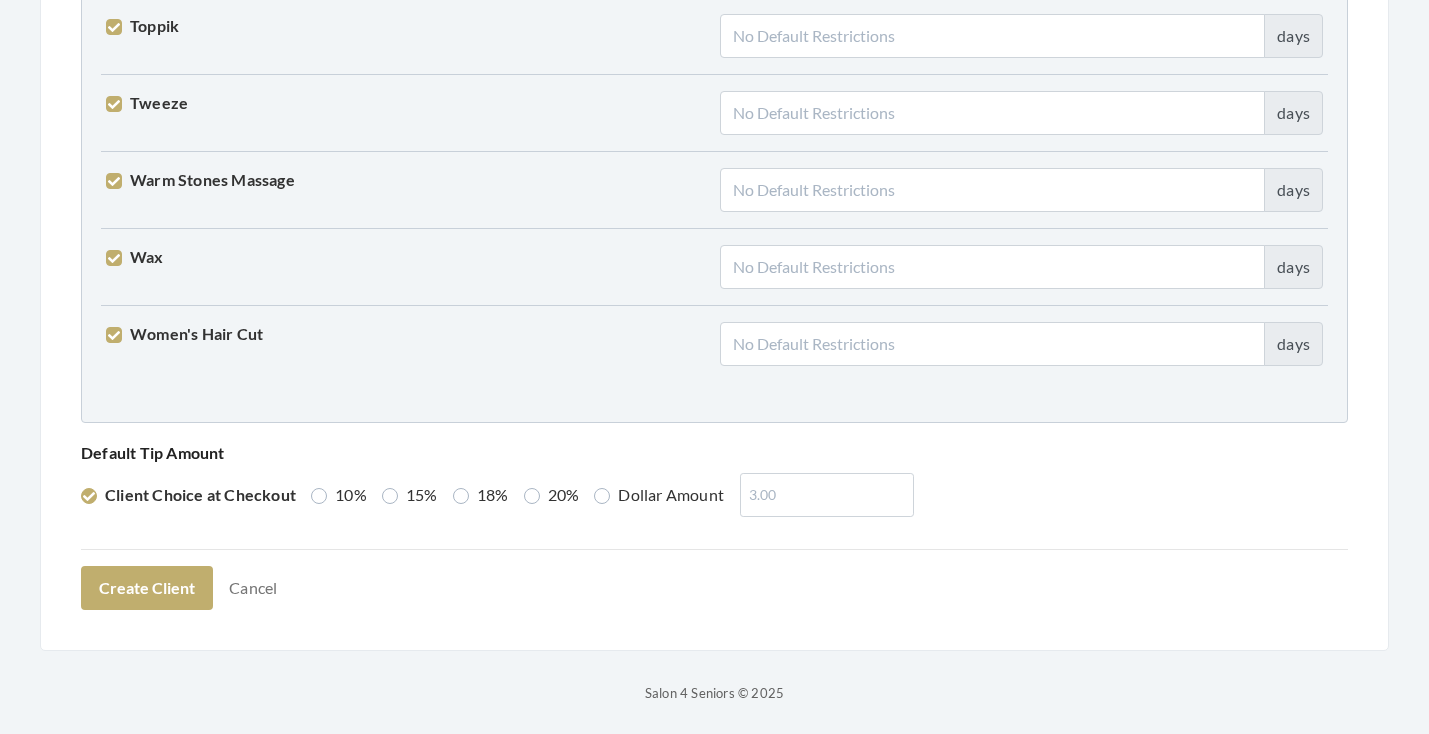 click on "18%" at bounding box center (481, 495) 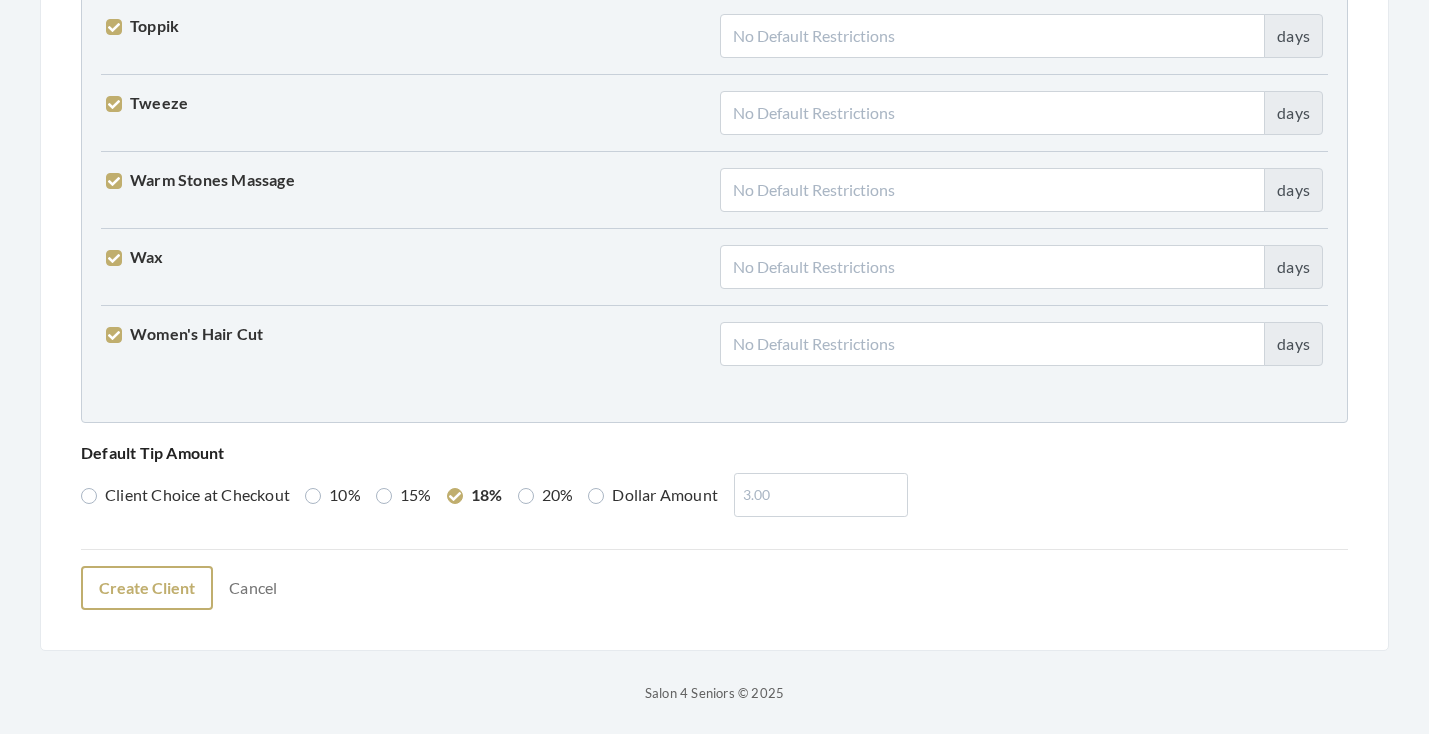 click on "Create Client" at bounding box center (147, 588) 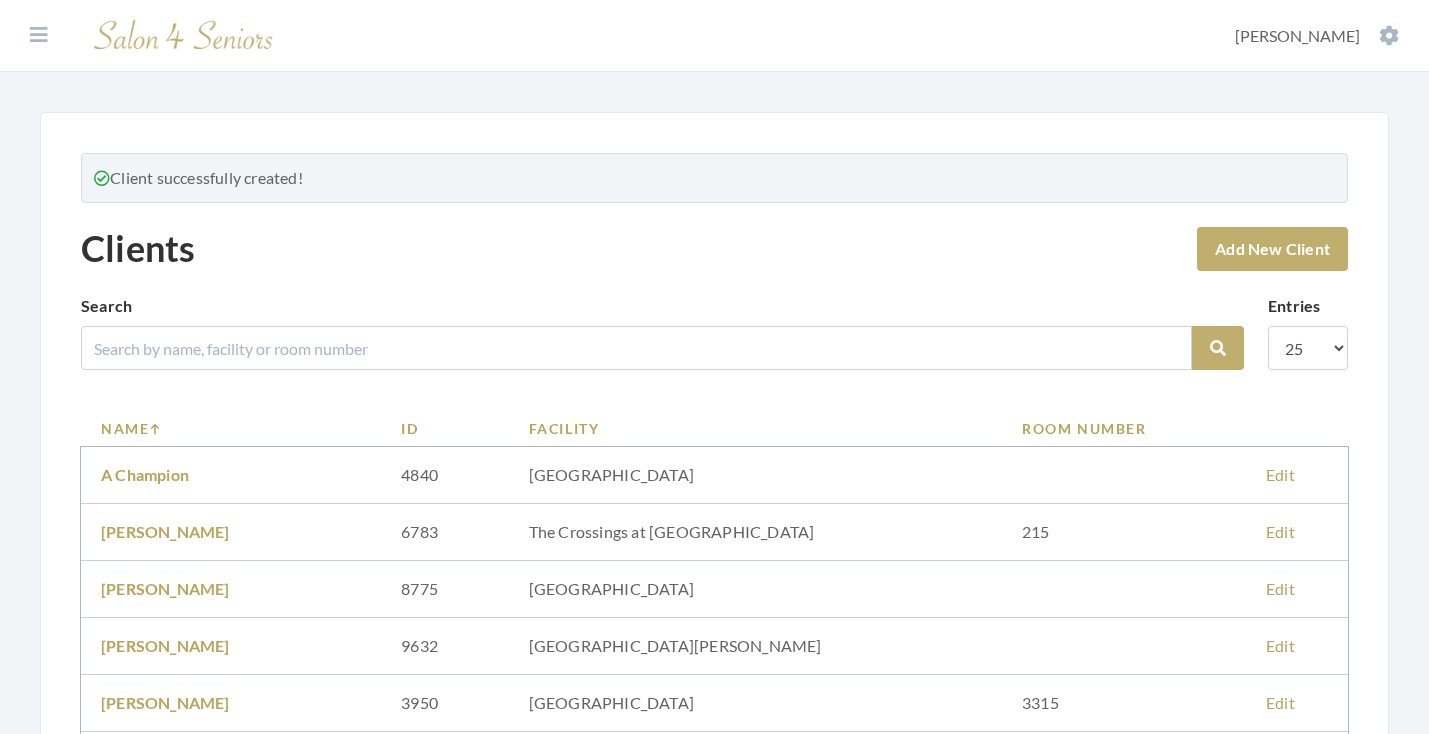 scroll, scrollTop: 0, scrollLeft: 0, axis: both 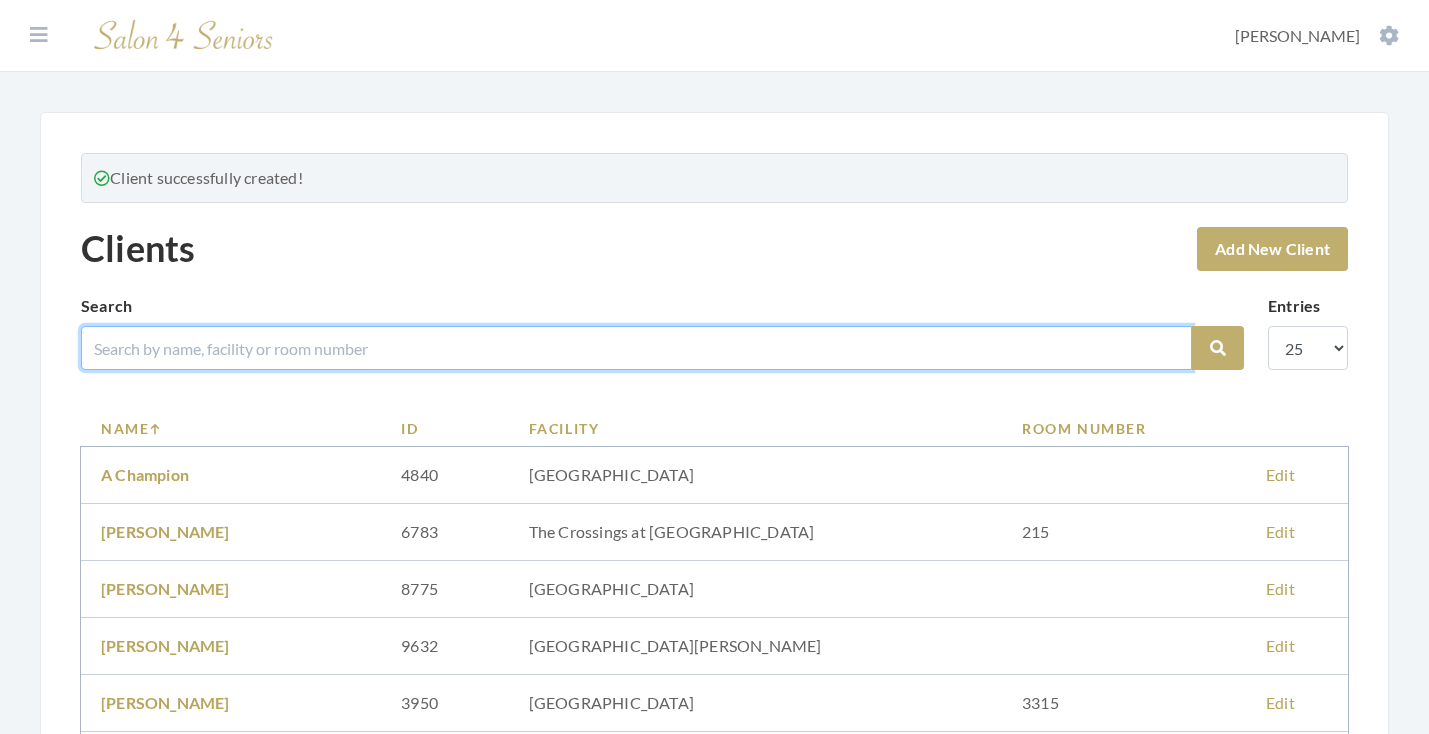 click at bounding box center (636, 348) 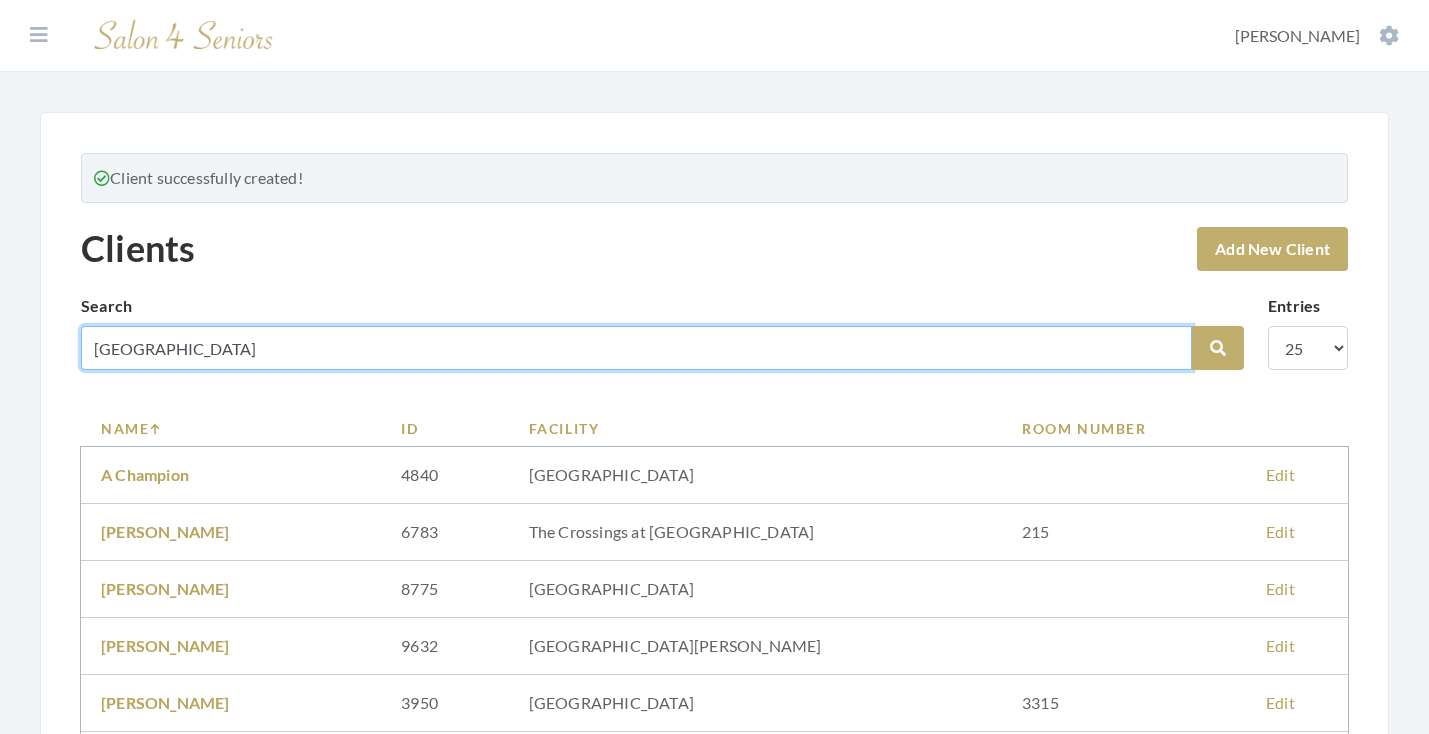 type on "[GEOGRAPHIC_DATA]" 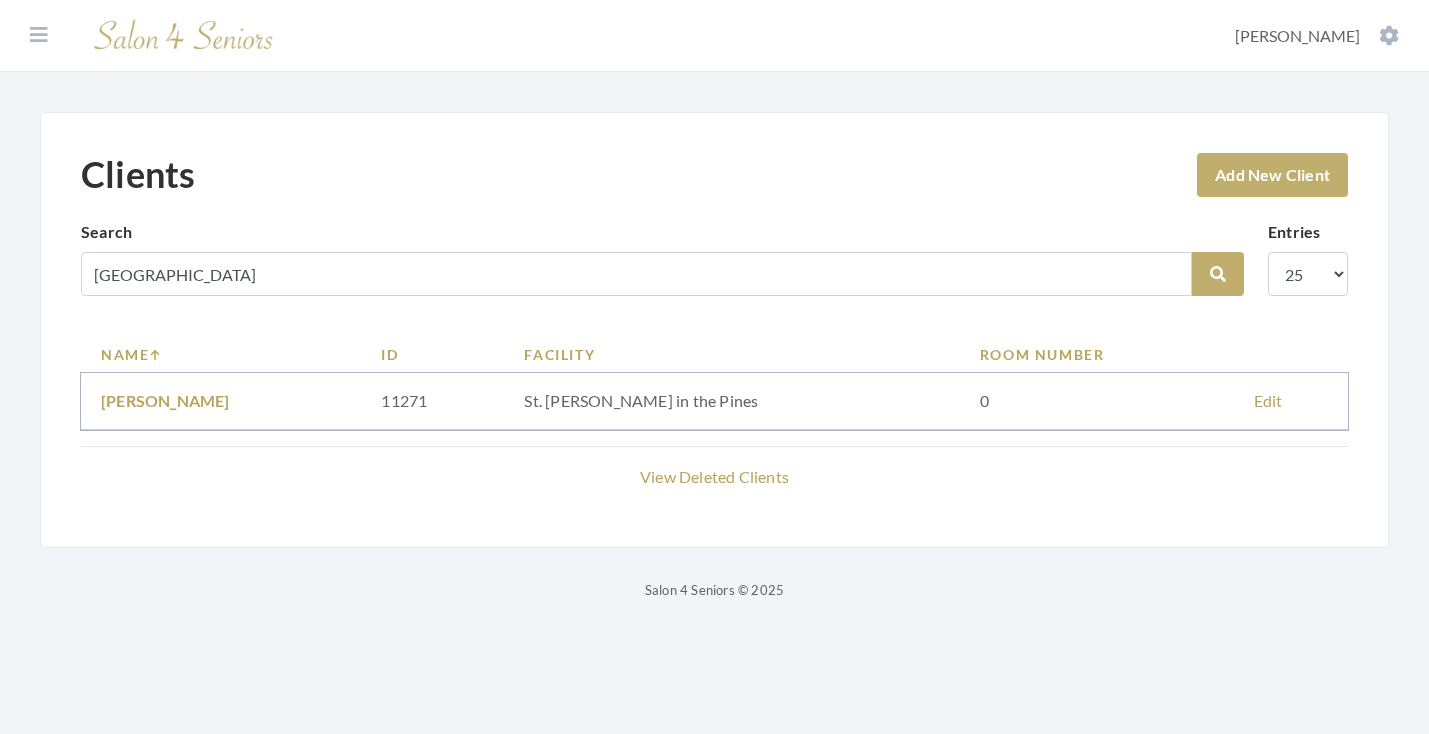 scroll, scrollTop: 0, scrollLeft: 0, axis: both 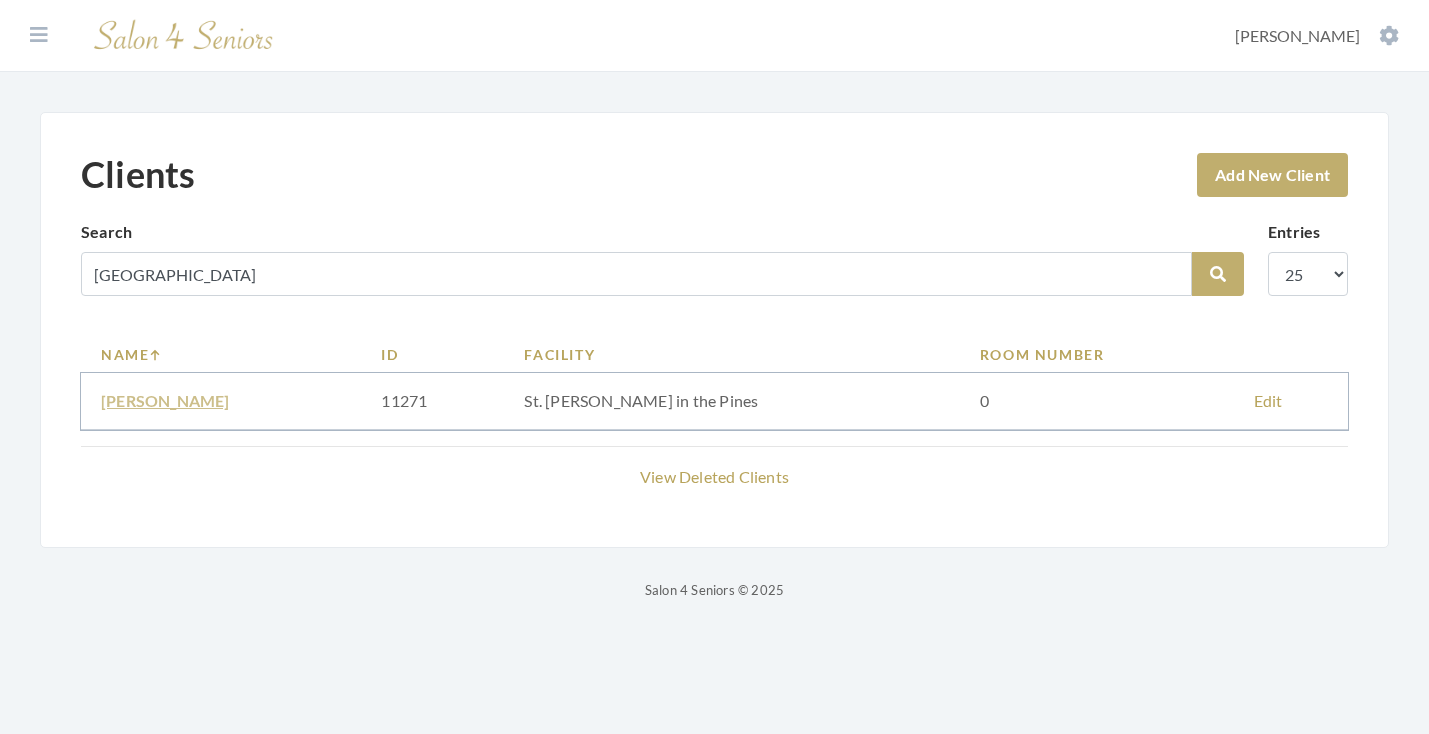click on "[PERSON_NAME]" at bounding box center (165, 400) 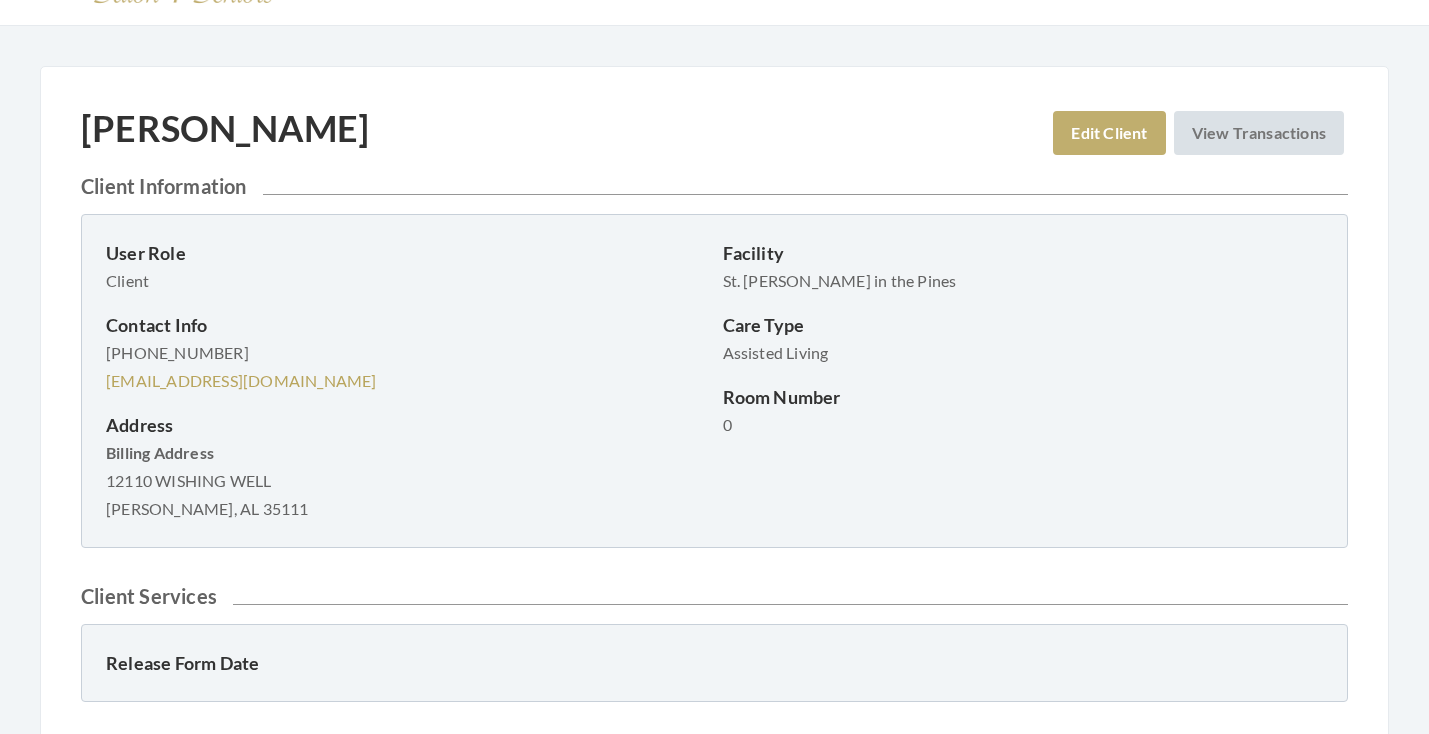 scroll, scrollTop: 0, scrollLeft: 0, axis: both 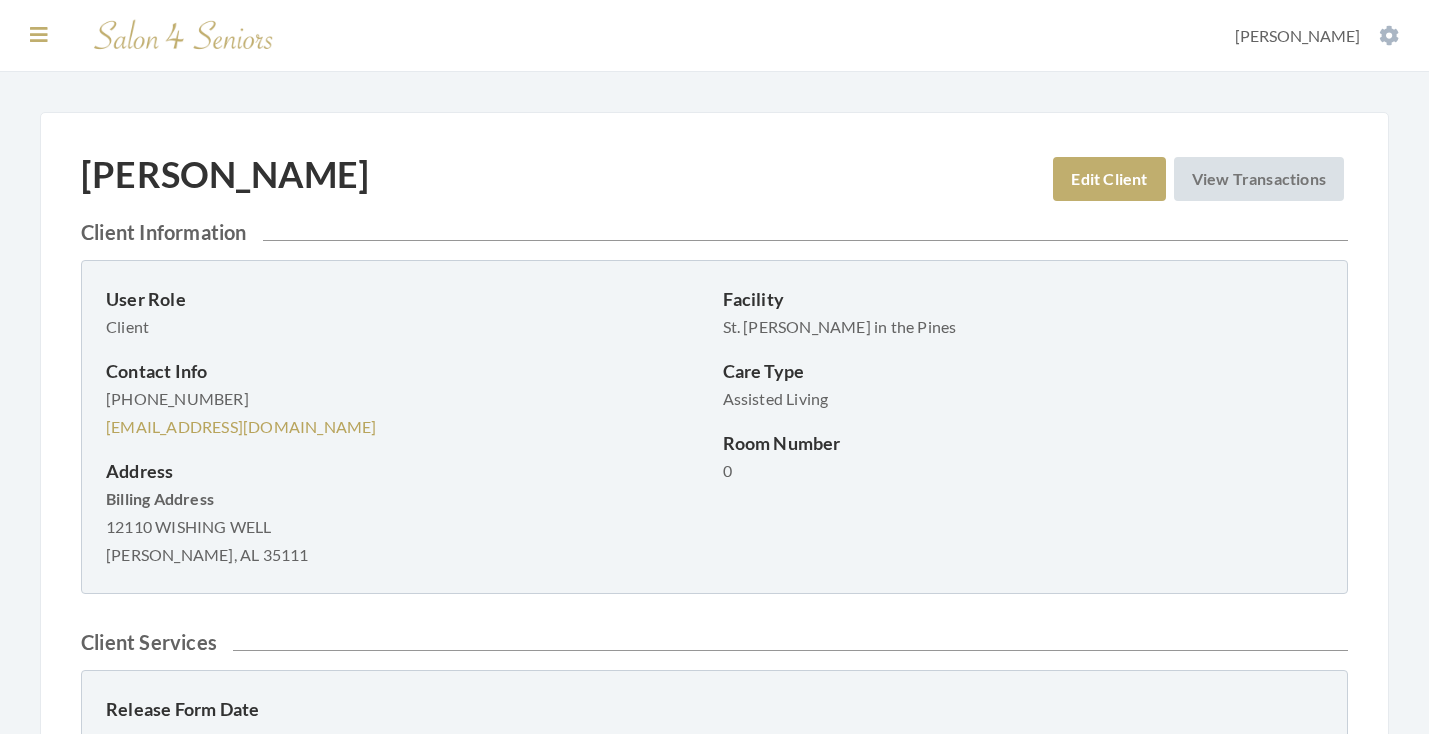 click at bounding box center (39, 35) 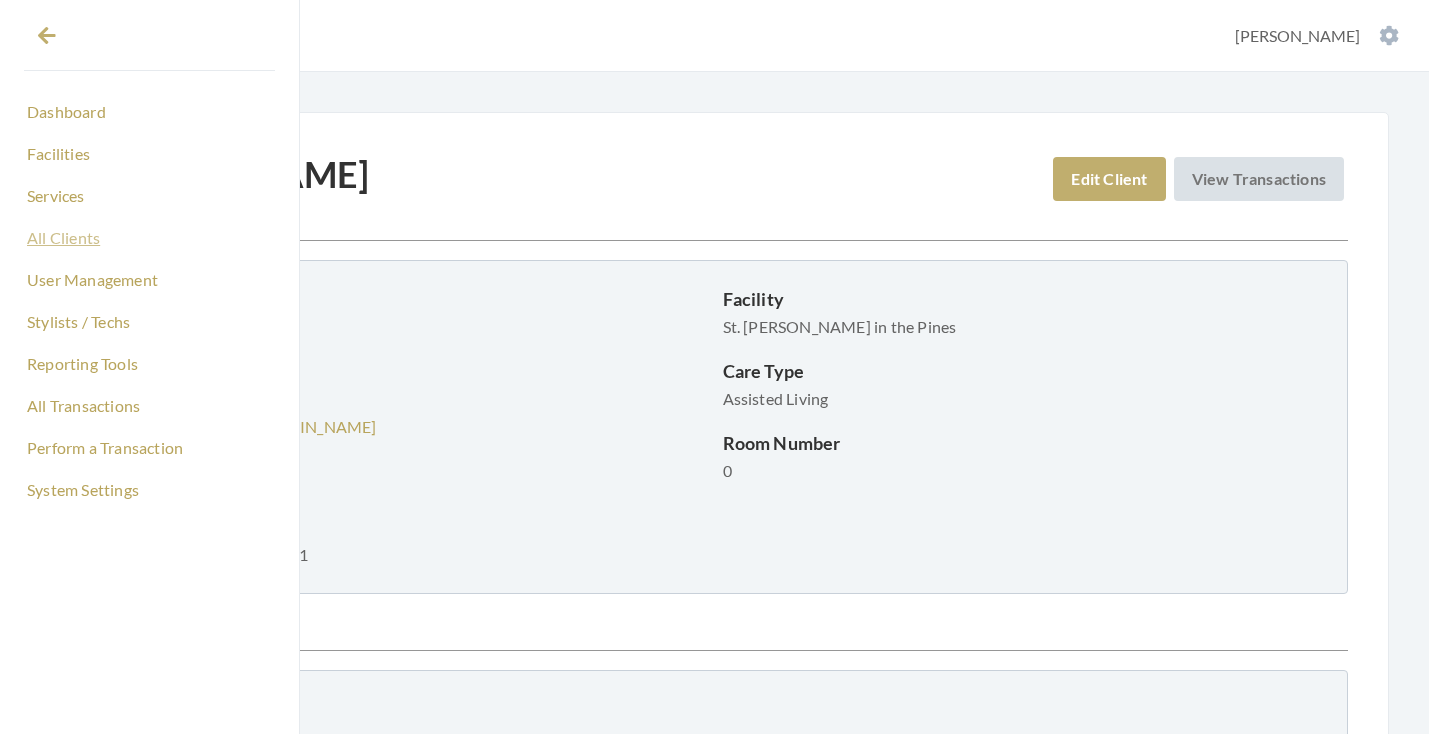 click on "All Clients" at bounding box center (149, 238) 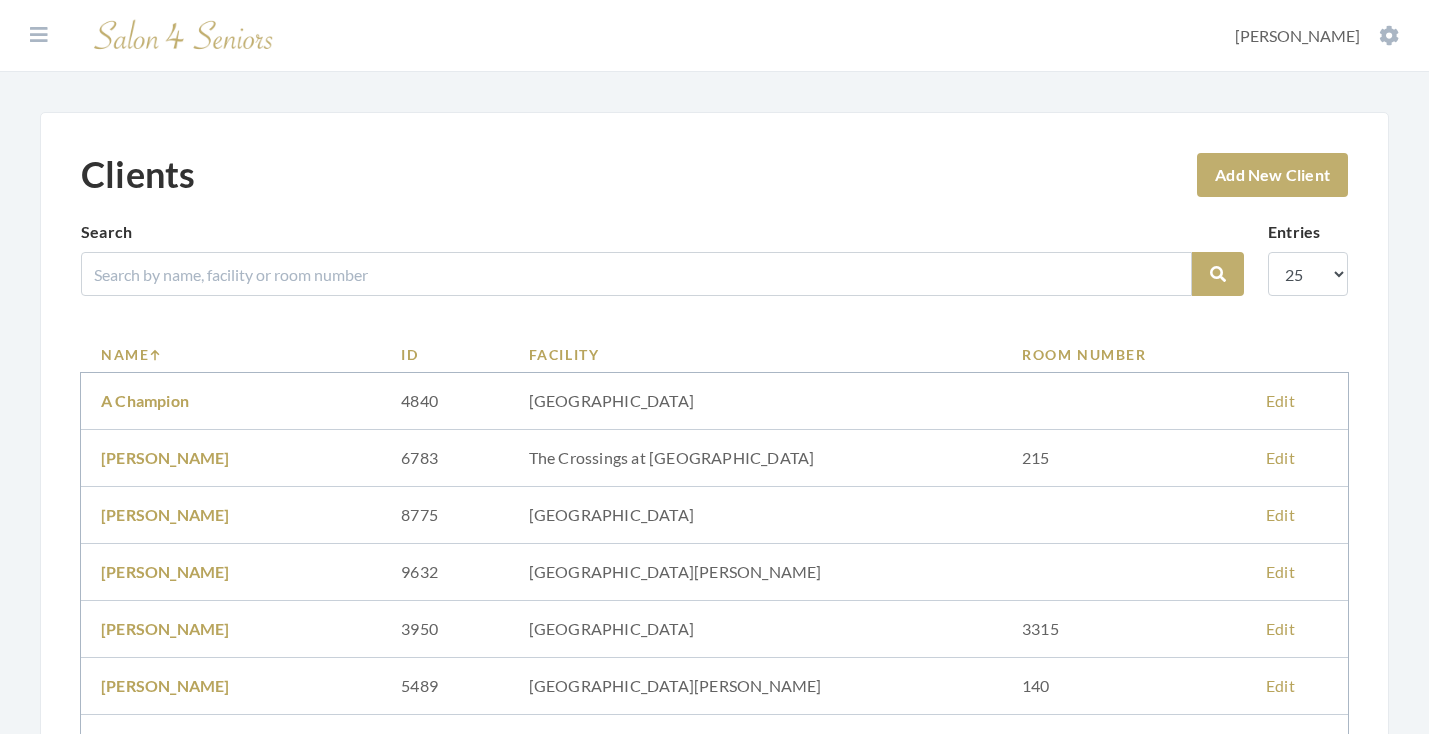 scroll, scrollTop: 0, scrollLeft: 0, axis: both 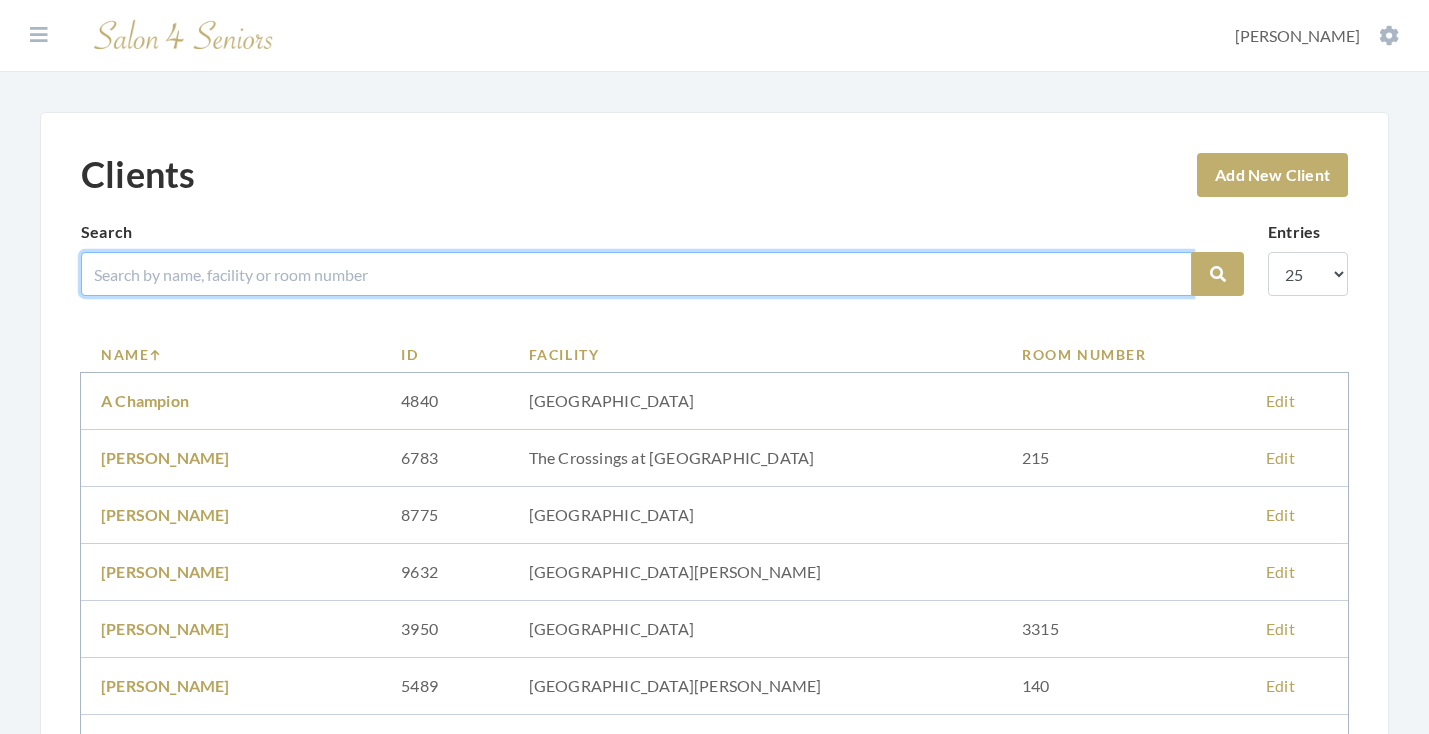 click at bounding box center [636, 274] 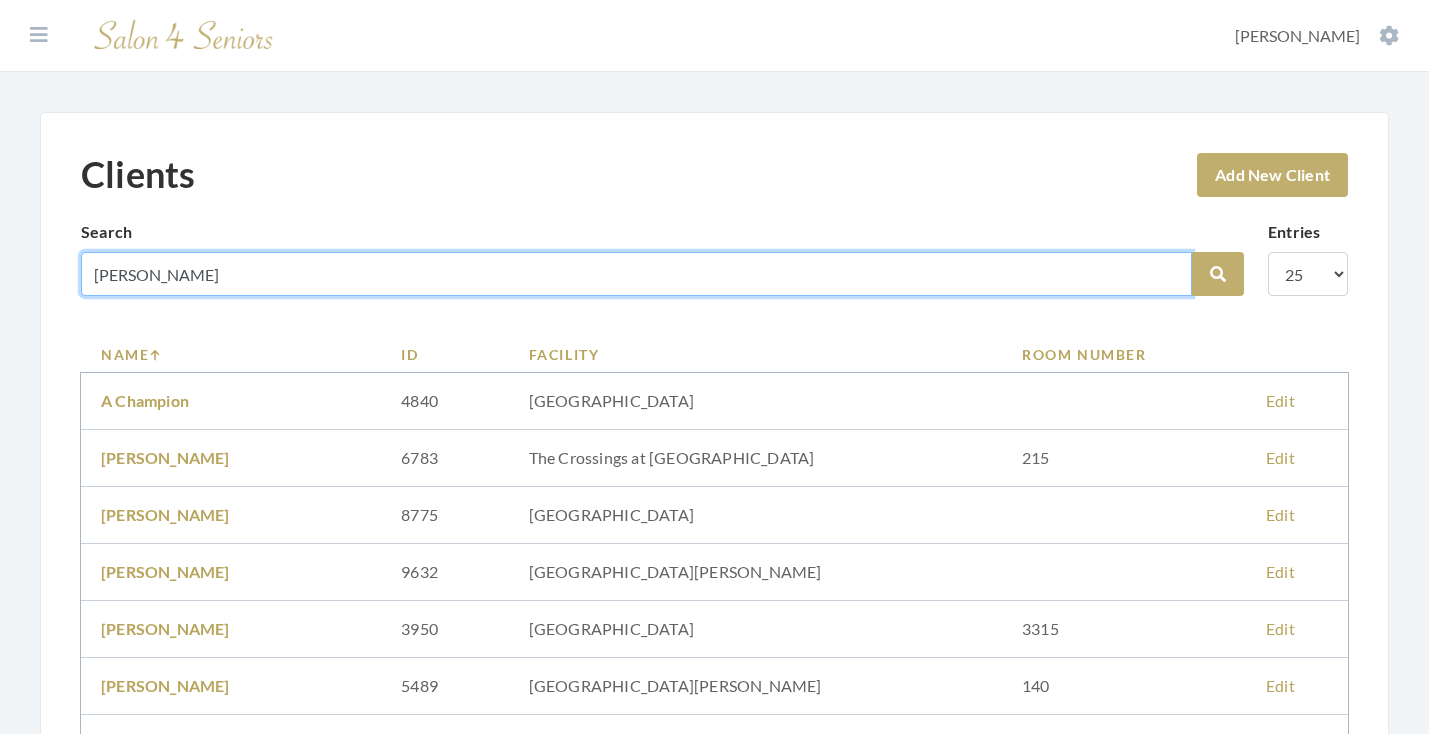 type on "[PERSON_NAME]" 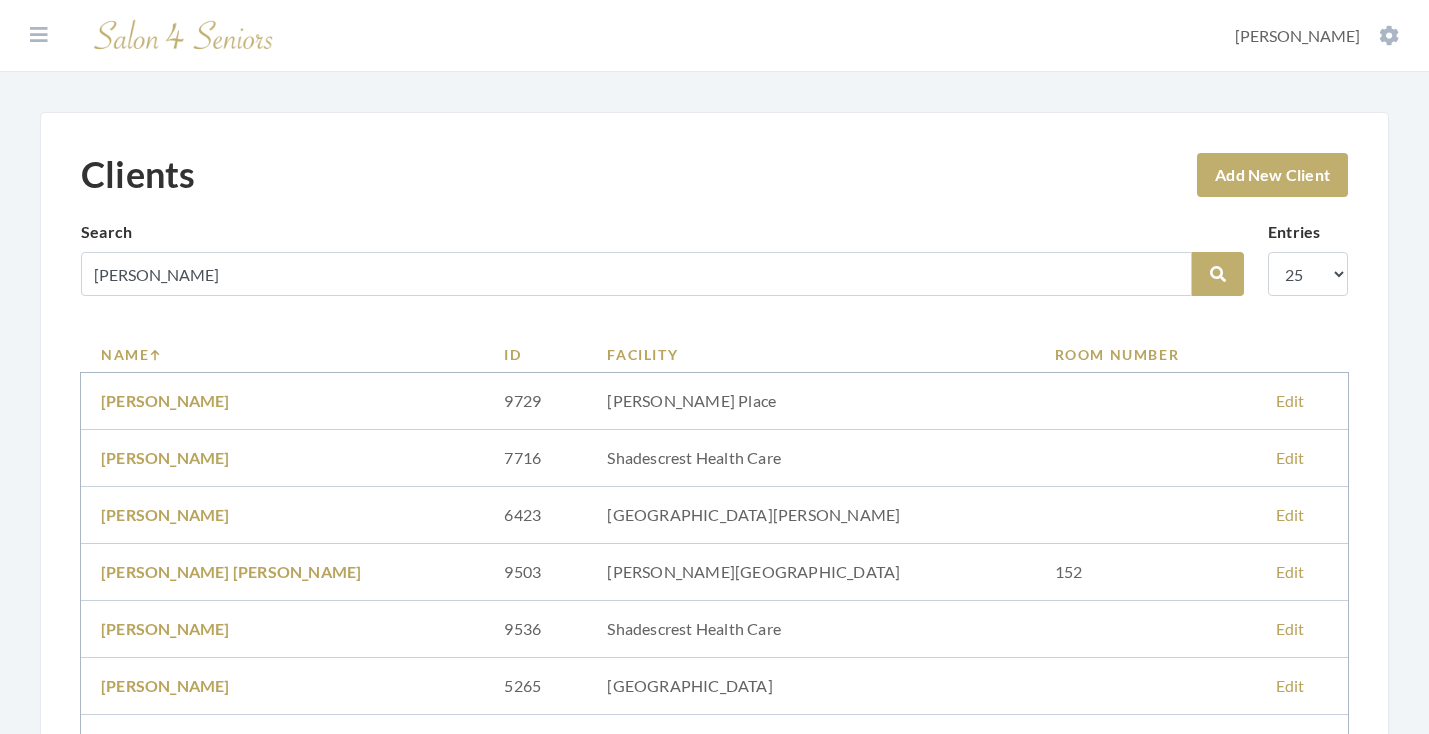 scroll, scrollTop: 0, scrollLeft: 0, axis: both 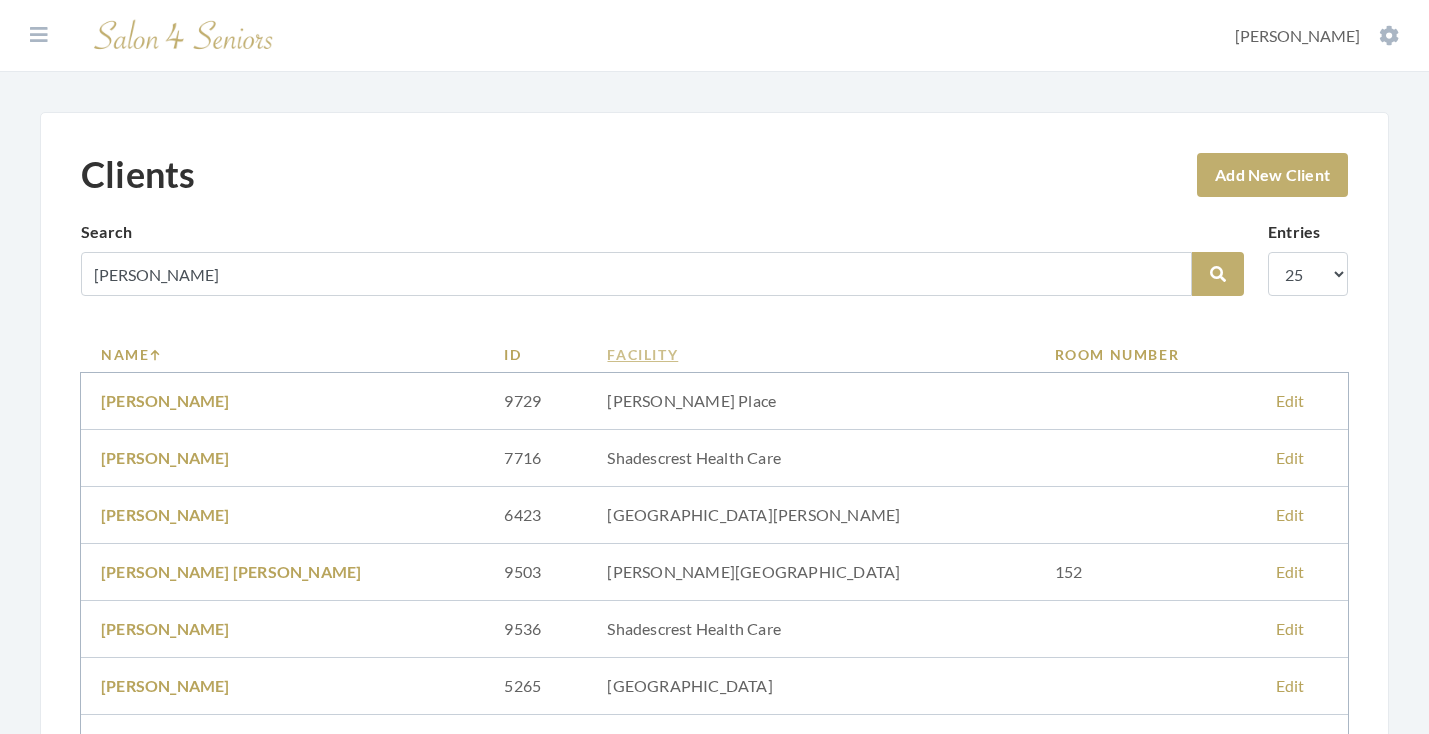 click on "Facility" at bounding box center (810, 354) 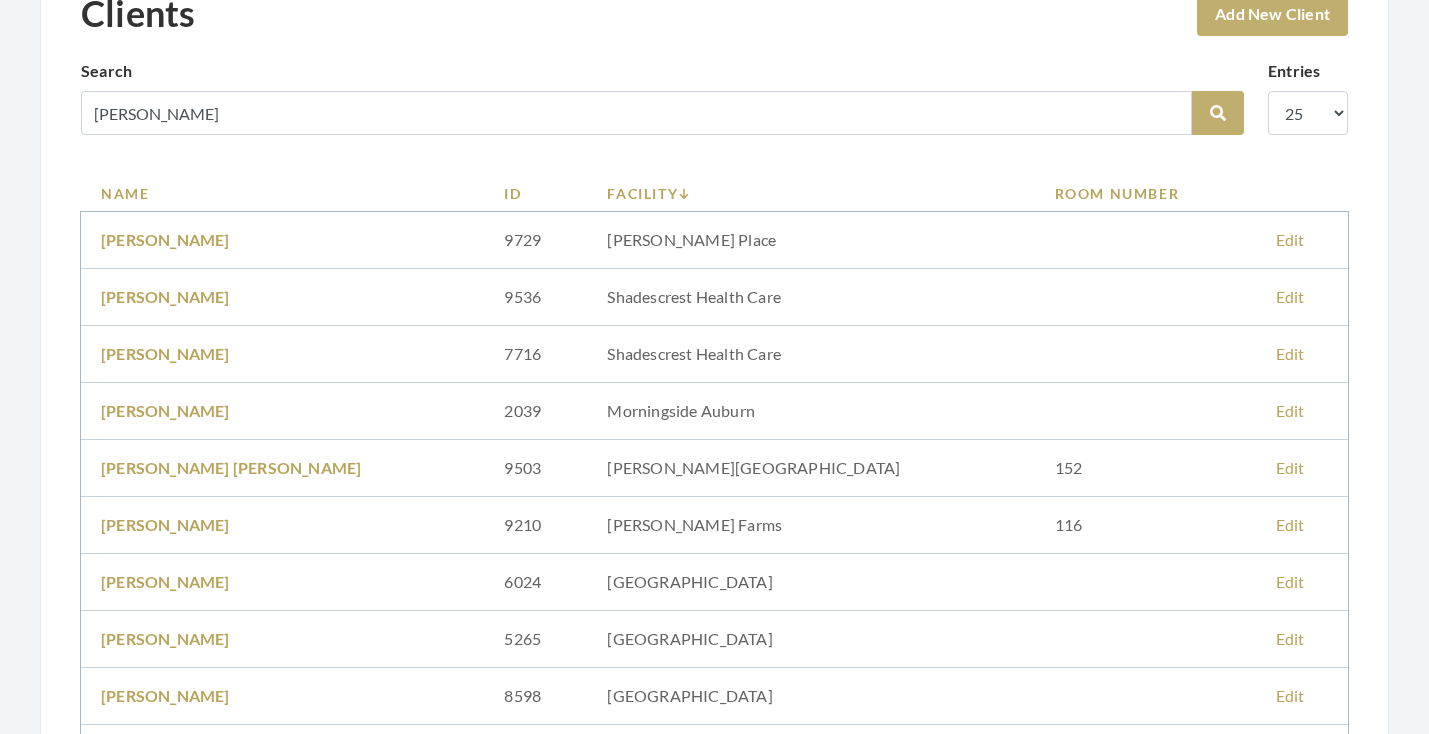 scroll, scrollTop: 155, scrollLeft: 0, axis: vertical 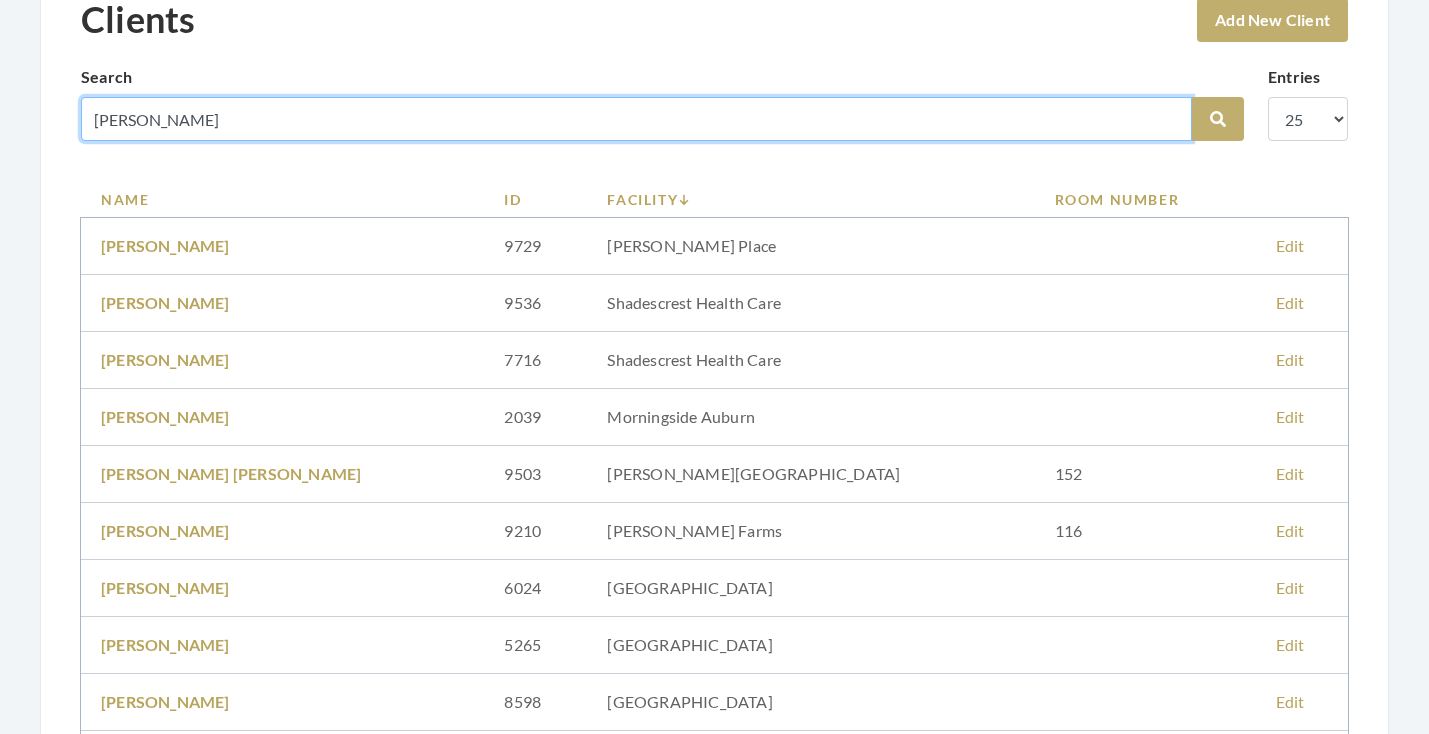 click on "[PERSON_NAME]" at bounding box center [636, 119] 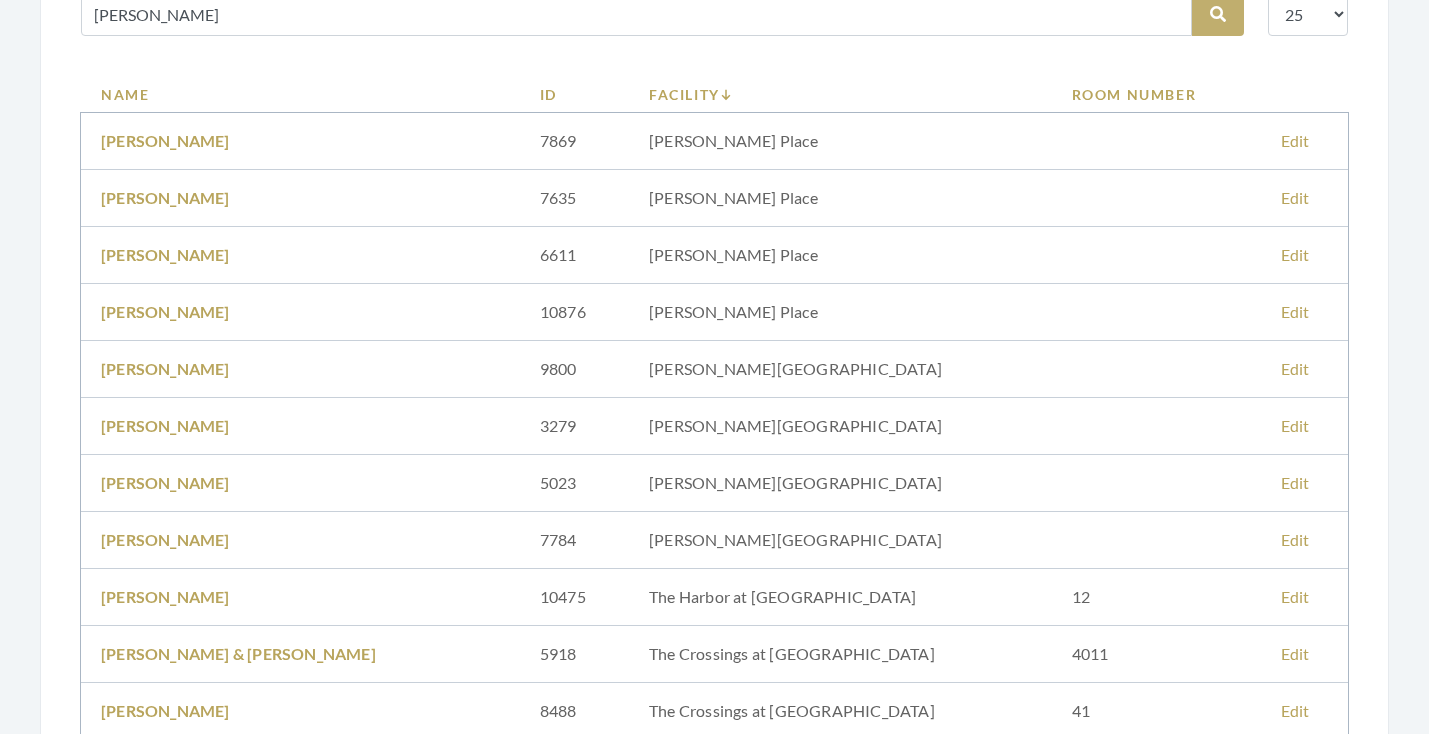 scroll, scrollTop: 136, scrollLeft: 0, axis: vertical 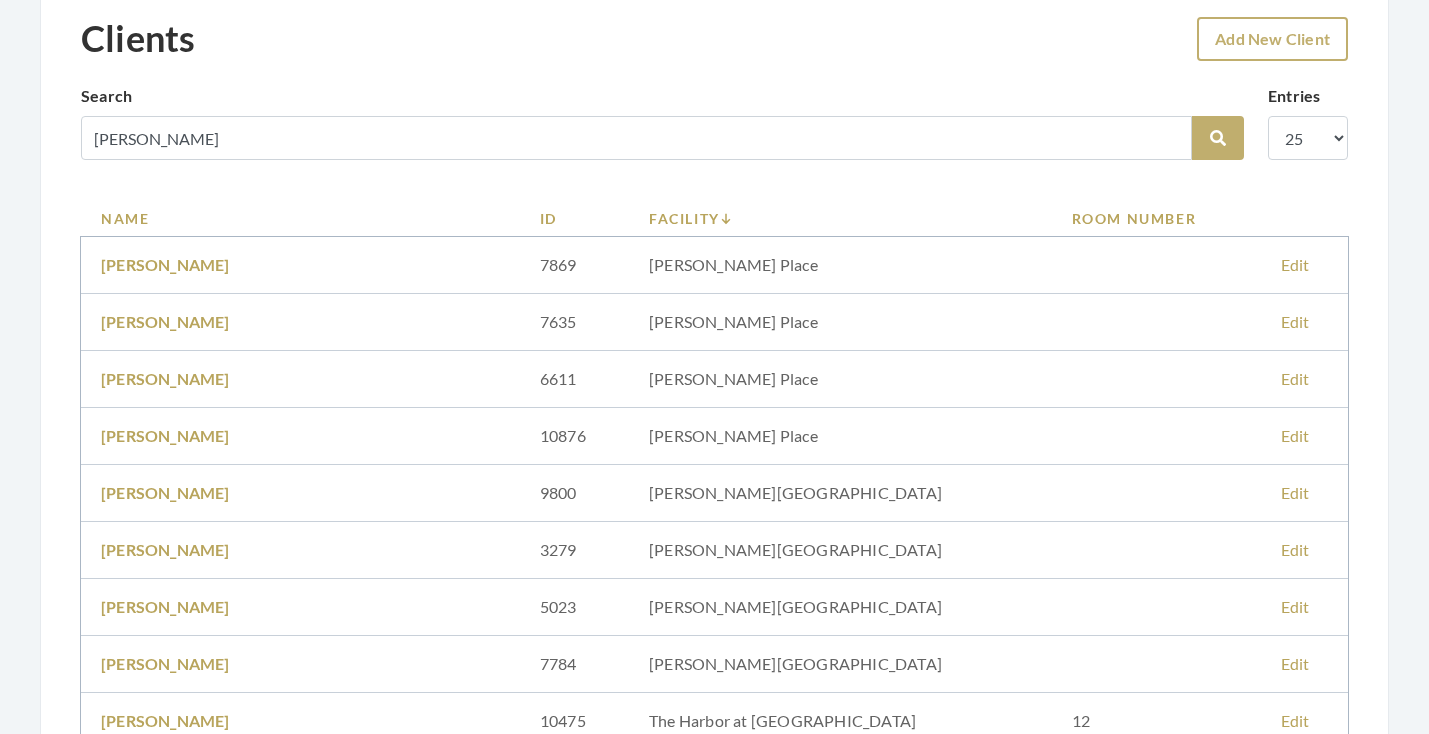 click on "Add New Client" at bounding box center [1272, 39] 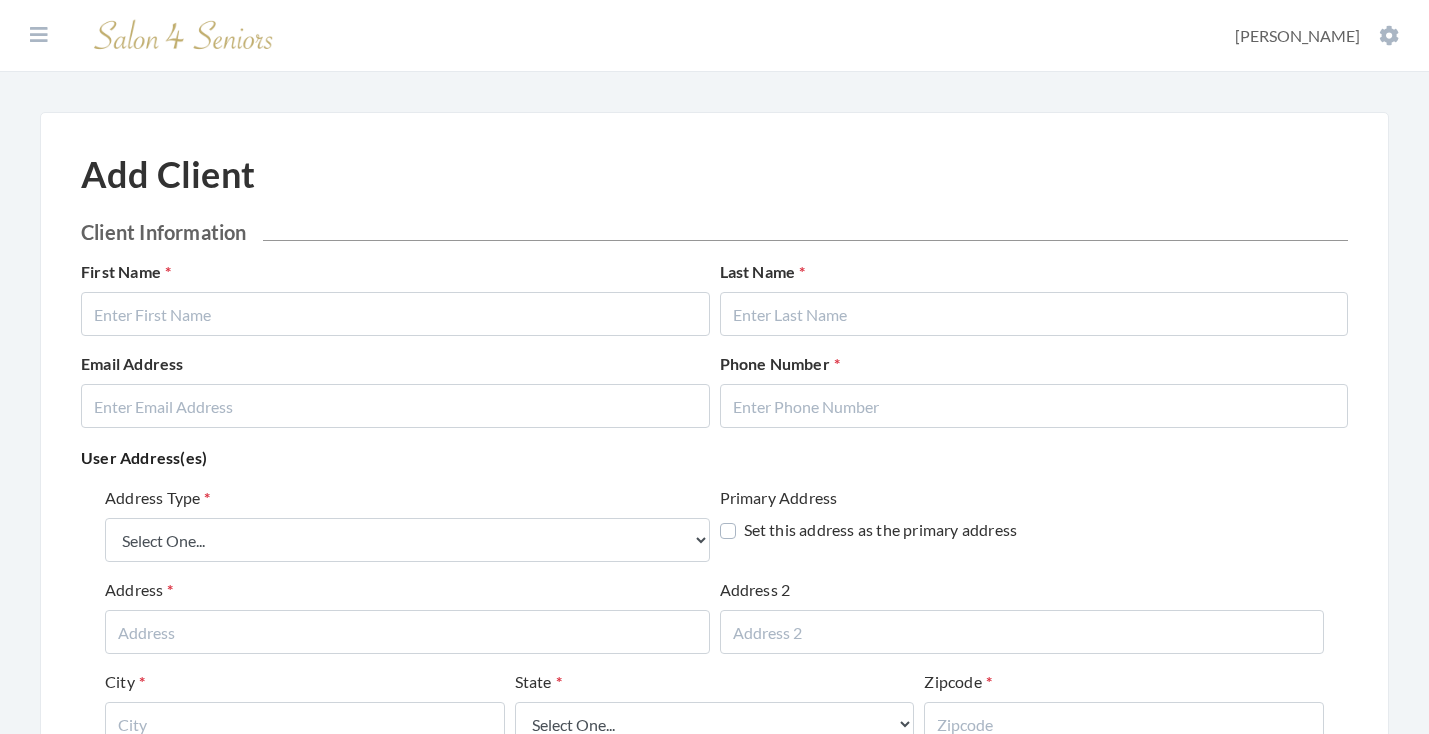 scroll, scrollTop: 0, scrollLeft: 0, axis: both 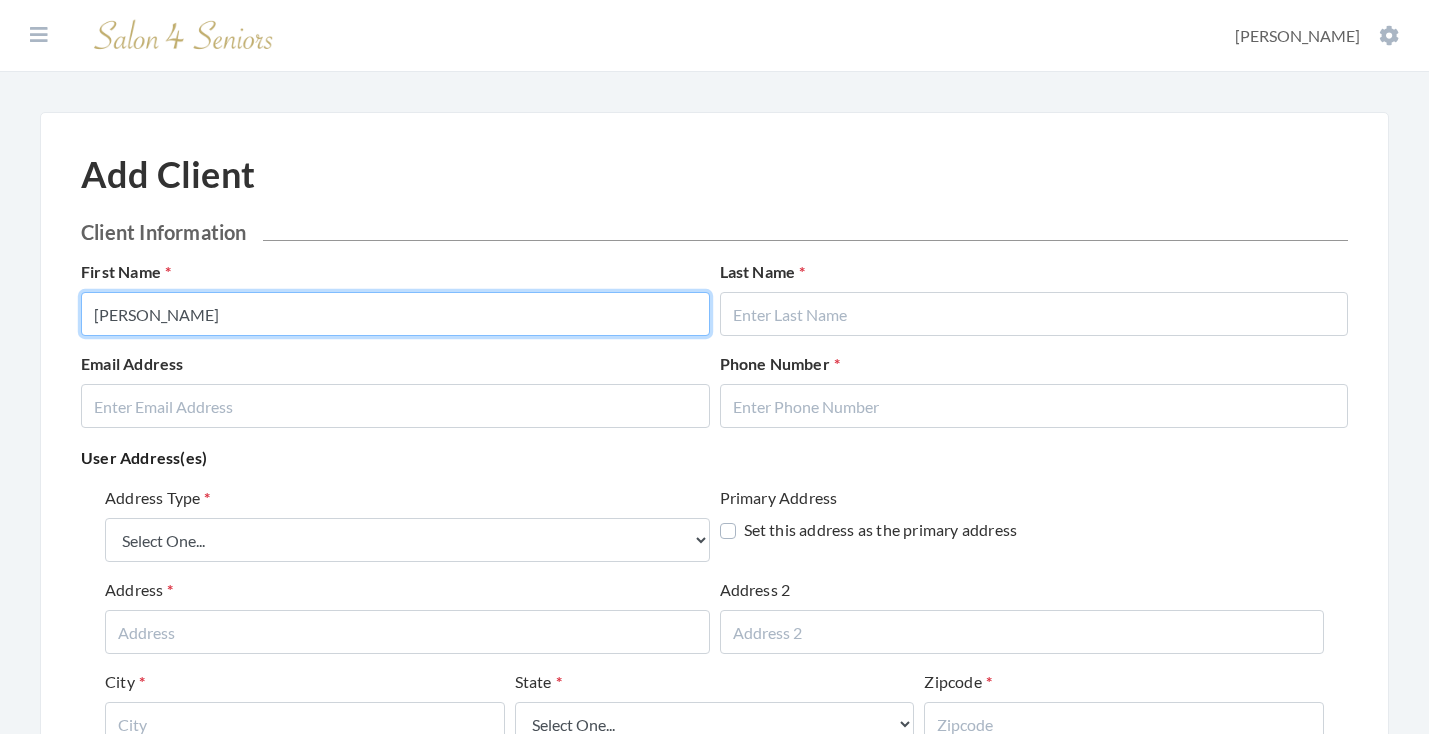 type on "[PERSON_NAME]" 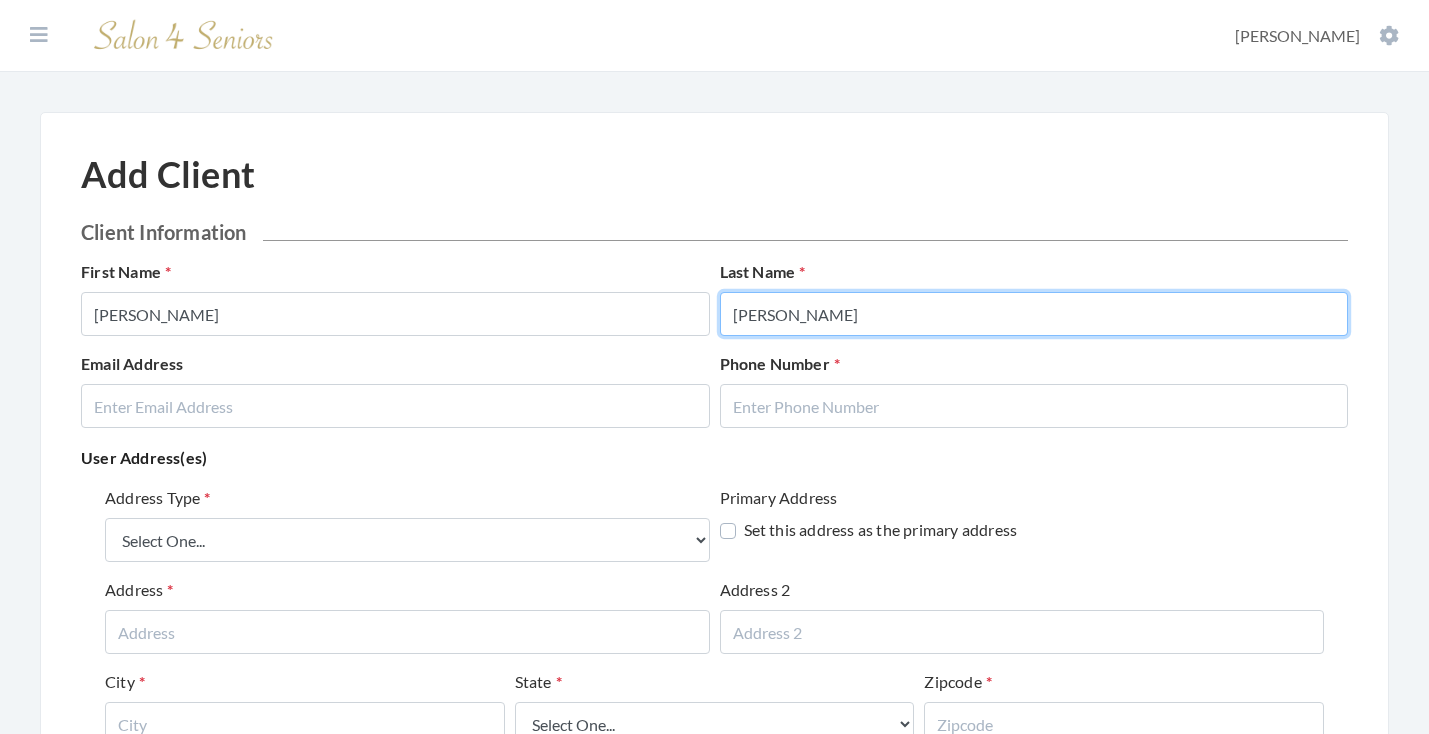 type on "[PERSON_NAME]" 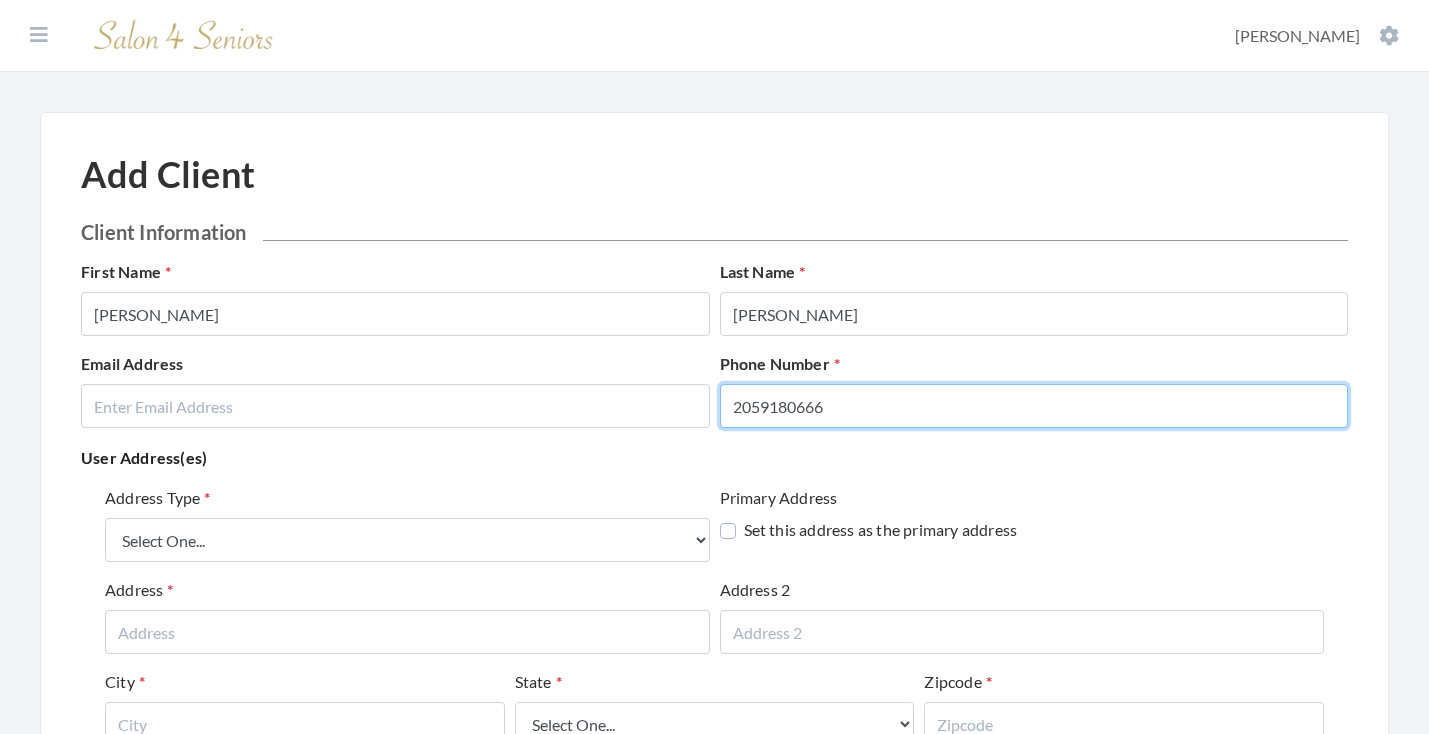type on "2059180666" 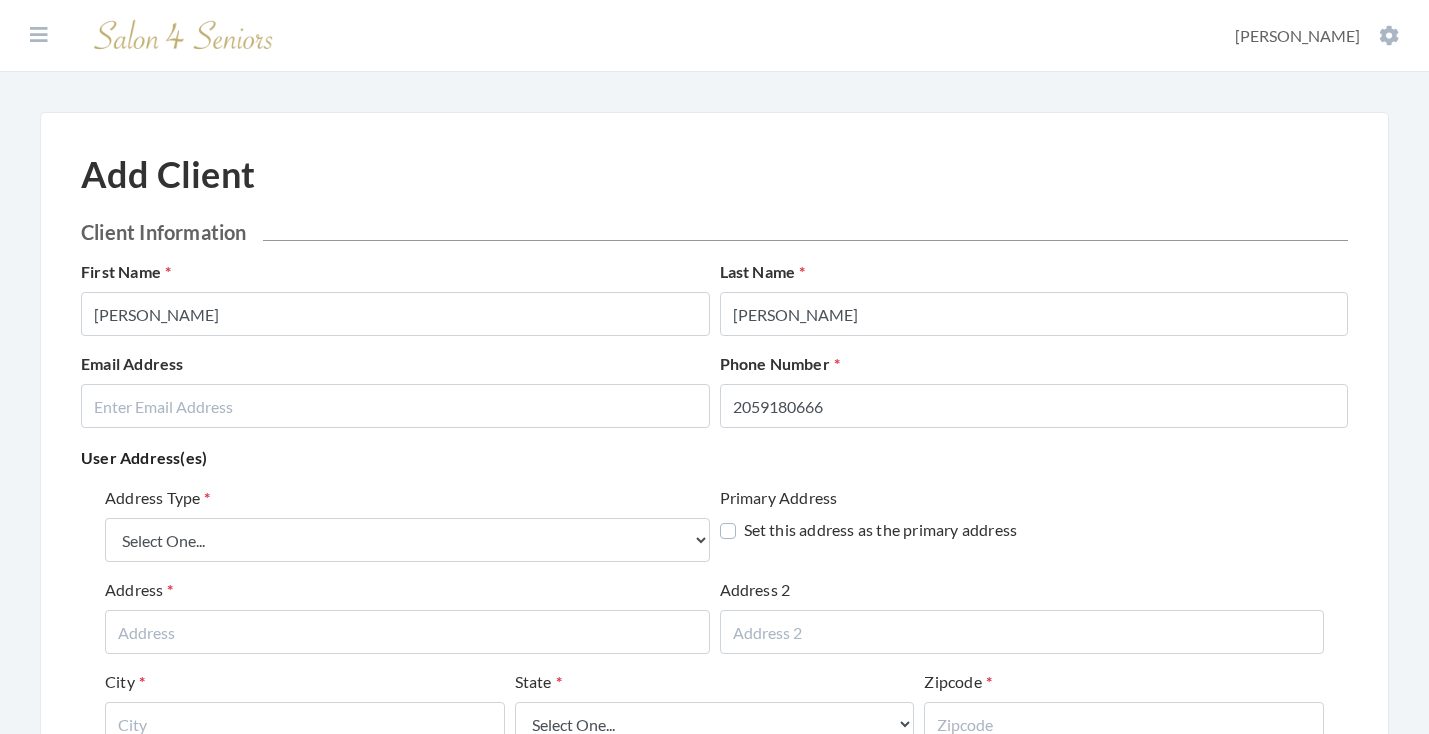 click on "User Address(es)     Address Type   Select One...   Office Address   Home Address   Billing Address   Primary Address     Set this address as the primary address   Address     Address 2     City     State   Select One...   Alabama   Alaska   American Samoa   Arizona   Arkansas   California   Colorado   Connecticut   Delaware   District Of Columbia   Federated States Of Micronesia   Florida   Georgia   Guam Gu   Hawaii   Idaho   Illinois   Indiana   Iowa   Kansas   Kentucky   Louisiana   Maine   Marshall Islands   Maryland   Massachusetts   Michigan   Minnesota   Mississippi   Missouri   Montana   Nebraska   Nevada   New Hampshire   New Jersey   New Mexico   New York   North Carolina   North Dakota   Northern Mariana Islands   Ohio   Oklahoma   Oregon   Palau   Pennsylvania   Puerto Rico   Rhode Island   South Carolina   South Dakota   Tennessee   Texas   Utah   Vermont   Virgin Islands   Virginia   Washington   West Virginia   Wisconsin   Wyoming   Zipcode     Delete Address   Add Address" at bounding box center (714, 661) 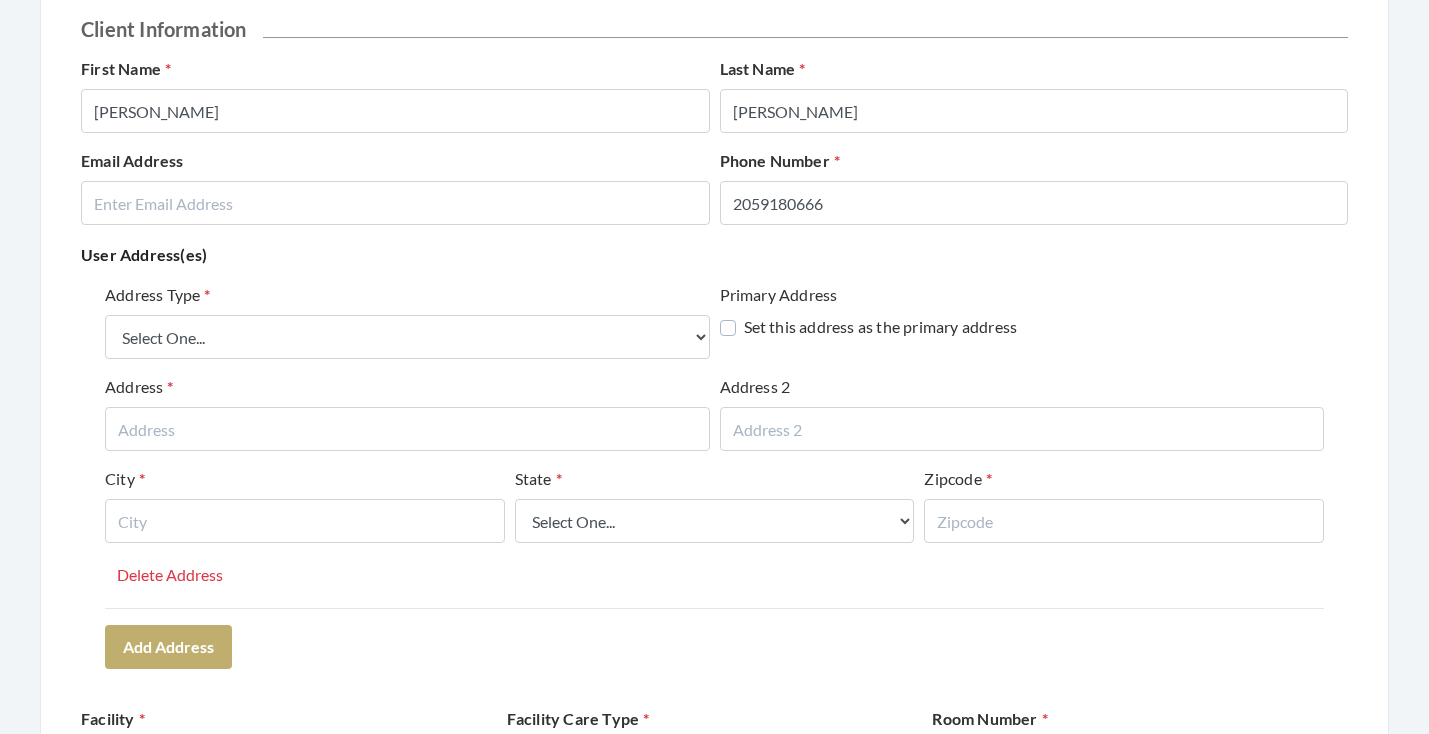 scroll, scrollTop: 211, scrollLeft: 0, axis: vertical 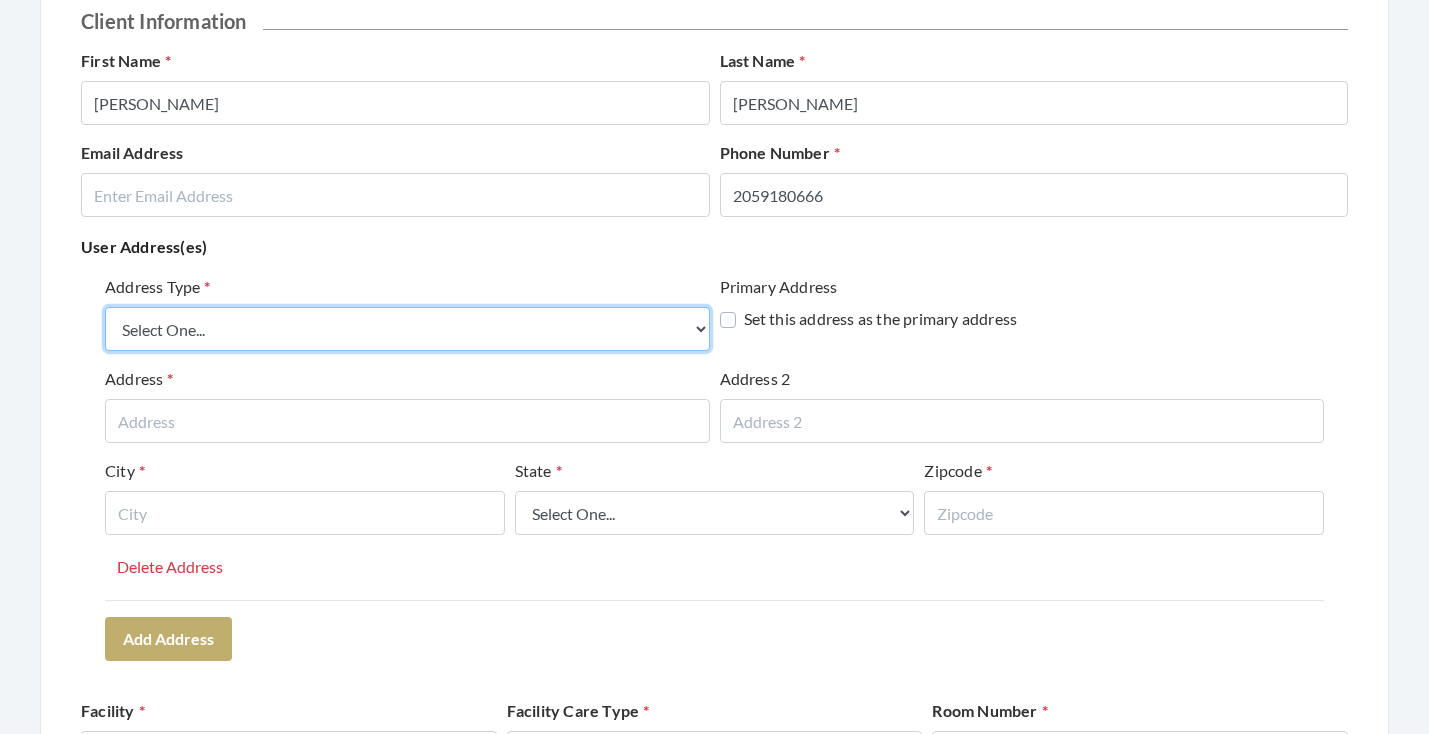 select on "billing" 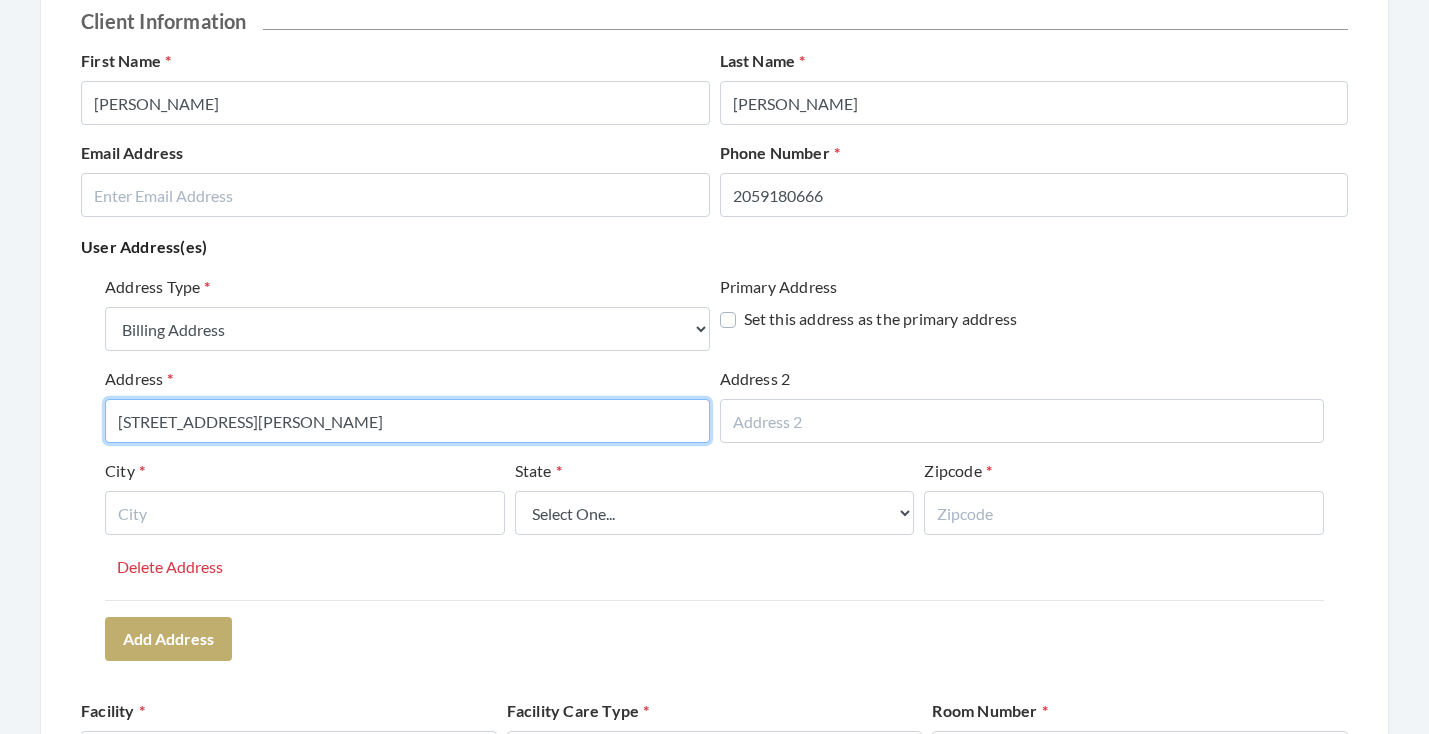type on "[STREET_ADDRESS][PERSON_NAME]" 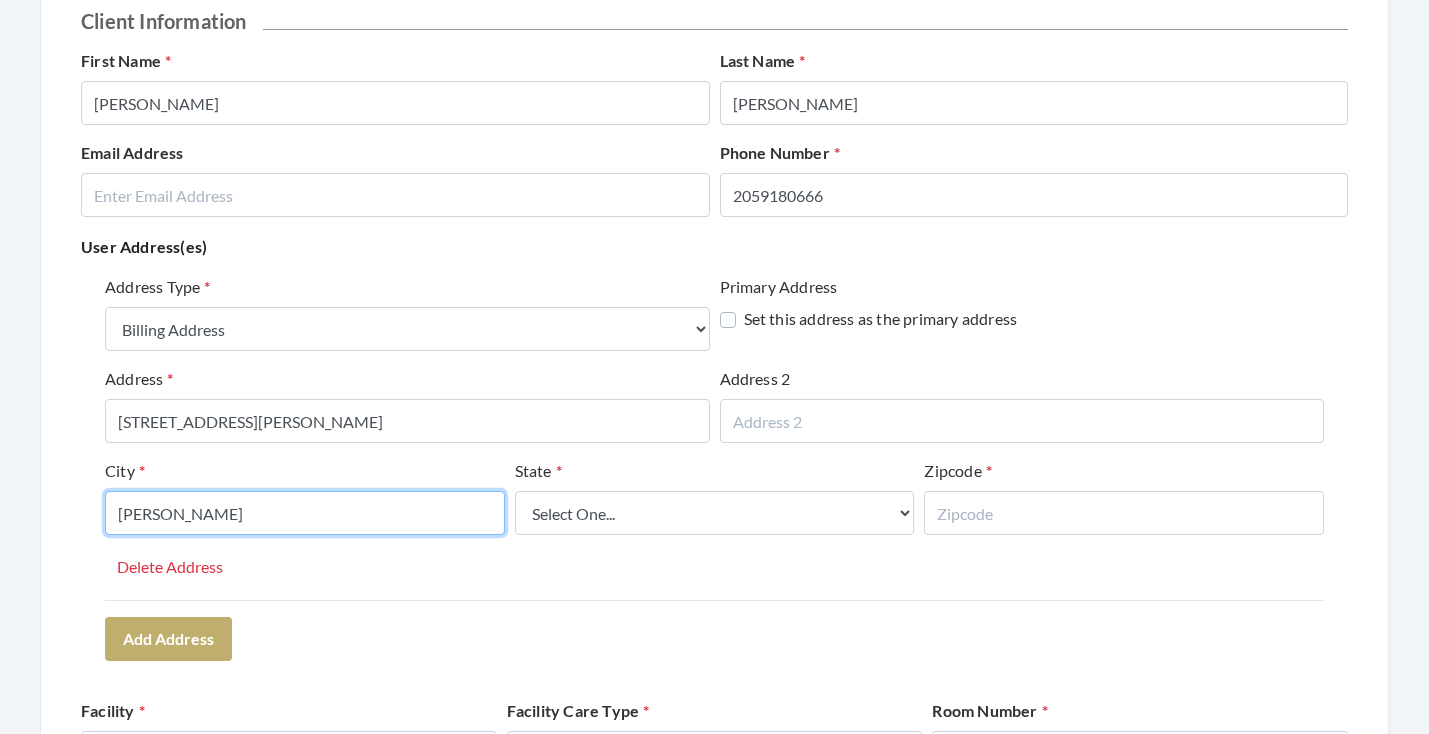 type on "HOOVER" 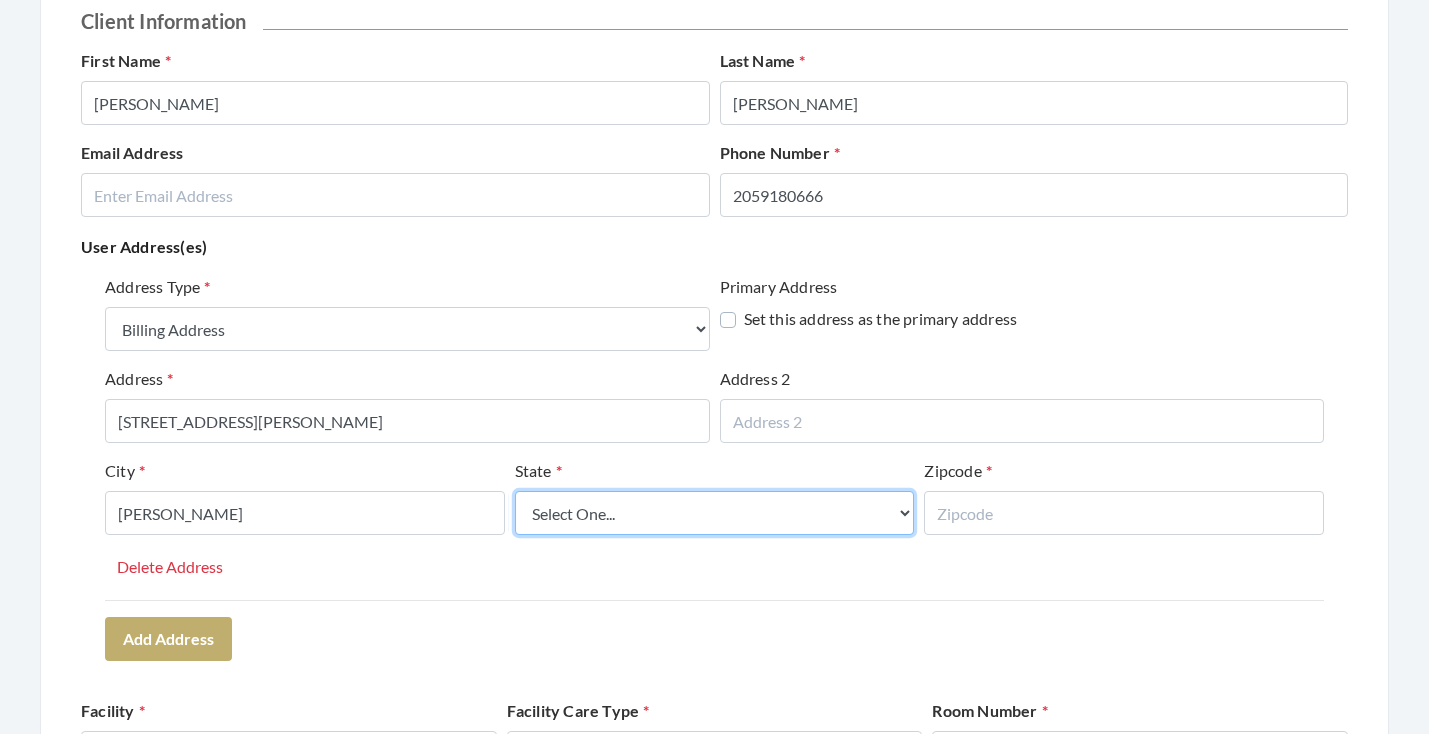 select on "al" 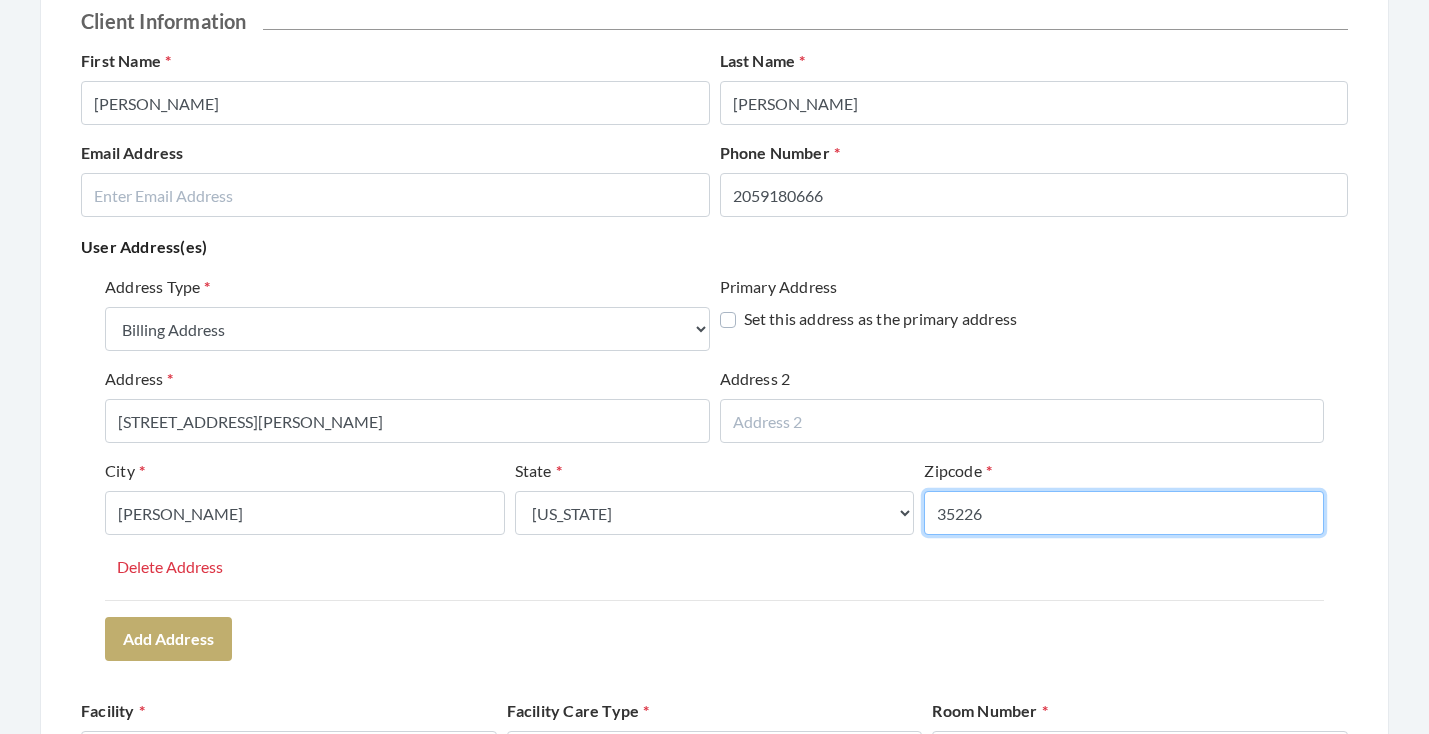 type on "35226" 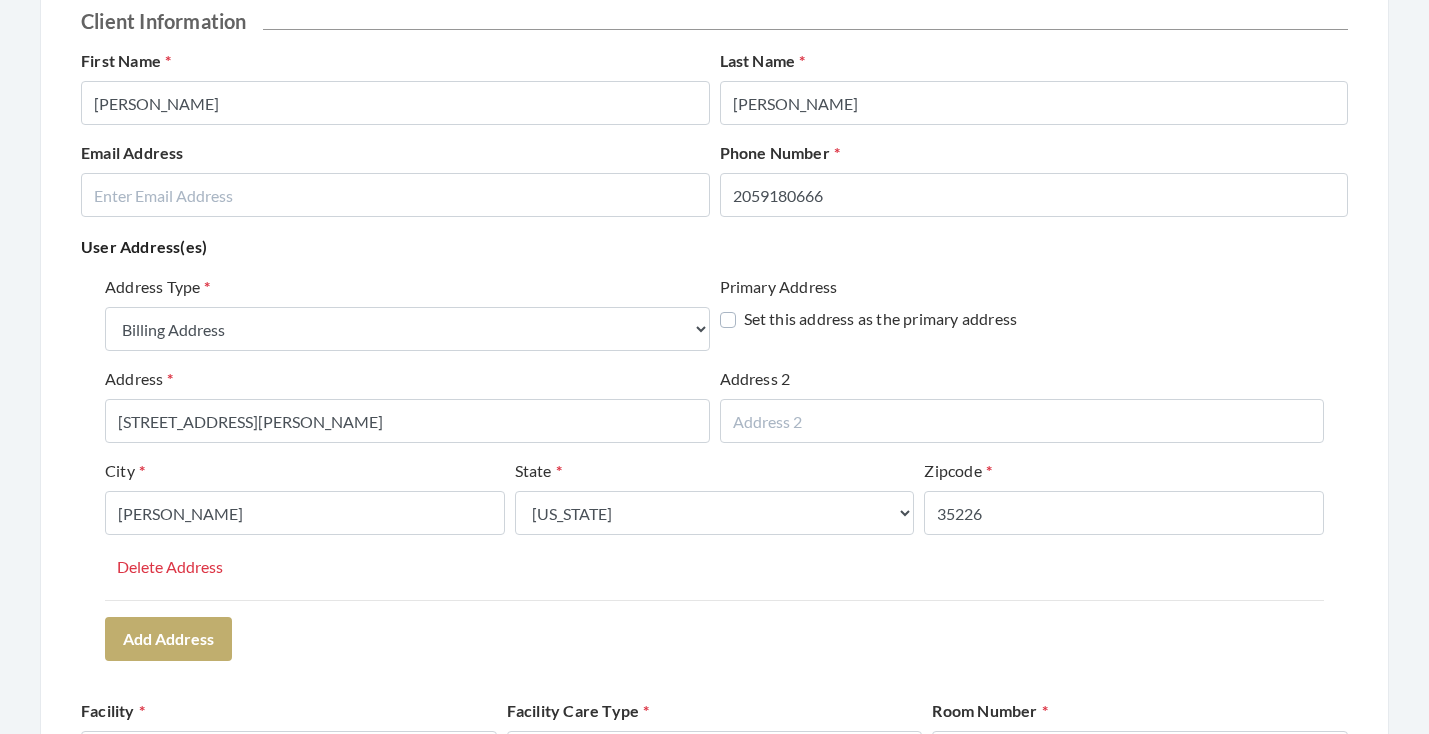 click on "Address Type   Select One...   Office Address   Home Address   Billing Address   Primary Address     Set this address as the primary address   Address   3791 ROSS PARKE DRIVE   Address 2     City   HOOVER   State   Select One...   Alabama   Alaska   American Samoa   Arizona   Arkansas   California   Colorado   Connecticut   Delaware   District Of Columbia   Federated States Of Micronesia   Florida   Georgia   Guam Gu   Hawaii   Idaho   Illinois   Indiana   Iowa   Kansas   Kentucky   Louisiana   Maine   Marshall Islands   Maryland   Massachusetts   Michigan   Minnesota   Mississippi   Missouri   Montana   Nebraska   Nevada   New Hampshire   New Jersey   New Mexico   New York   North Carolina   North Dakota   Northern Mariana Islands   Ohio   Oklahoma   Oregon   Palau   Pennsylvania   Puerto Rico   Rhode Island   South Carolina   South Dakota   Tennessee   Texas   Utah   Vermont   Virgin Islands   Virginia   Washington   West Virginia   Wisconsin   Wyoming   Zipcode   35226   Delete Address" at bounding box center (714, 437) 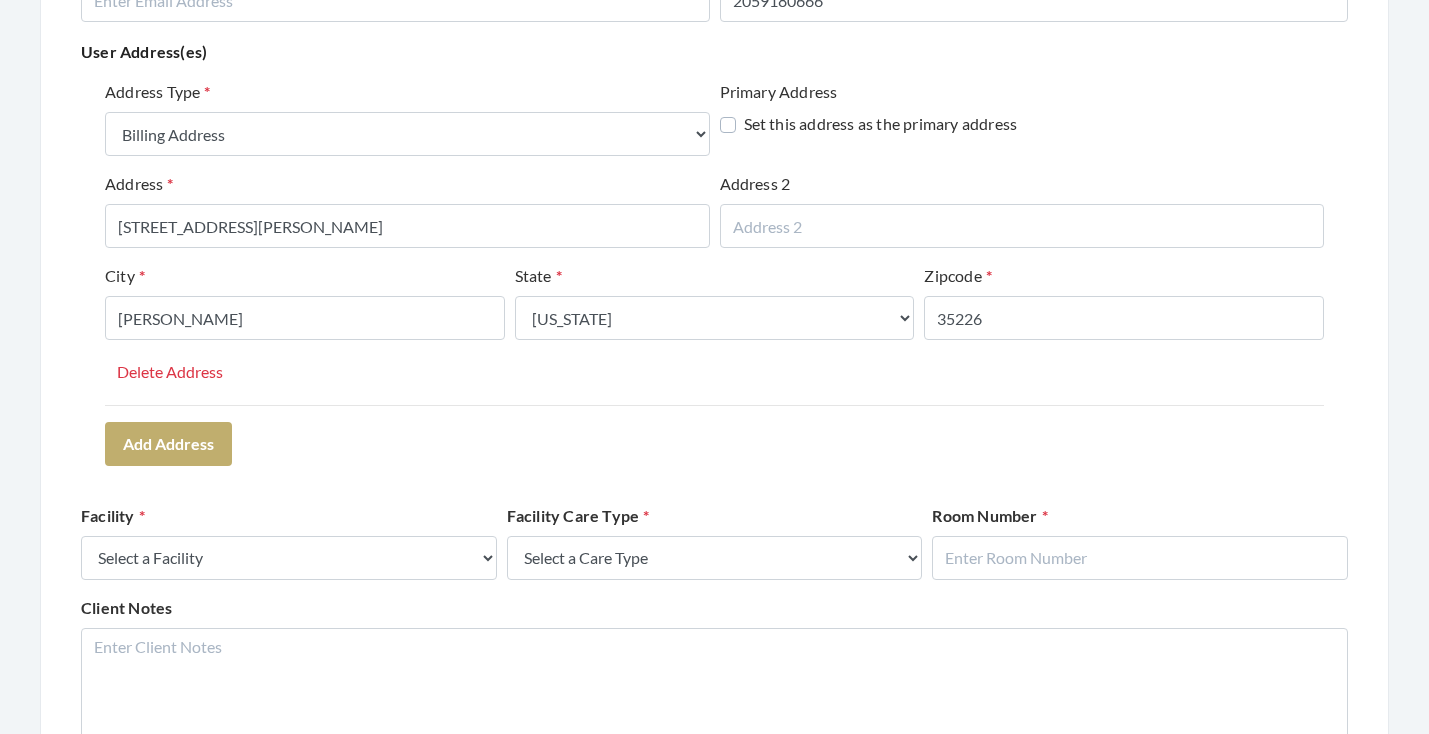 scroll, scrollTop: 406, scrollLeft: 0, axis: vertical 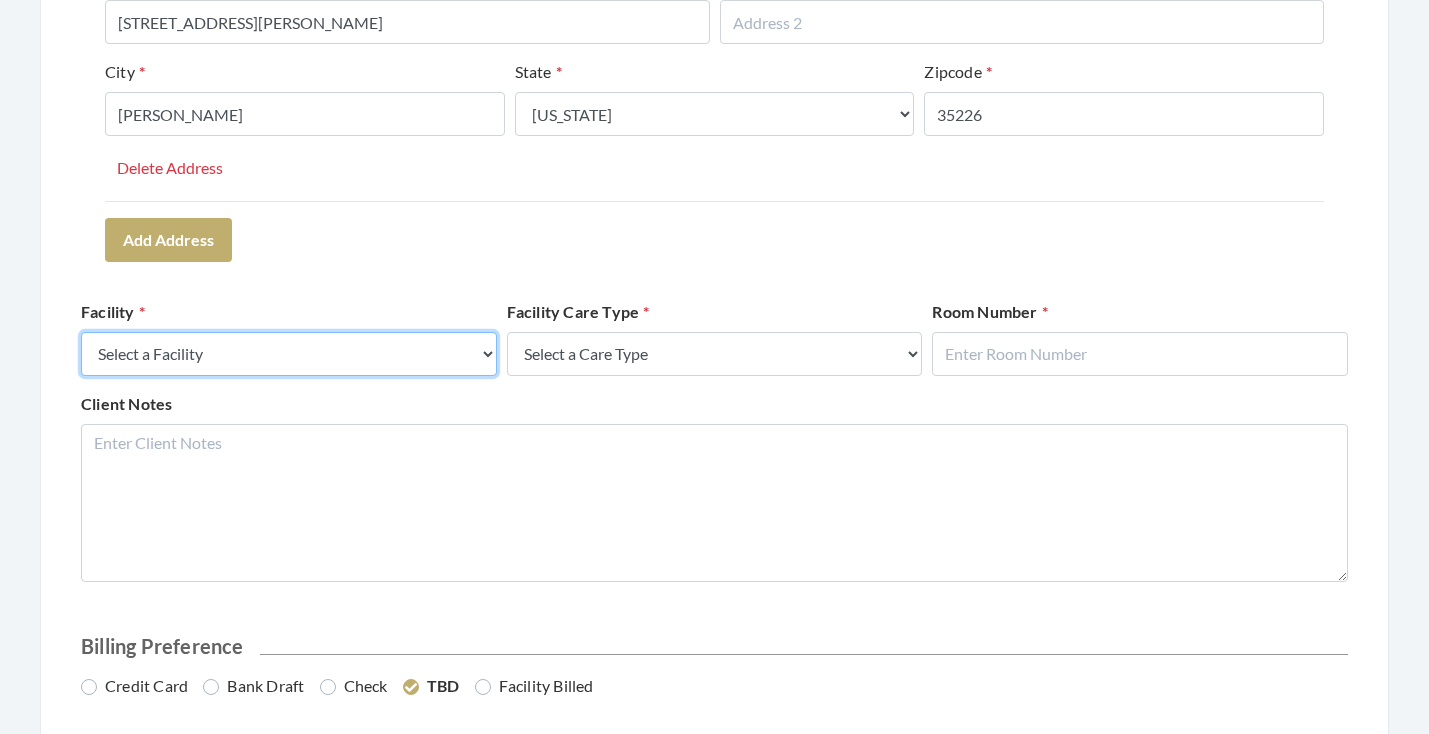 select on "58" 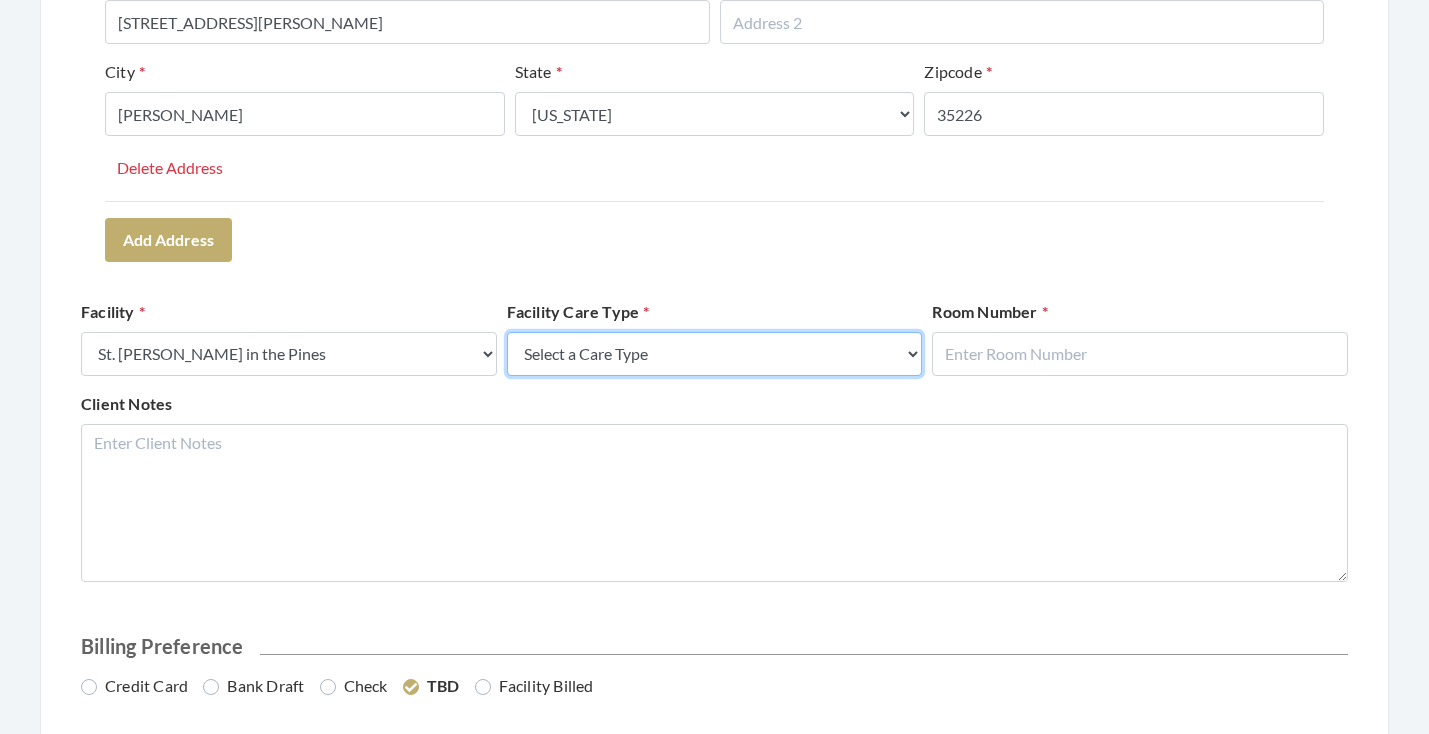 select on "4" 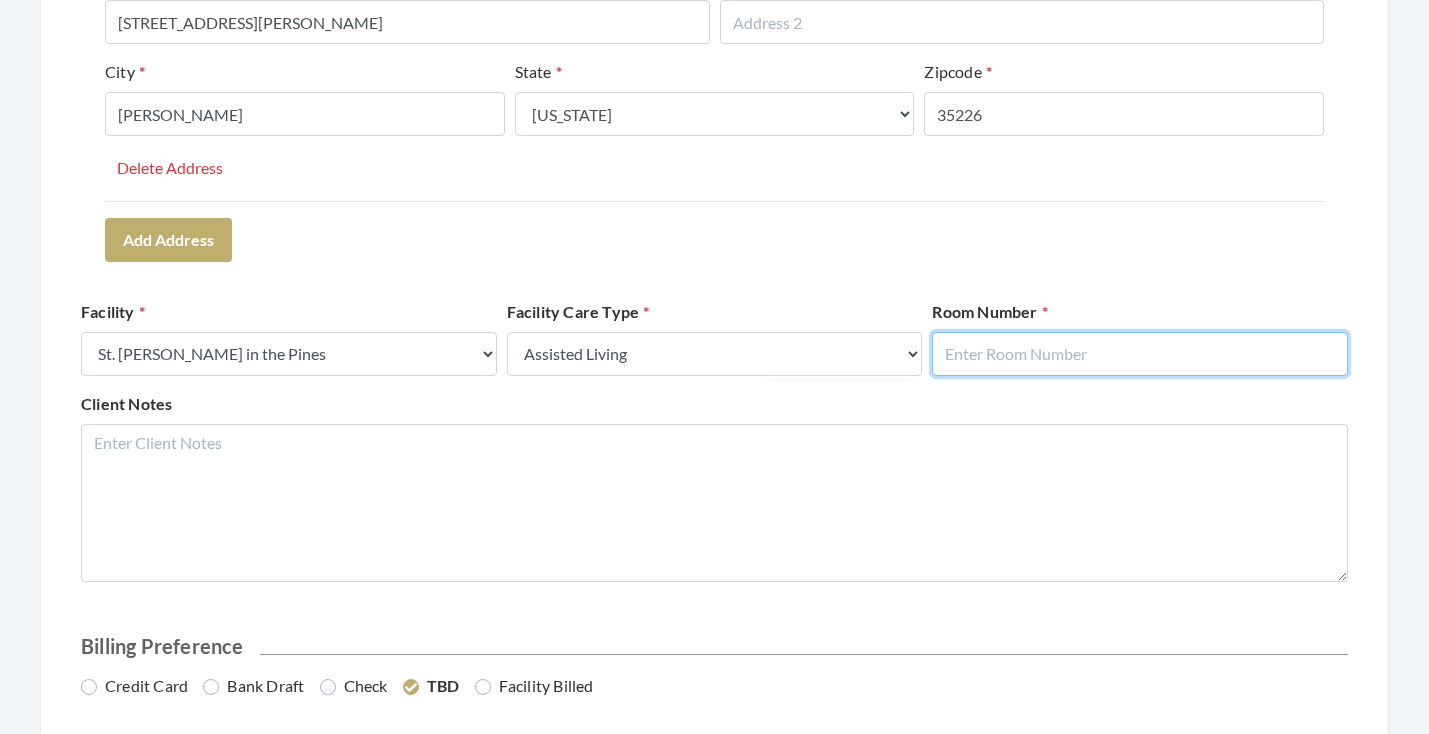 click at bounding box center [1140, 354] 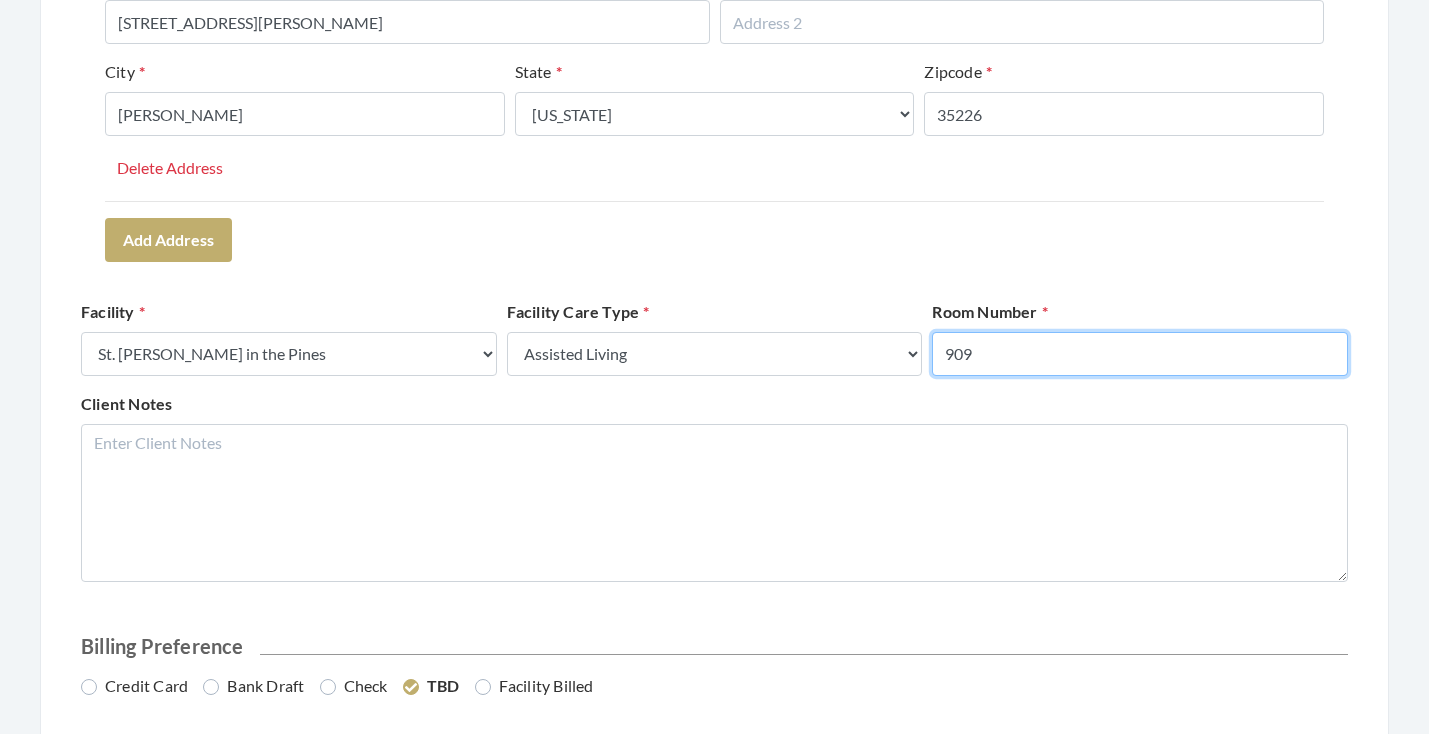 type on "909" 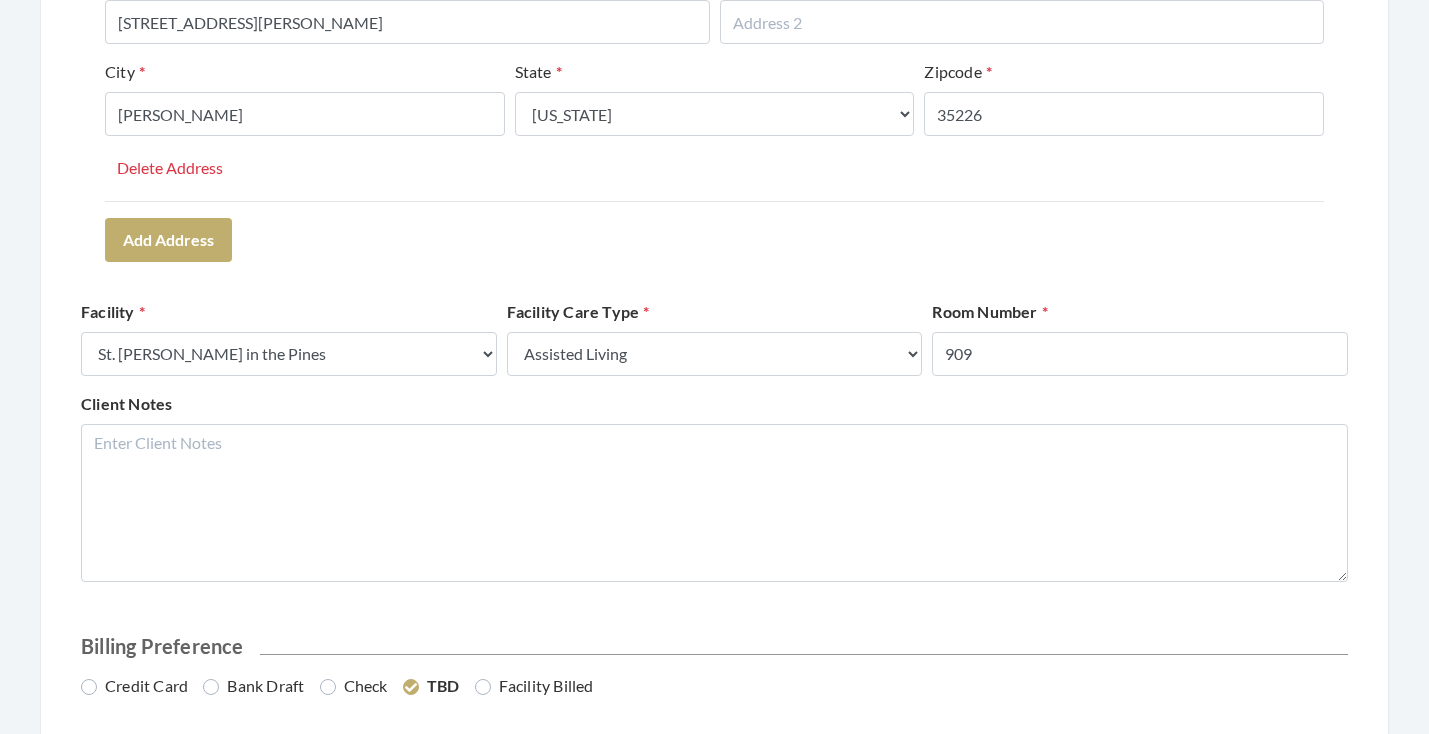 click at bounding box center [714, 201] 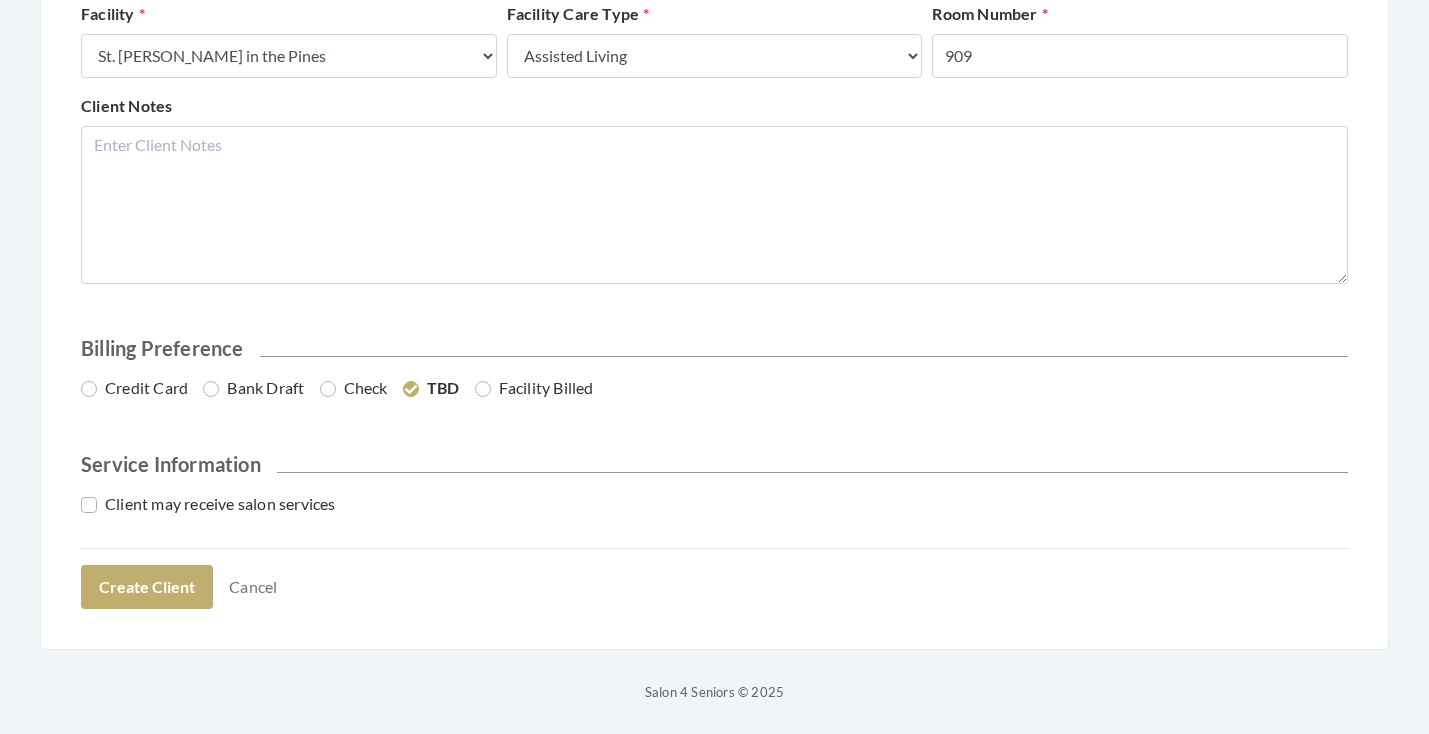 scroll, scrollTop: 907, scrollLeft: 0, axis: vertical 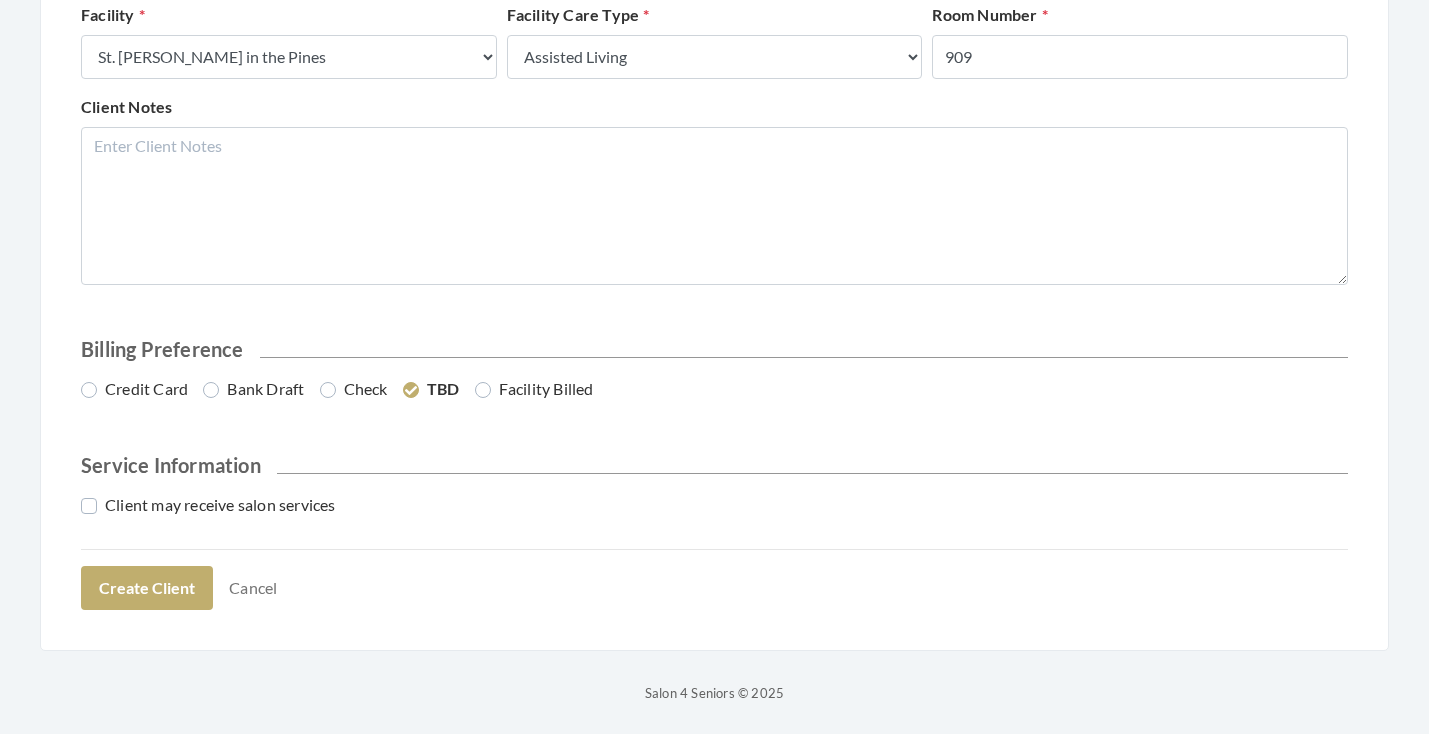 click on "Credit Card" at bounding box center (134, 389) 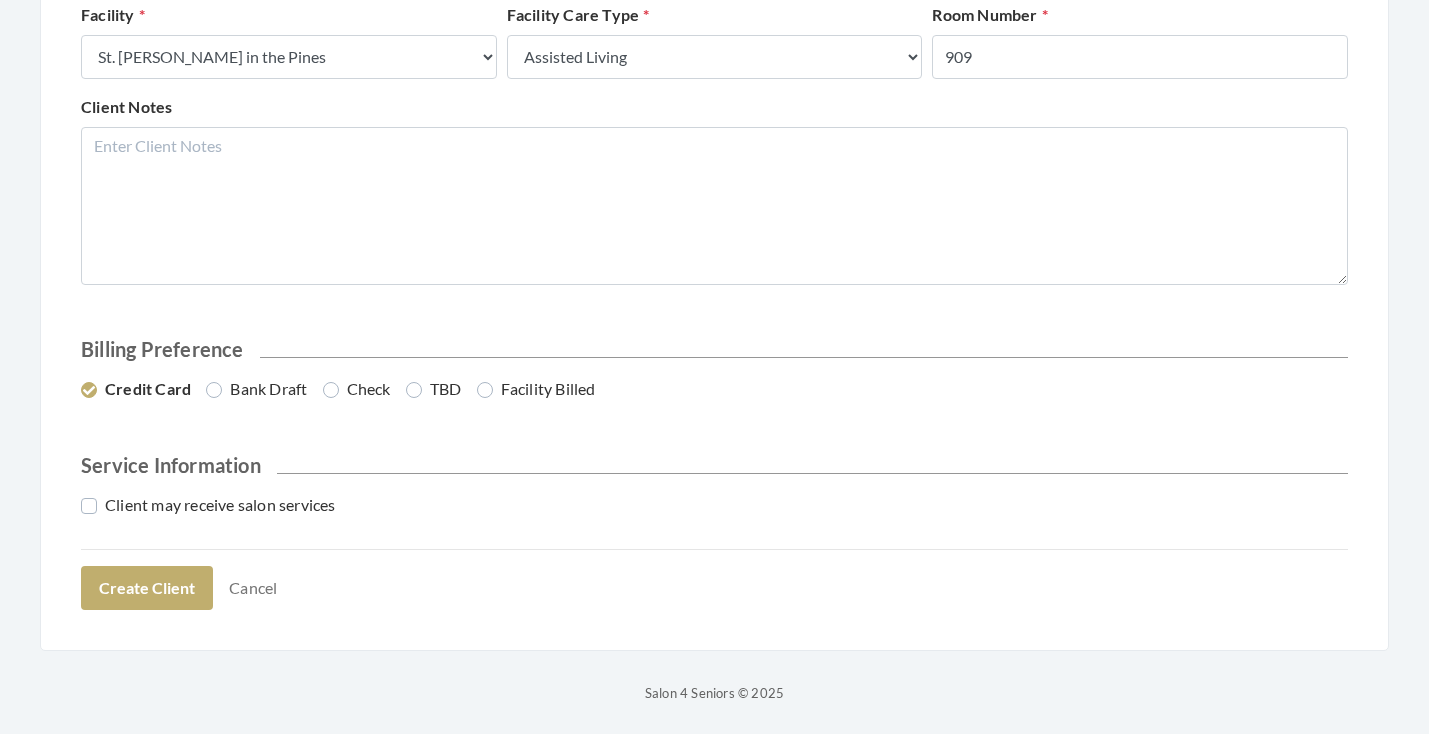 click on "Client may receive salon services" at bounding box center (208, 505) 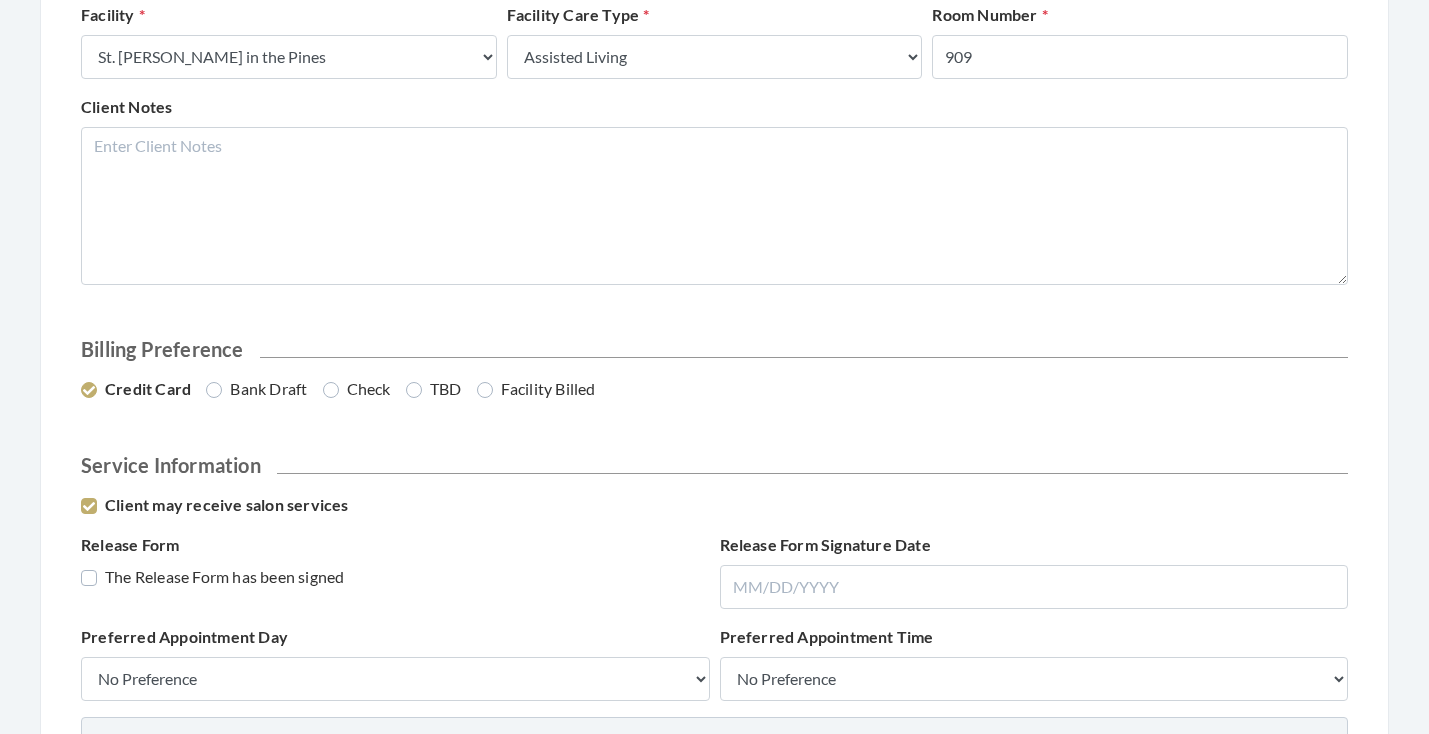 click on "The Release Form has been signed" at bounding box center [212, 577] 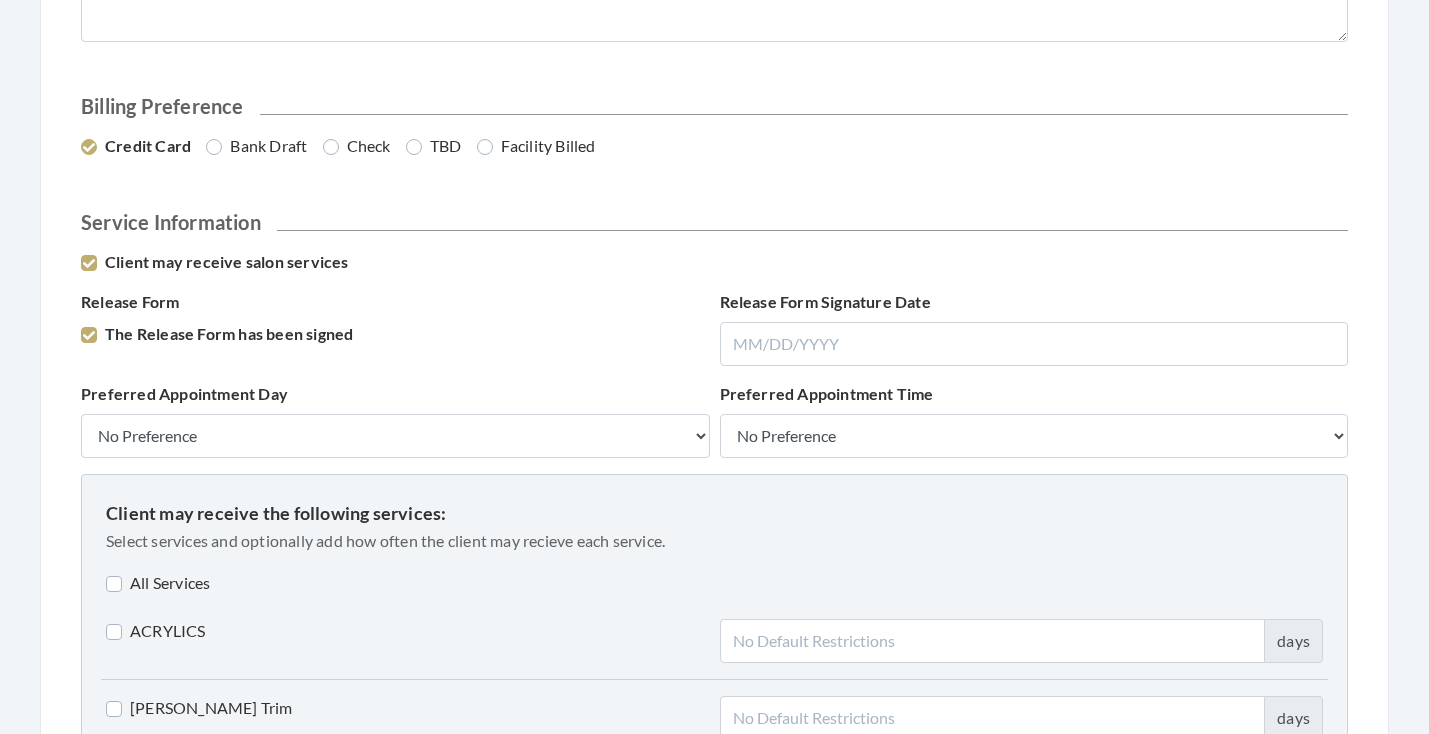 scroll, scrollTop: 1174, scrollLeft: 0, axis: vertical 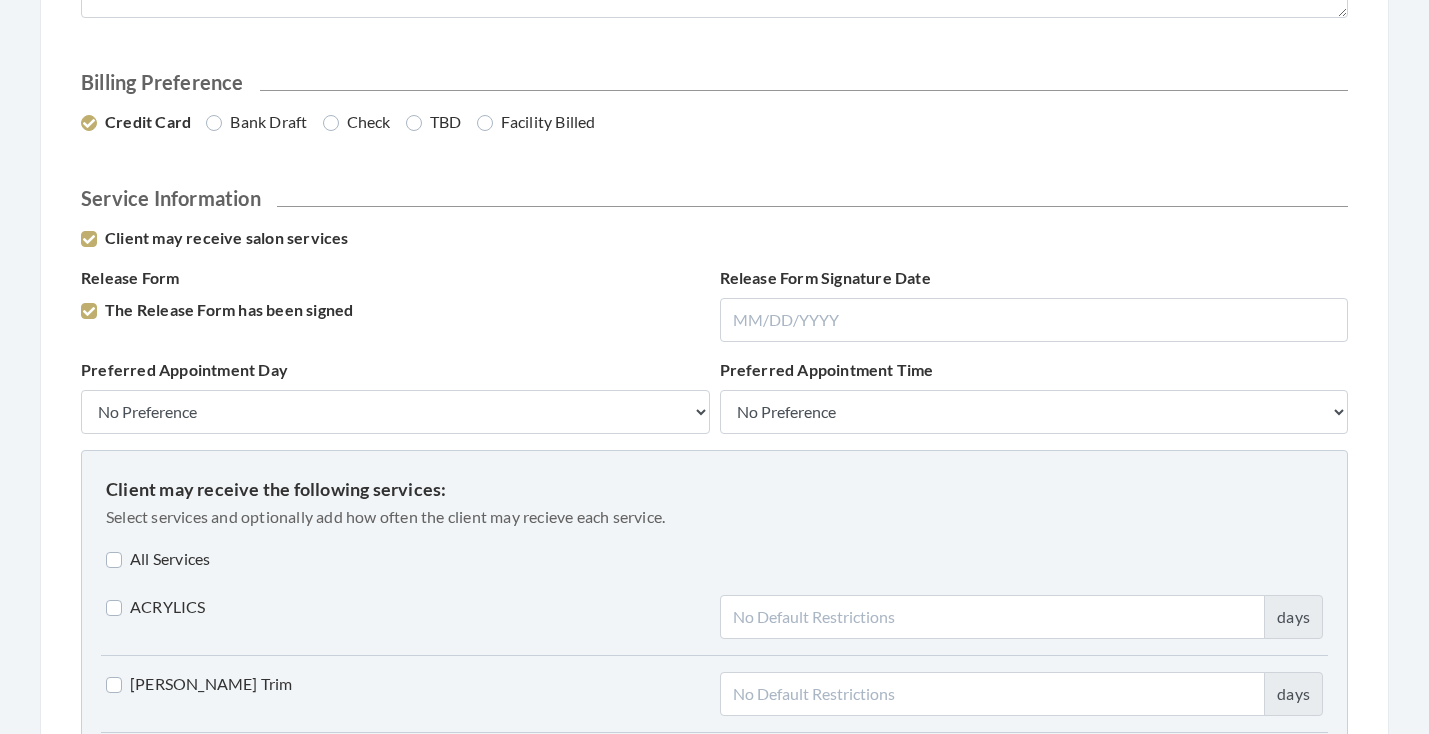 click on "Client may receive the following services:   Select services and optionally add how often the client may recieve each service.     All Services     ACRYLICS     days     Beard Trim     days     Braids     days     Chair Massage 15     days     Chair Massage 30     days     CLEANING/DISINFECTING FEE     days     Color     days     Color & Highlights     days     Color No HC     days     Color Rinse     days     Comb Out     days     Conditioner     days     Credit Card Merchant Fee     days     Ear Hair Trim     days     Eye Brow Tint     days     Eyebrow Trim     days     Finger Nail Clip     days     Gel Polish     days     Gel Polish Removal     days     Highlights     days     Late Fee/No Show     days     Manicure     days     MASSAGE 30     days     MASSAGE 60     days     Medical Pedicure     days     Medicated Shampoo     days     Mens Hair Cut     days     Mustache trim     days     Pedicure     days     Perm     days     Perm No HC     days     Polish Change     days     Press and Curl     days" at bounding box center [714, 2382] 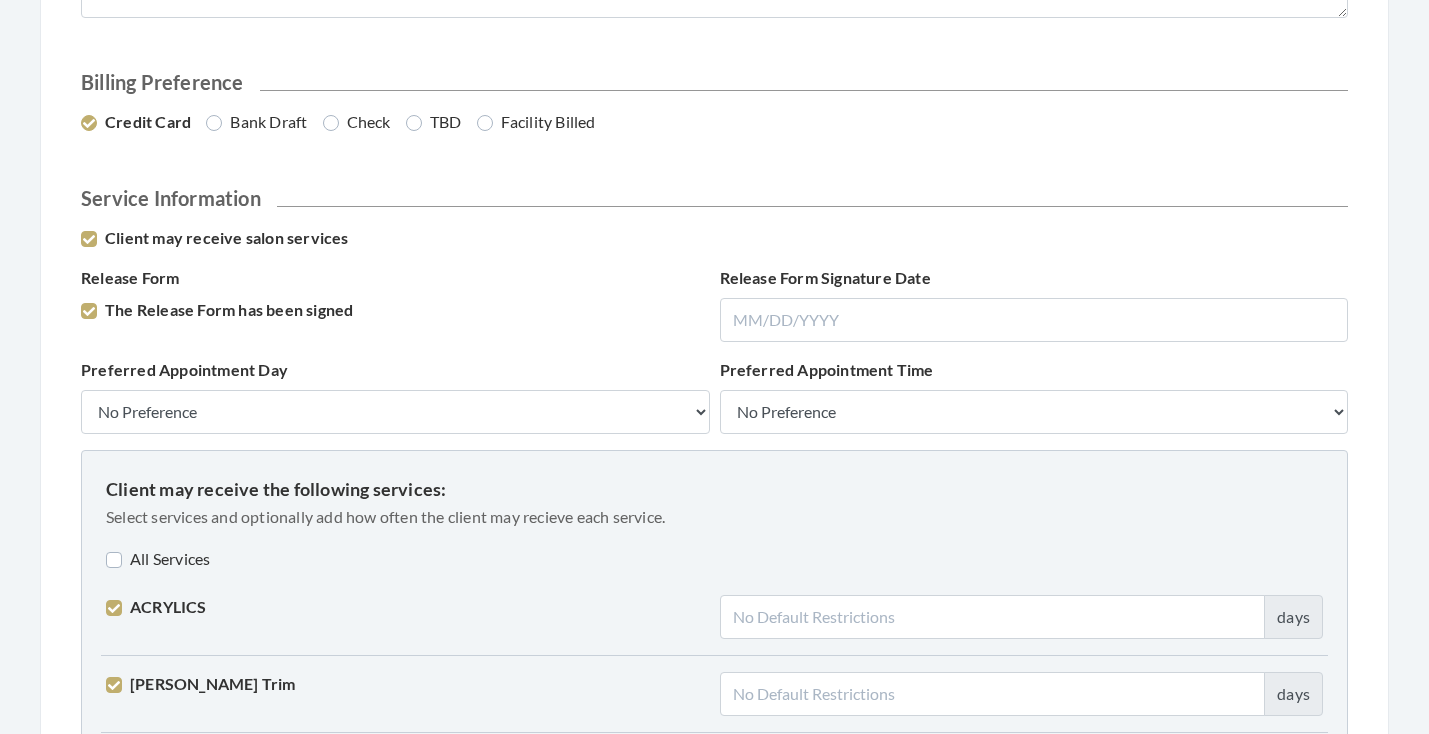 checkbox on "true" 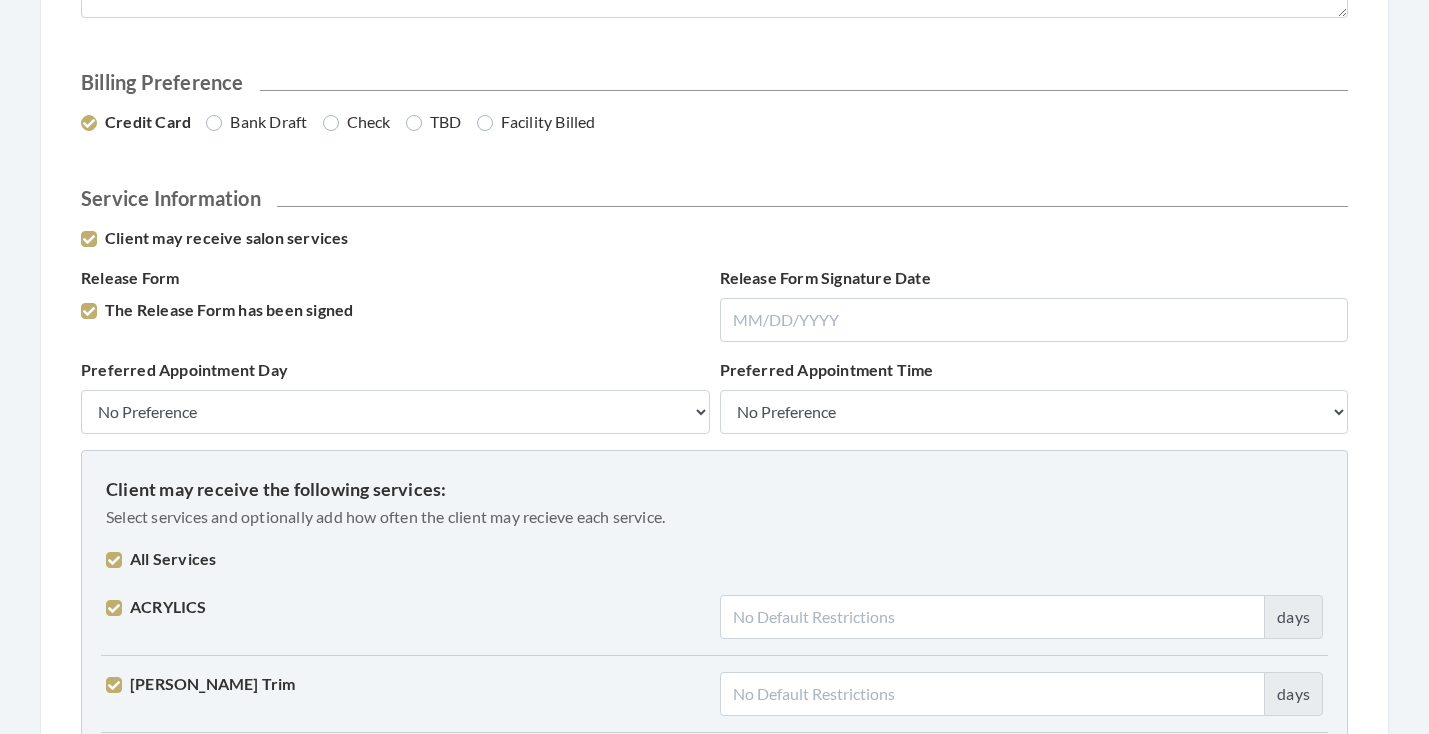 checkbox on "true" 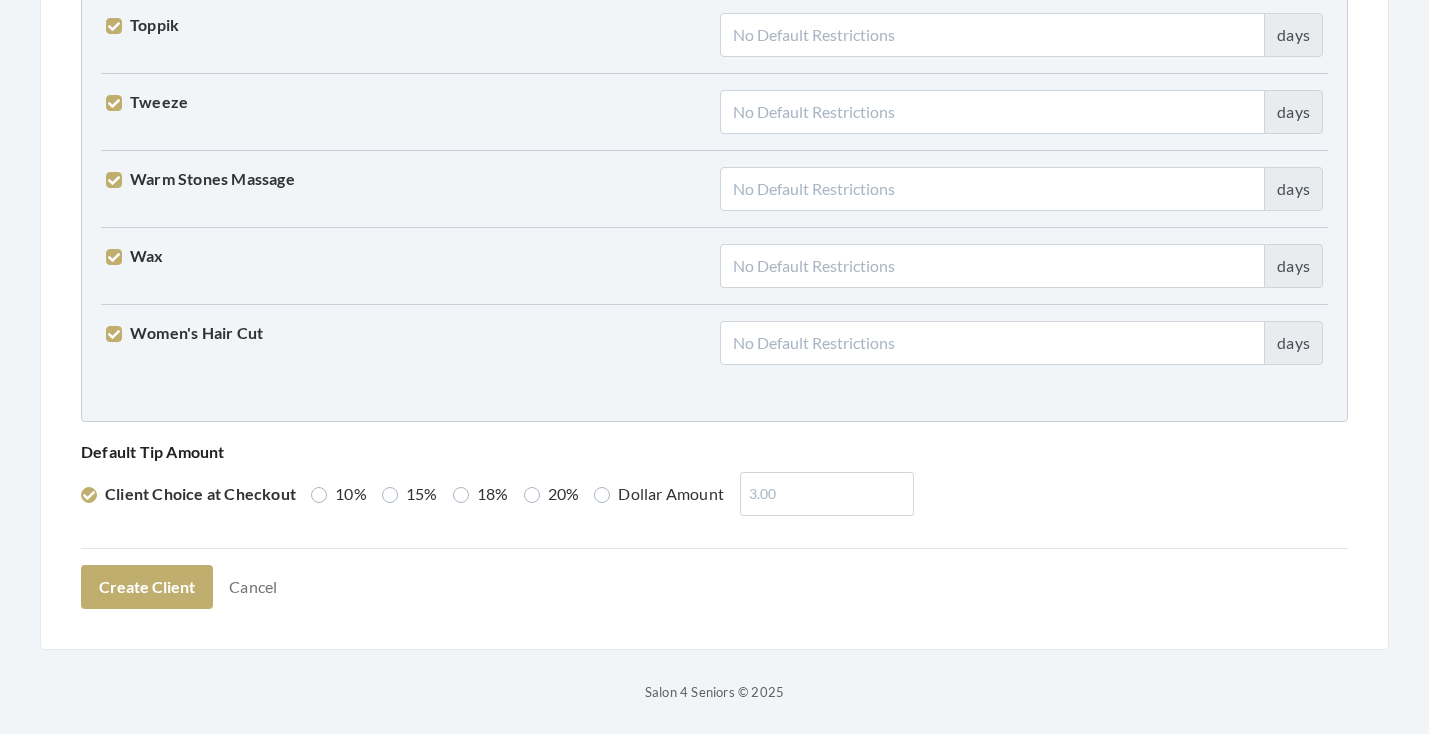 scroll, scrollTop: 5066, scrollLeft: 0, axis: vertical 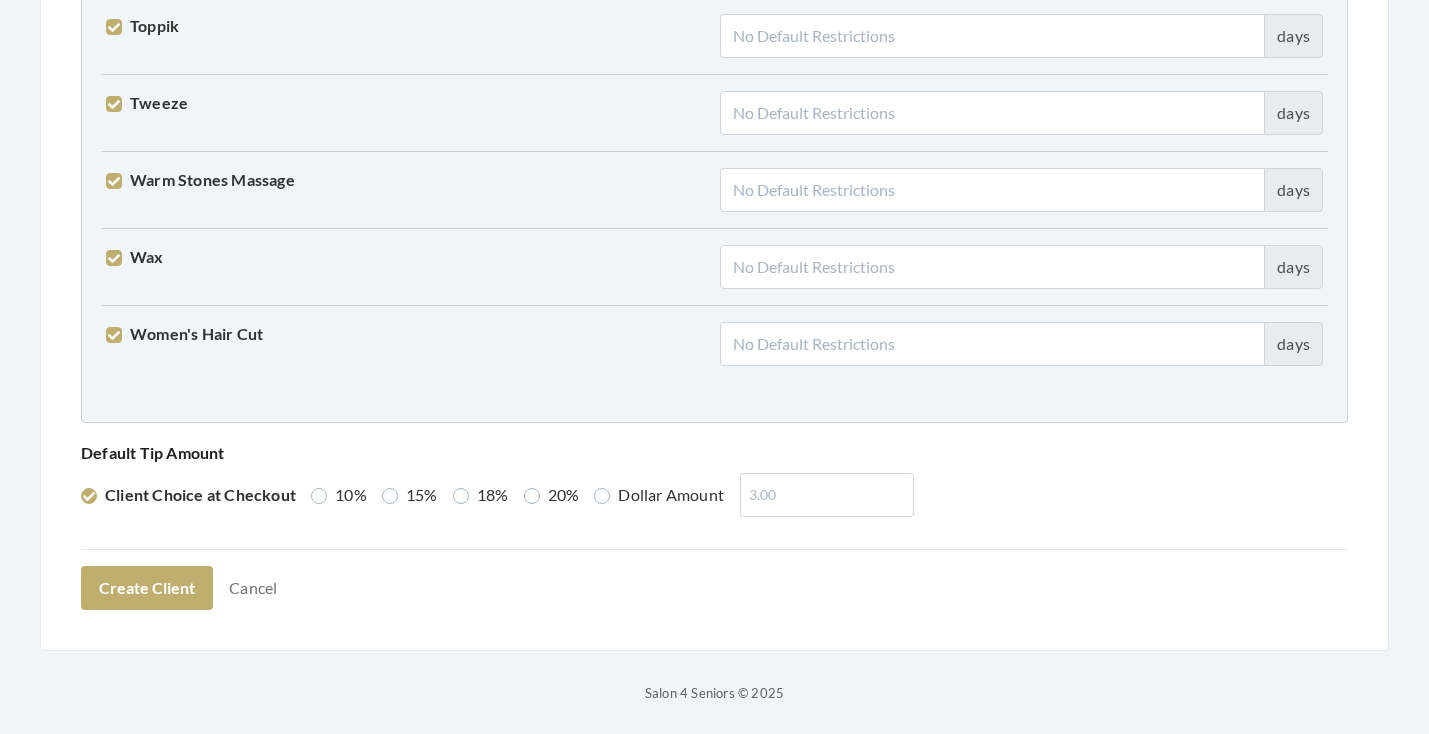 click on "20%" at bounding box center [552, 495] 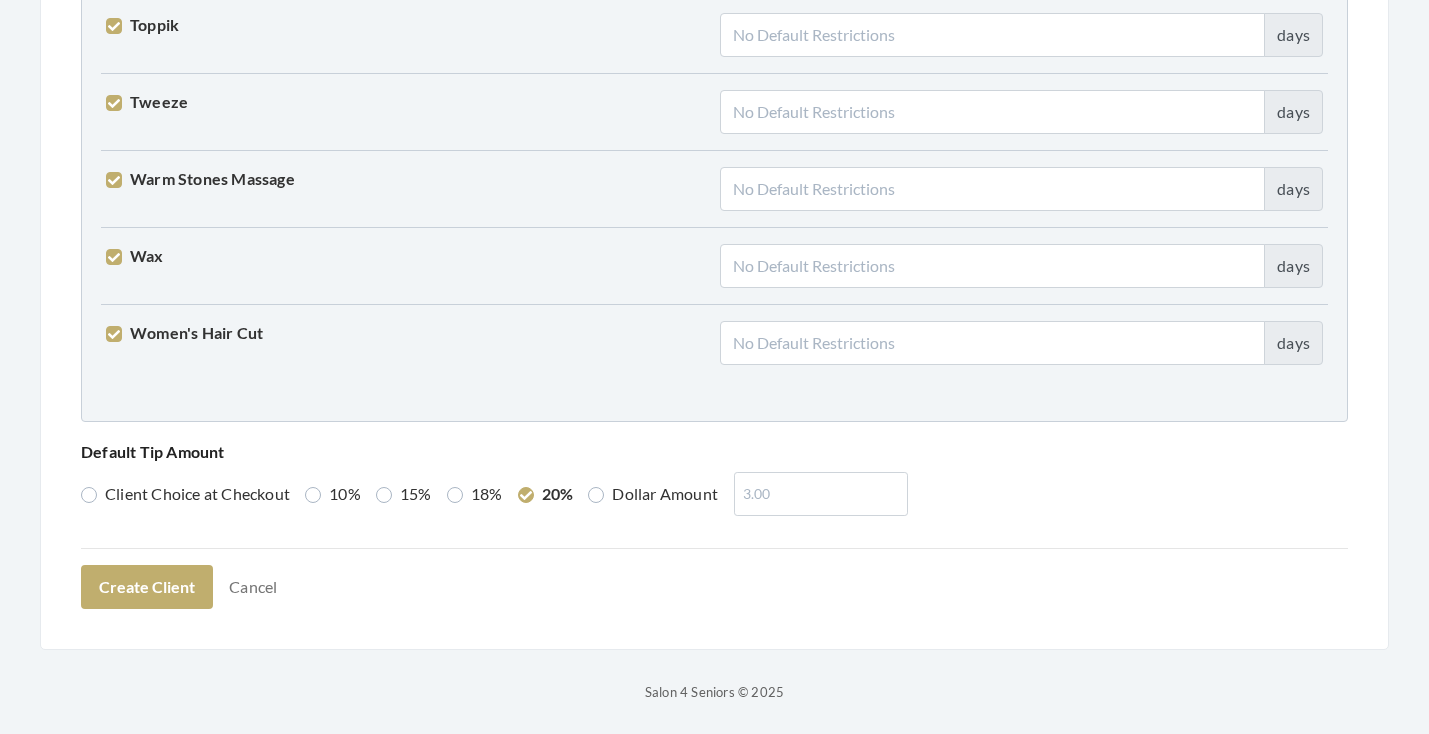 scroll, scrollTop: 5066, scrollLeft: 0, axis: vertical 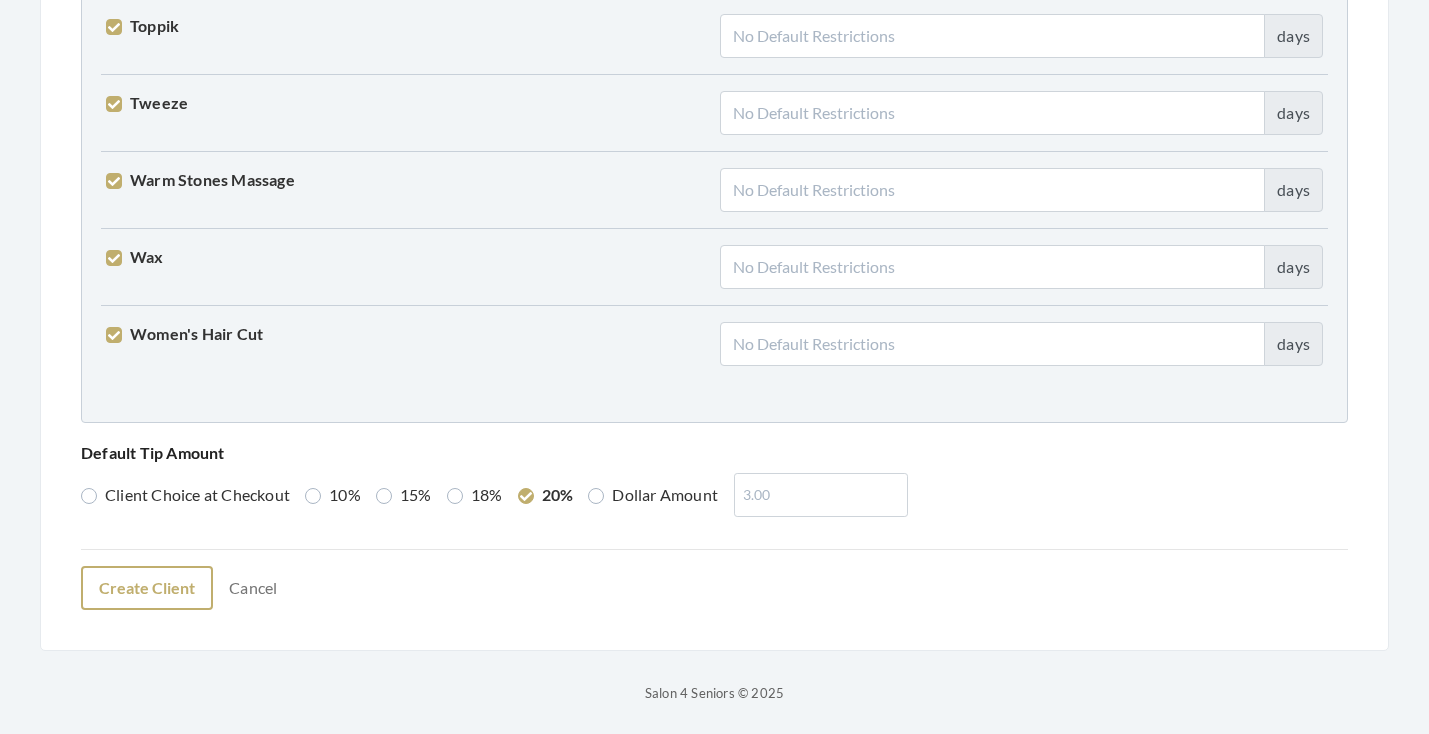 click on "Create Client" at bounding box center (147, 588) 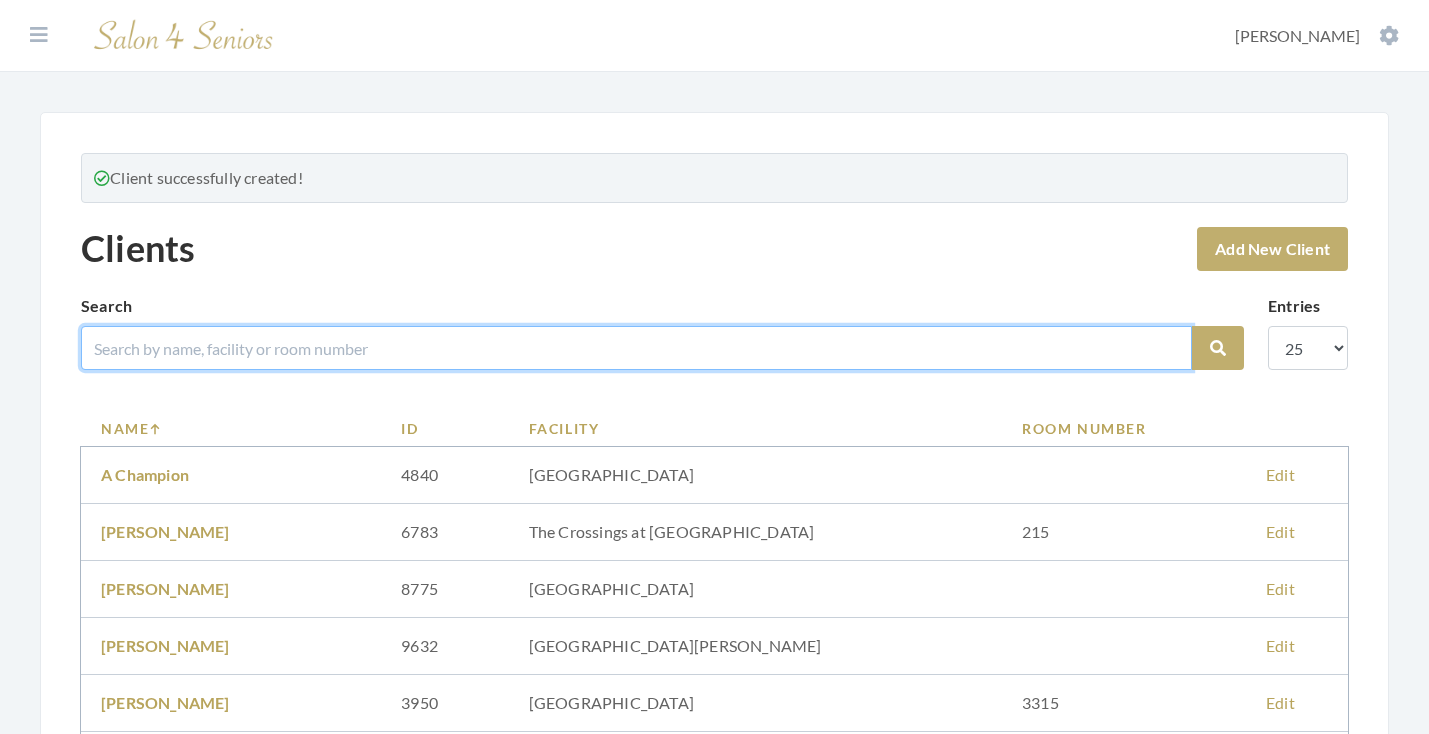 scroll, scrollTop: 0, scrollLeft: 0, axis: both 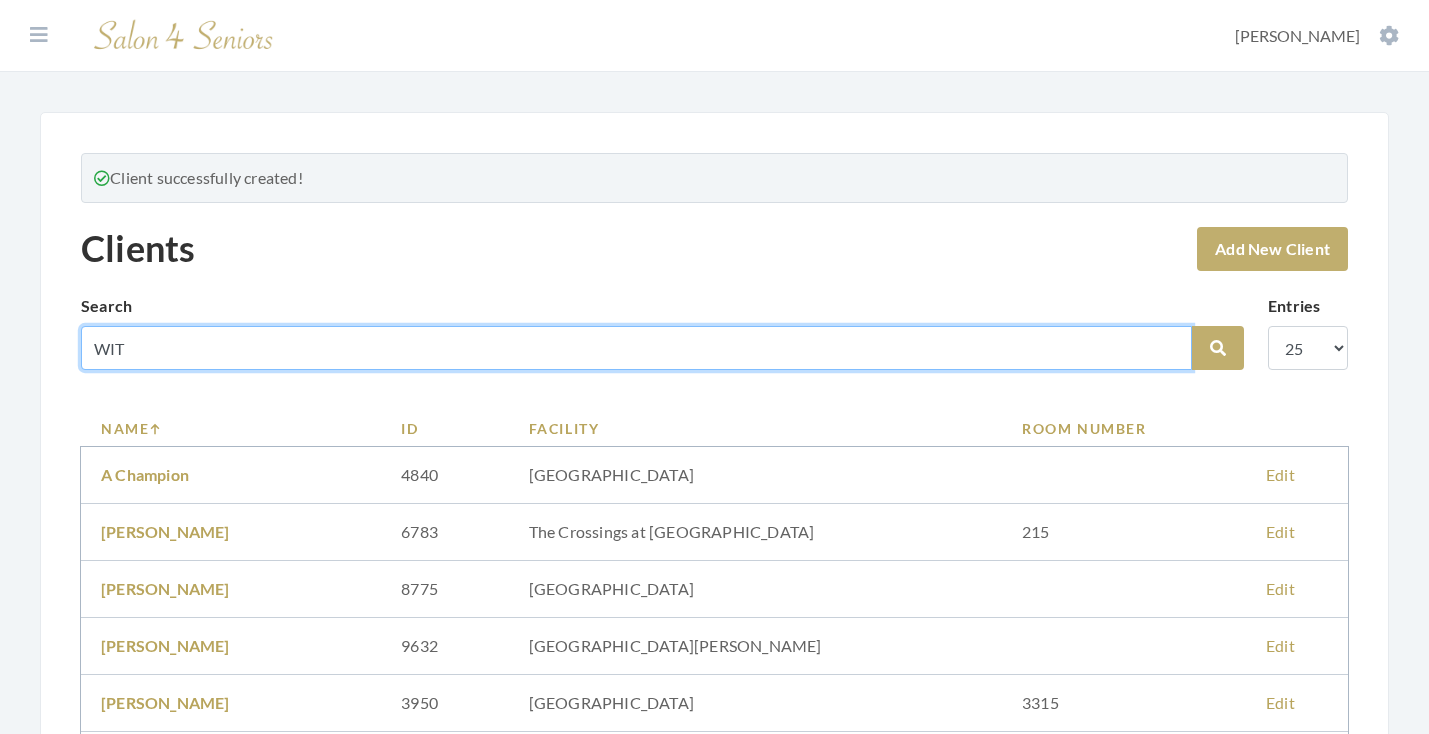 type on "[PERSON_NAME]" 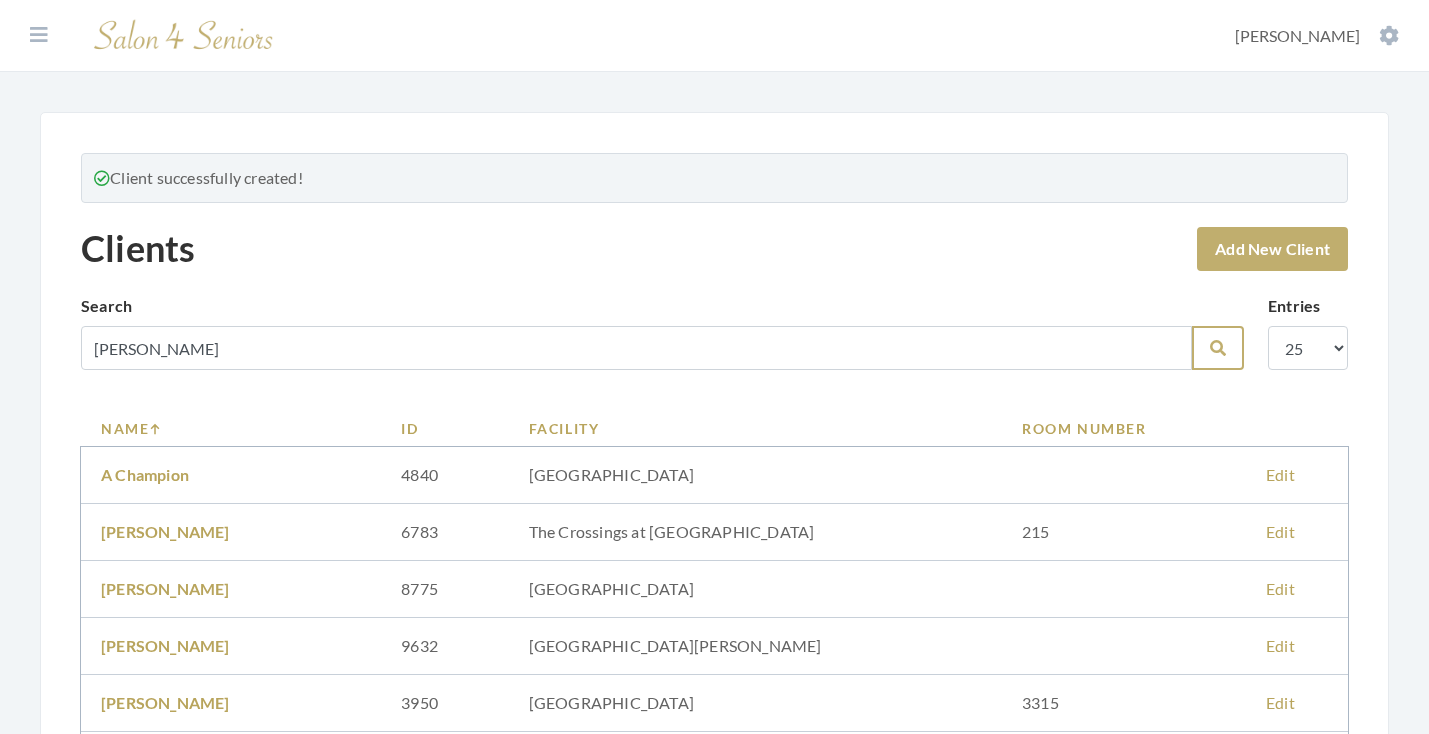 click on "Search" at bounding box center [1218, 348] 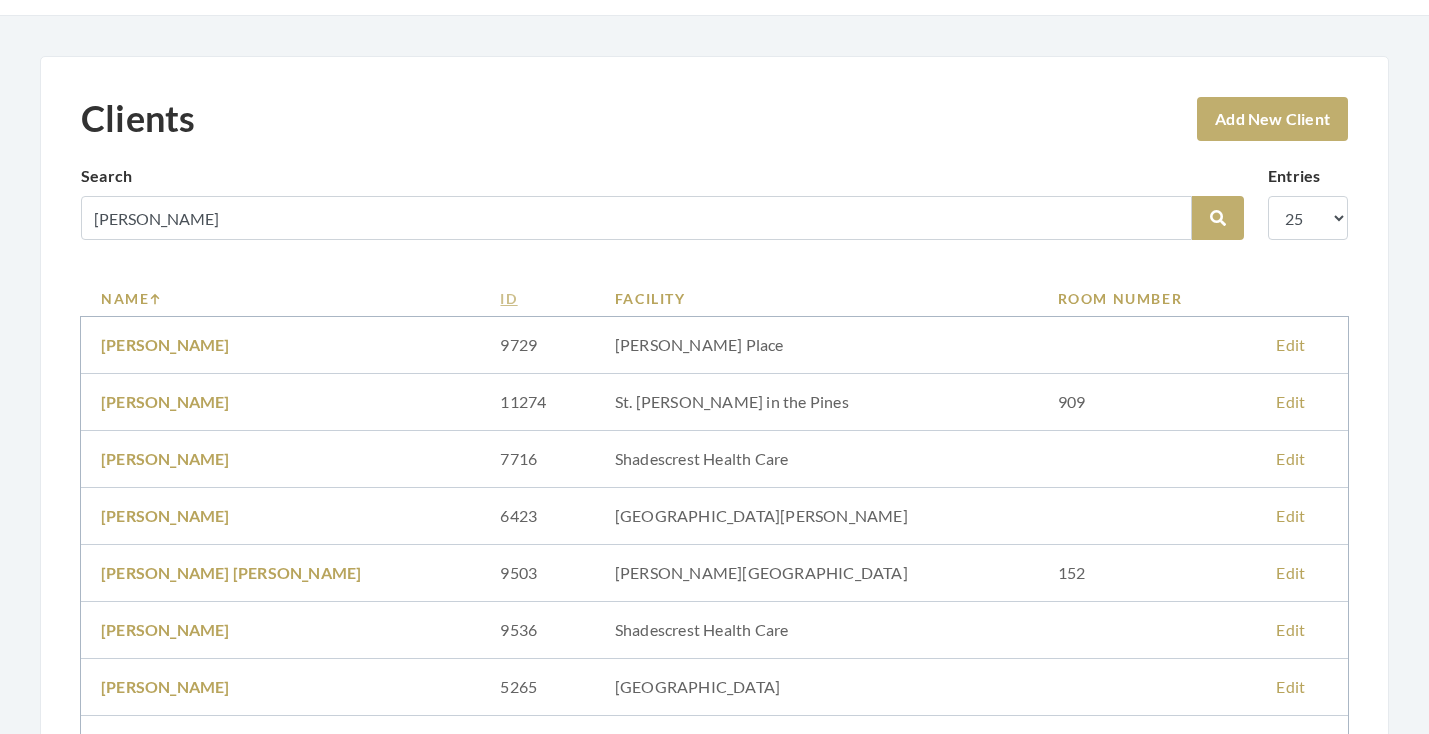 scroll, scrollTop: 50, scrollLeft: 0, axis: vertical 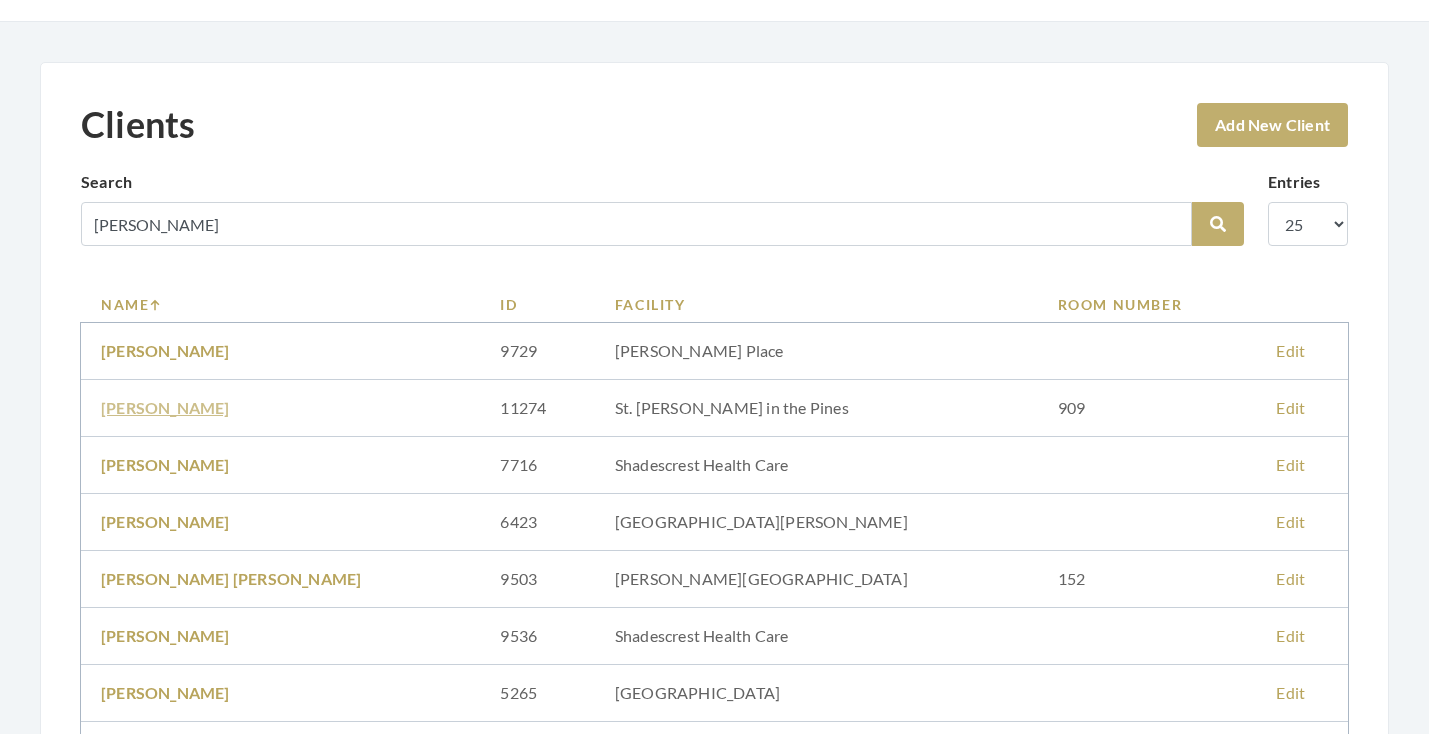 click on "DOROTHY
WITT" at bounding box center [165, 407] 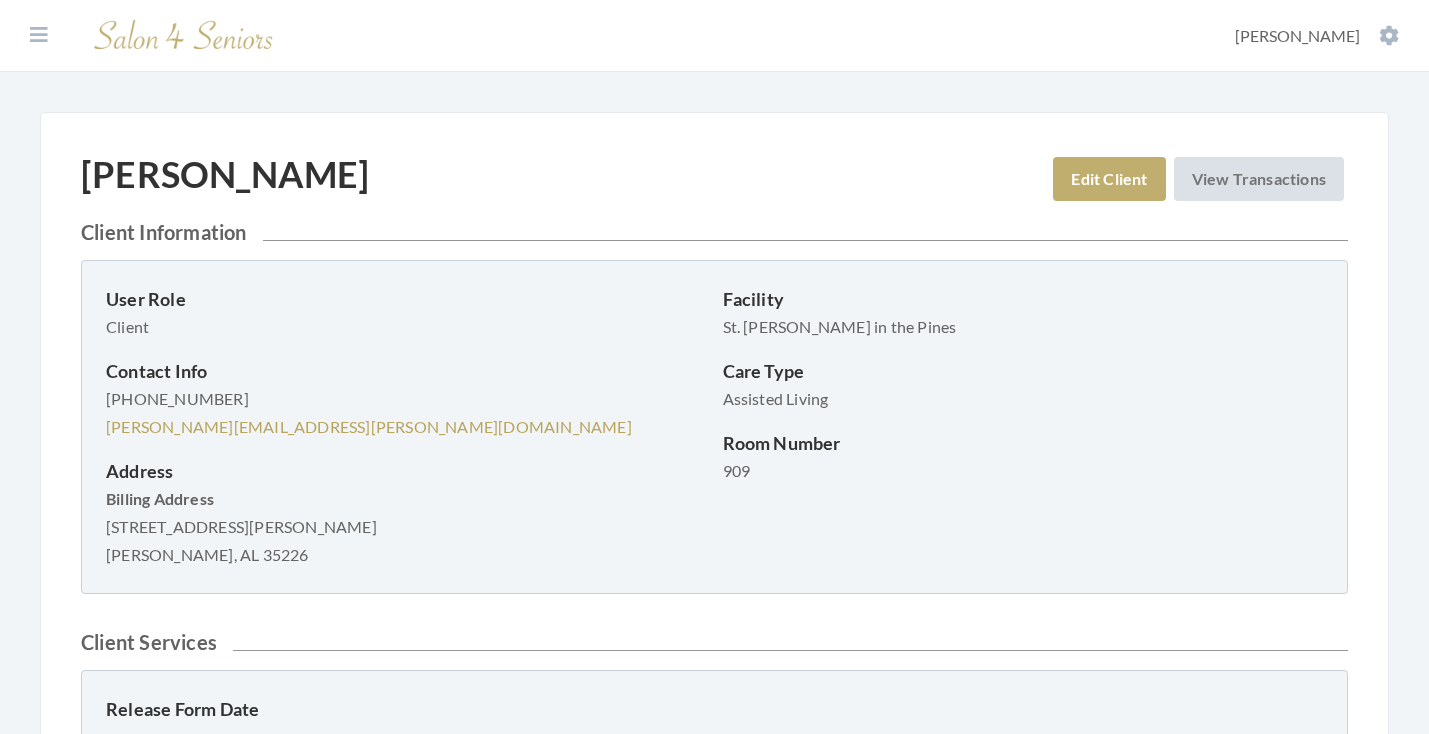 scroll, scrollTop: 0, scrollLeft: 0, axis: both 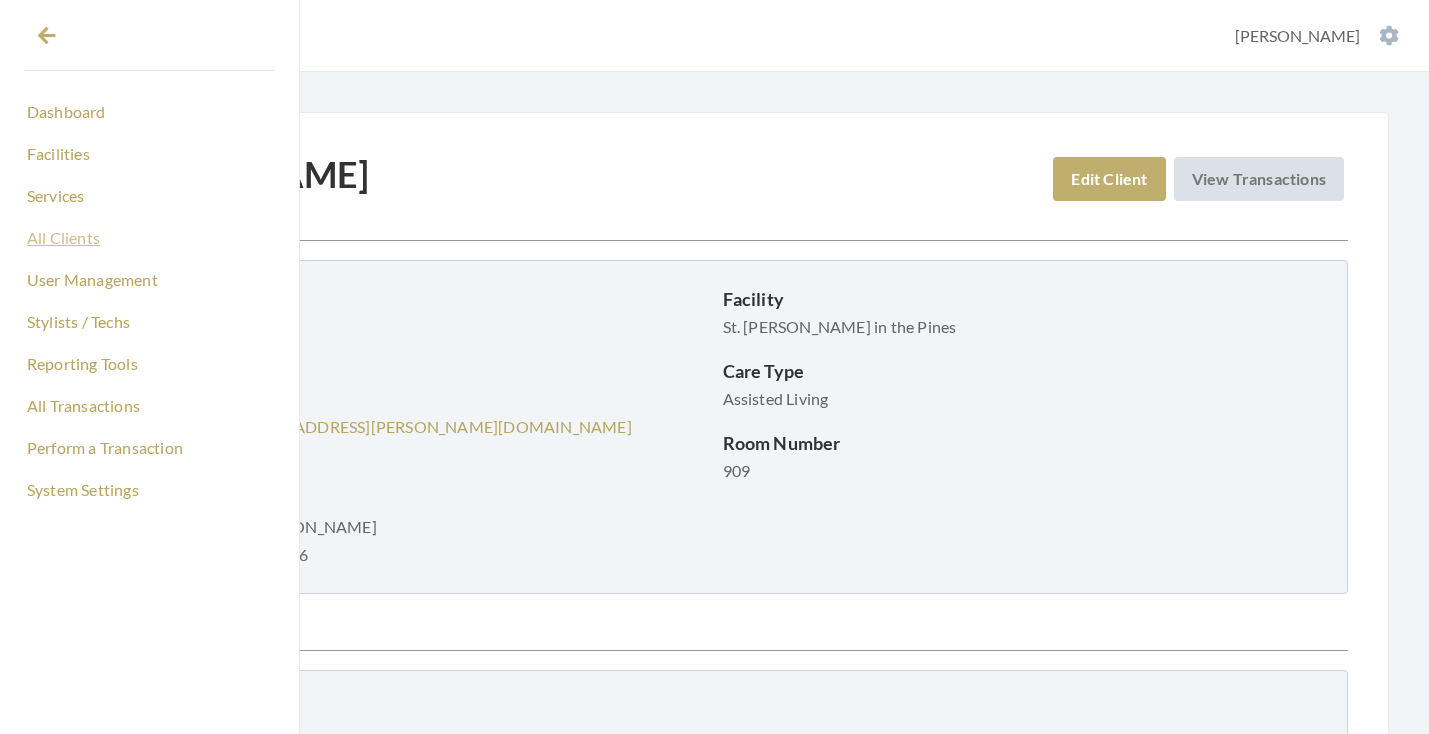 click on "All Clients" at bounding box center [149, 238] 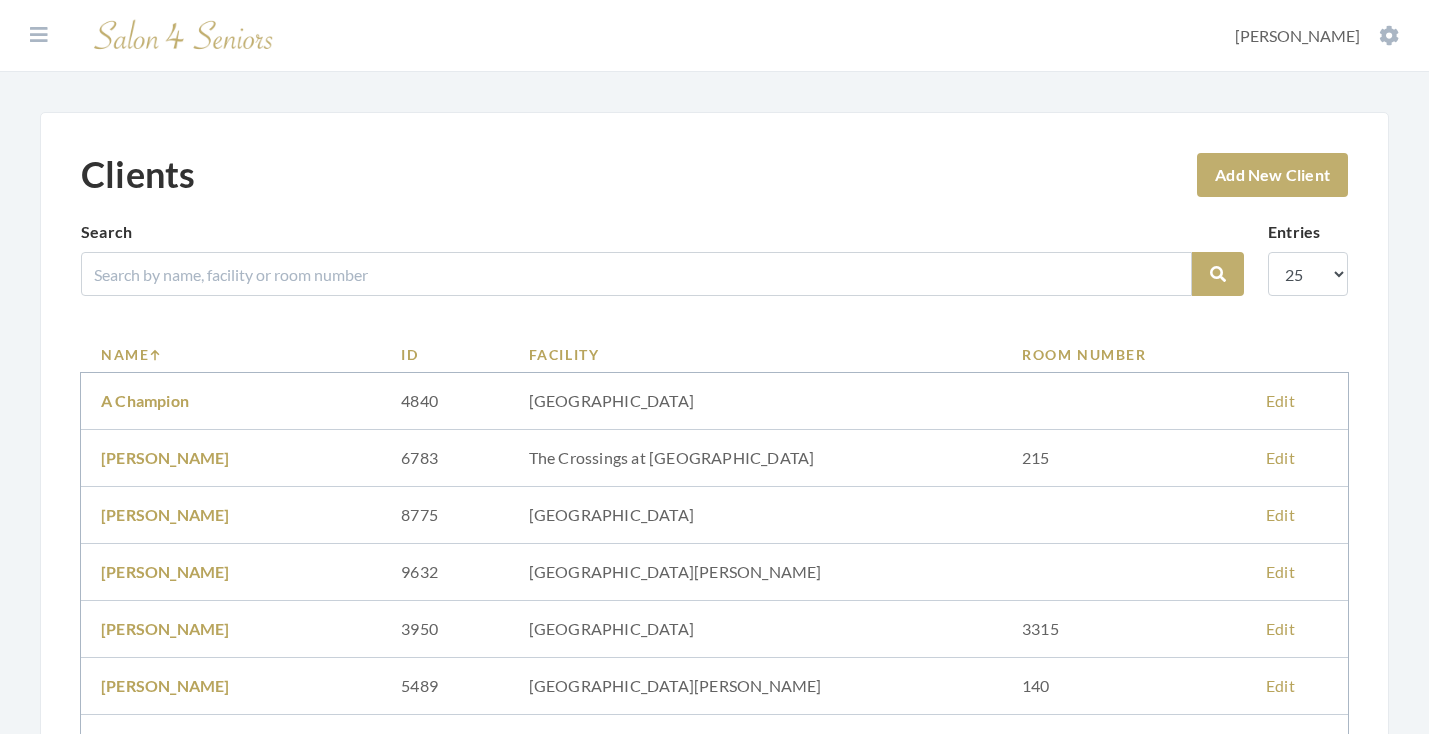 scroll, scrollTop: 0, scrollLeft: 0, axis: both 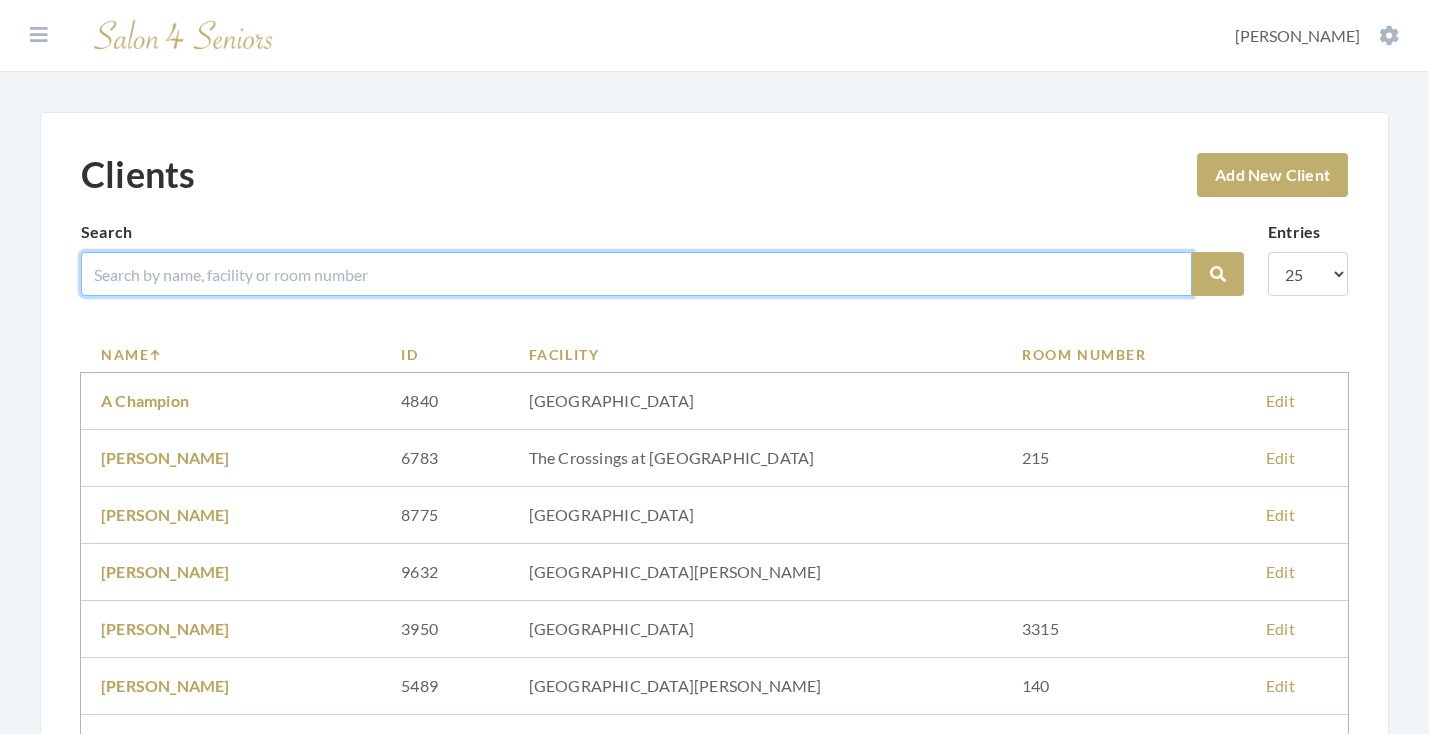 click at bounding box center [636, 274] 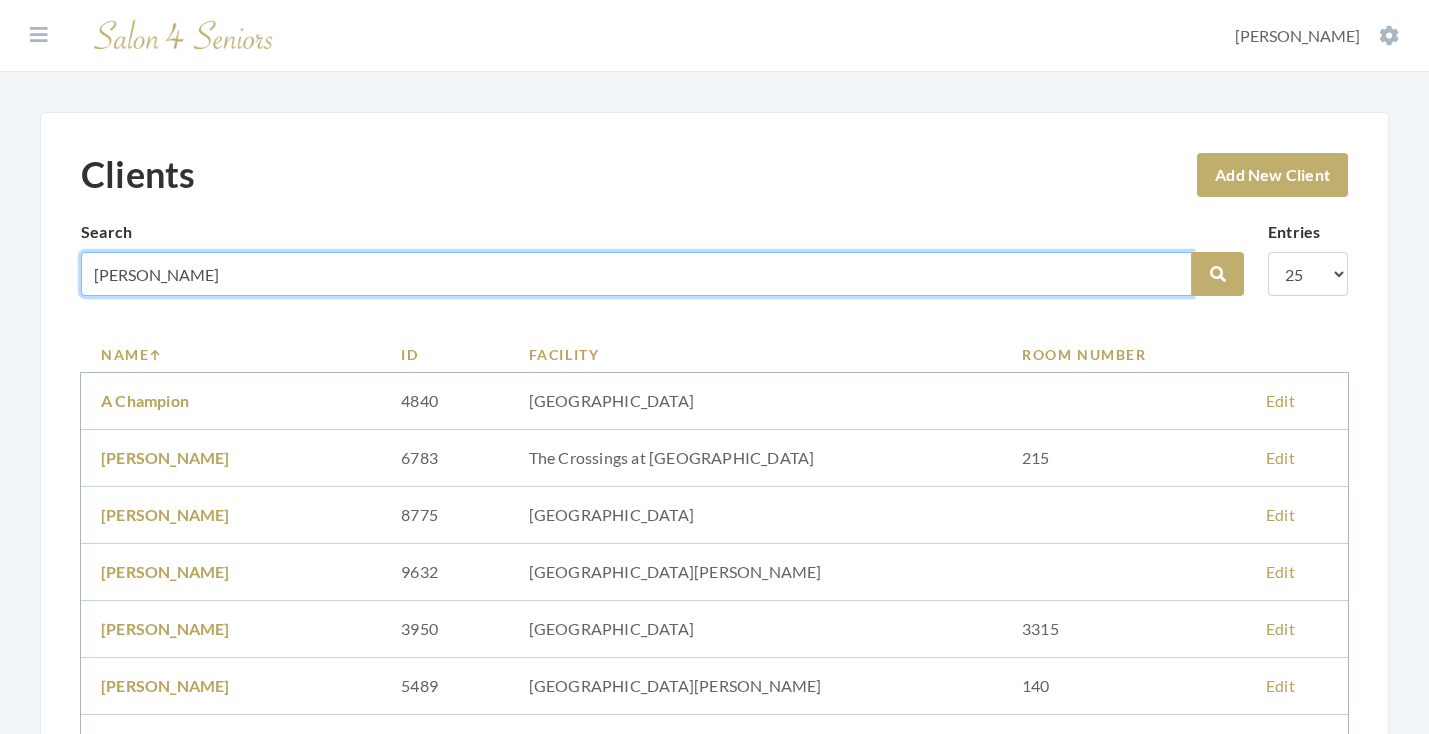 type on "[PERSON_NAME]" 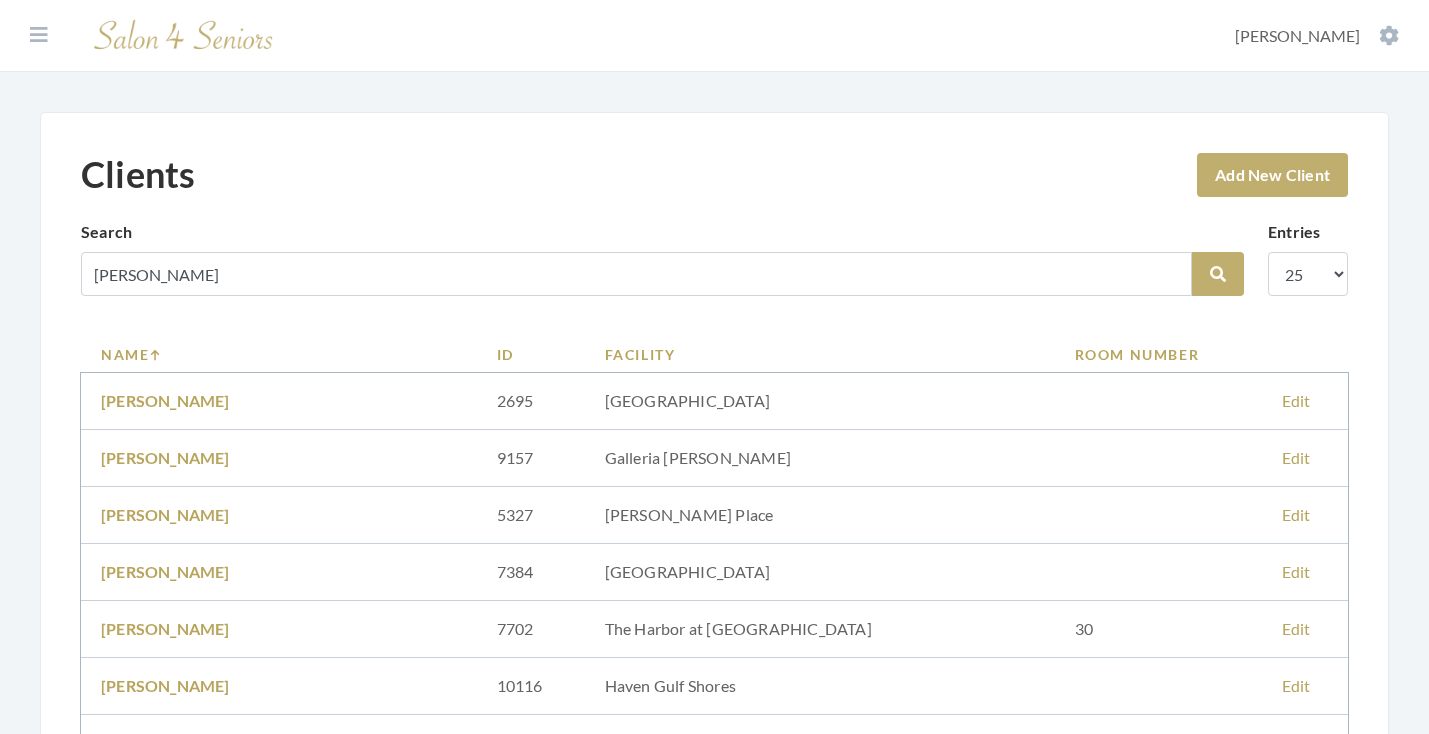 scroll, scrollTop: 0, scrollLeft: 0, axis: both 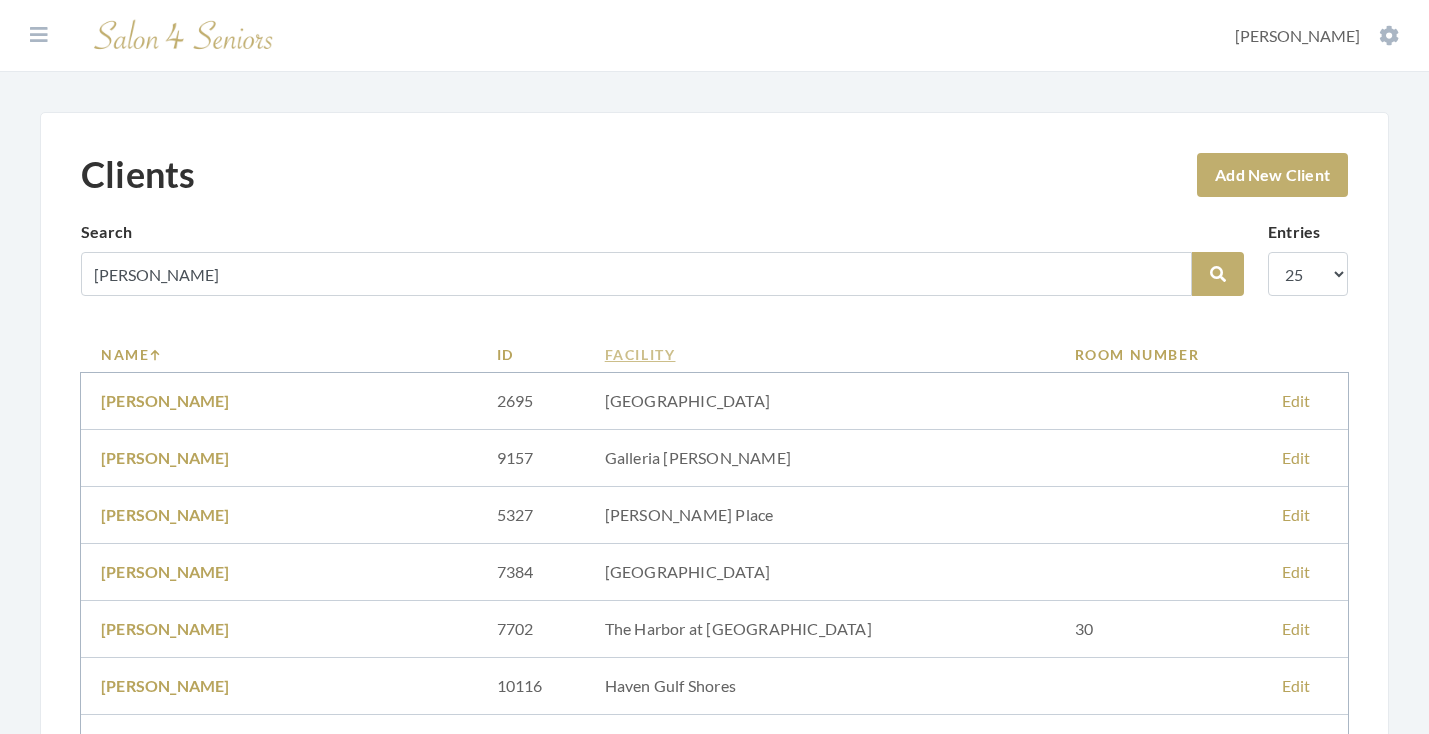 click on "Facility" at bounding box center [820, 354] 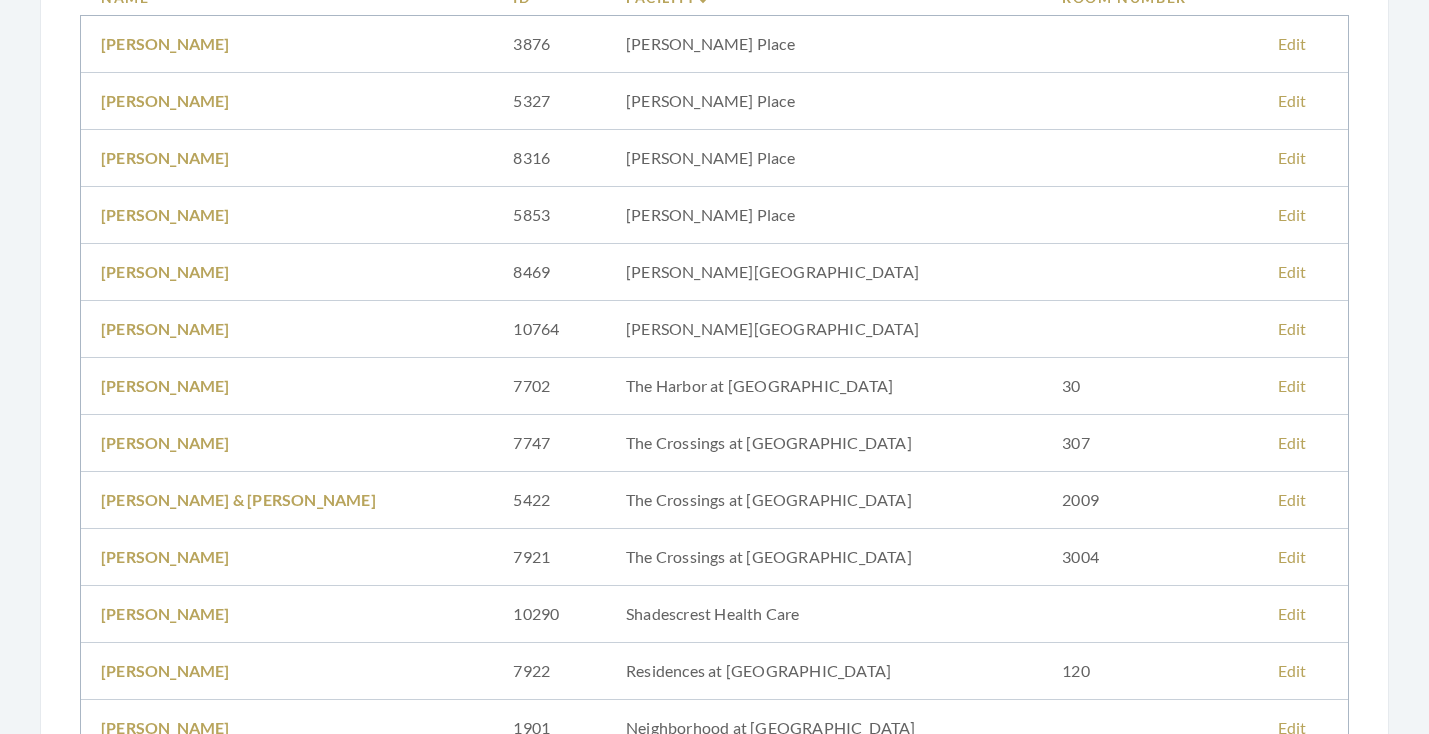 scroll, scrollTop: 158, scrollLeft: 0, axis: vertical 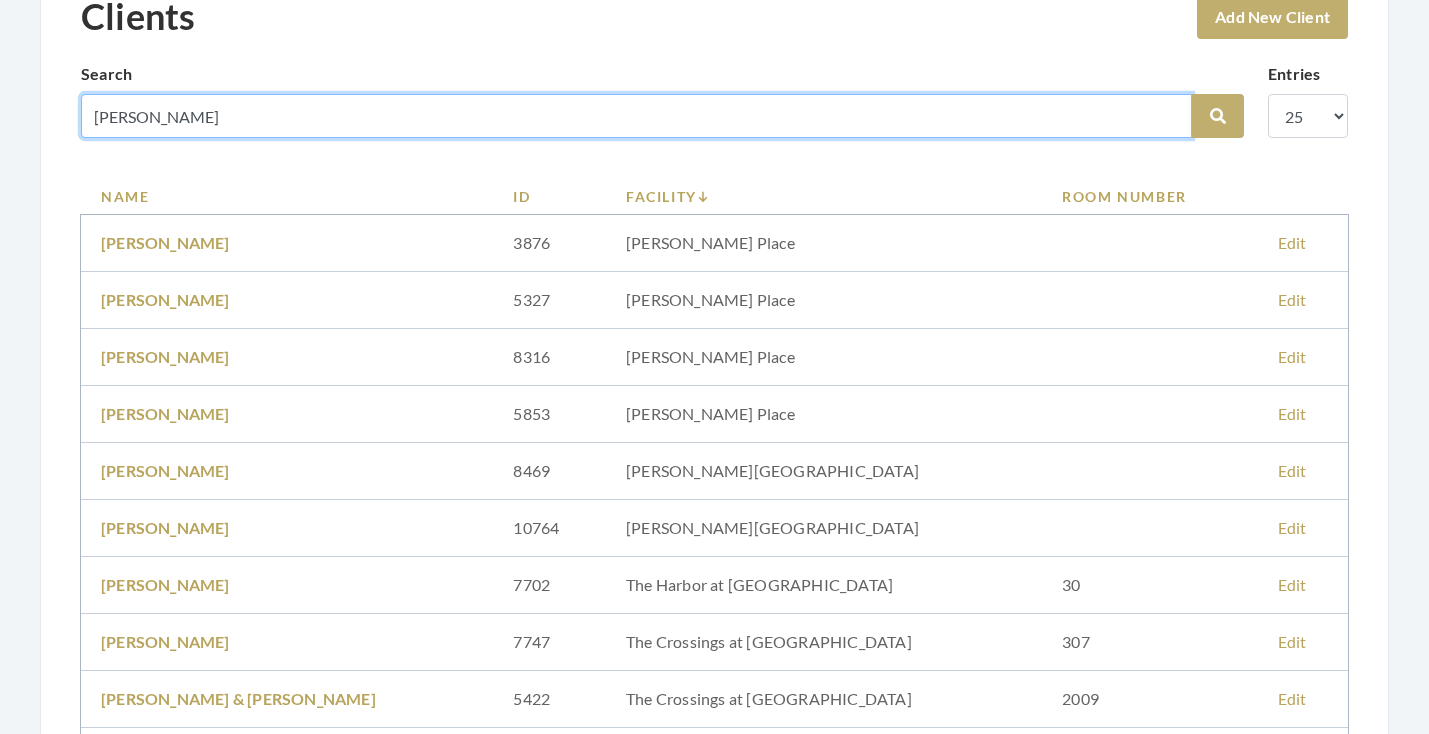 drag, startPoint x: 208, startPoint y: 121, endPoint x: 47, endPoint y: 111, distance: 161.31026 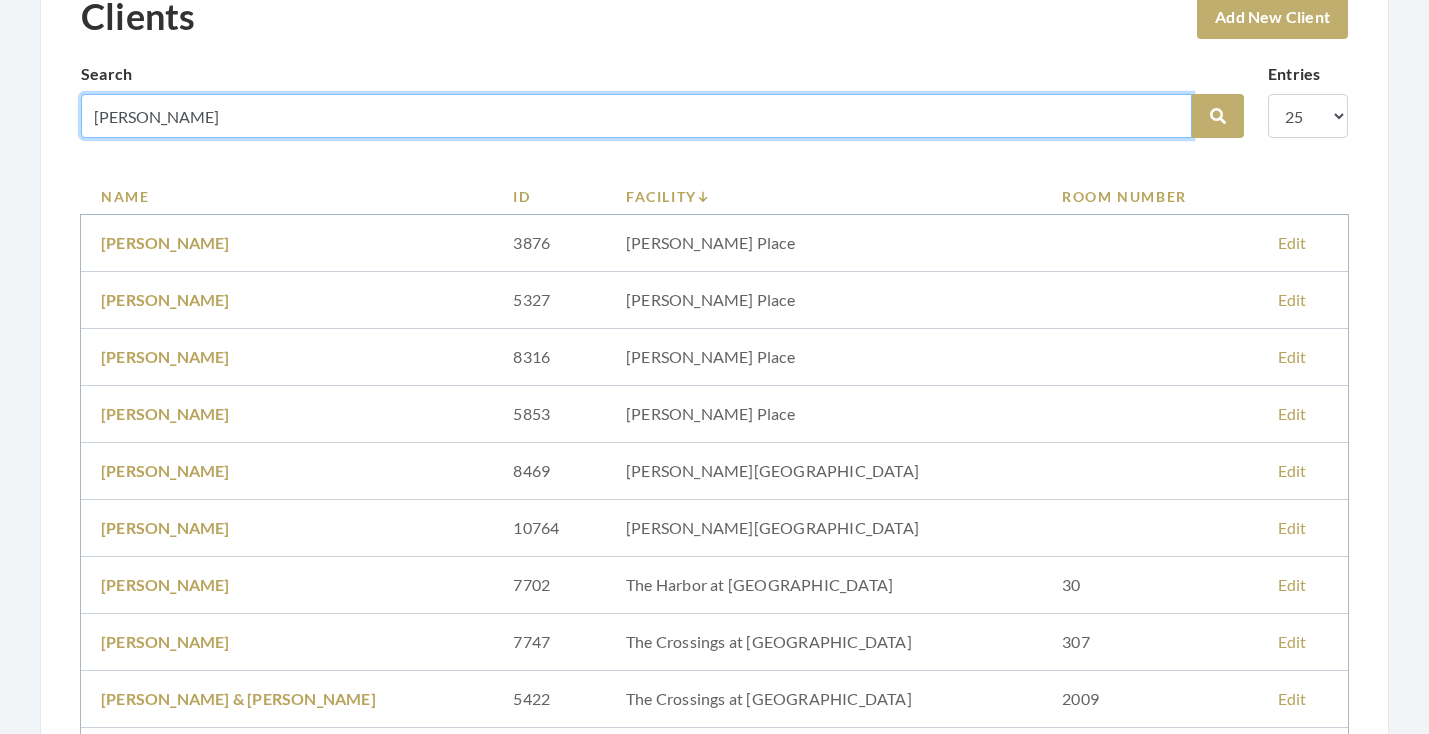 type on "[PERSON_NAME]" 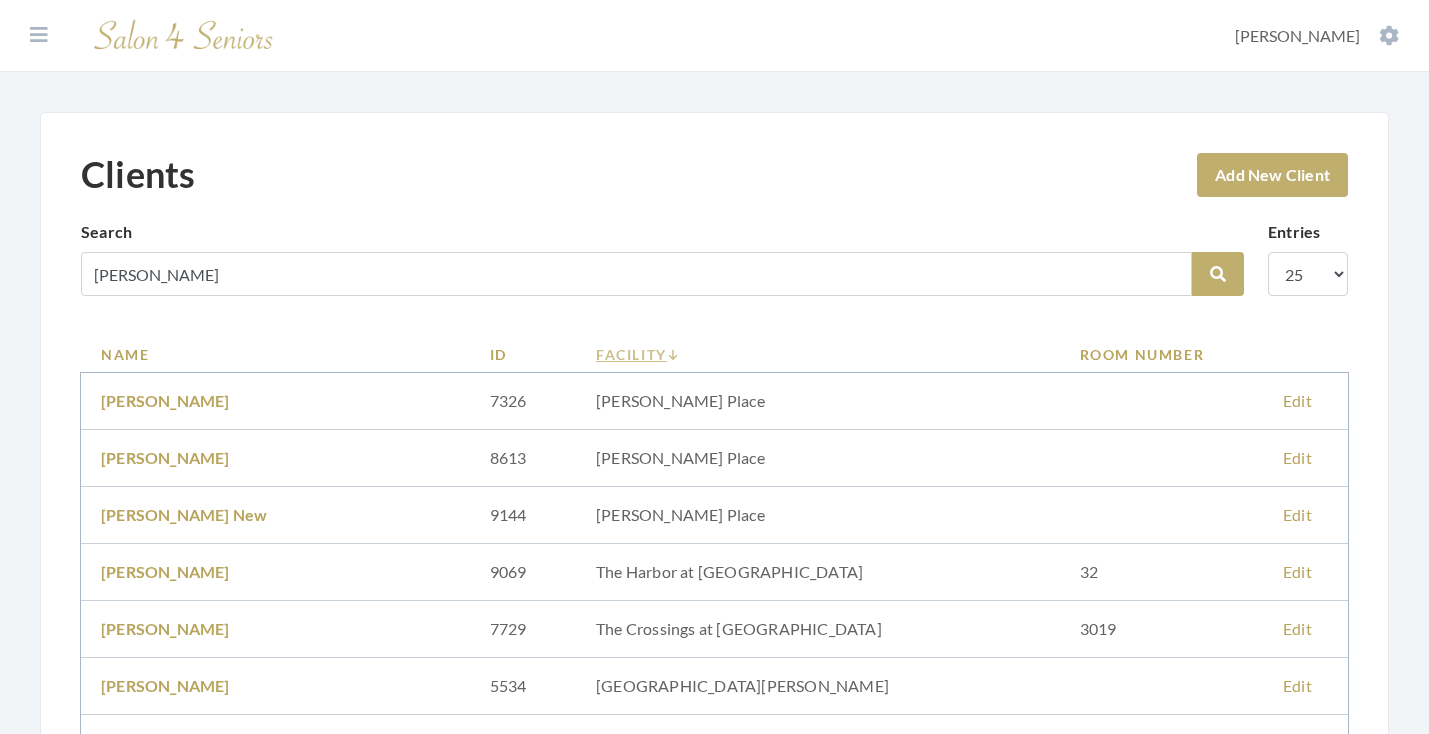 scroll, scrollTop: 0, scrollLeft: 0, axis: both 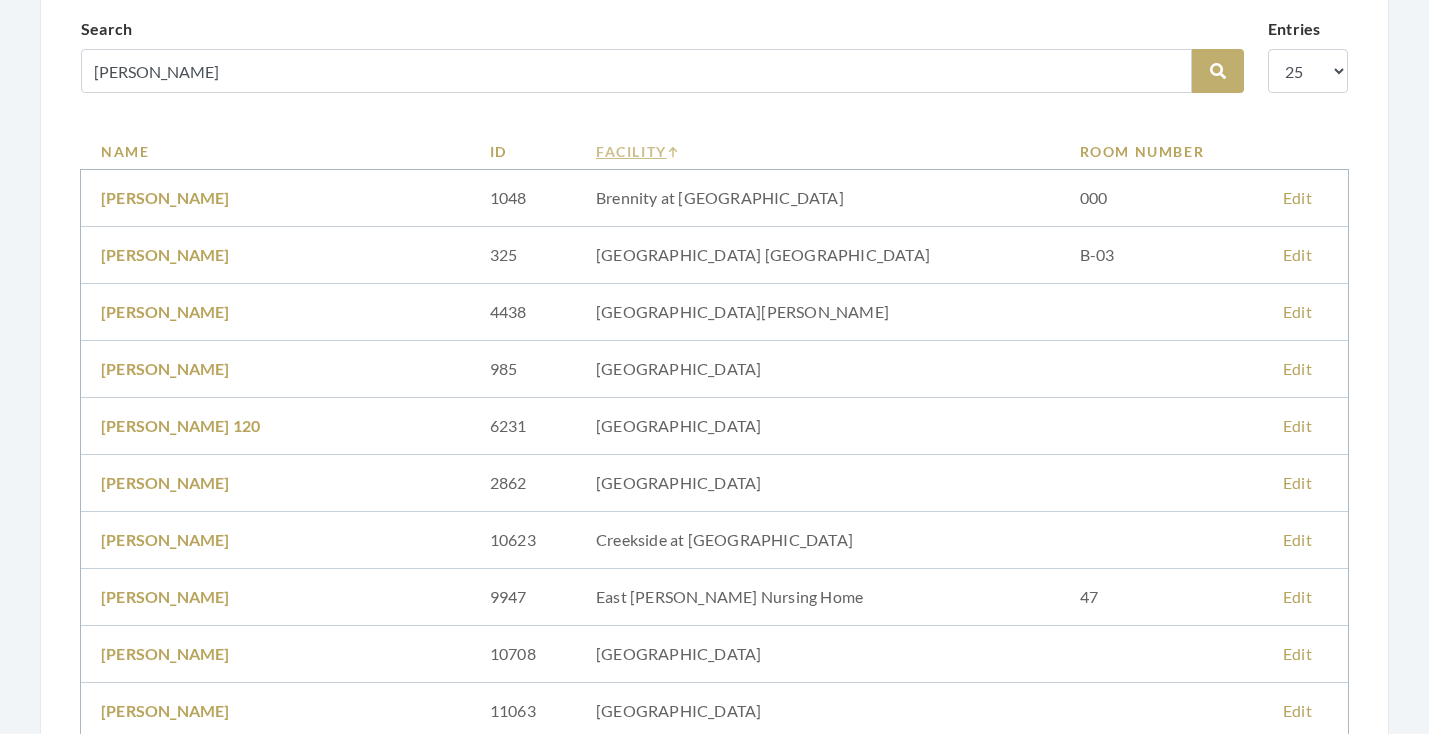 click on "Facility" at bounding box center [818, 151] 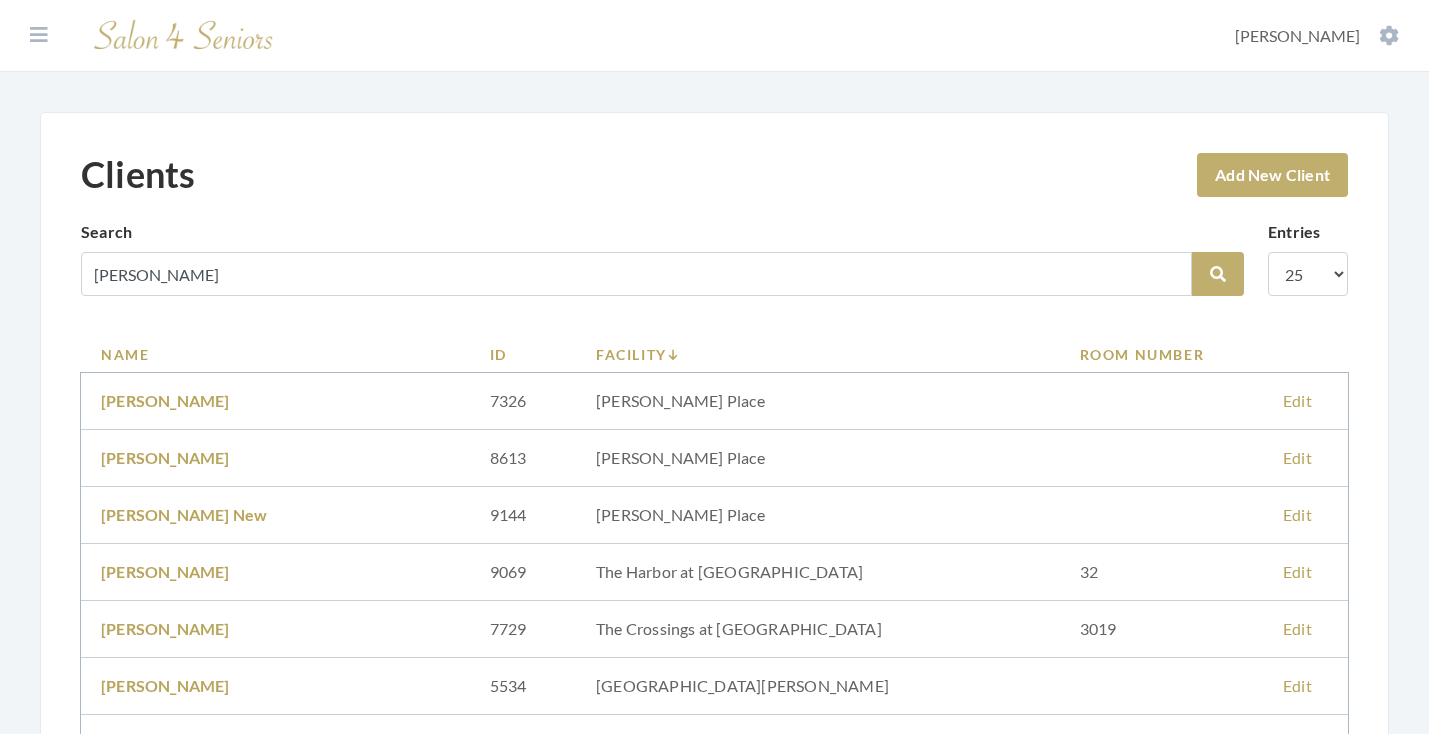 scroll, scrollTop: 0, scrollLeft: 0, axis: both 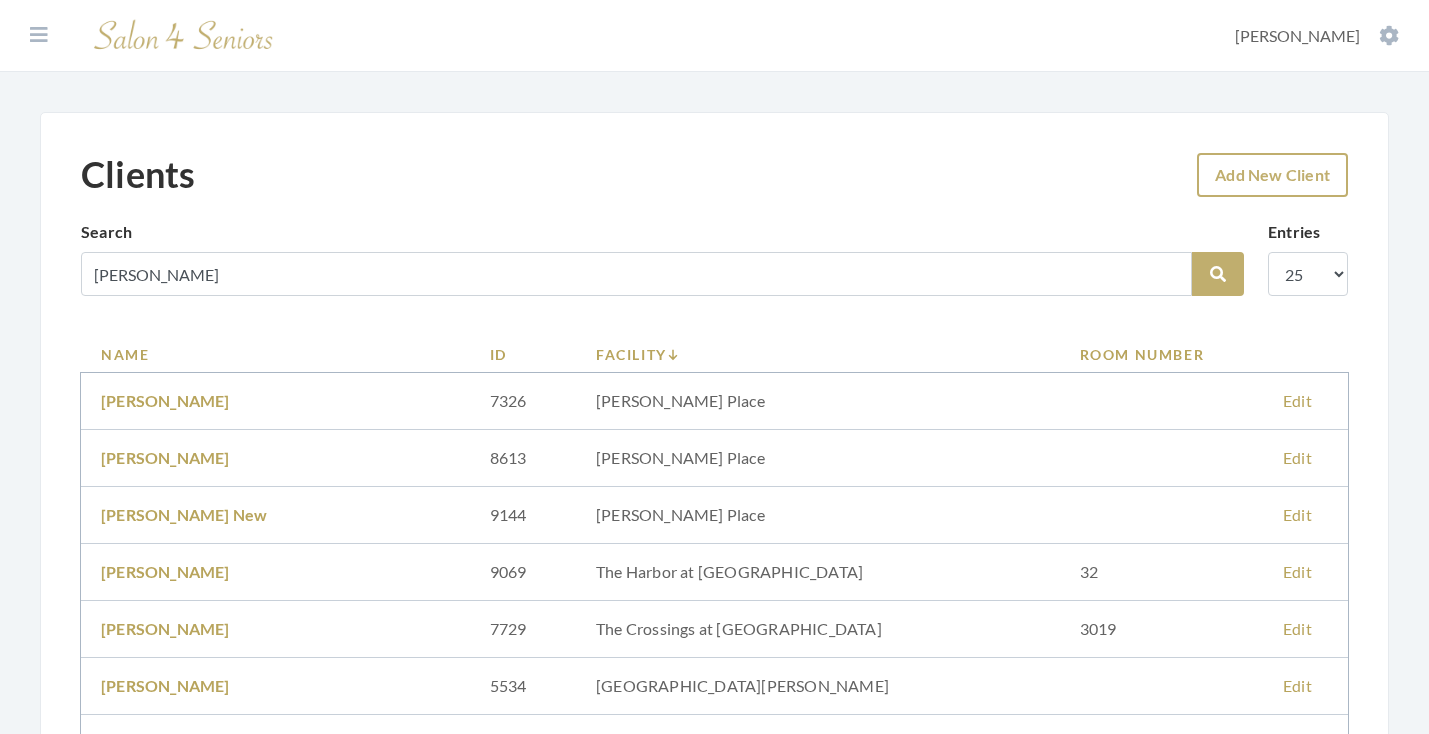 click on "Add New Client" at bounding box center (1272, 175) 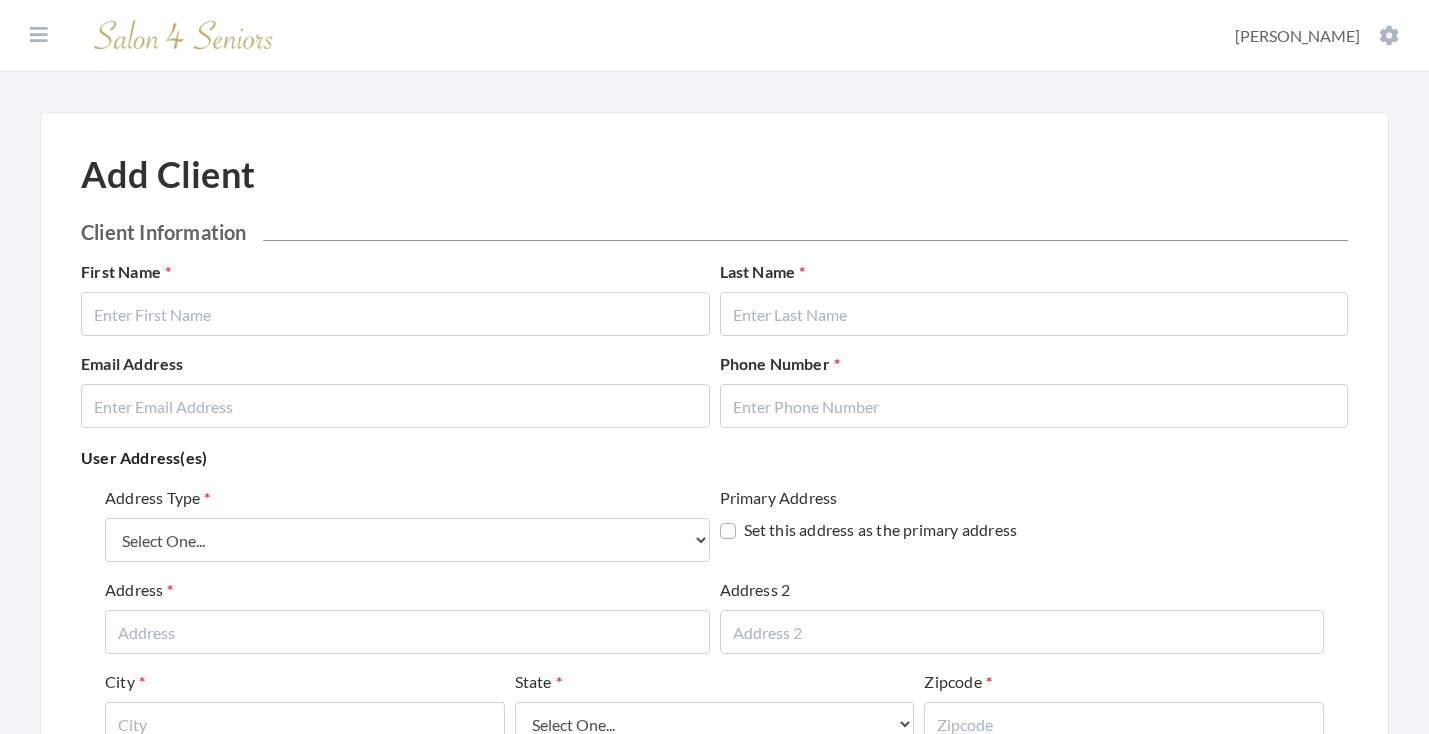scroll, scrollTop: 0, scrollLeft: 0, axis: both 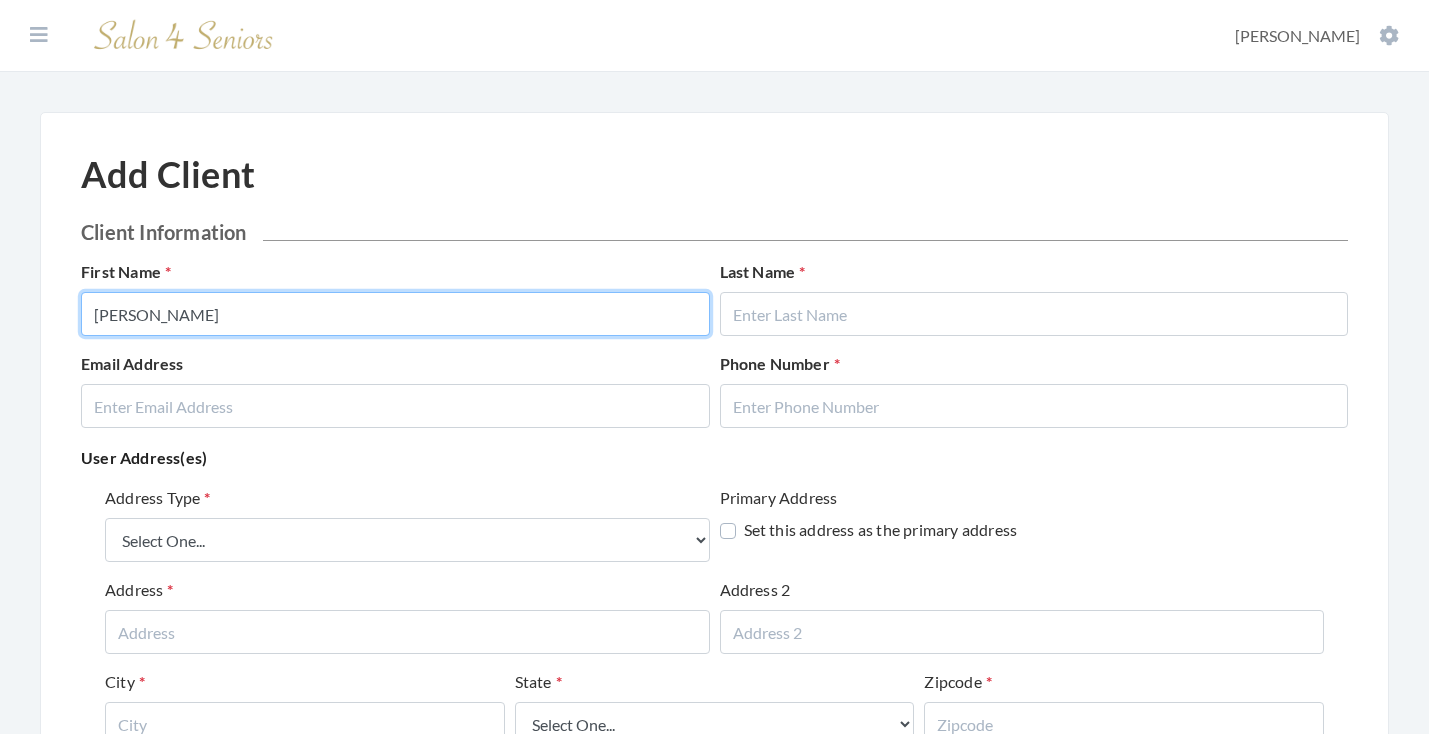 type on "[PERSON_NAME]" 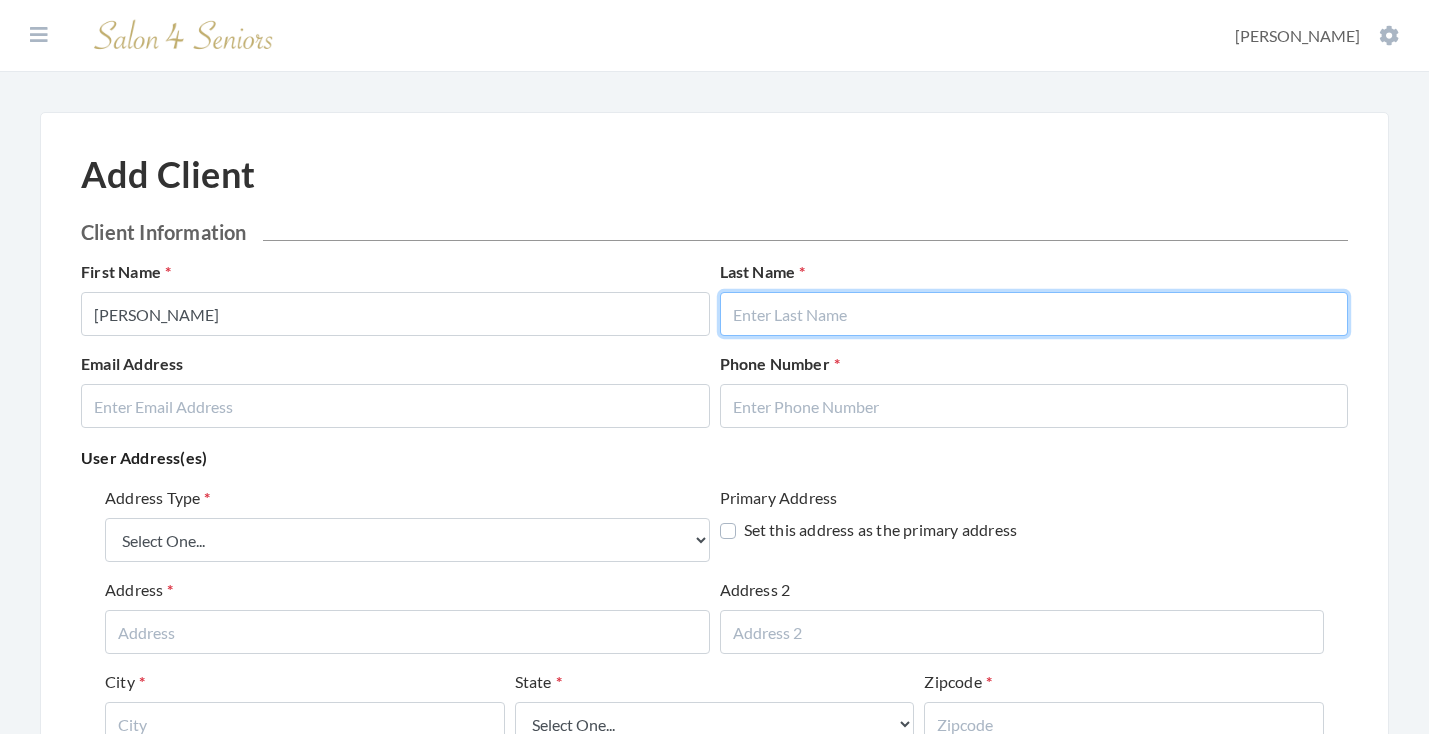 click at bounding box center (1034, 314) 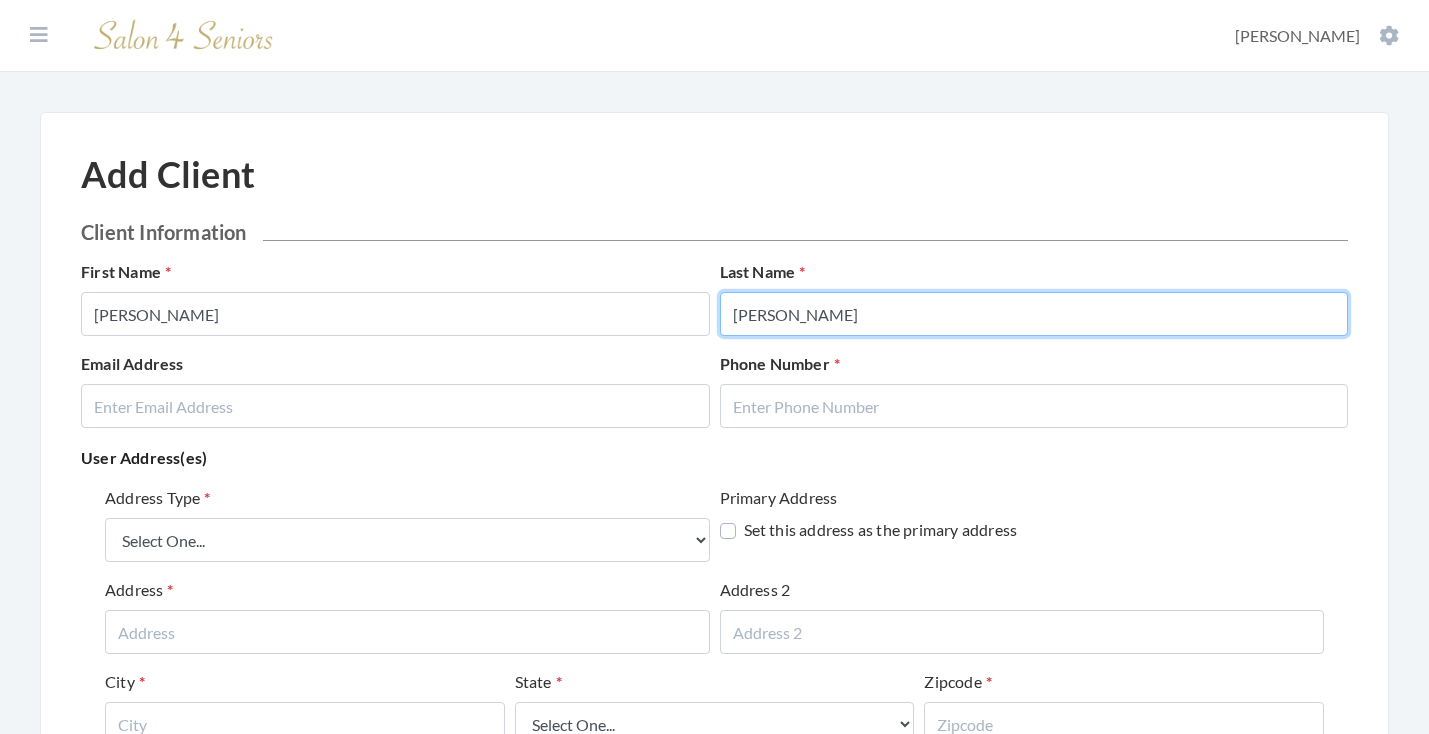 type on "[PERSON_NAME]" 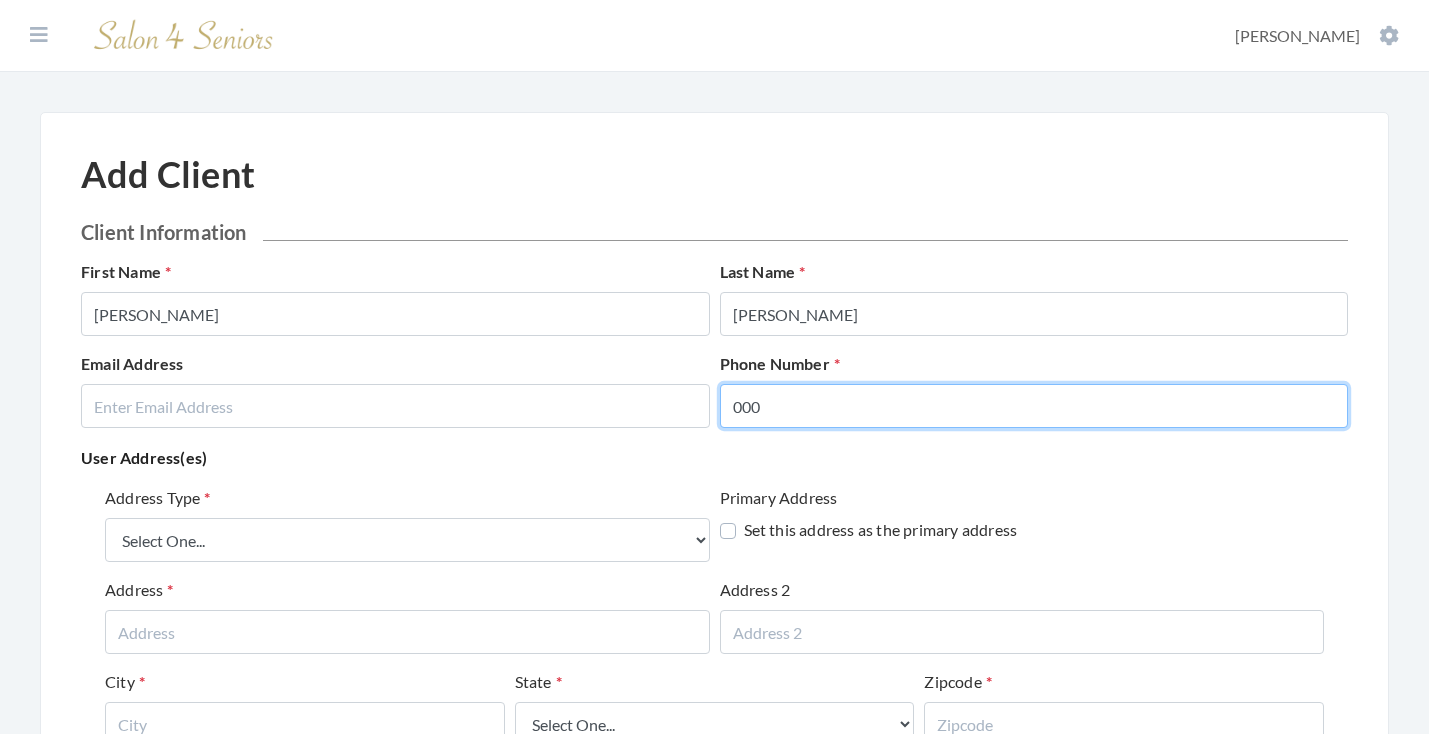 type on "000" 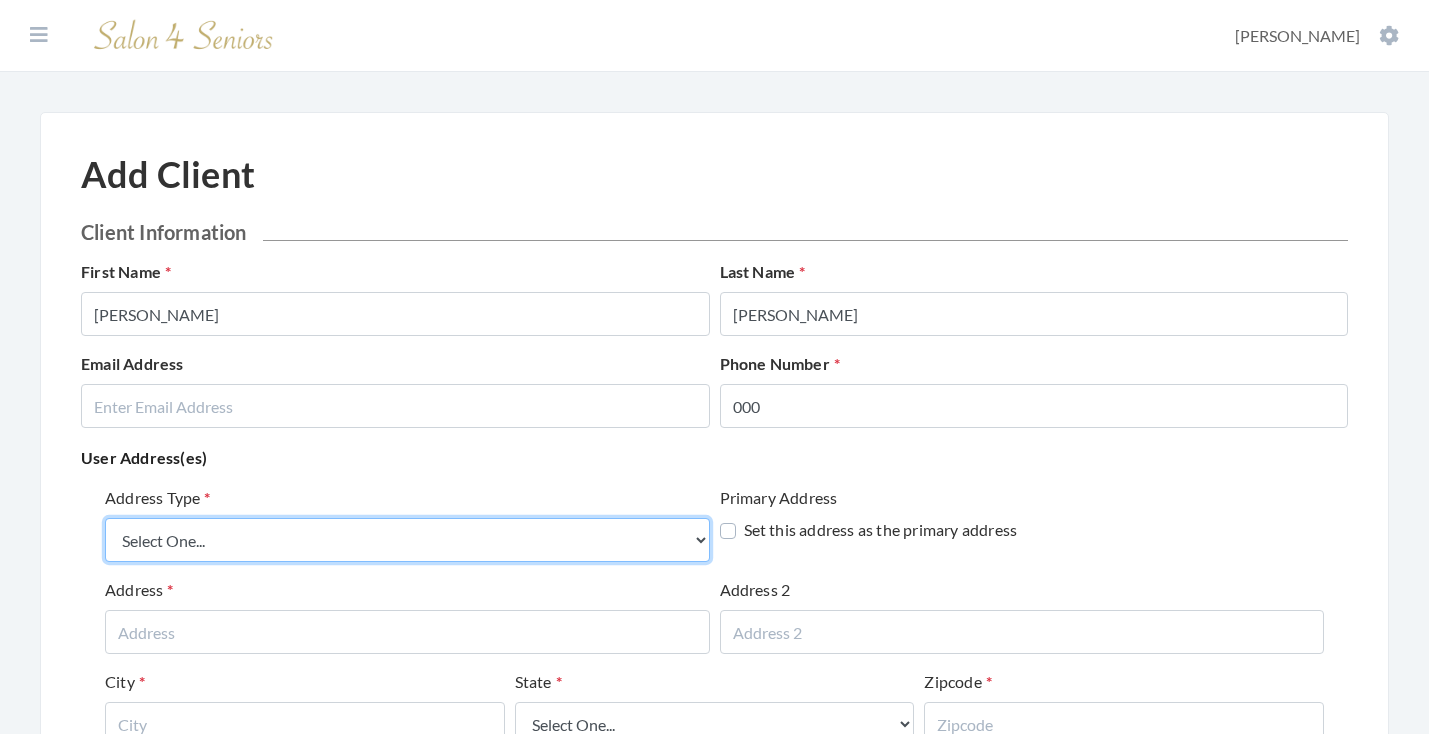 select on "billing" 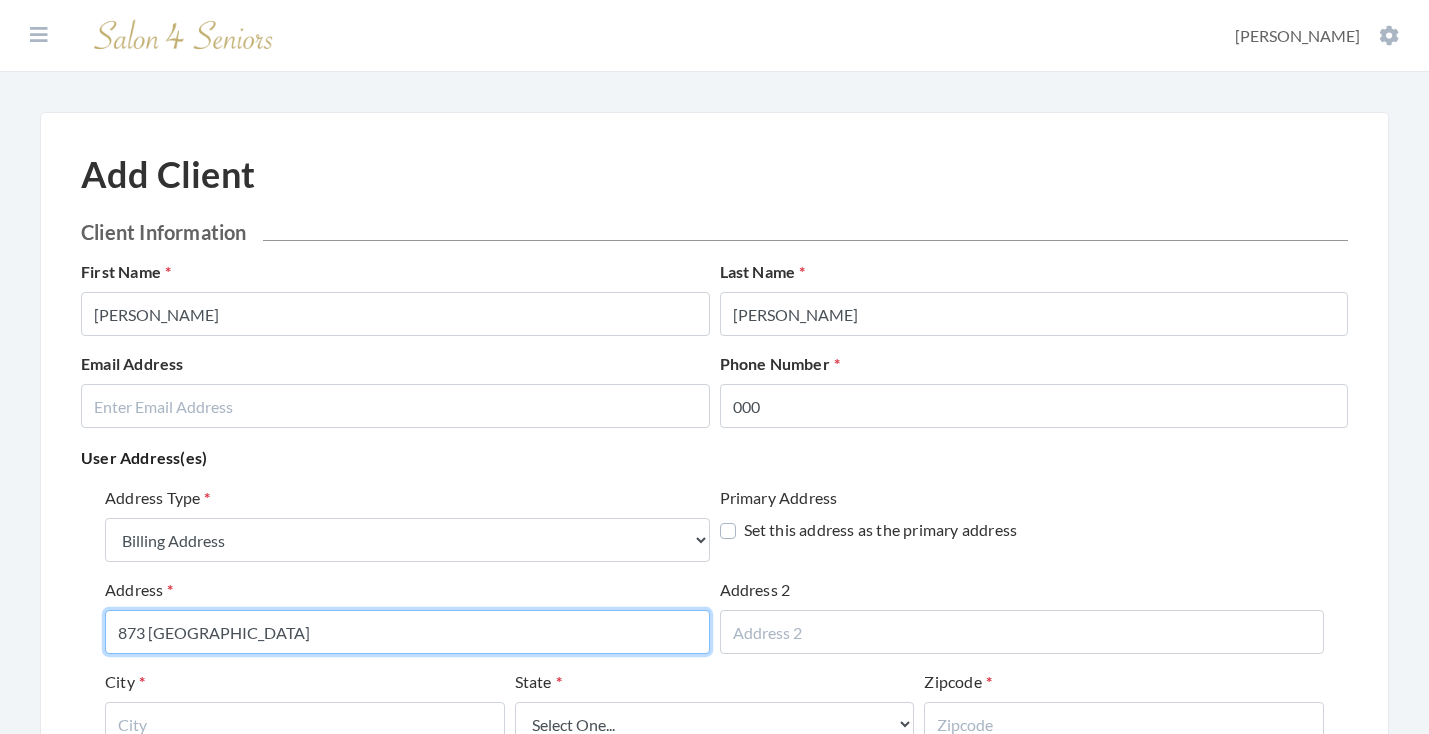 type on "873 ARKADELPHIA ROAD" 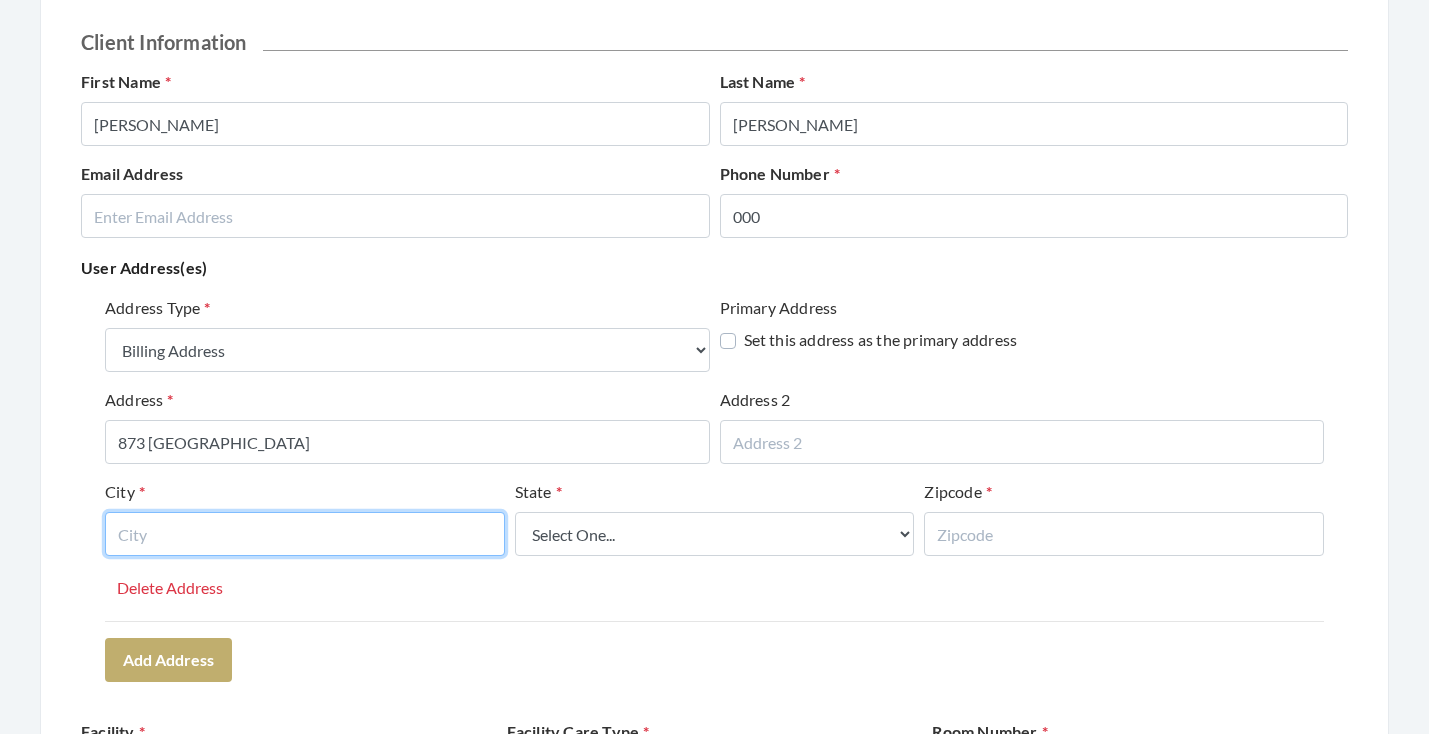 scroll, scrollTop: 193, scrollLeft: 0, axis: vertical 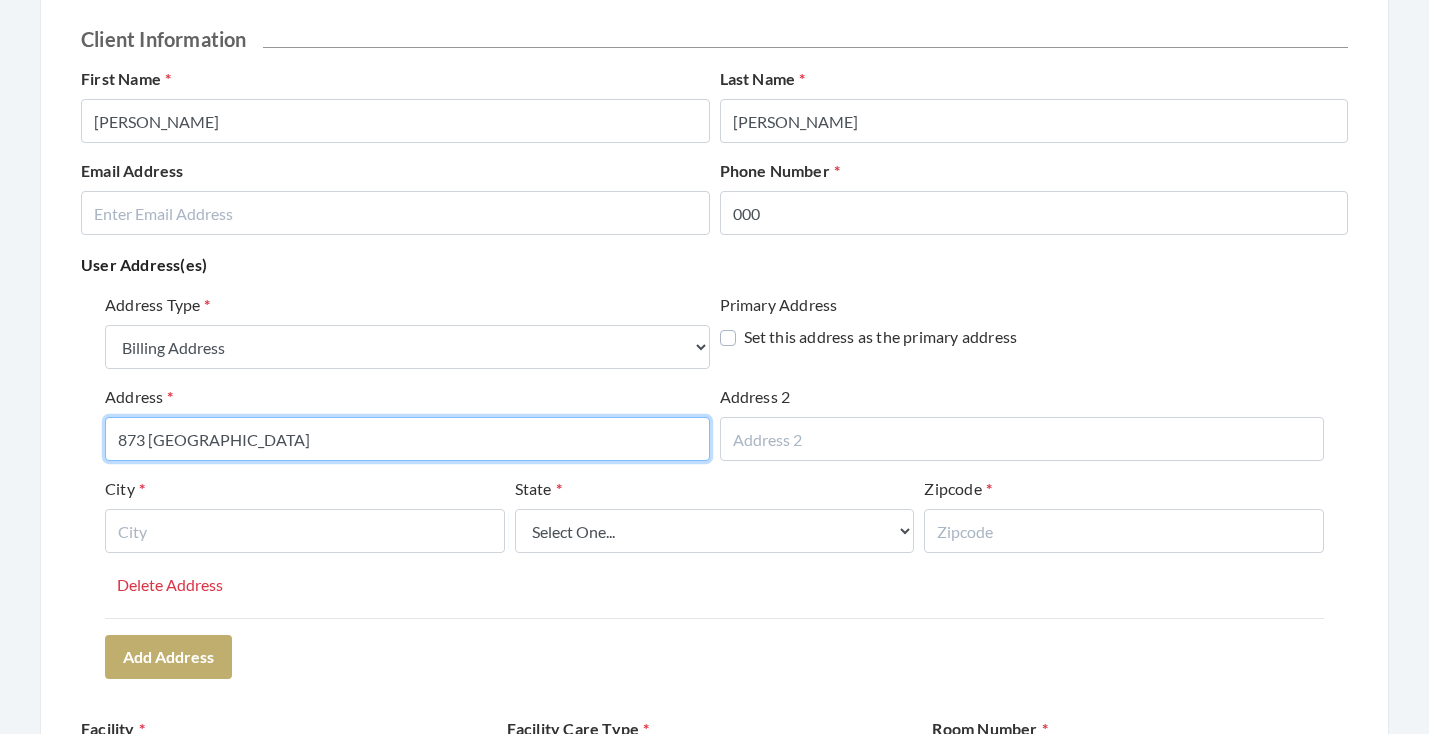 drag, startPoint x: 375, startPoint y: 433, endPoint x: 27, endPoint y: 422, distance: 348.1738 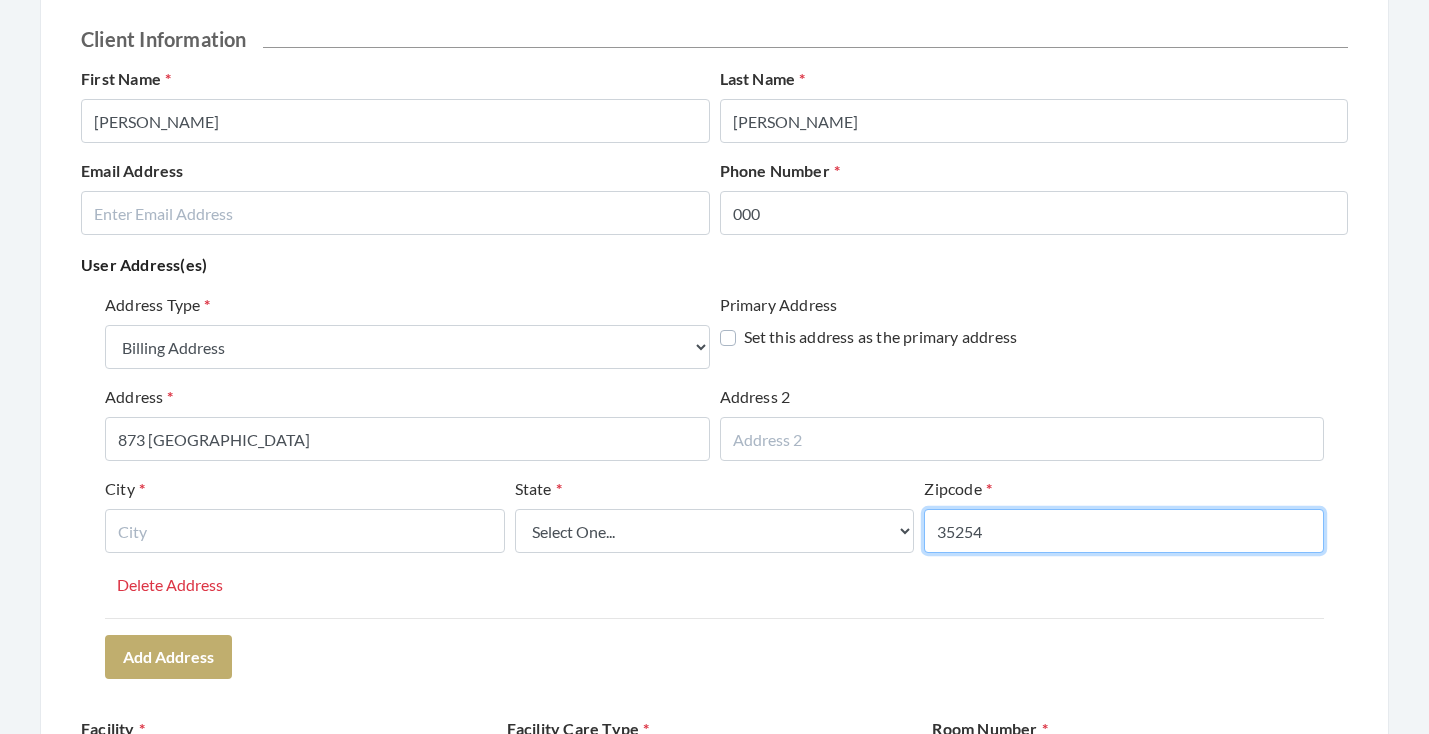type on "35254" 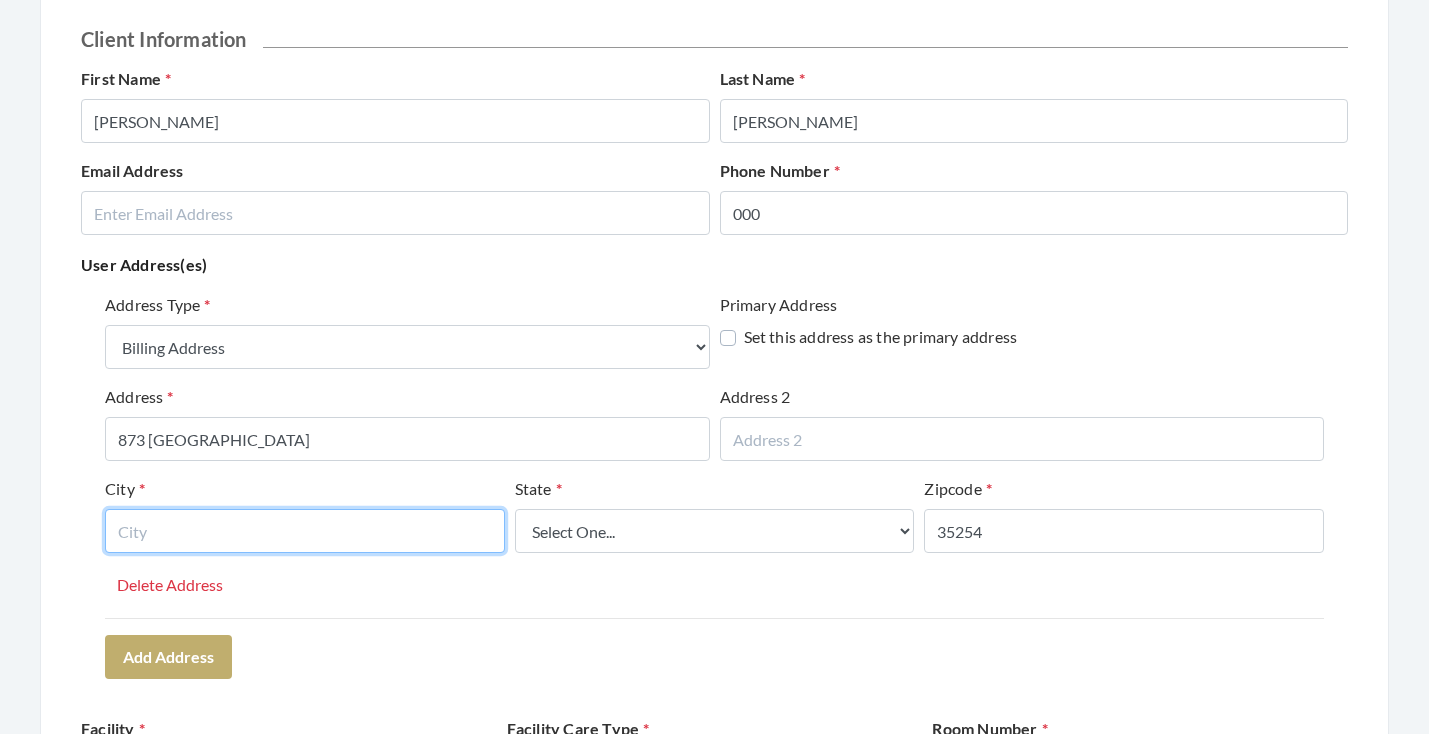 click at bounding box center [305, 531] 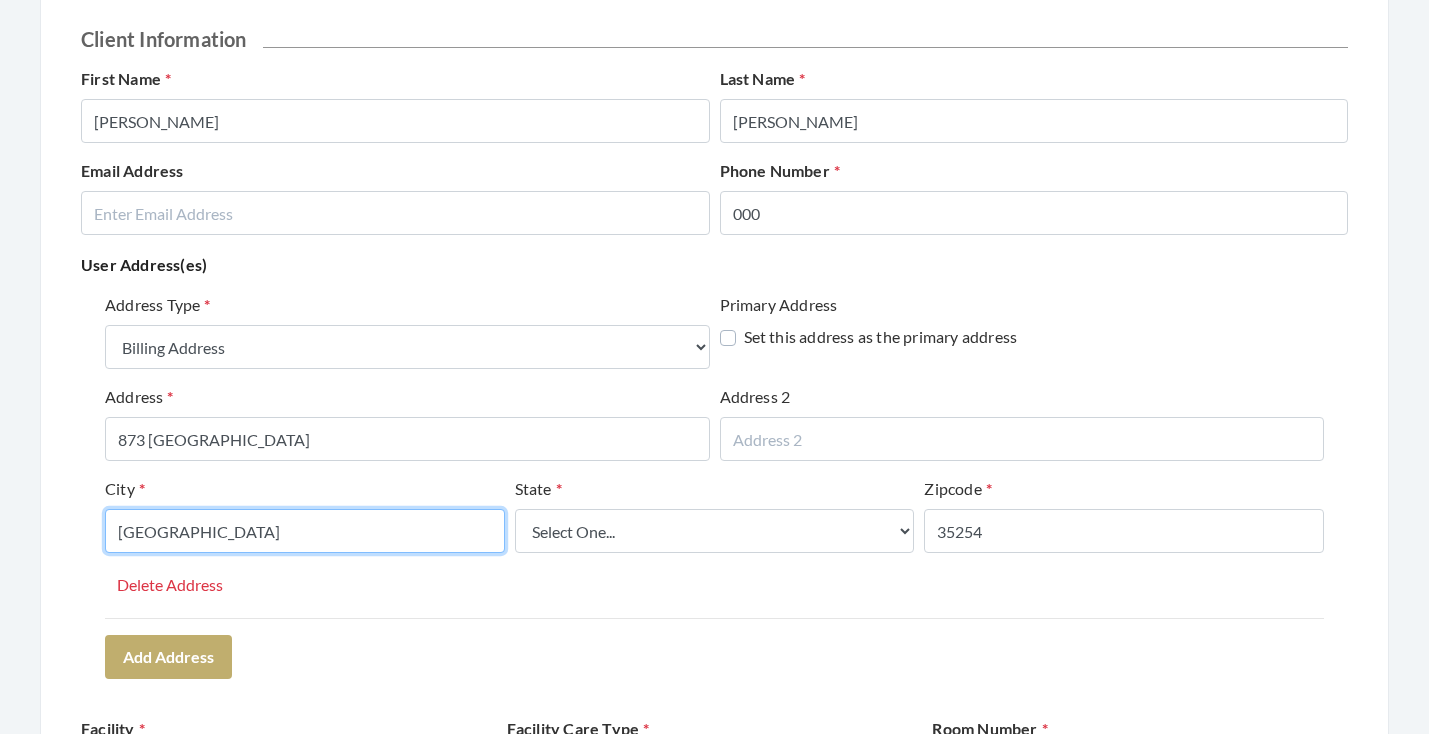 type on "BIRMINGHAM" 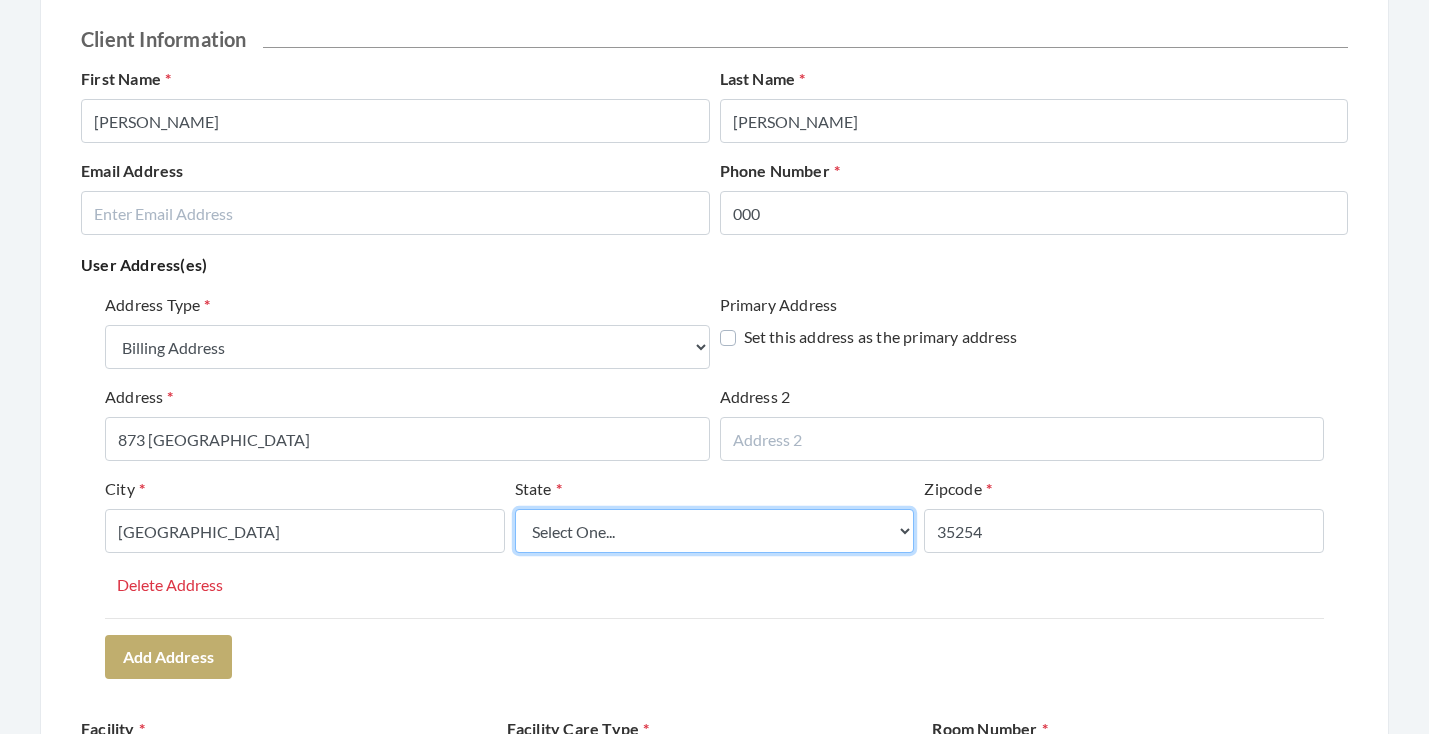 select on "al" 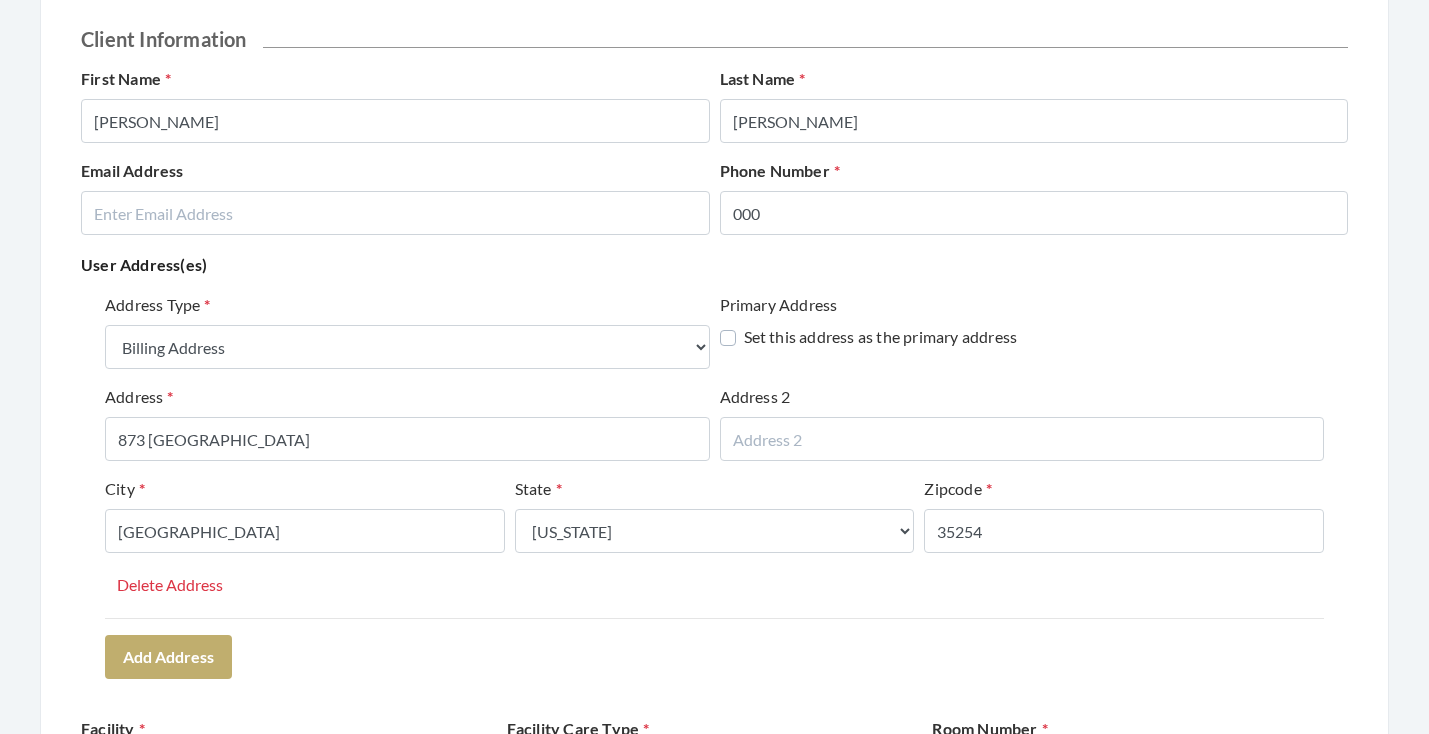 click on "Address Type   Select One...   Office Address   Home Address   Billing Address   Primary Address     Set this address as the primary address   Address   873 ARKADELPHIA ROAD   Address 2     City   BIRMINGHAM   State   Select One...   Alabama   Alaska   American Samoa   Arizona   Arkansas   California   Colorado   Connecticut   Delaware   District Of Columbia   Federated States Of Micronesia   Florida   Georgia   Guam Gu   Hawaii   Idaho   Illinois   Indiana   Iowa   Kansas   Kentucky   Louisiana   Maine   Marshall Islands   Maryland   Massachusetts   Michigan   Minnesota   Mississippi   Missouri   Montana   Nebraska   Nevada   New Hampshire   New Jersey   New Mexico   New York   North Carolina   North Dakota   Northern Mariana Islands   Ohio   Oklahoma   Oregon   Palau   Pennsylvania   Puerto Rico   Rhode Island   South Carolina   South Dakota   Tennessee   Texas   Utah   Vermont   Virgin Islands   Virginia   Washington   West Virginia   Wisconsin   Wyoming   Zipcode   35254   Delete Address   Add Address" at bounding box center [714, 485] 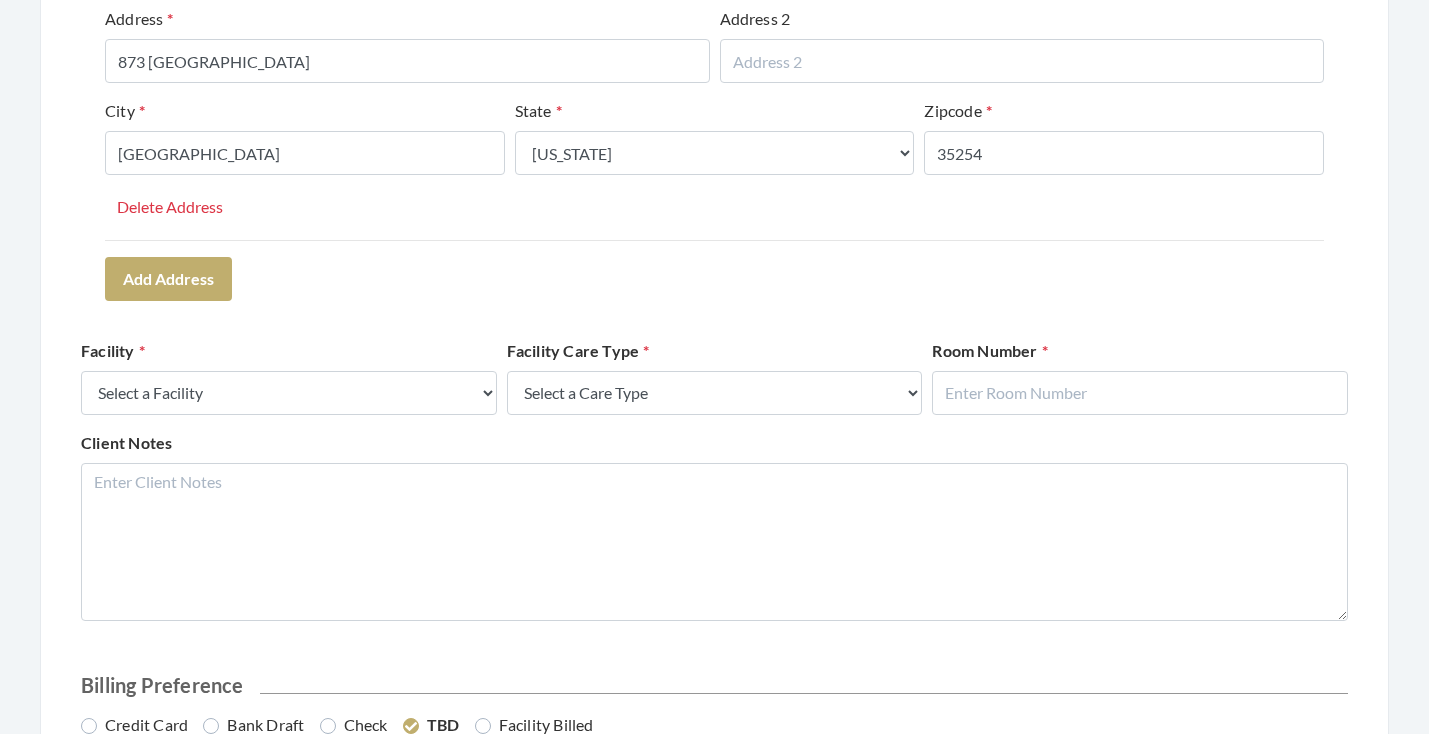 scroll, scrollTop: 628, scrollLeft: 0, axis: vertical 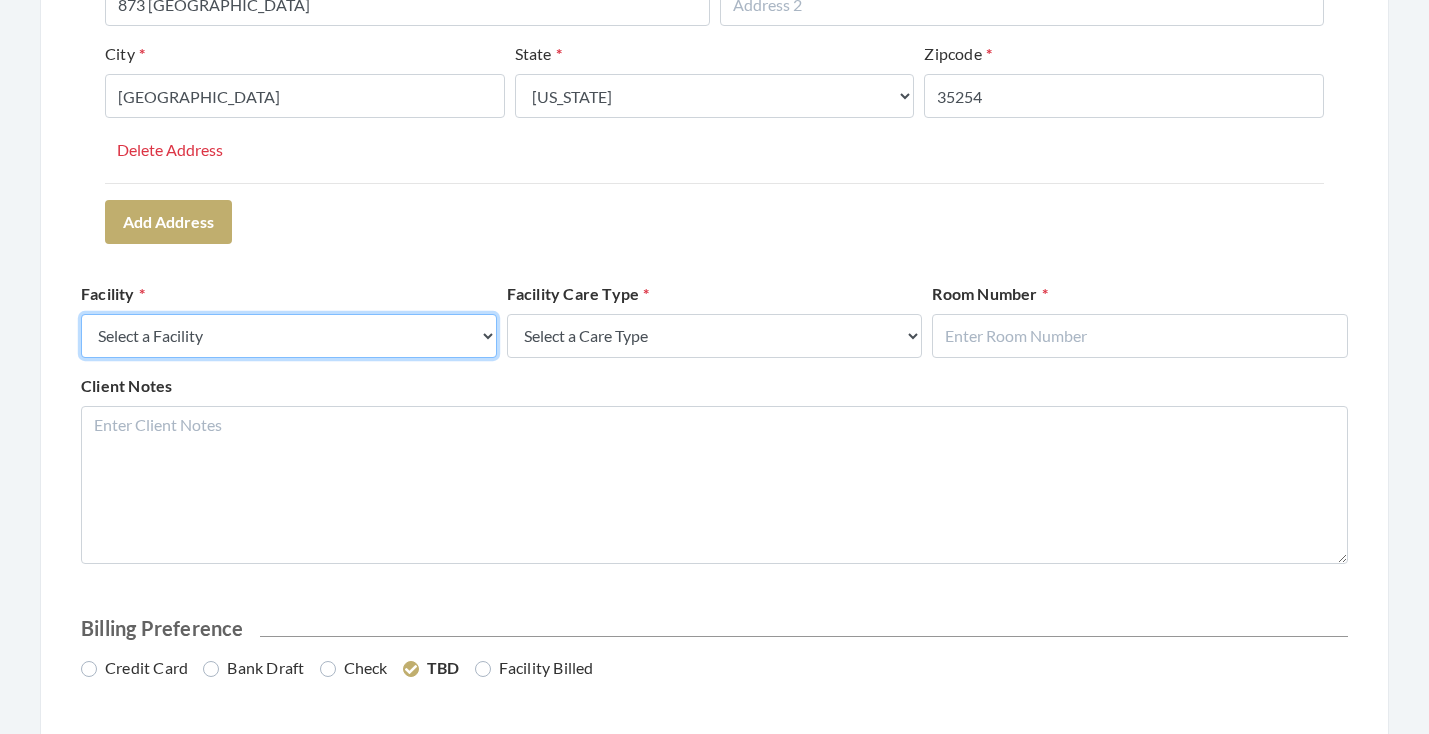 select on "58" 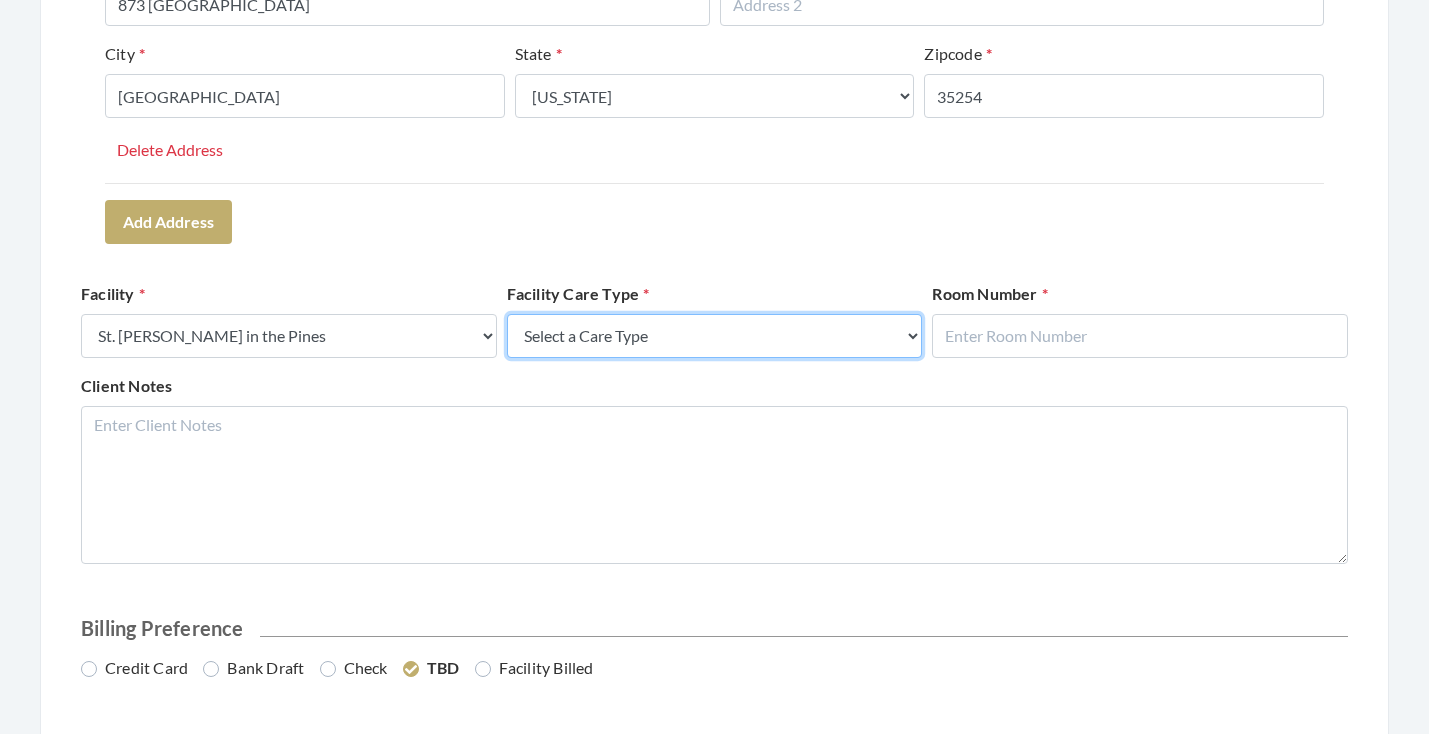 select on "4" 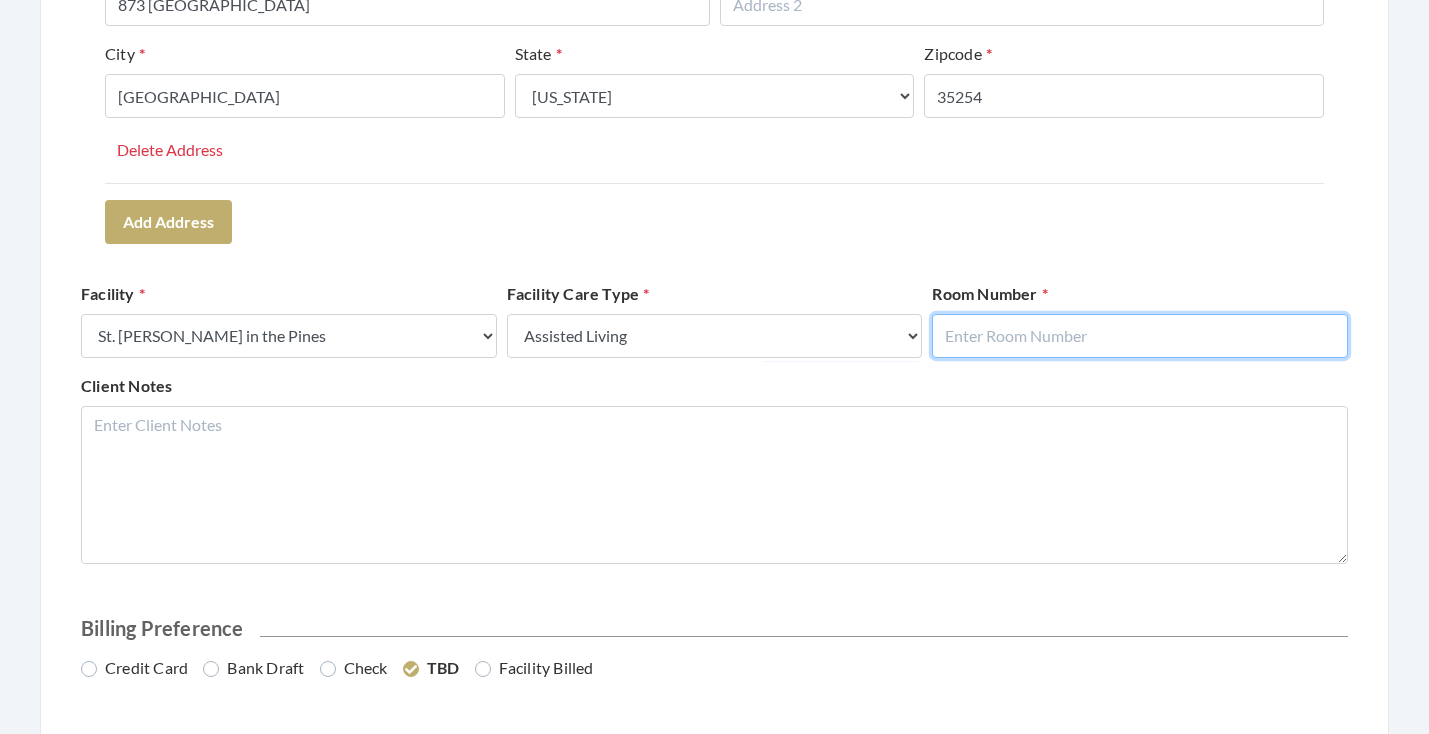 click at bounding box center (1140, 336) 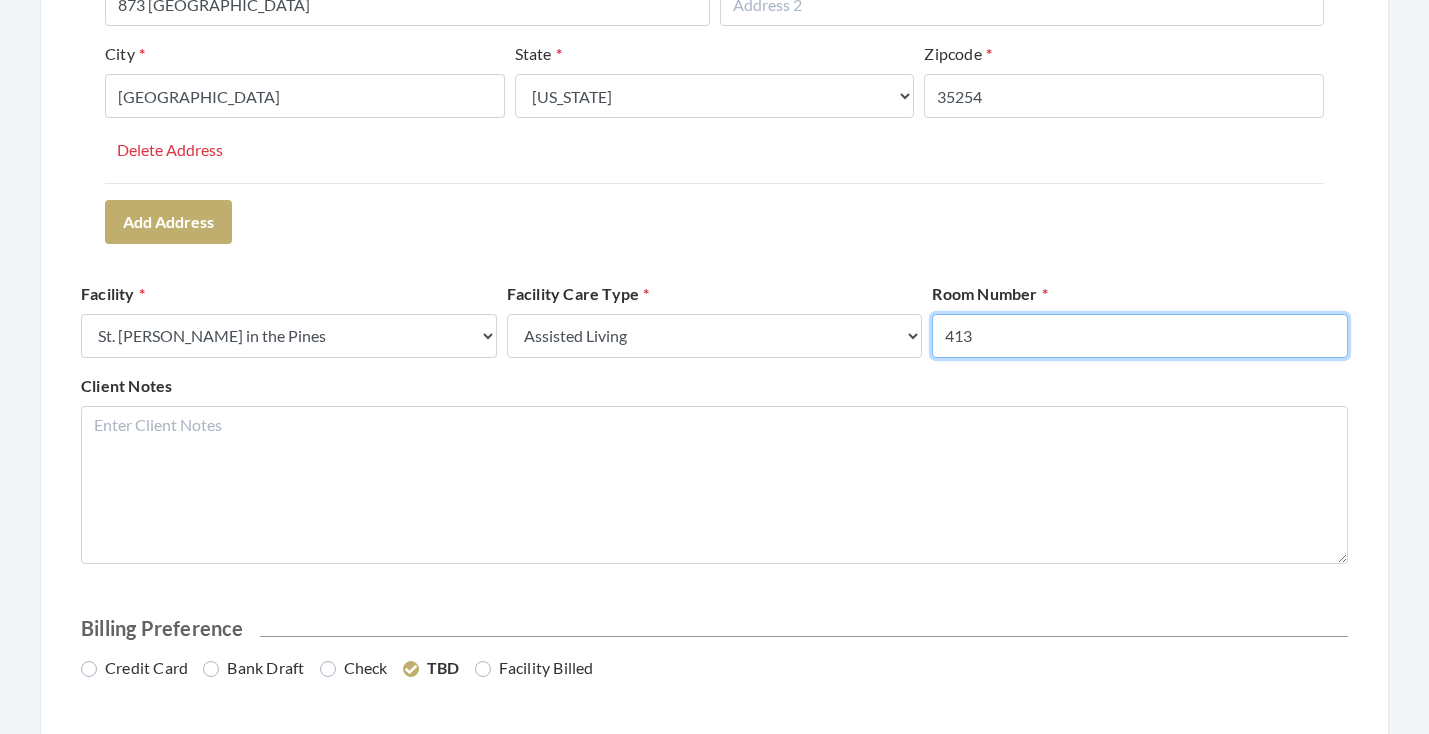 type on "413" 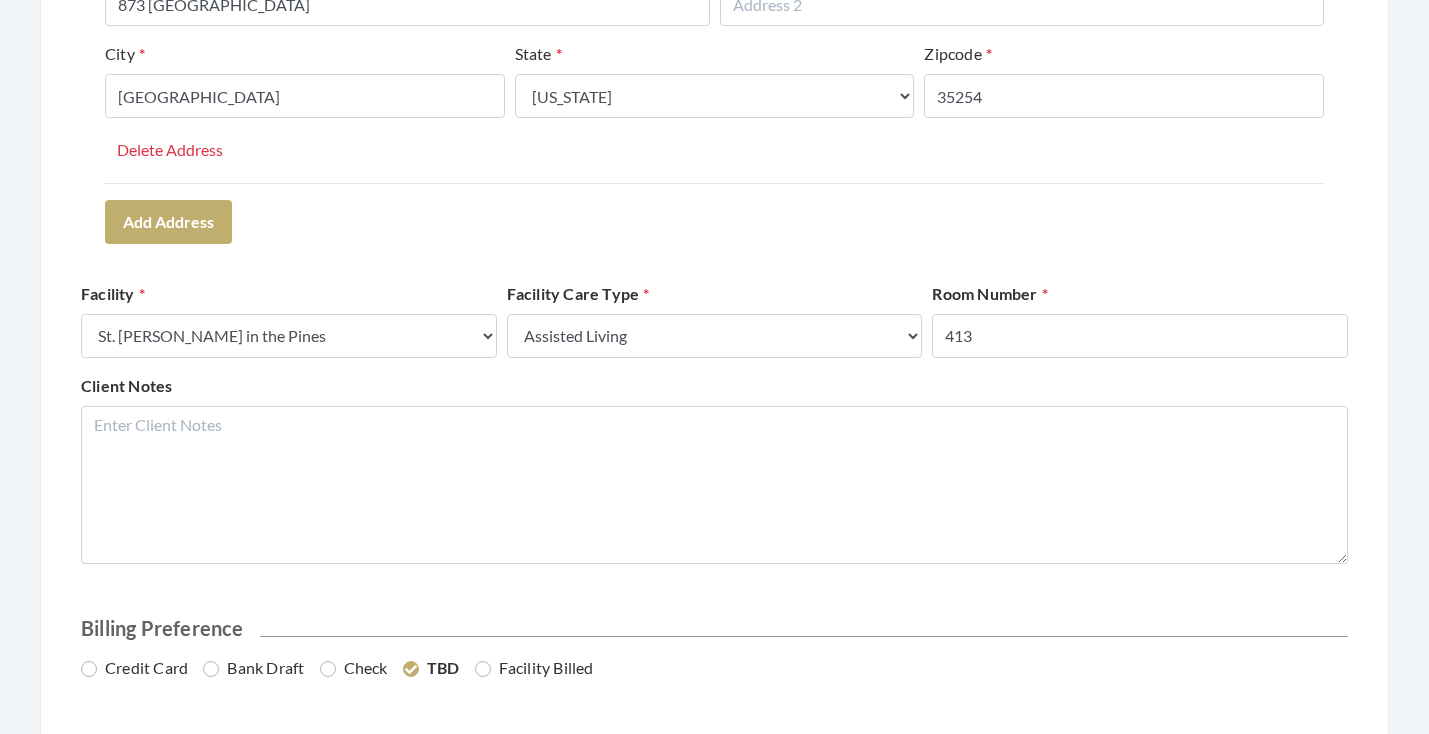 click on "Address Type   Select One...   Office Address   Home Address   Billing Address   Primary Address     Set this address as the primary address   Address   873 ARKADELPHIA ROAD   Address 2     City   BIRMINGHAM   State   Select One...   Alabama   Alaska   American Samoa   Arizona   Arkansas   California   Colorado   Connecticut   Delaware   District Of Columbia   Federated States Of Micronesia   Florida   Georgia   Guam Gu   Hawaii   Idaho   Illinois   Indiana   Iowa   Kansas   Kentucky   Louisiana   Maine   Marshall Islands   Maryland   Massachusetts   Michigan   Minnesota   Mississippi   Missouri   Montana   Nebraska   Nevada   New Hampshire   New Jersey   New Mexico   New York   North Carolina   North Dakota   Northern Mariana Islands   Ohio   Oklahoma   Oregon   Palau   Pennsylvania   Puerto Rico   Rhode Island   South Carolina   South Dakota   Tennessee   Texas   Utah   Vermont   Virgin Islands   Virginia   Washington   West Virginia   Wisconsin   Wyoming   Zipcode   35254   Delete Address   Add Address" at bounding box center [714, 50] 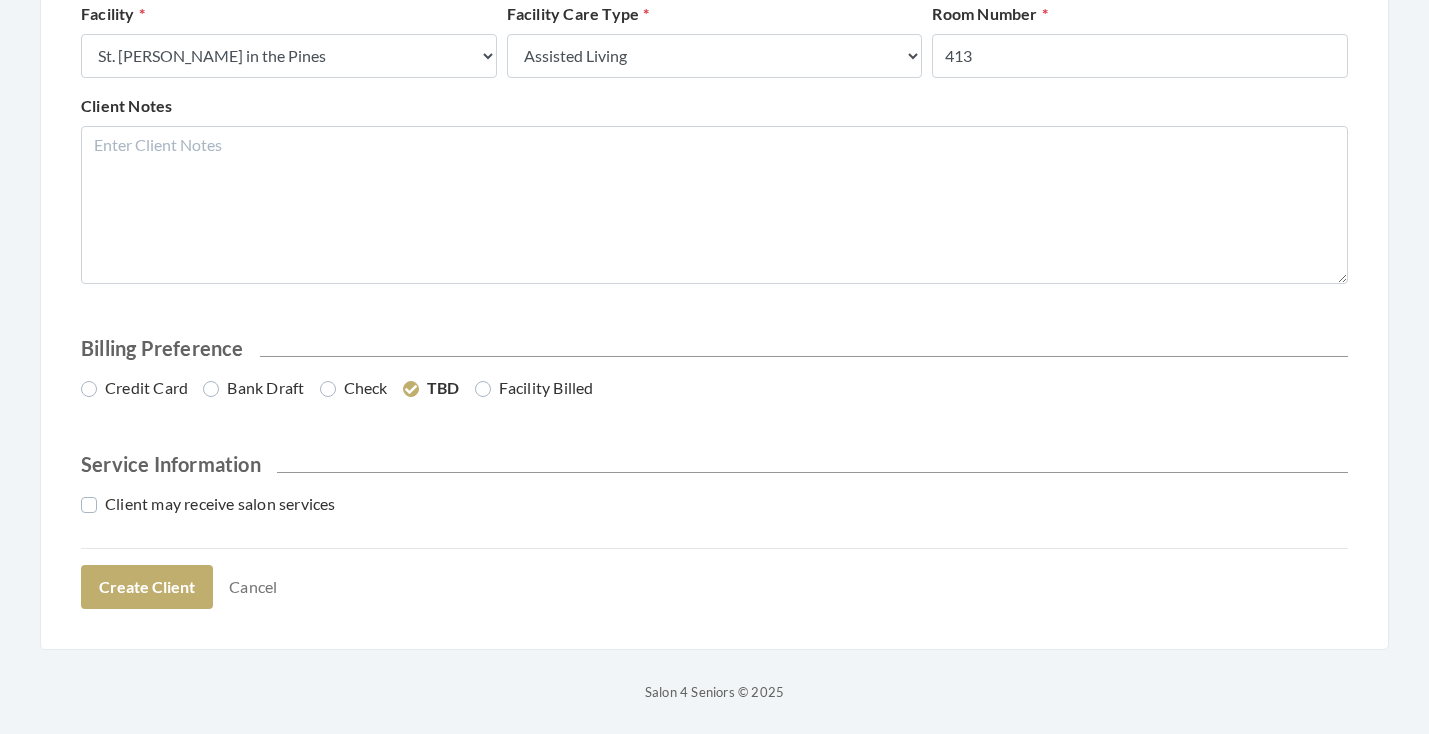 scroll, scrollTop: 907, scrollLeft: 0, axis: vertical 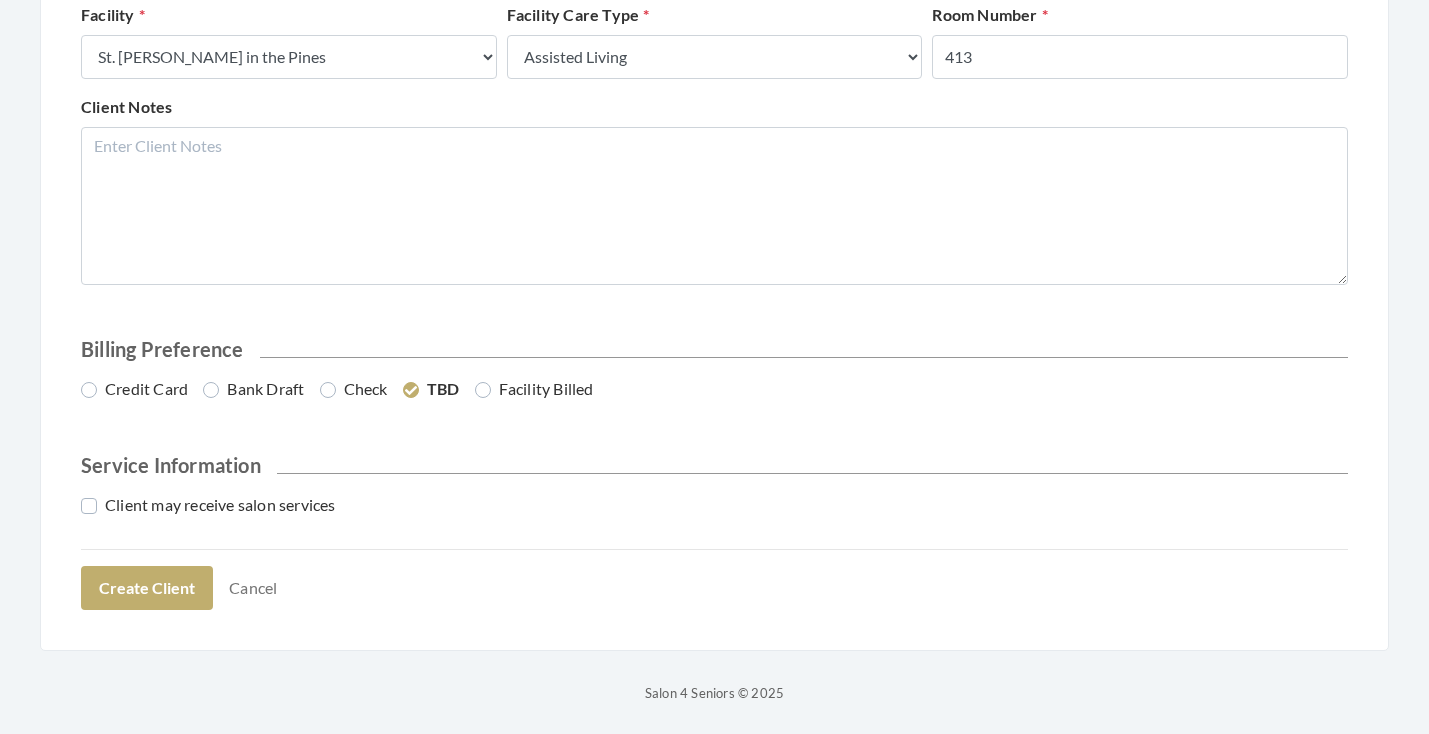 click on "Credit Card" at bounding box center [134, 389] 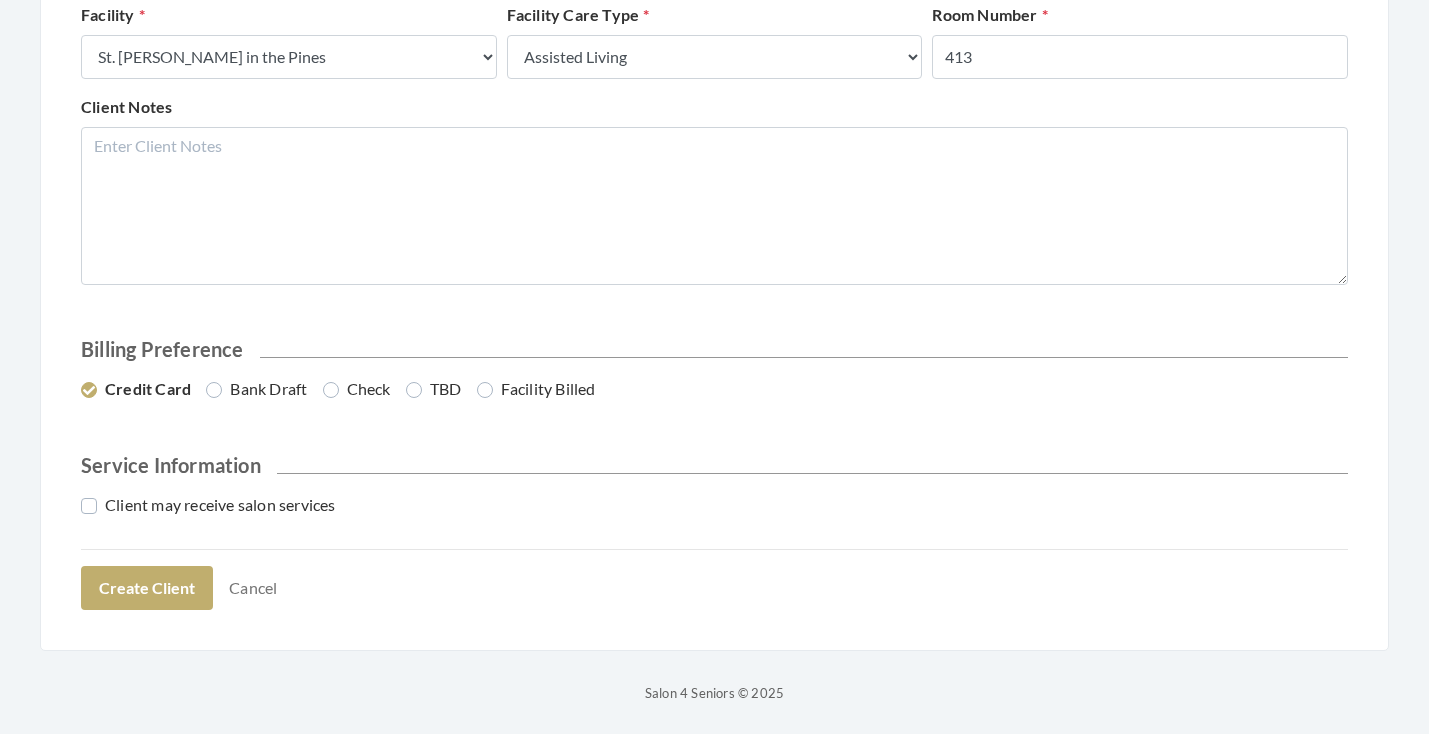 click on "Client may receive salon services" at bounding box center [208, 505] 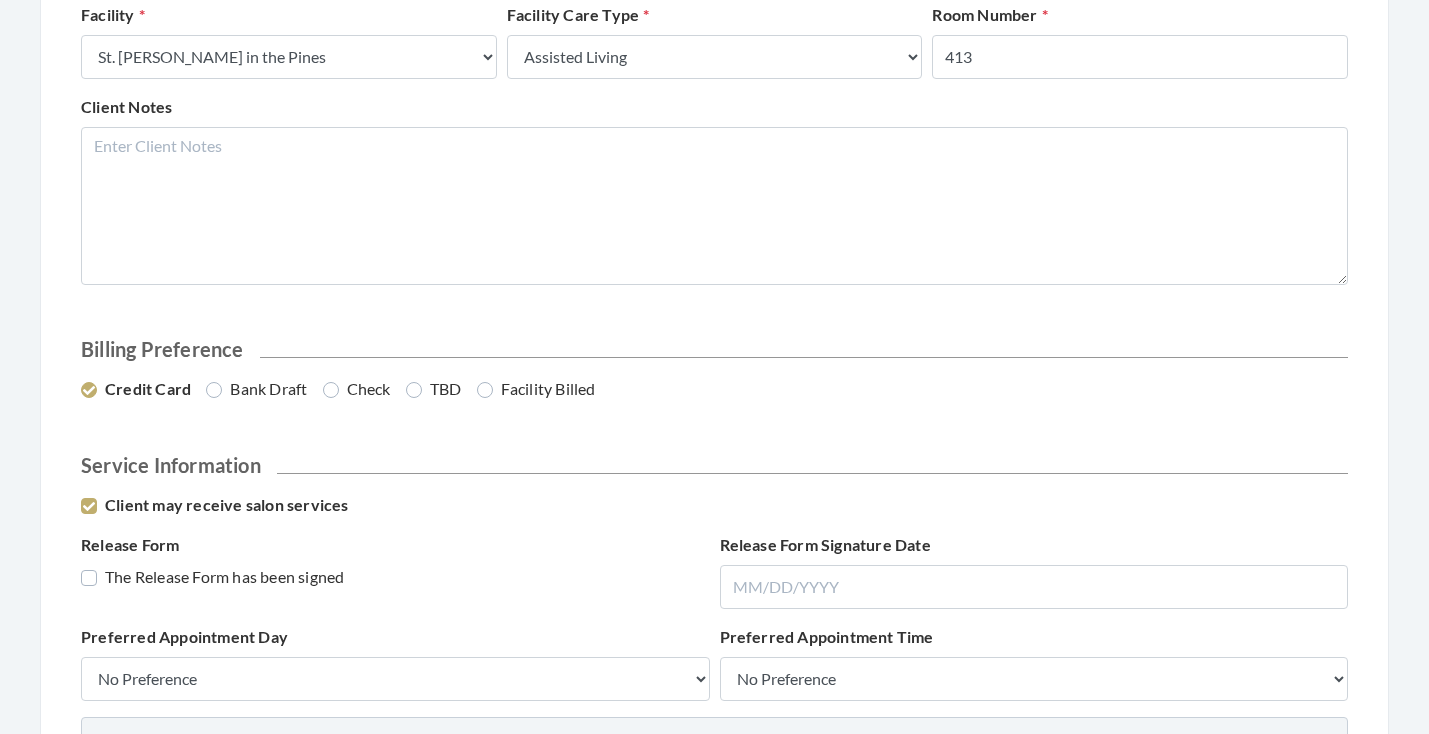 click on "The Release Form has been signed" at bounding box center (212, 577) 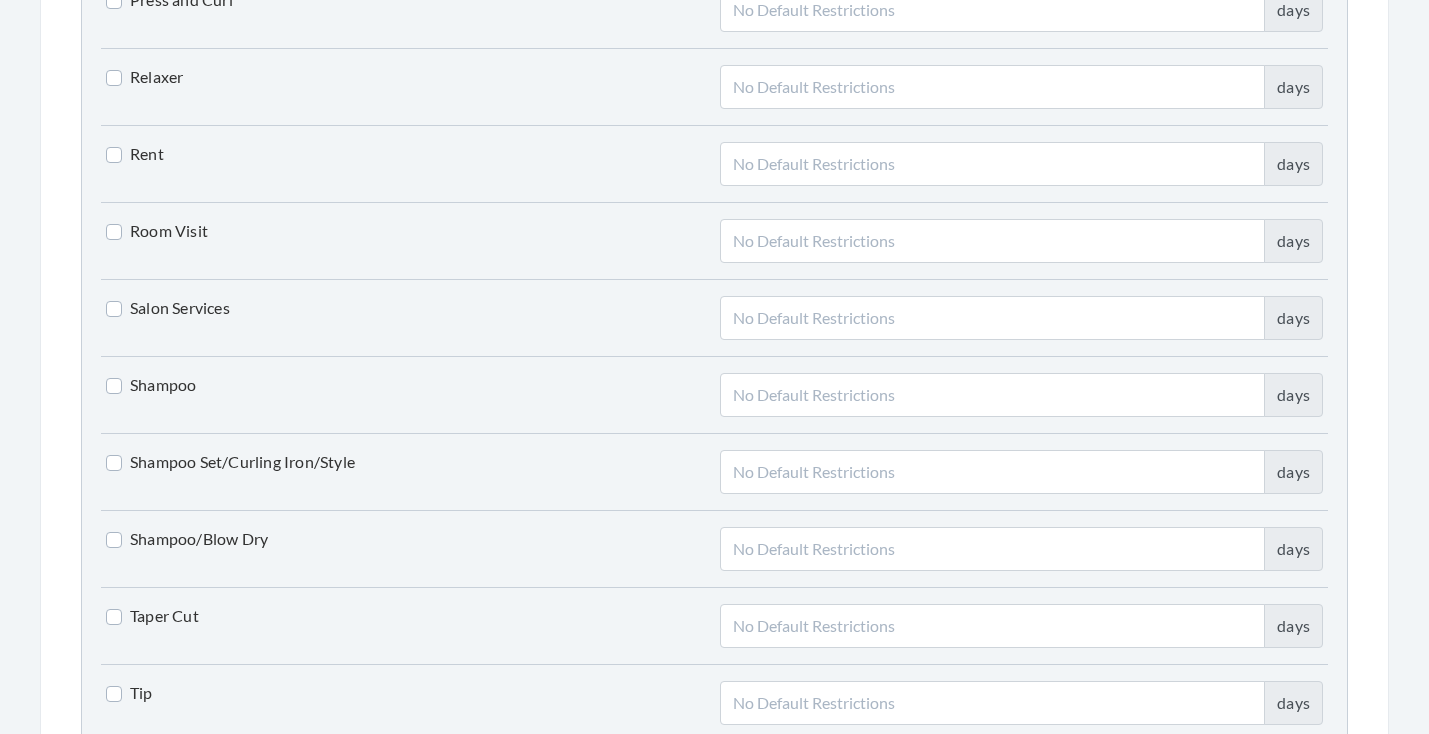 scroll, scrollTop: 4359, scrollLeft: 0, axis: vertical 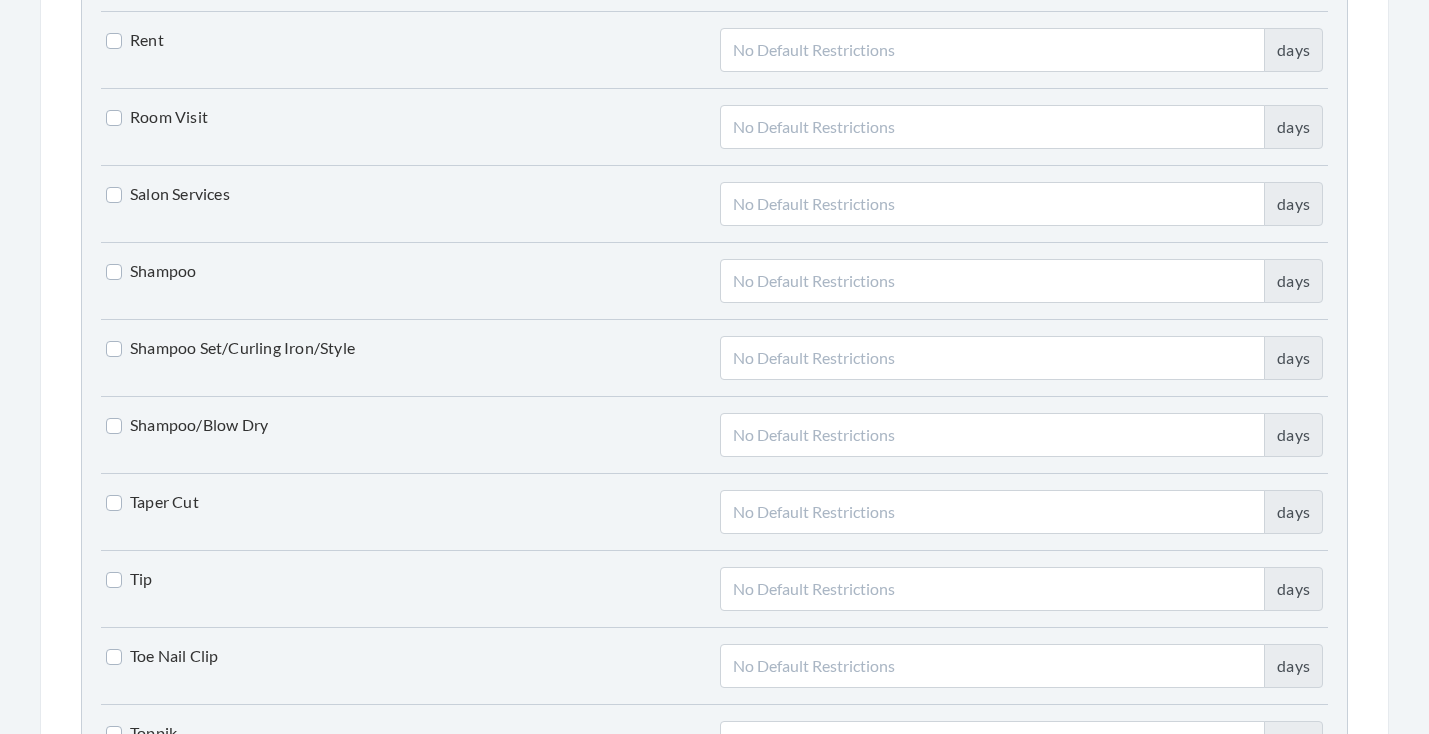 click on "Shampoo/Blow Dry" at bounding box center (187, 425) 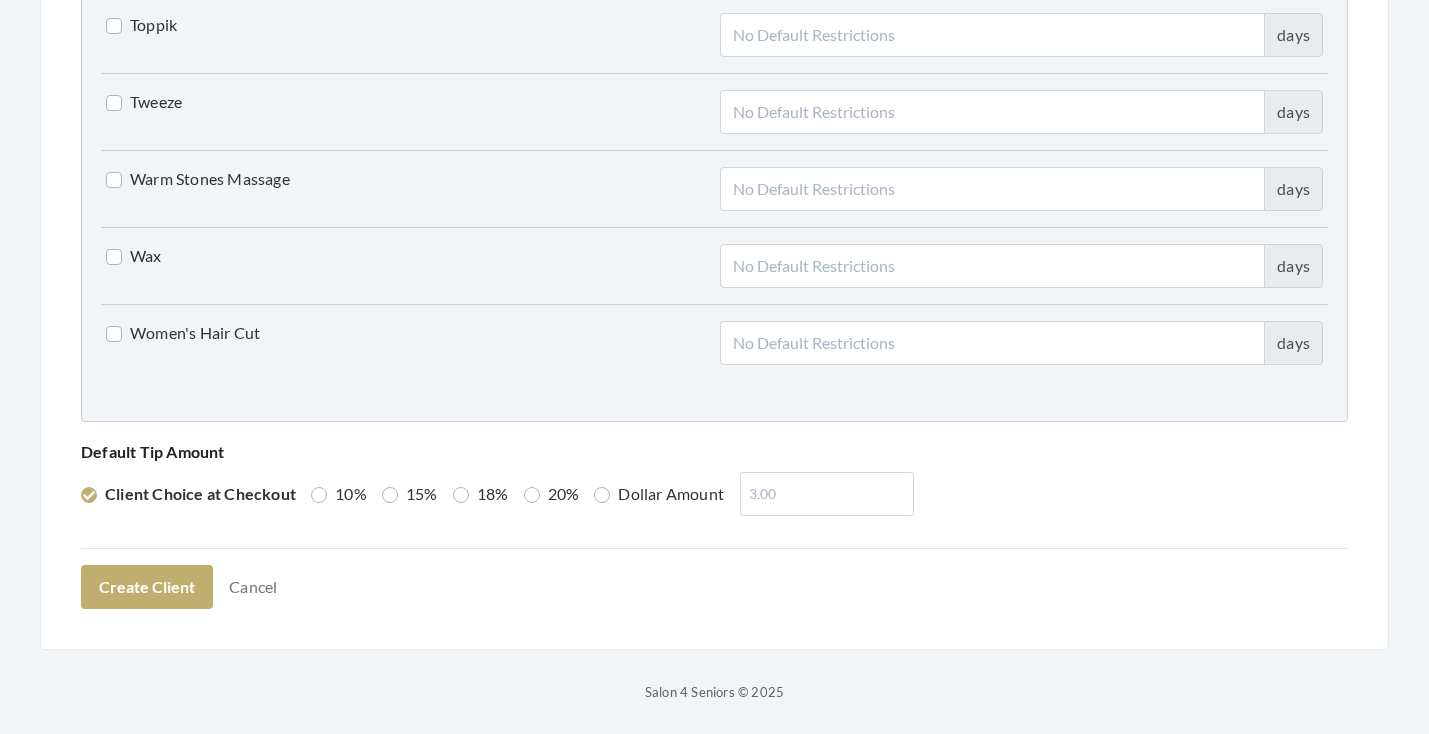 scroll, scrollTop: 5066, scrollLeft: 0, axis: vertical 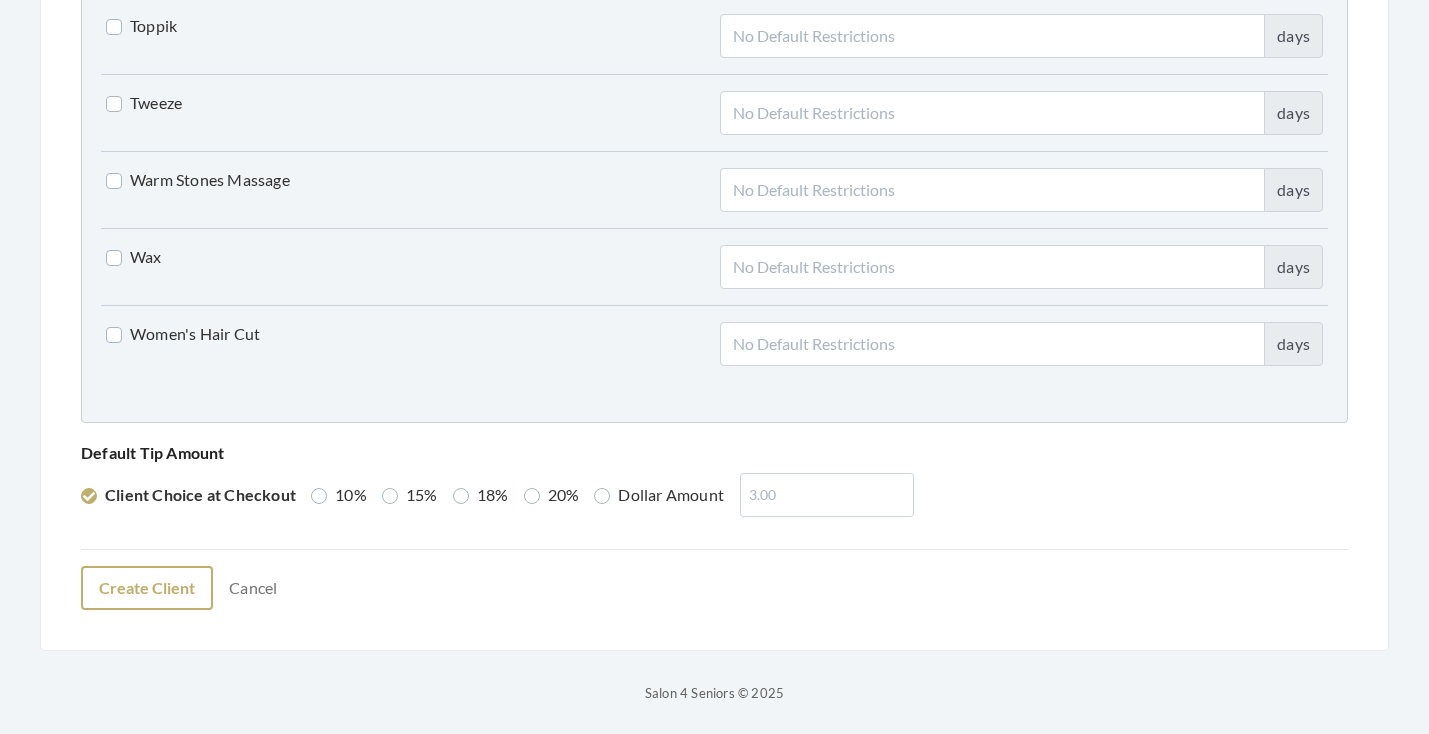 click on "Create Client" at bounding box center [147, 588] 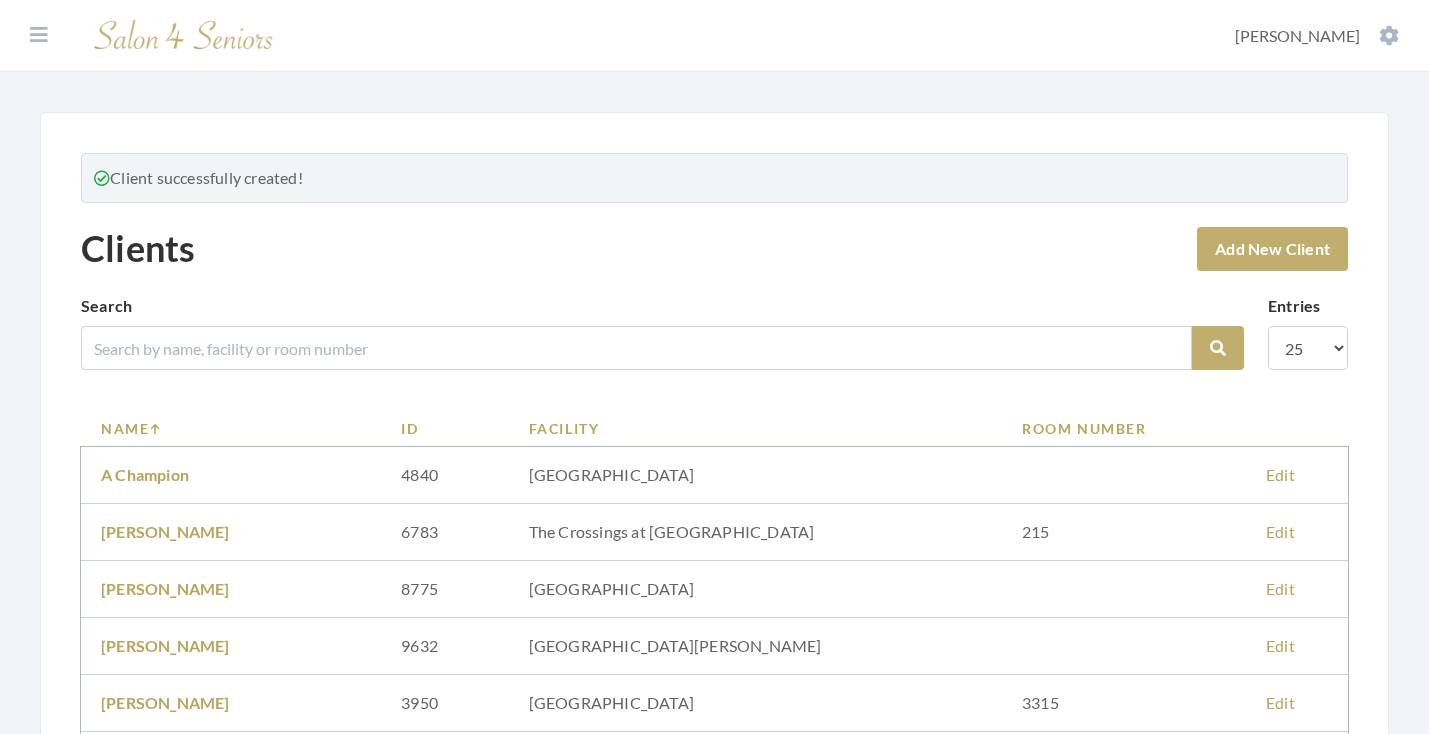 scroll, scrollTop: 0, scrollLeft: 0, axis: both 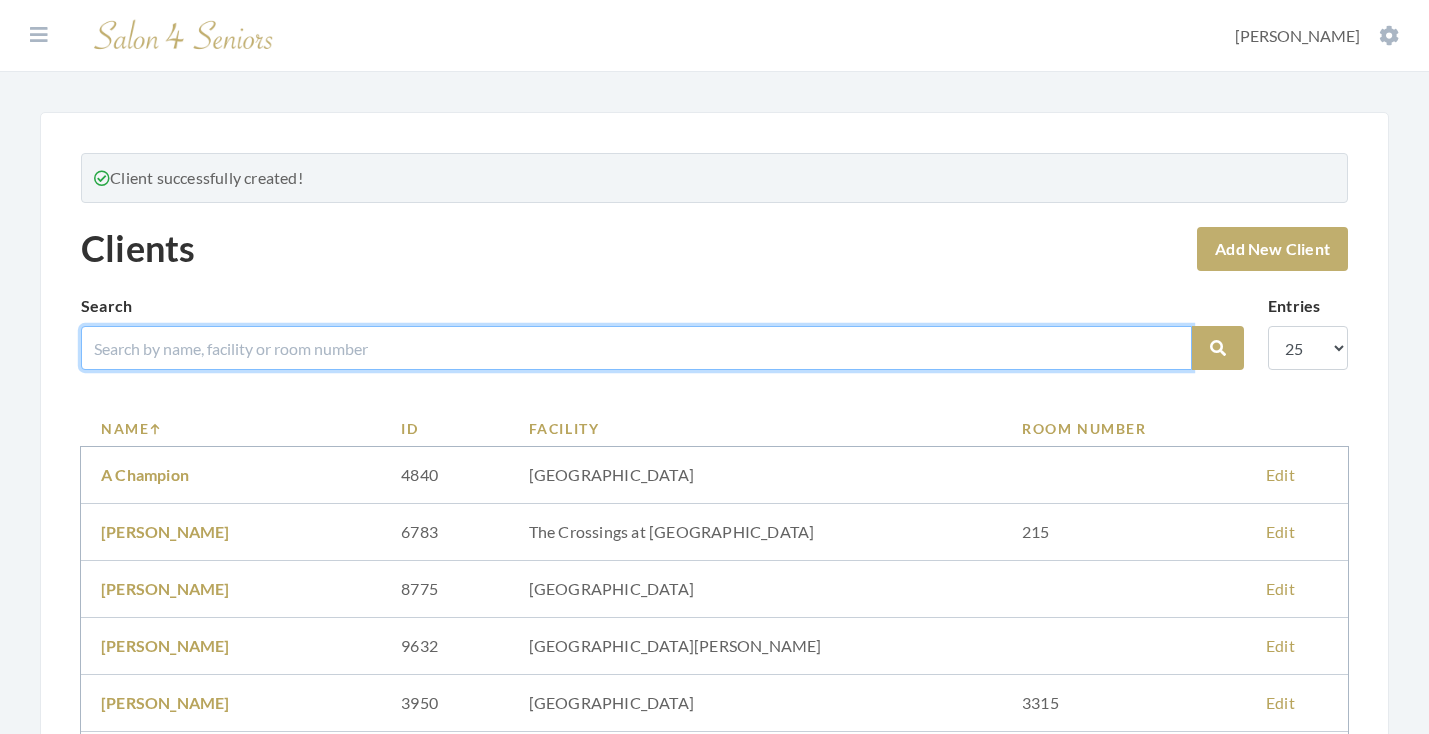 click at bounding box center [636, 348] 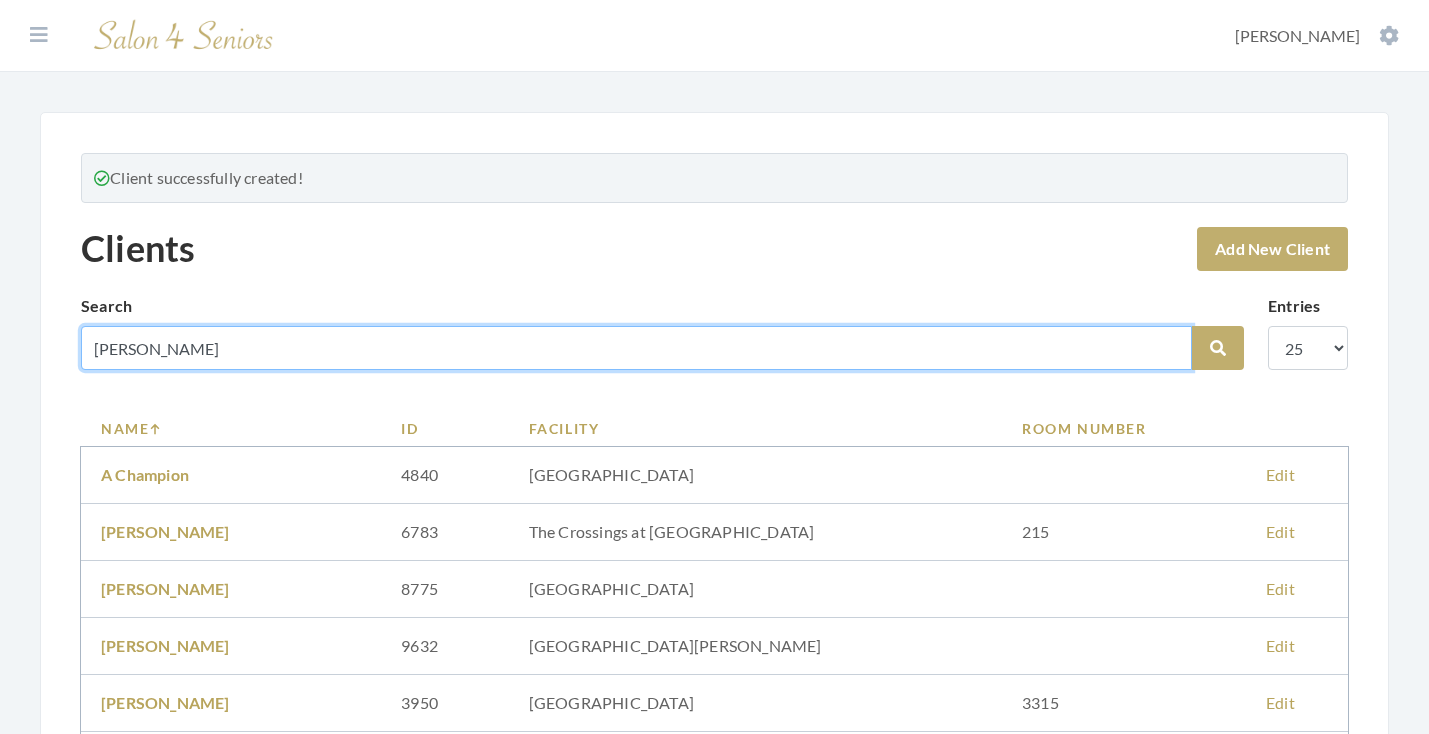 type on "[PERSON_NAME]" 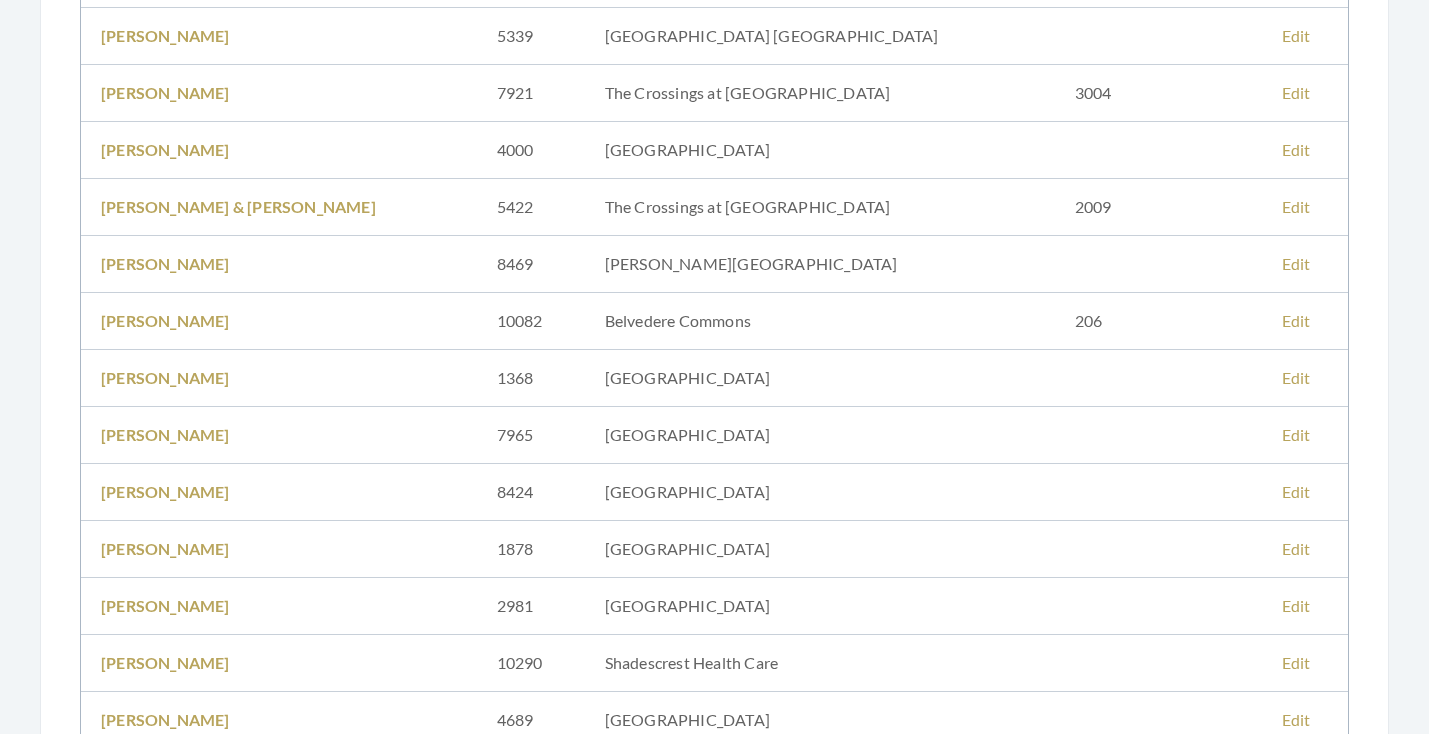 scroll, scrollTop: 263, scrollLeft: 0, axis: vertical 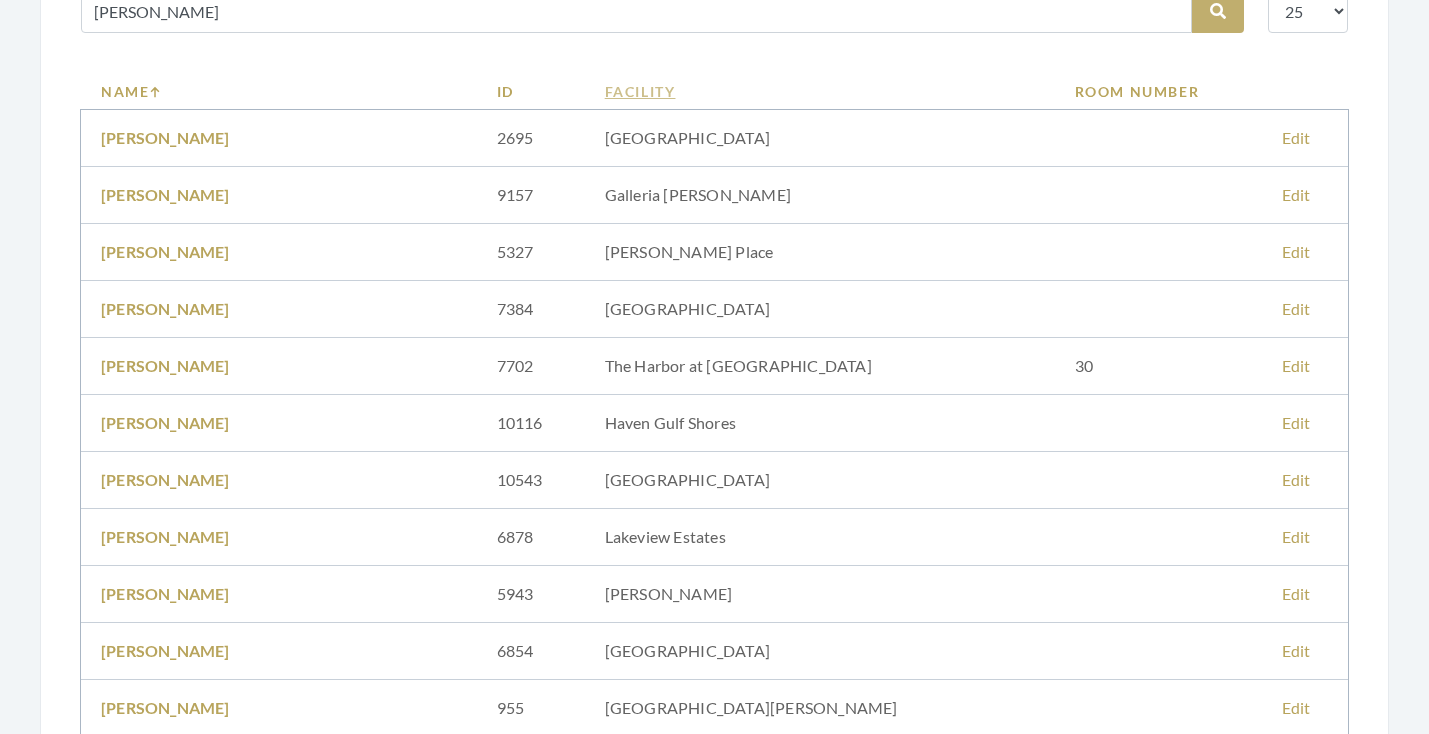 click on "Facility" at bounding box center (820, 91) 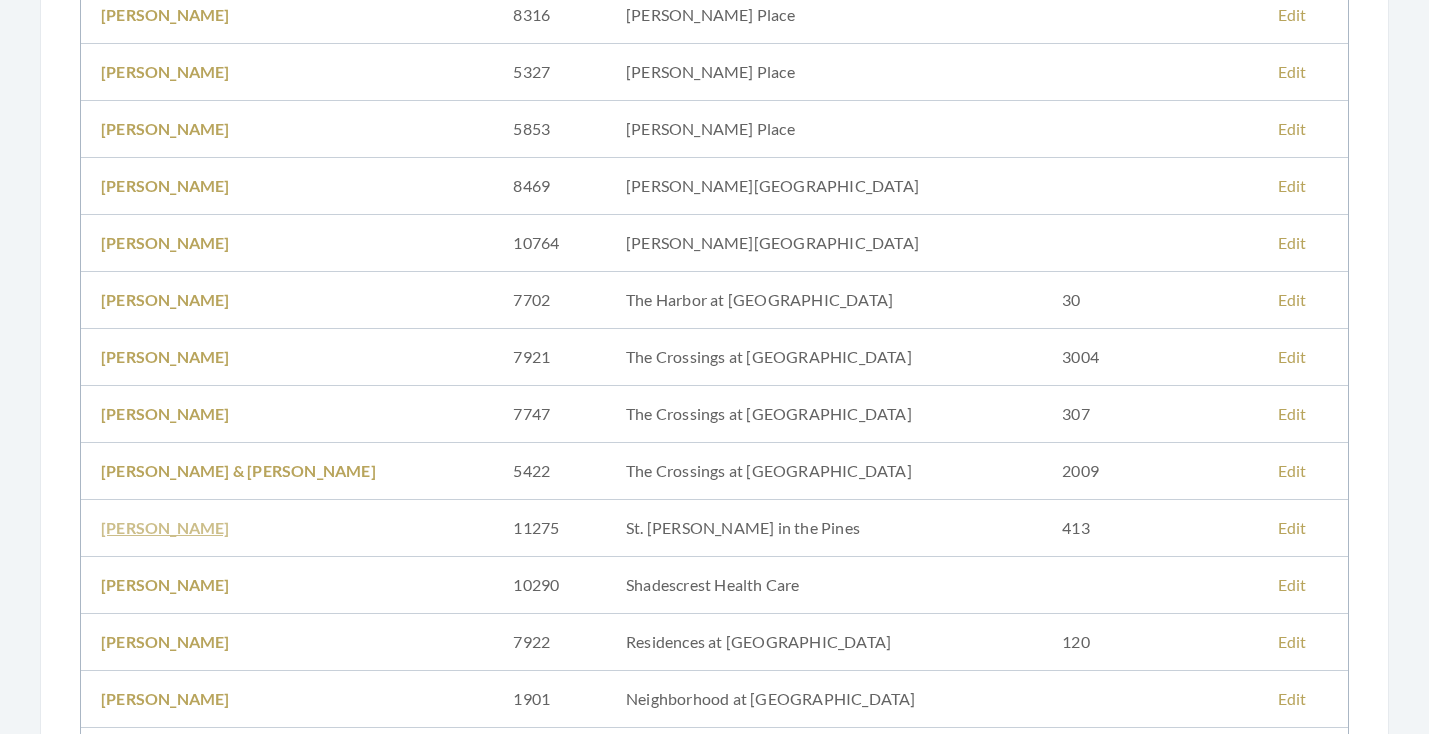 scroll, scrollTop: 631, scrollLeft: 0, axis: vertical 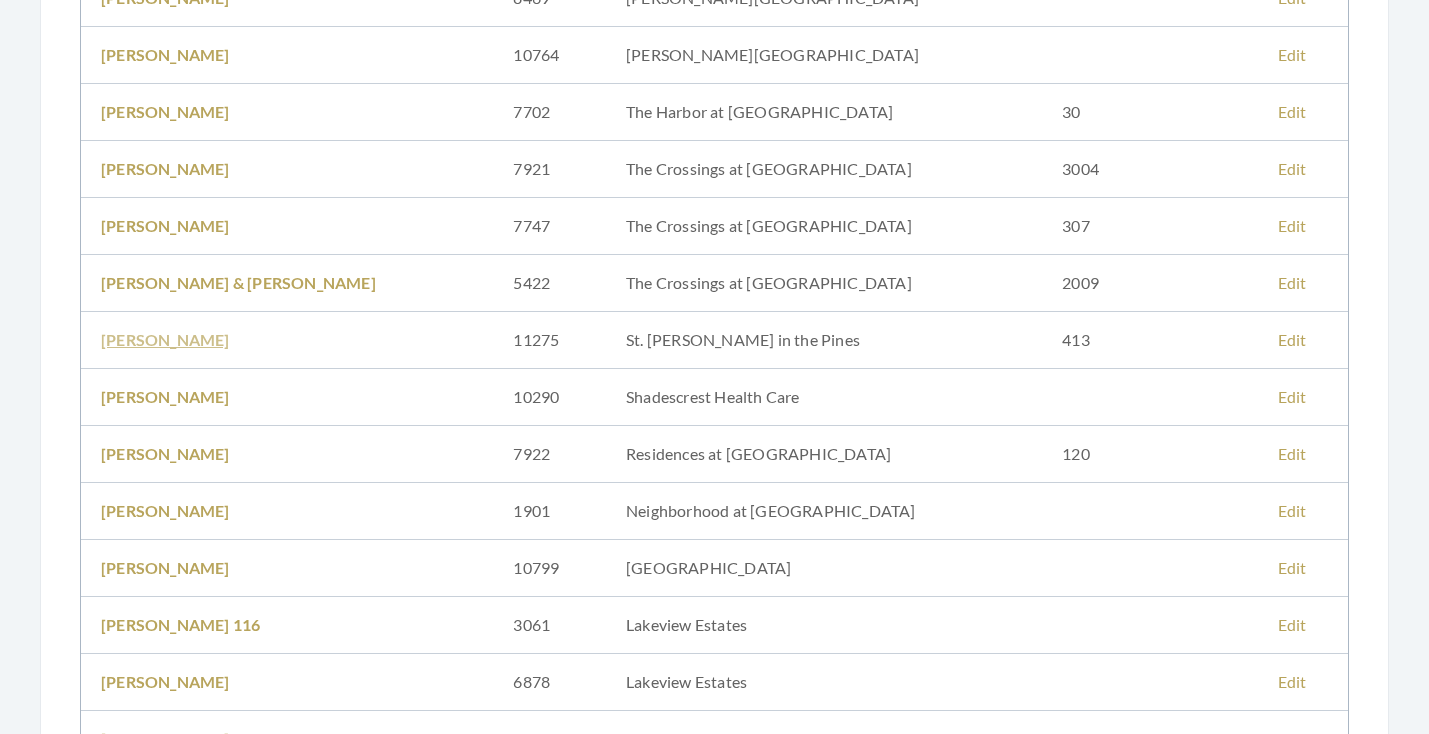 click on "[PERSON_NAME]" at bounding box center (165, 339) 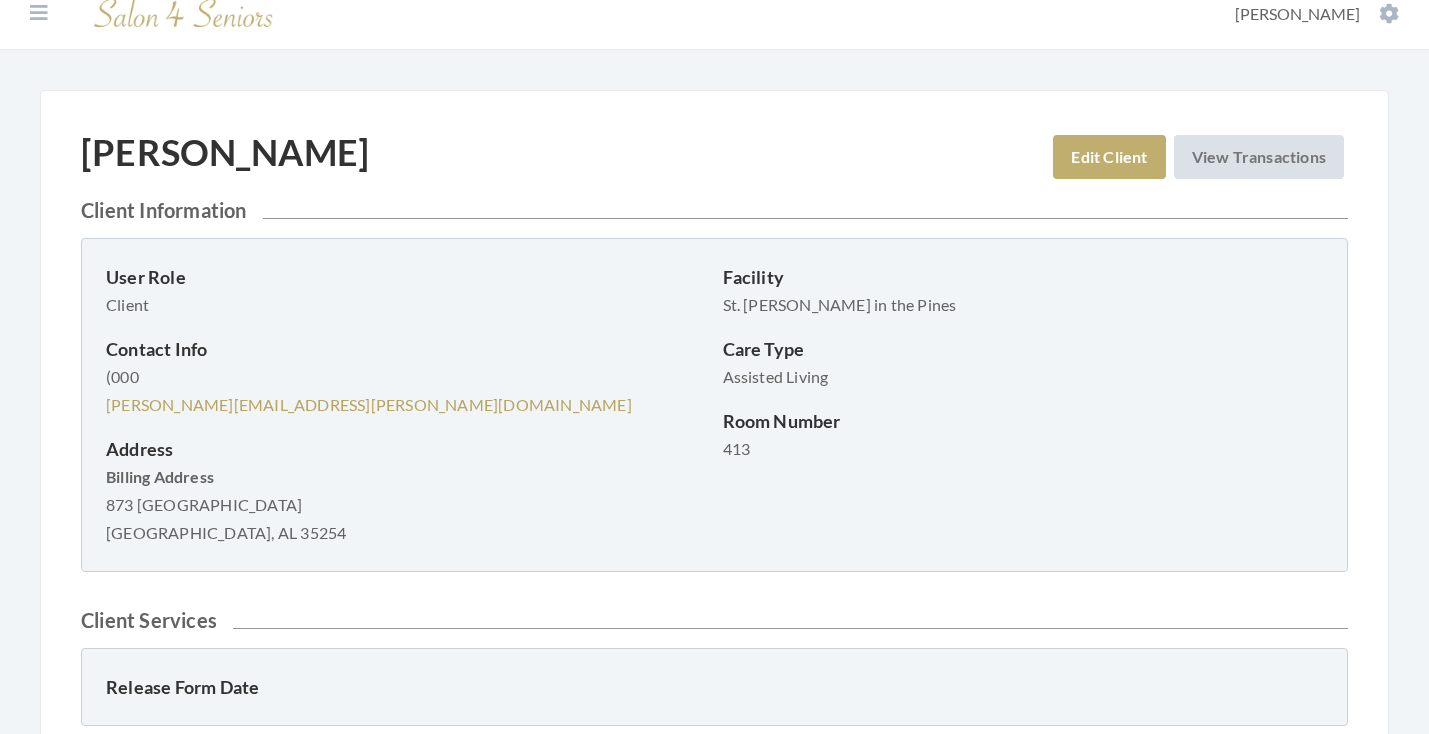 scroll, scrollTop: 22, scrollLeft: 0, axis: vertical 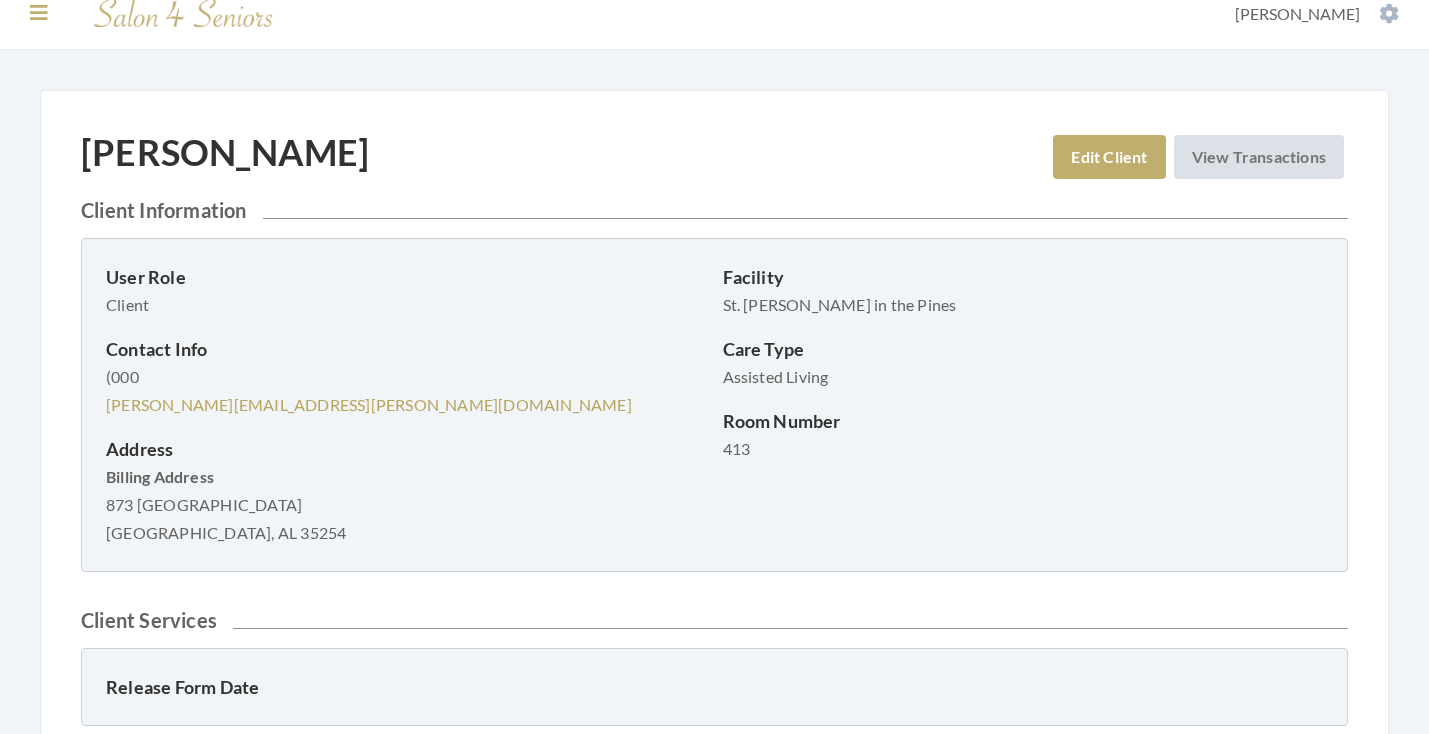 click at bounding box center [39, 13] 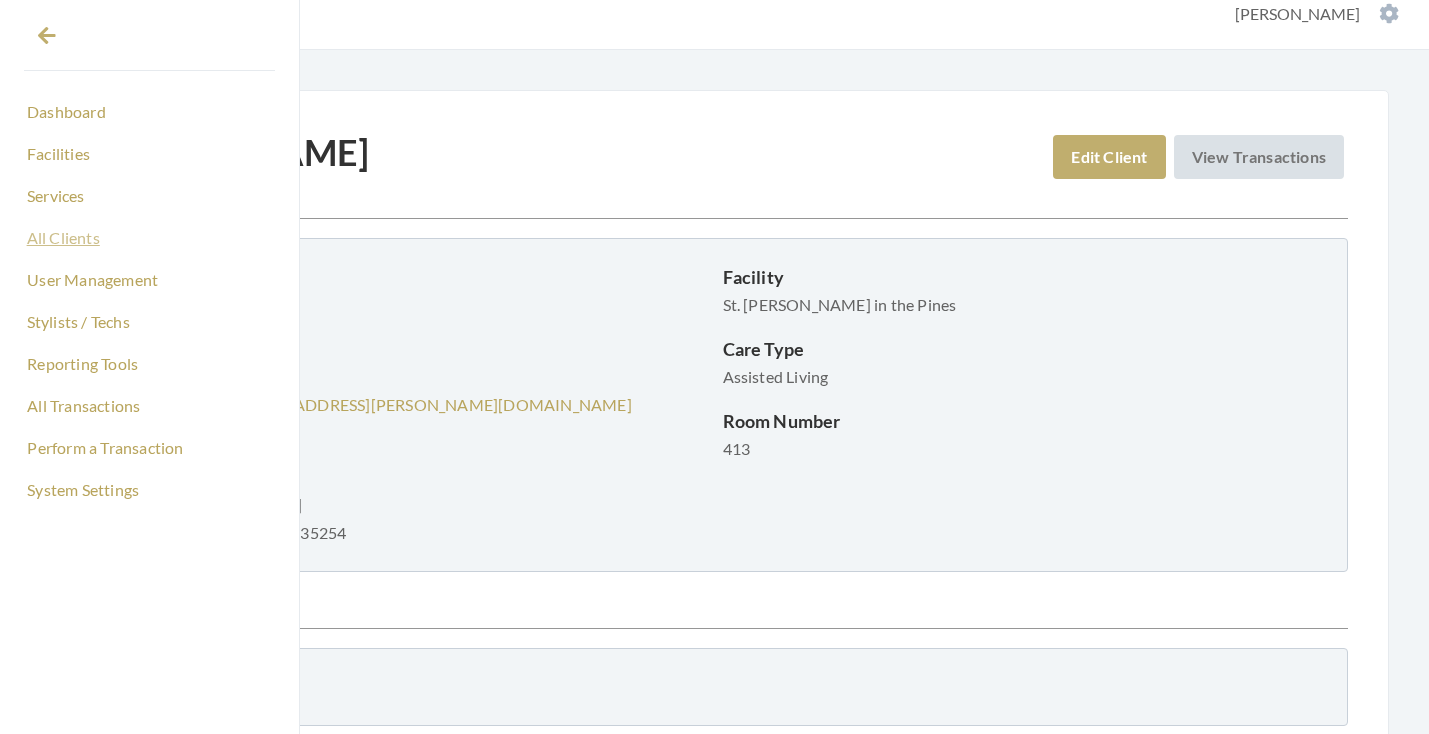 click on "All Clients" at bounding box center (149, 238) 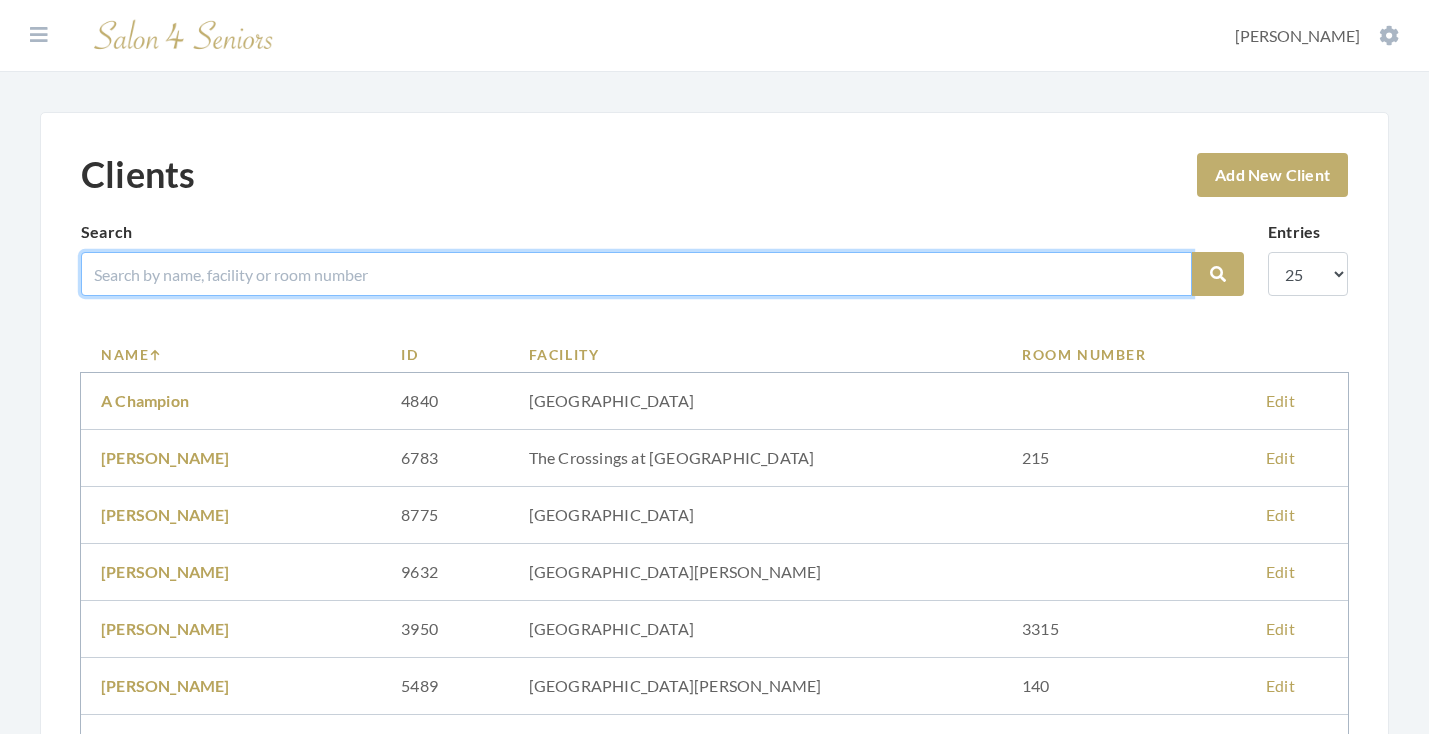 click at bounding box center [636, 274] 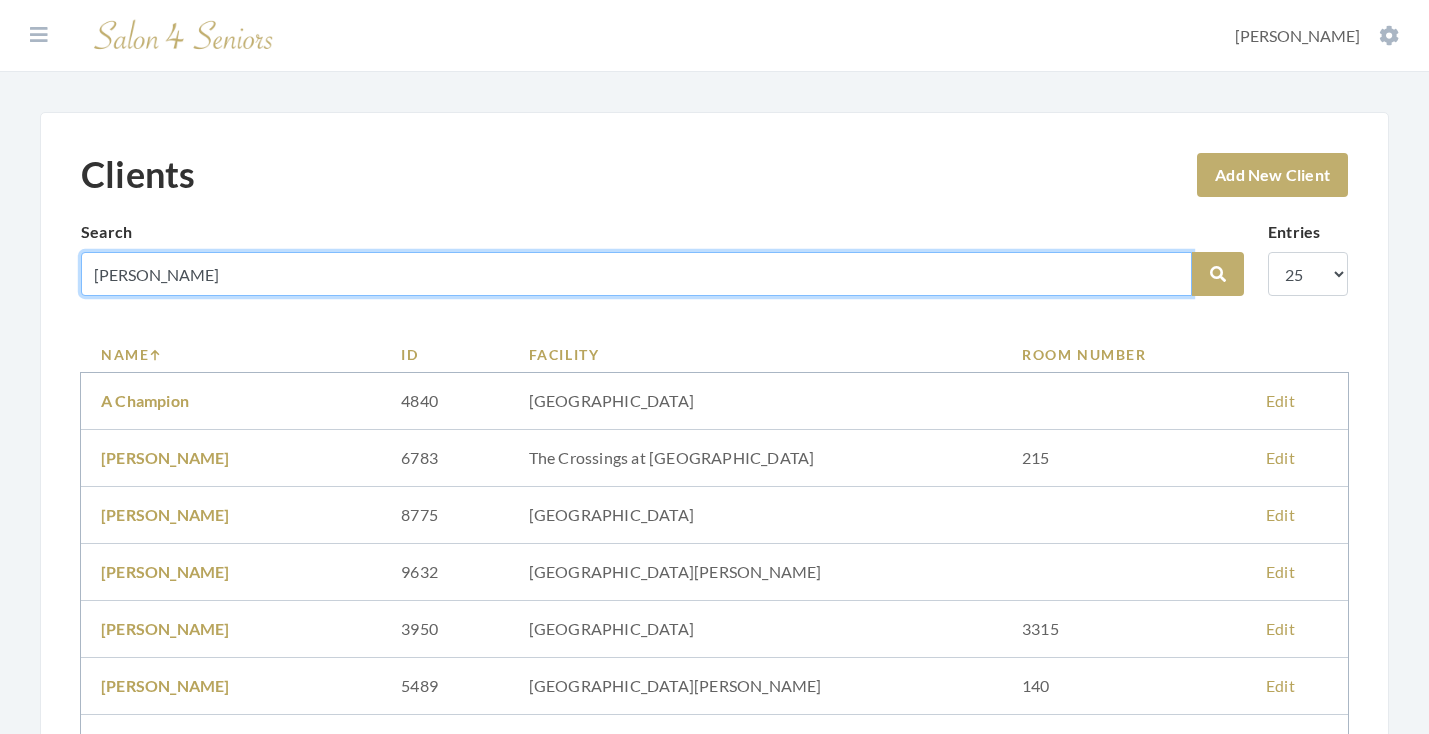 type on "[PERSON_NAME]" 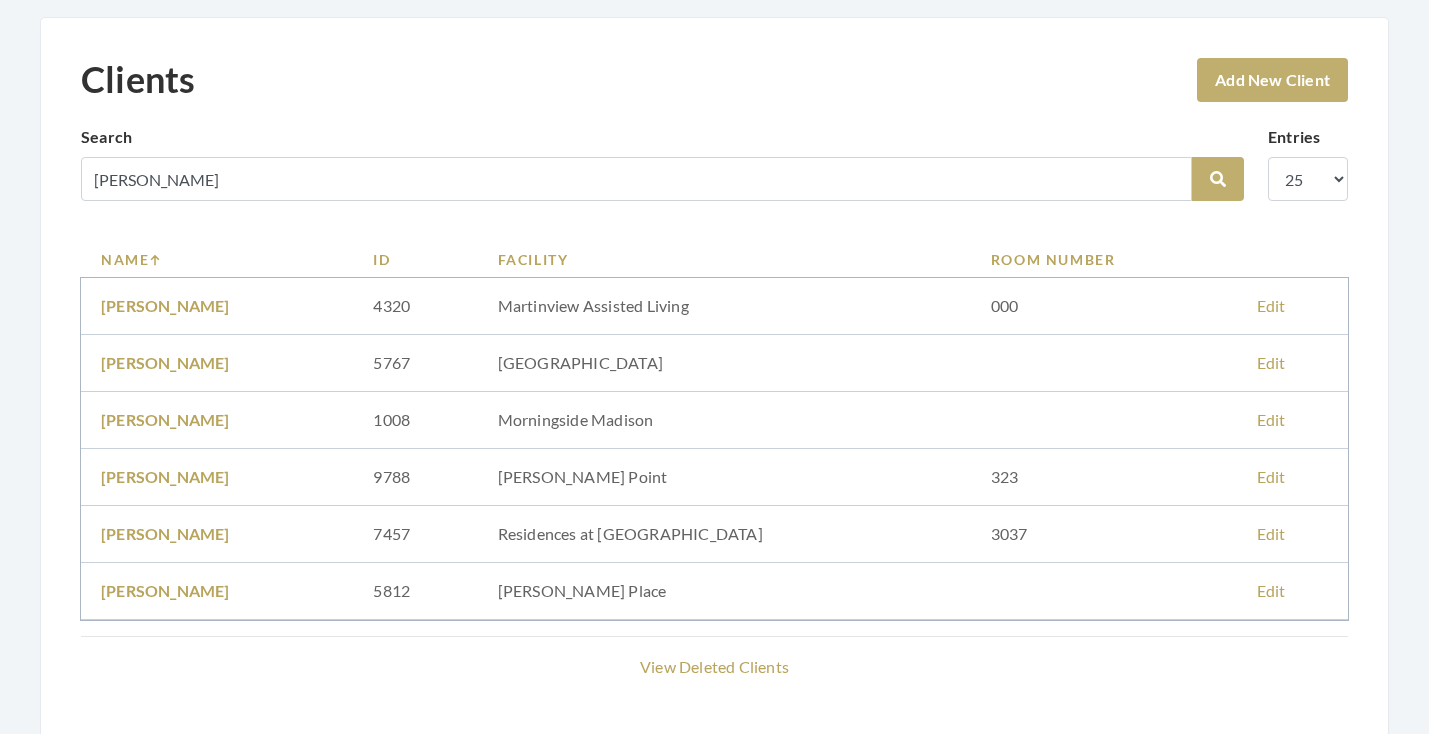 scroll, scrollTop: 93, scrollLeft: 0, axis: vertical 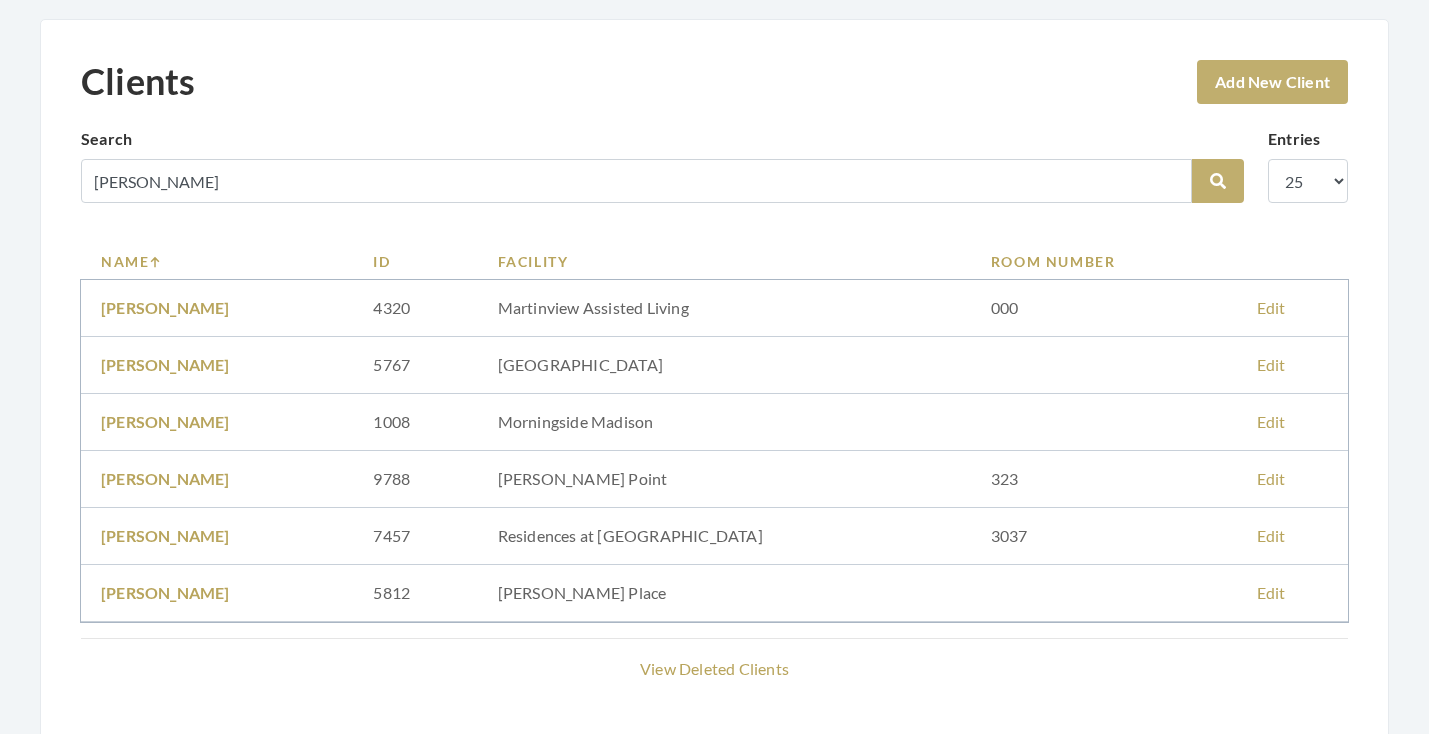 click on "Clients
Add New Client" at bounding box center (714, 93) 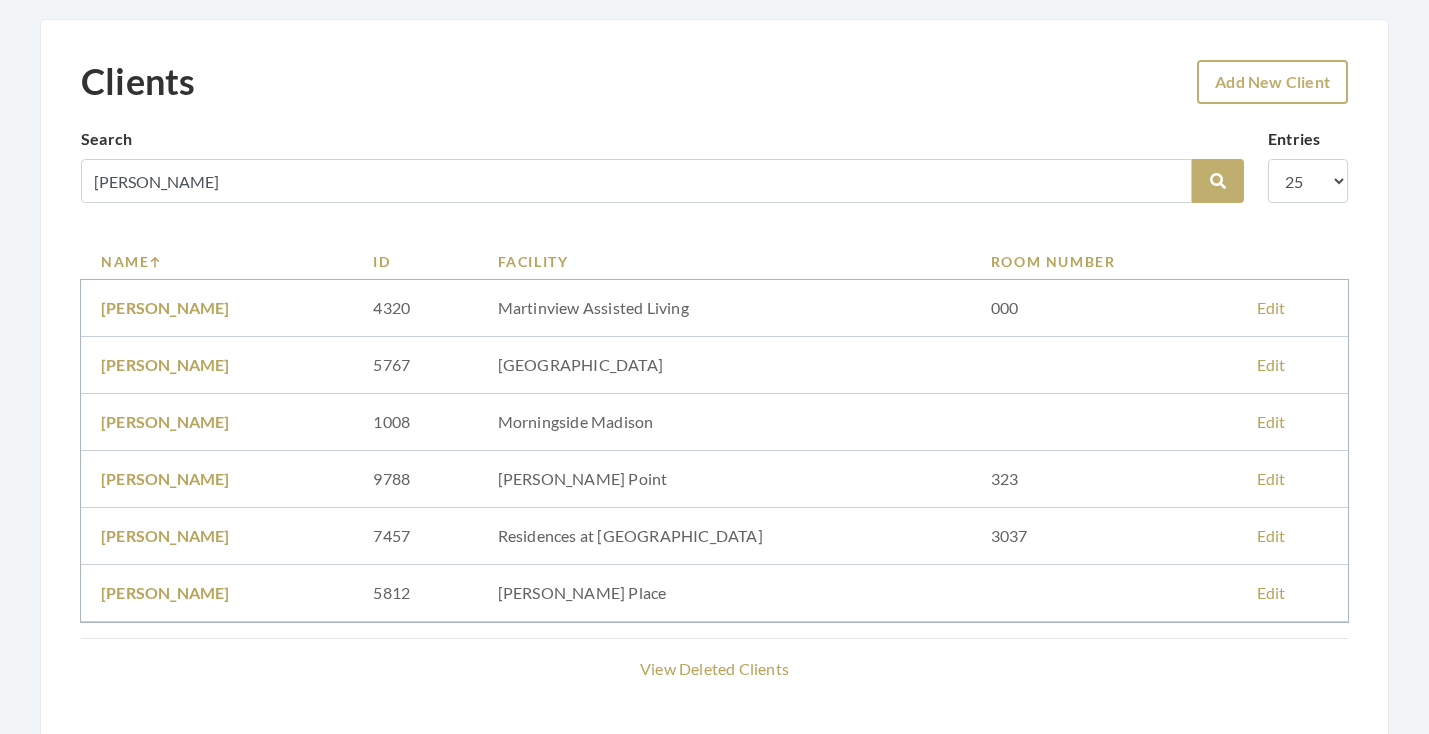 click on "Add New Client" at bounding box center (1272, 82) 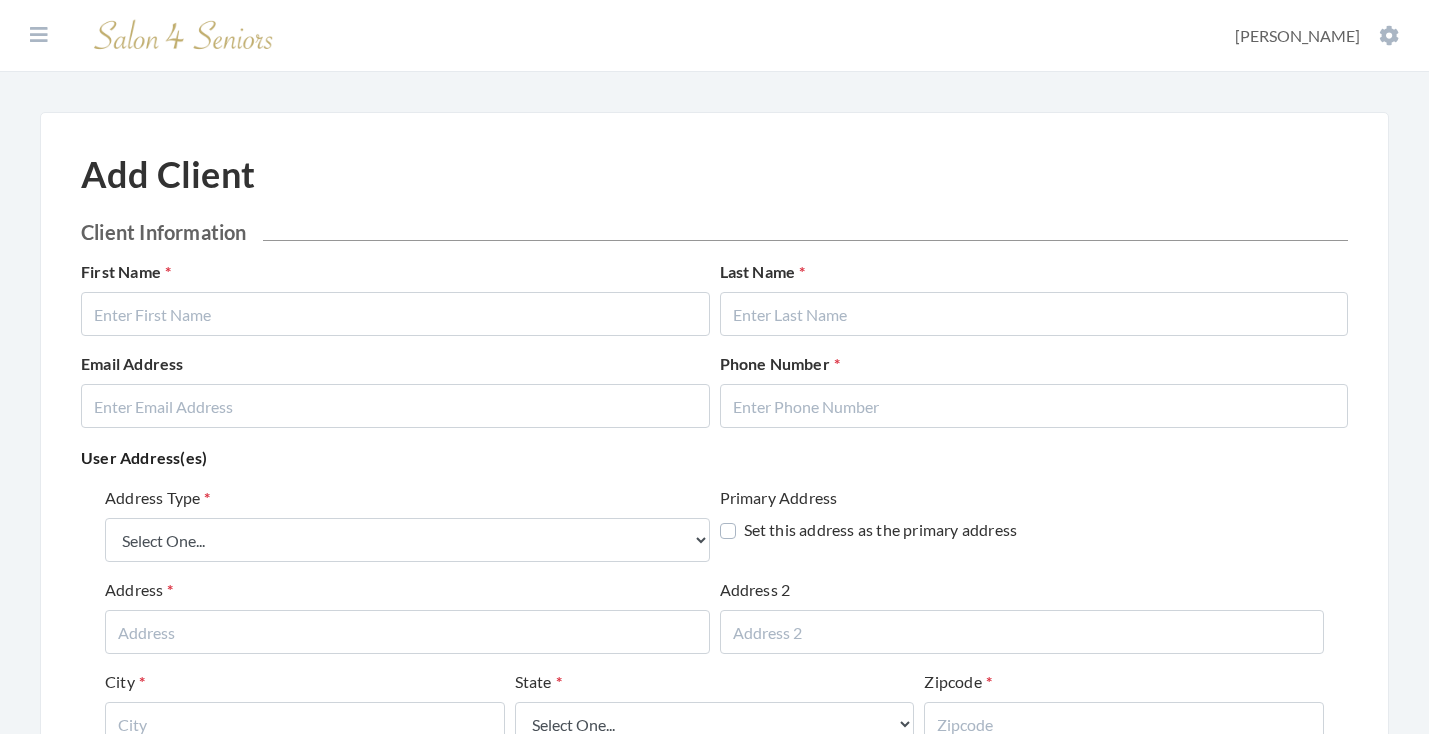 scroll, scrollTop: 0, scrollLeft: 0, axis: both 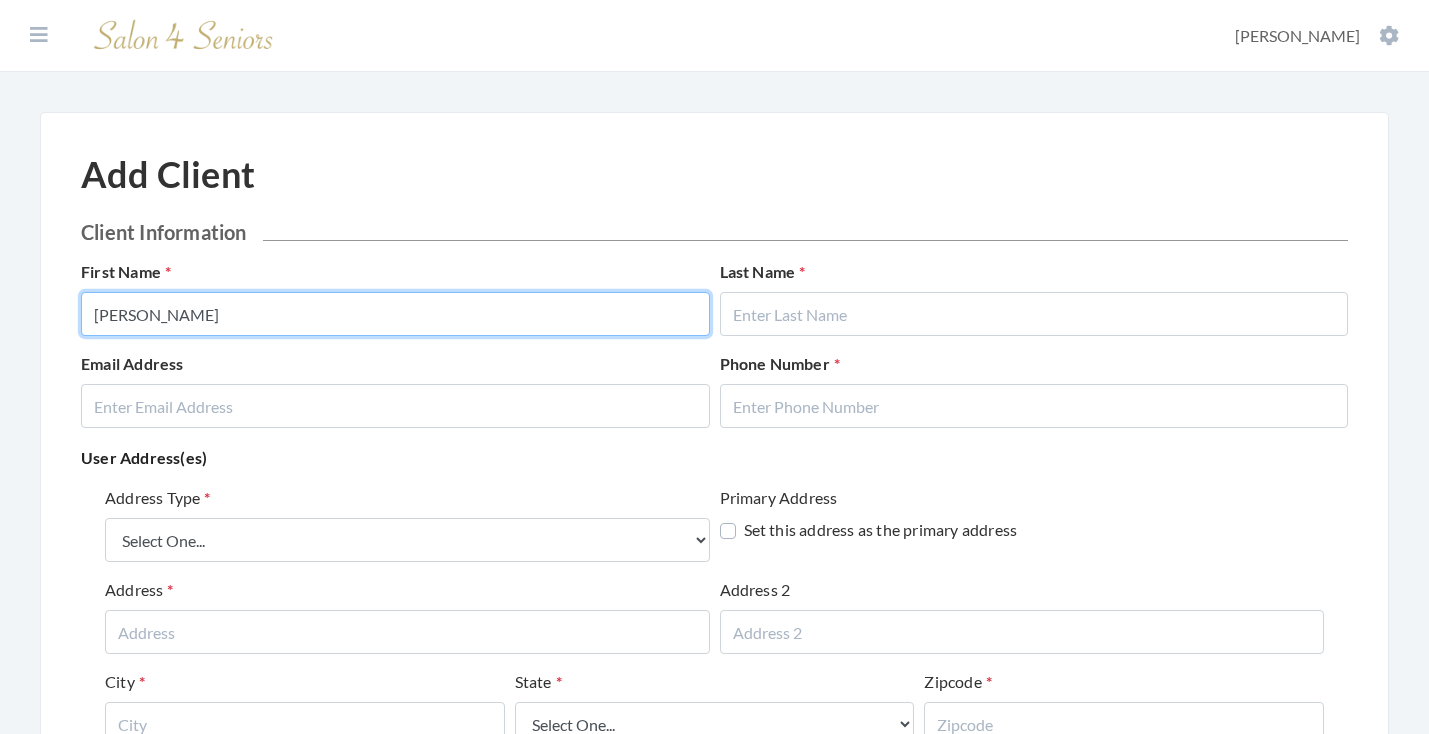 type on "BARBARA" 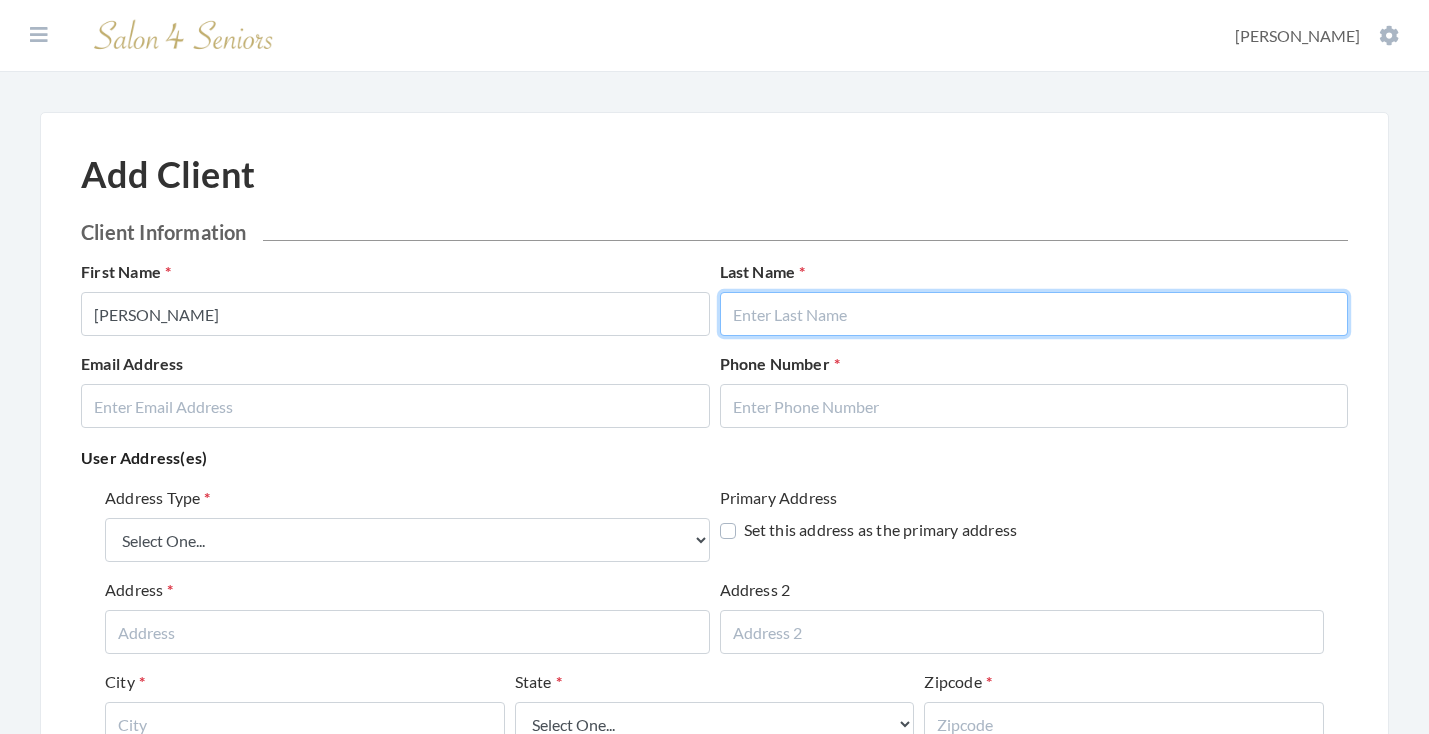 click at bounding box center [1034, 314] 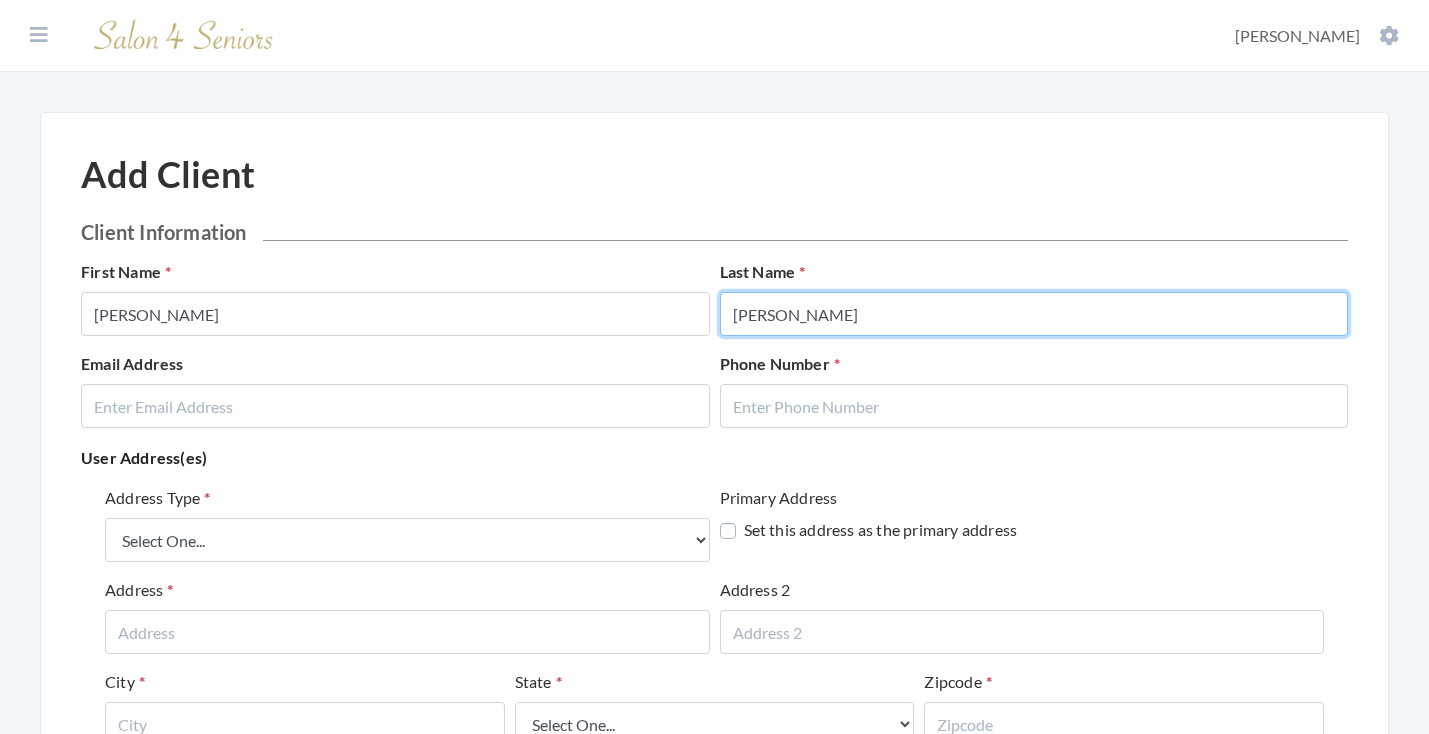 type on "BREWER" 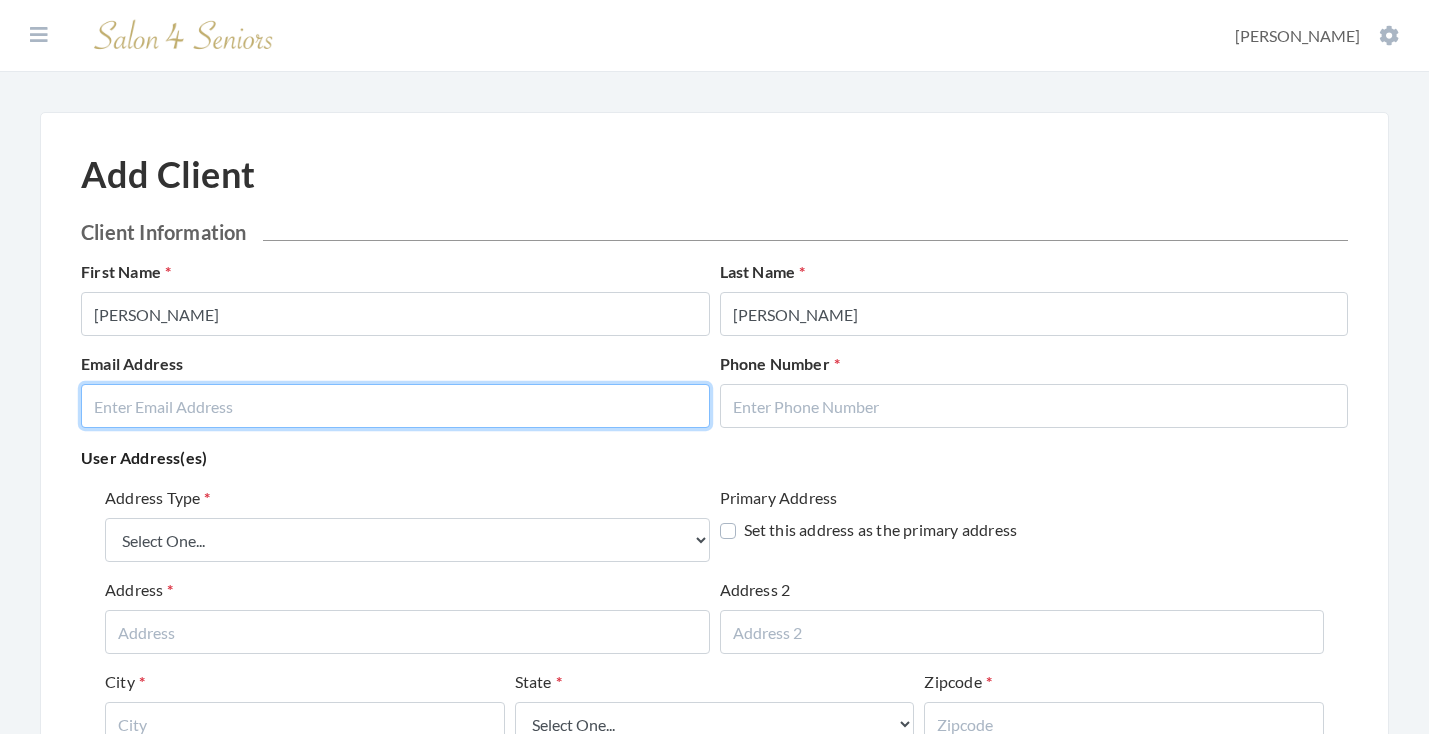 click at bounding box center [395, 406] 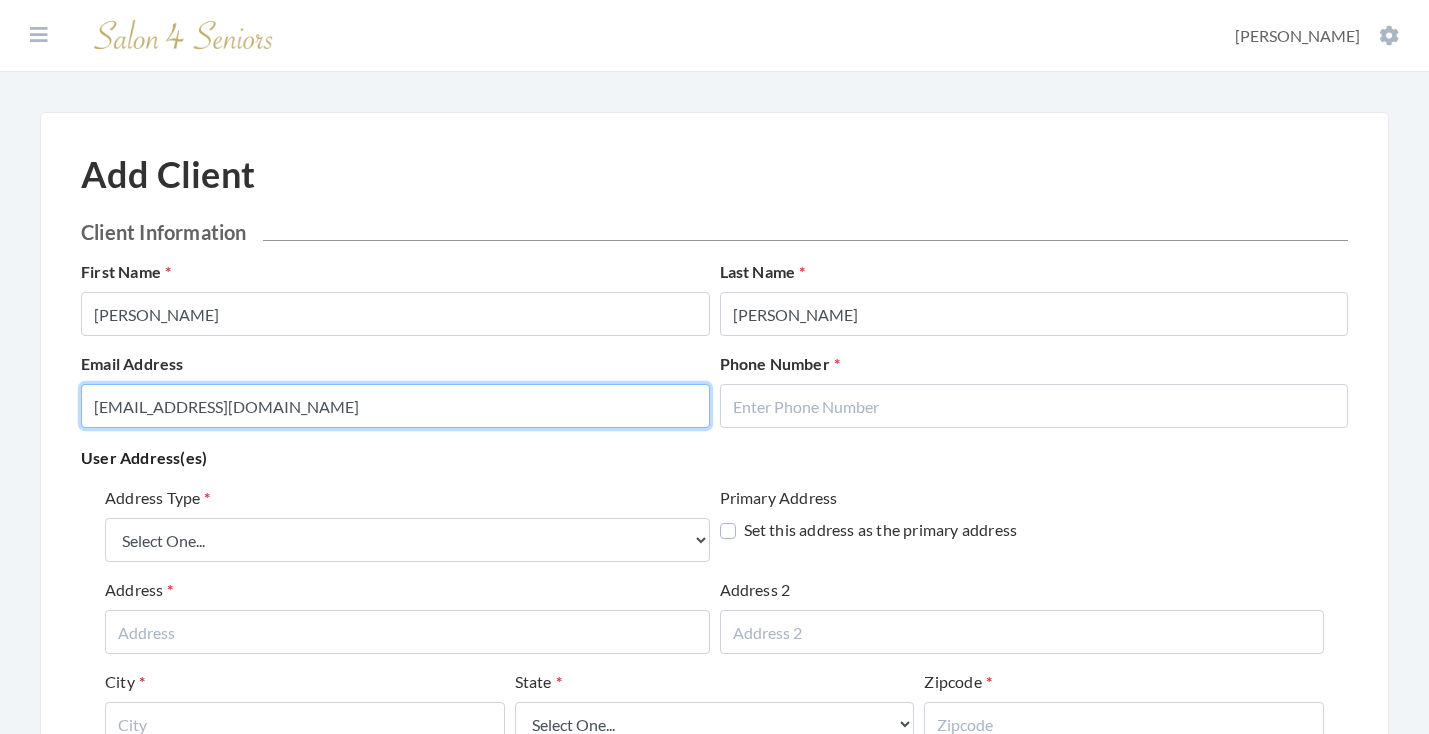 type on "ONLYU65CH@GMAIL.COM" 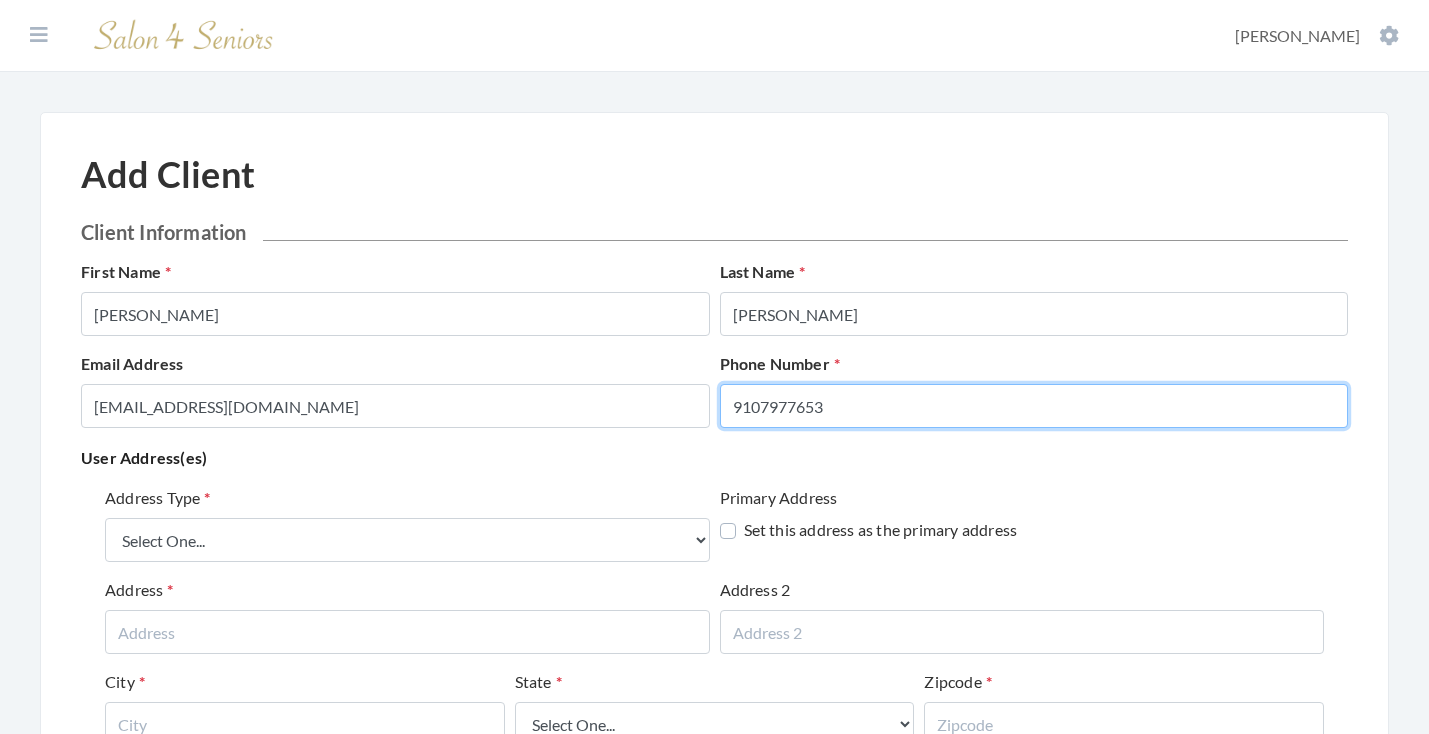 type on "9107977653" 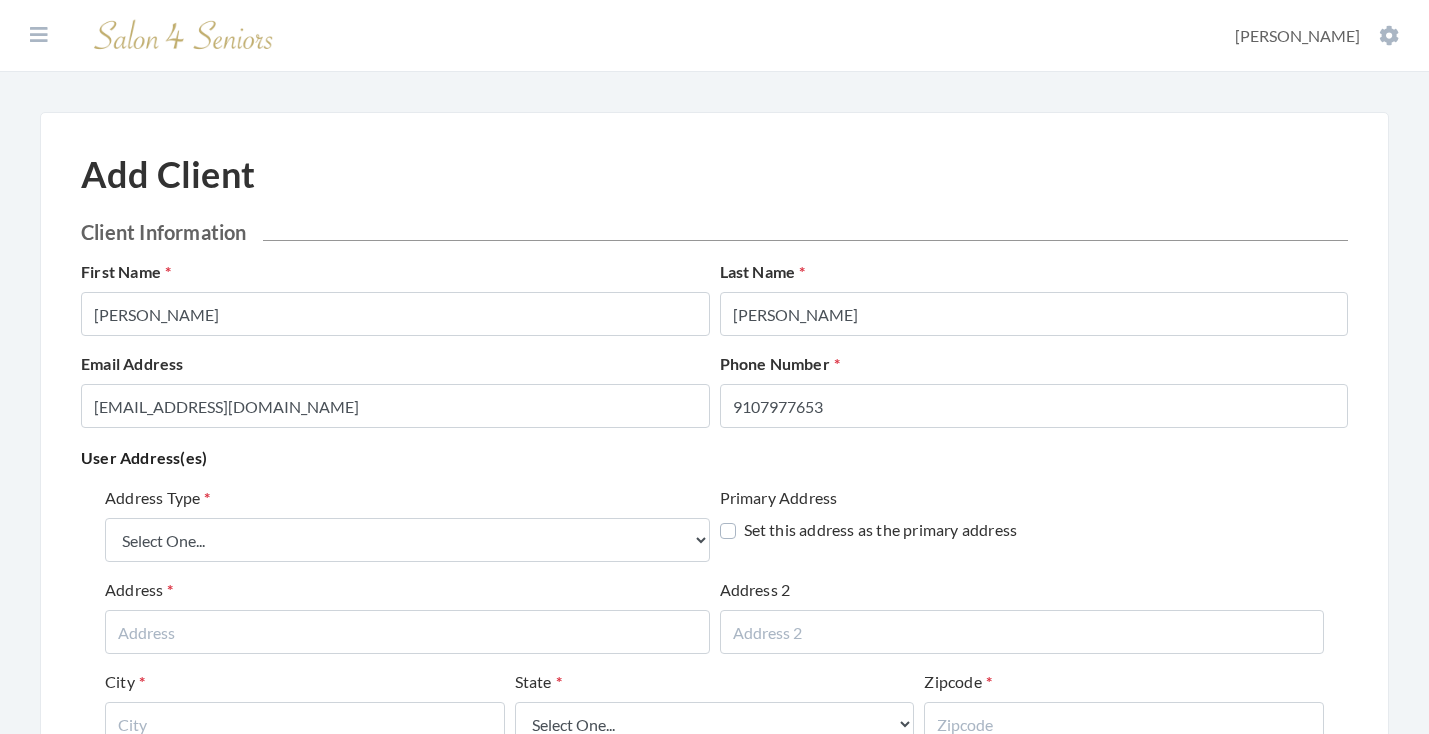 click on "User Address(es)" at bounding box center (714, 458) 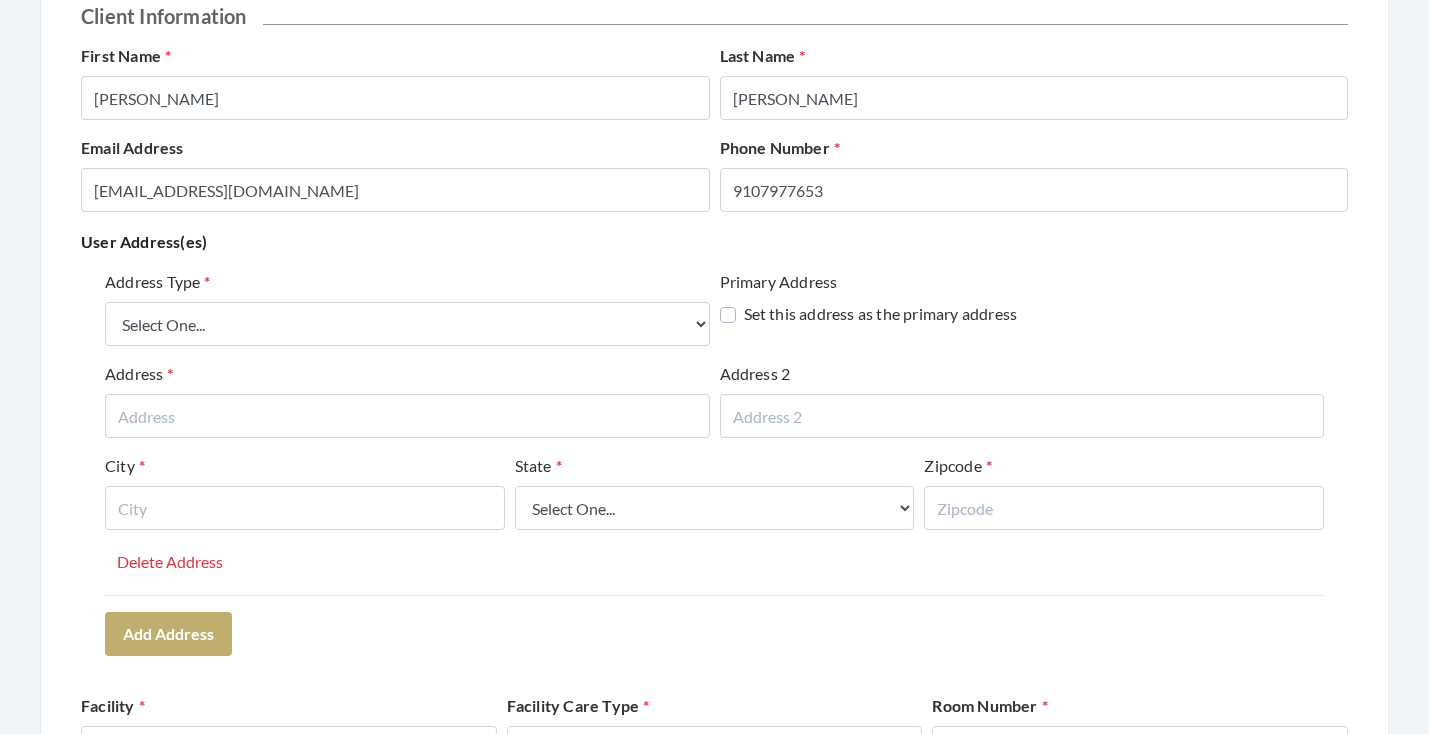 scroll, scrollTop: 238, scrollLeft: 0, axis: vertical 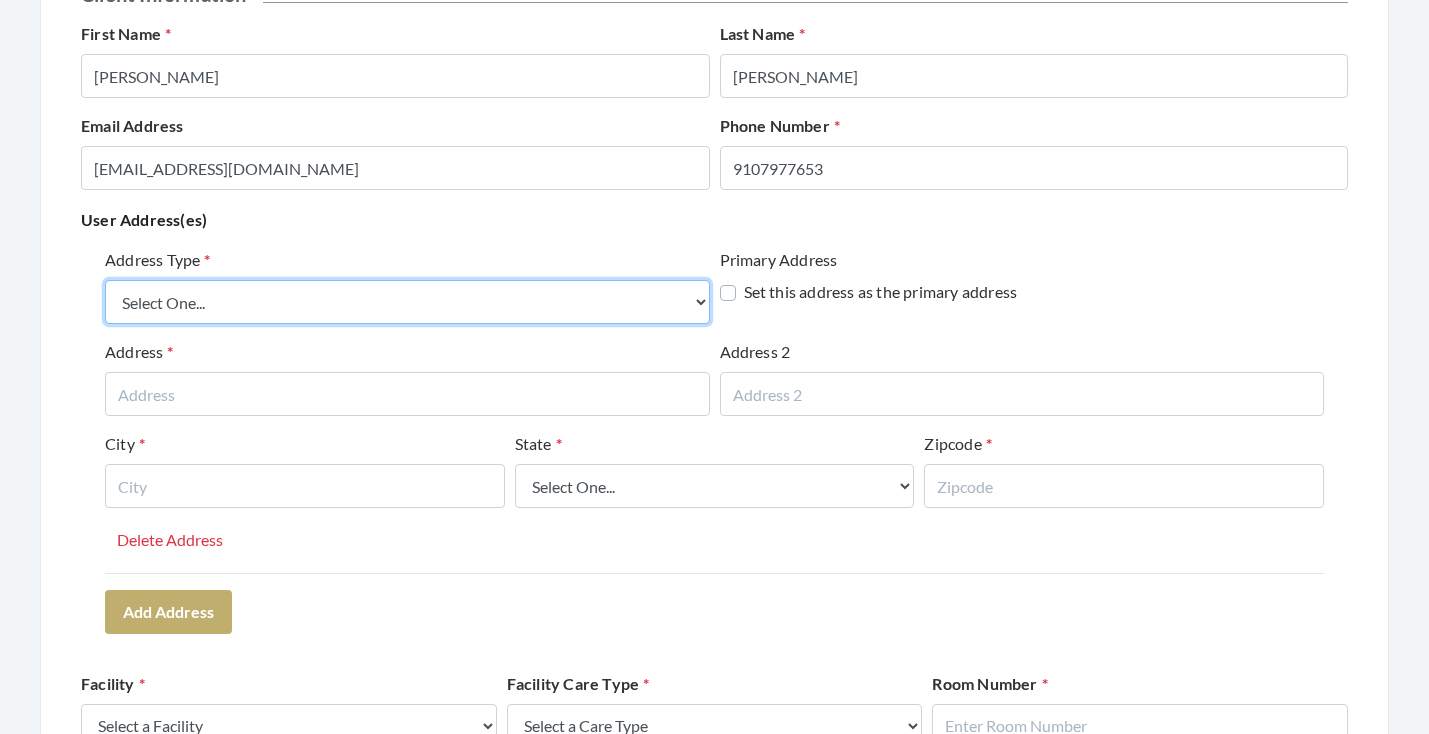 select on "billing" 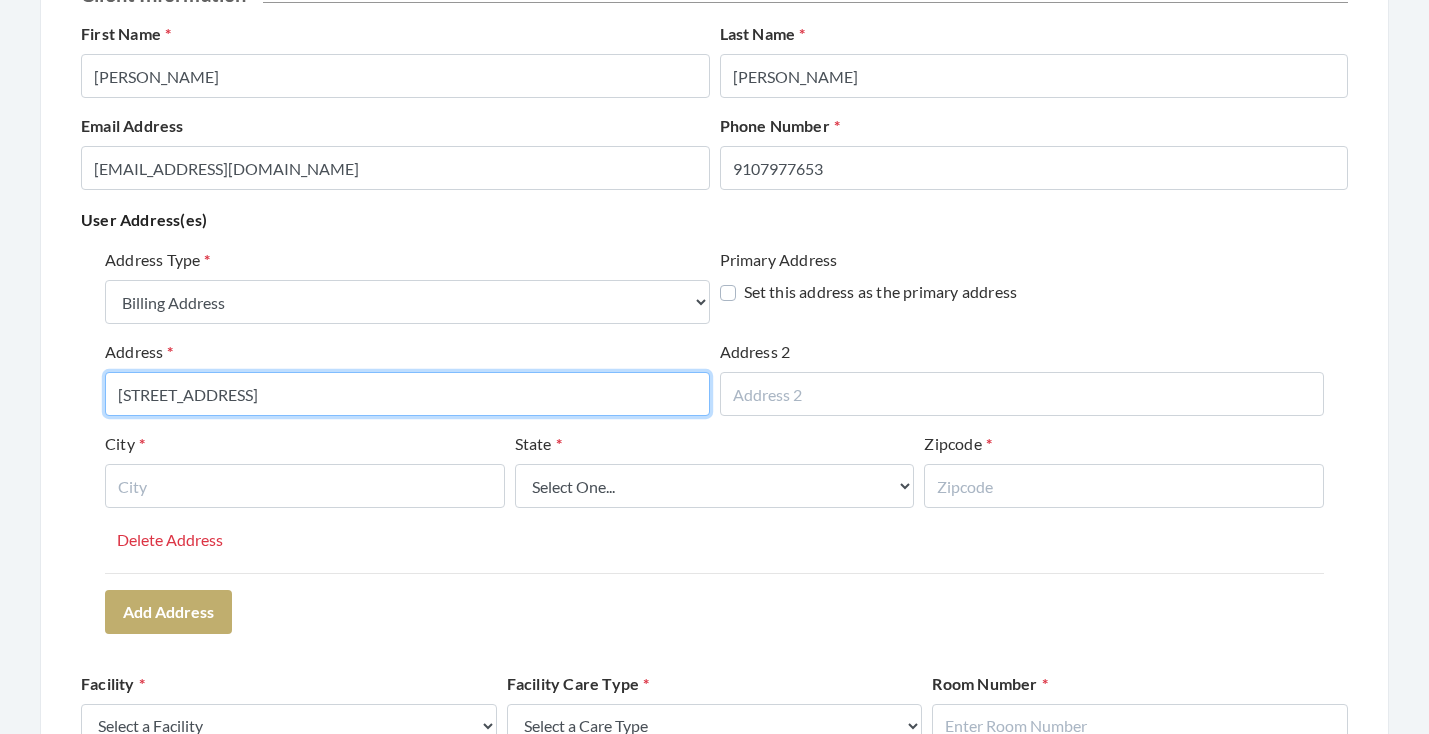 type on "6854 S STAFF RD" 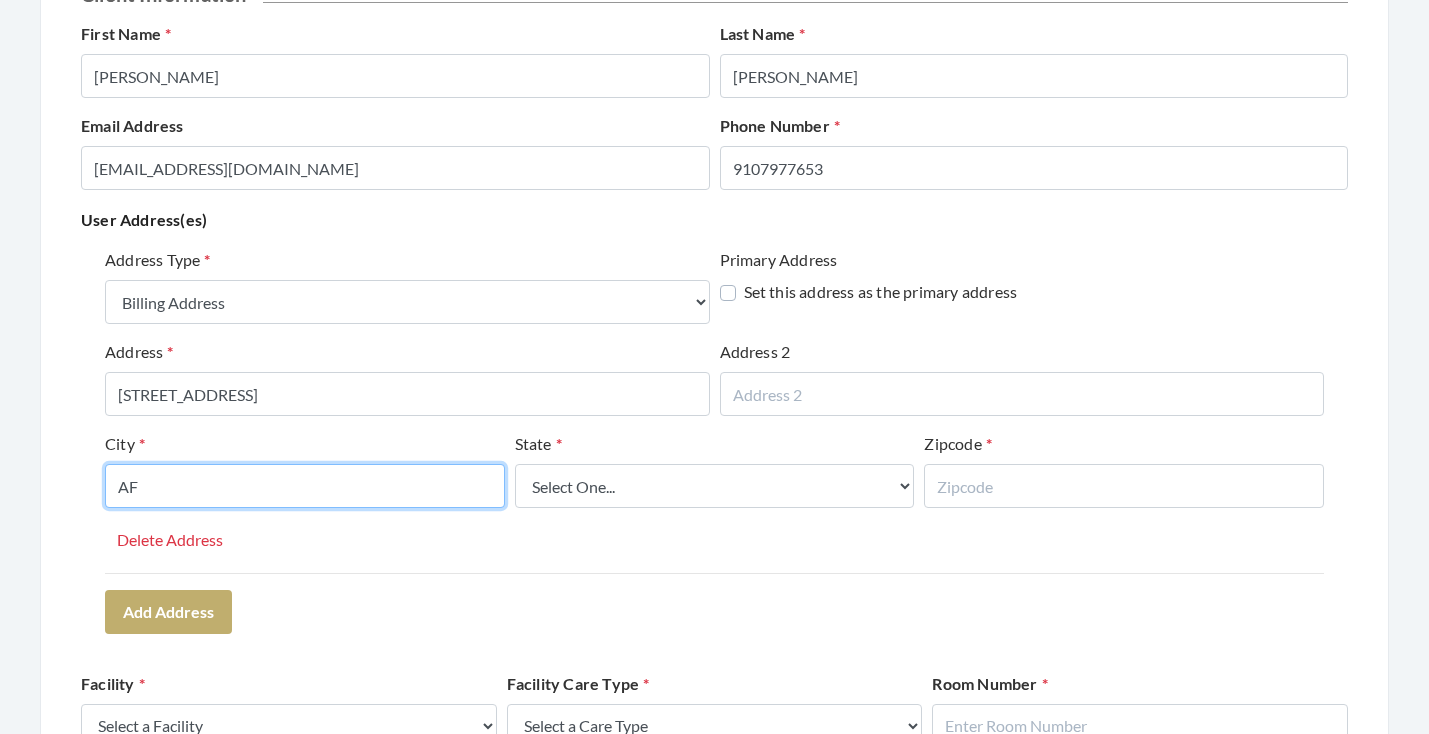 type on "A" 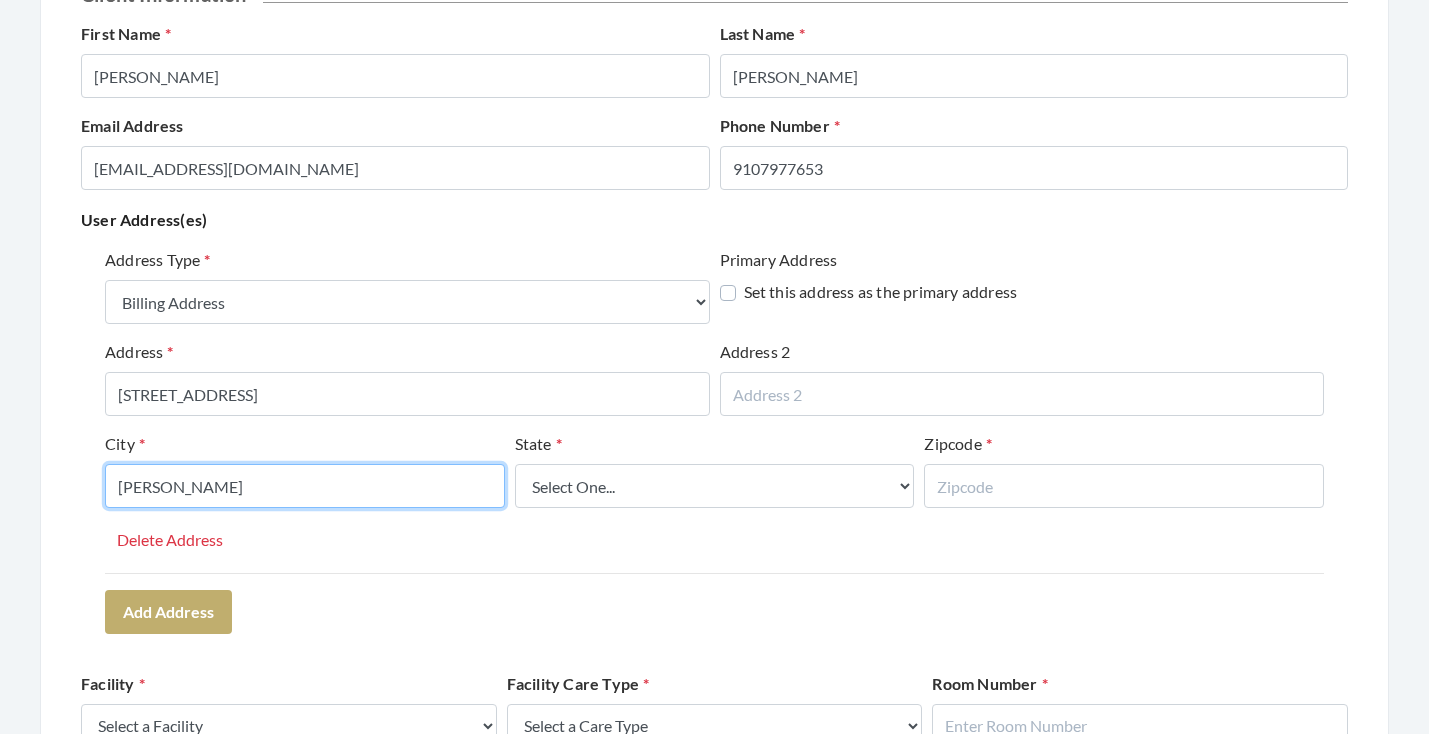 type on "FAY" 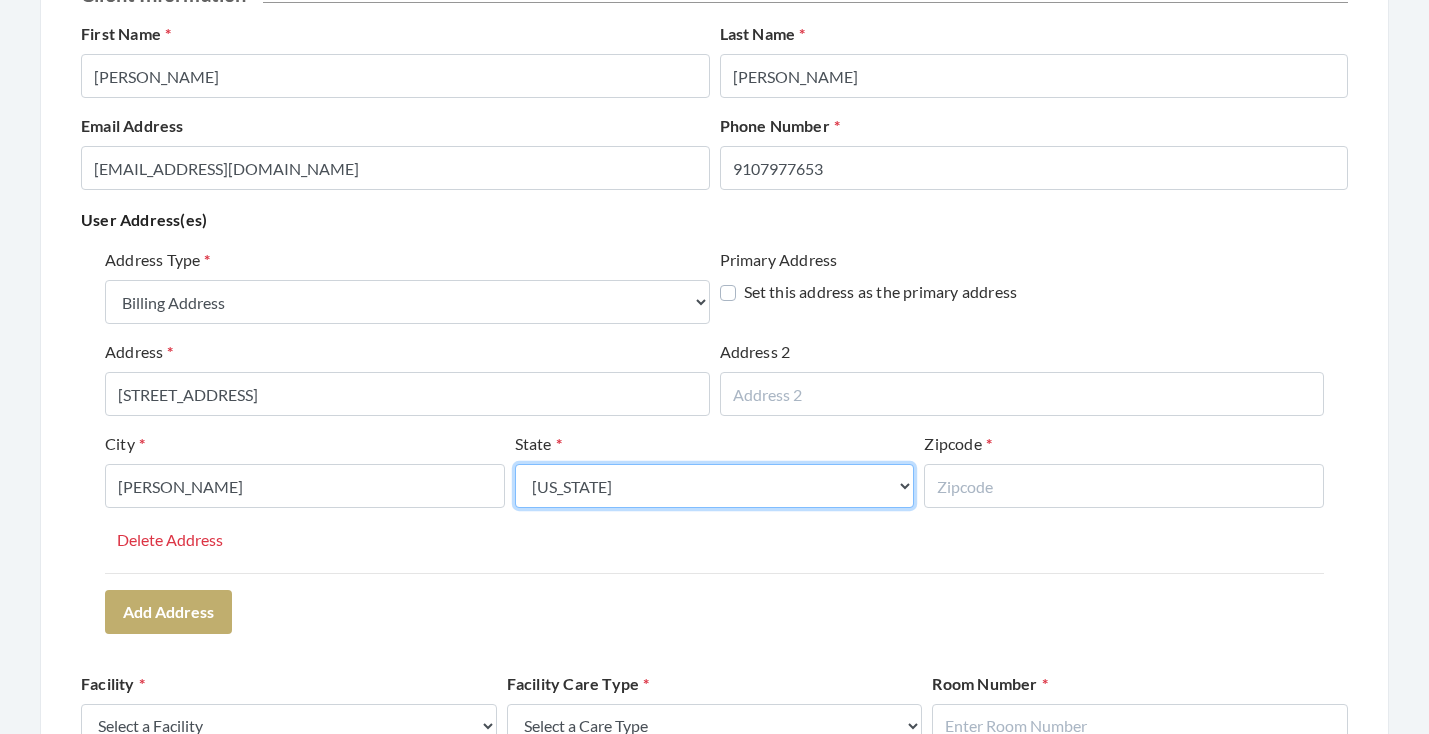 select on "nc" 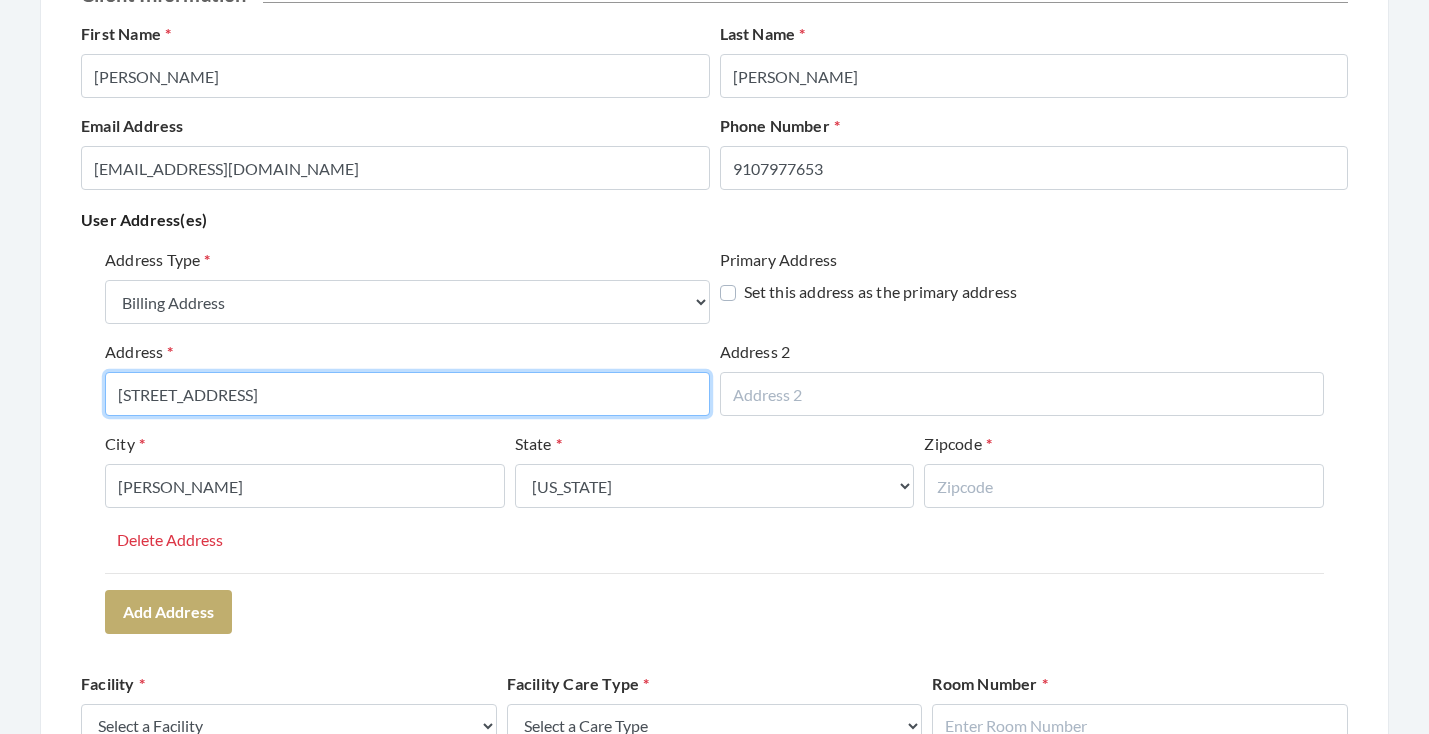 drag, startPoint x: 409, startPoint y: 398, endPoint x: 98, endPoint y: 394, distance: 311.02573 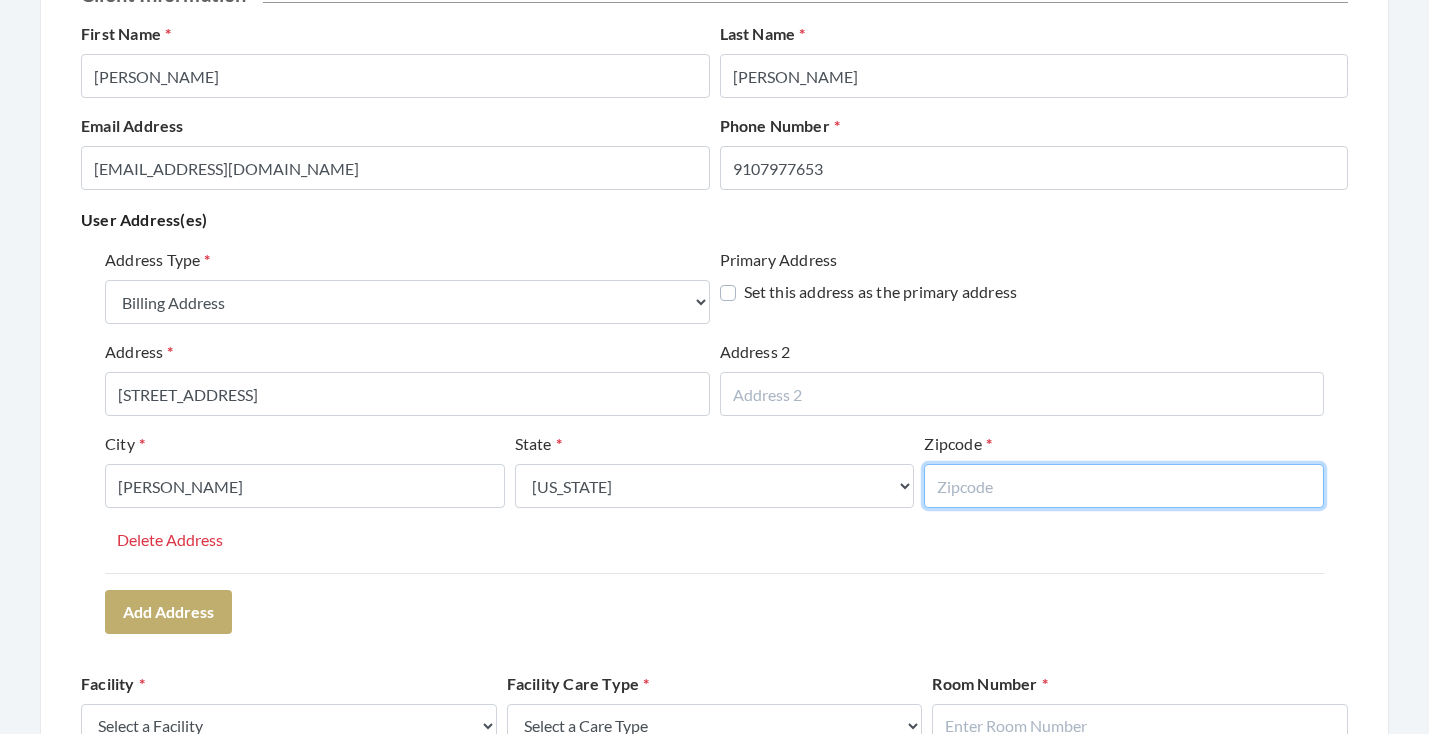 click at bounding box center (1124, 486) 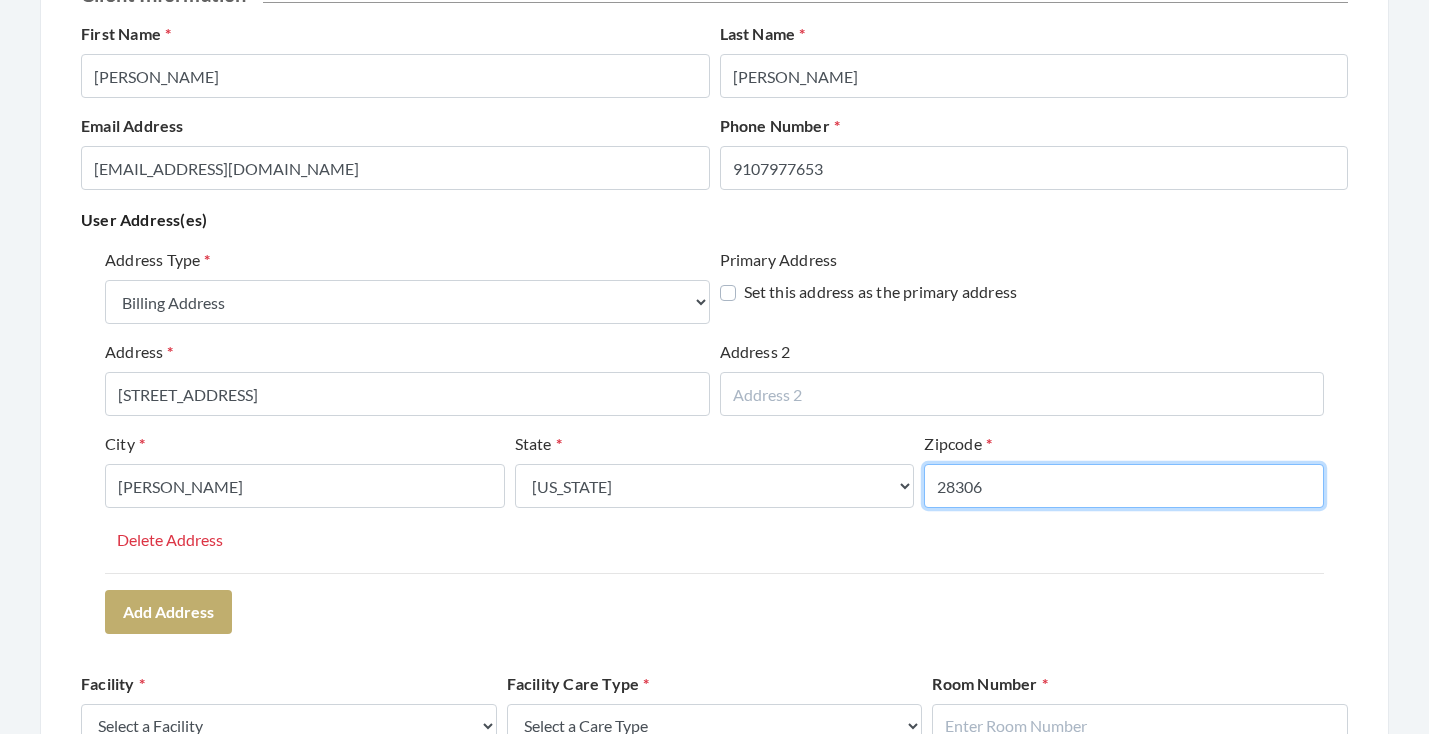 type on "28306" 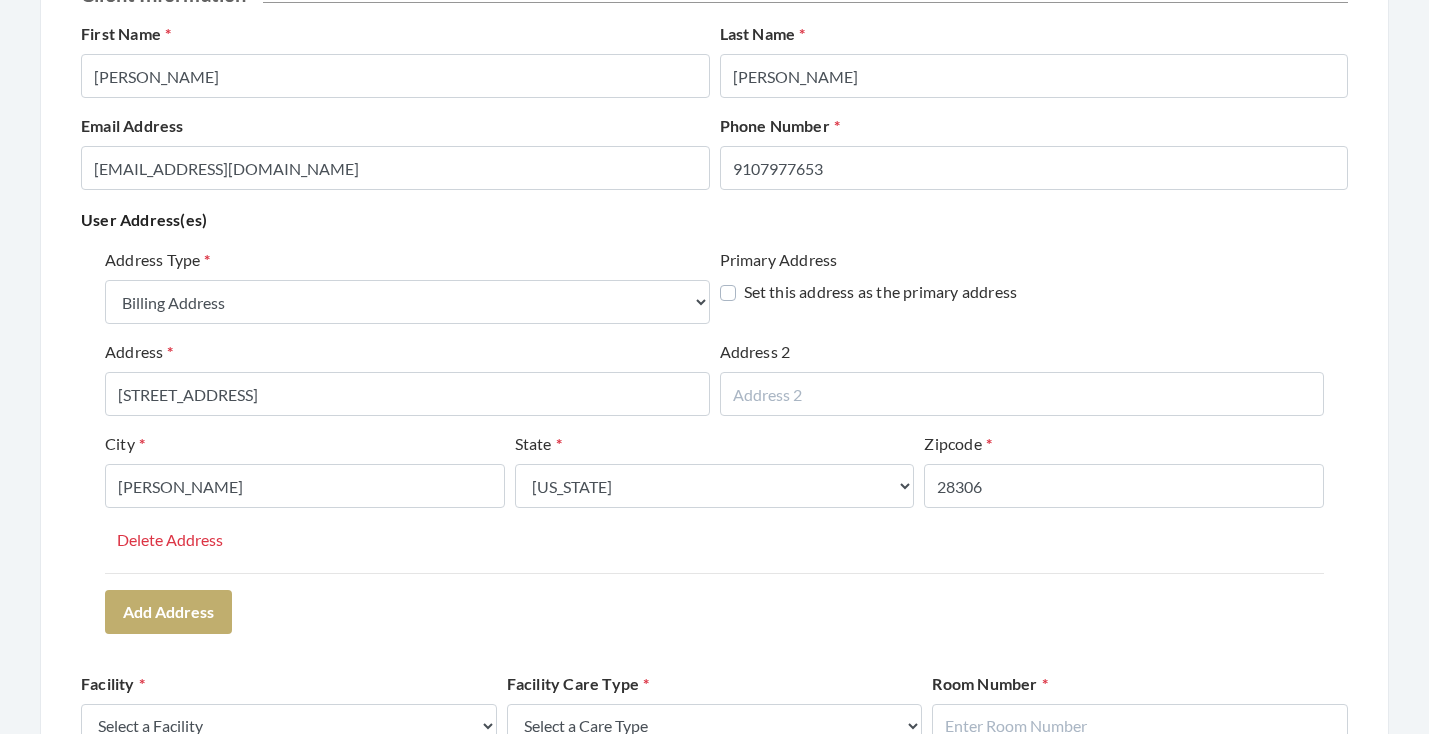 click on "Address Type   Select One...   Office Address   Home Address   Billing Address   Primary Address     Set this address as the primary address   Address   6854 S STAFF RD   Address 2     City   FAY   State   Select One...   Alabama   Alaska   American Samoa   Arizona   Arkansas   California   Colorado   Connecticut   Delaware   District Of Columbia   Federated States Of Micronesia   Florida   Georgia   Guam Gu   Hawaii   Idaho   Illinois   Indiana   Iowa   Kansas   Kentucky   Louisiana   Maine   Marshall Islands   Maryland   Massachusetts   Michigan   Minnesota   Mississippi   Missouri   Montana   Nebraska   Nevada   New Hampshire   New Jersey   New Mexico   New York   North Carolina   North Dakota   Northern Mariana Islands   Ohio   Oklahoma   Oregon   Palau   Pennsylvania   Puerto Rico   Rhode Island   South Carolina   South Dakota   Tennessee   Texas   Utah   Vermont   Virgin Islands   Virginia   Washington   West Virginia   Wisconsin   Wyoming   Zipcode   28306   Delete Address   Add Address" at bounding box center (714, 440) 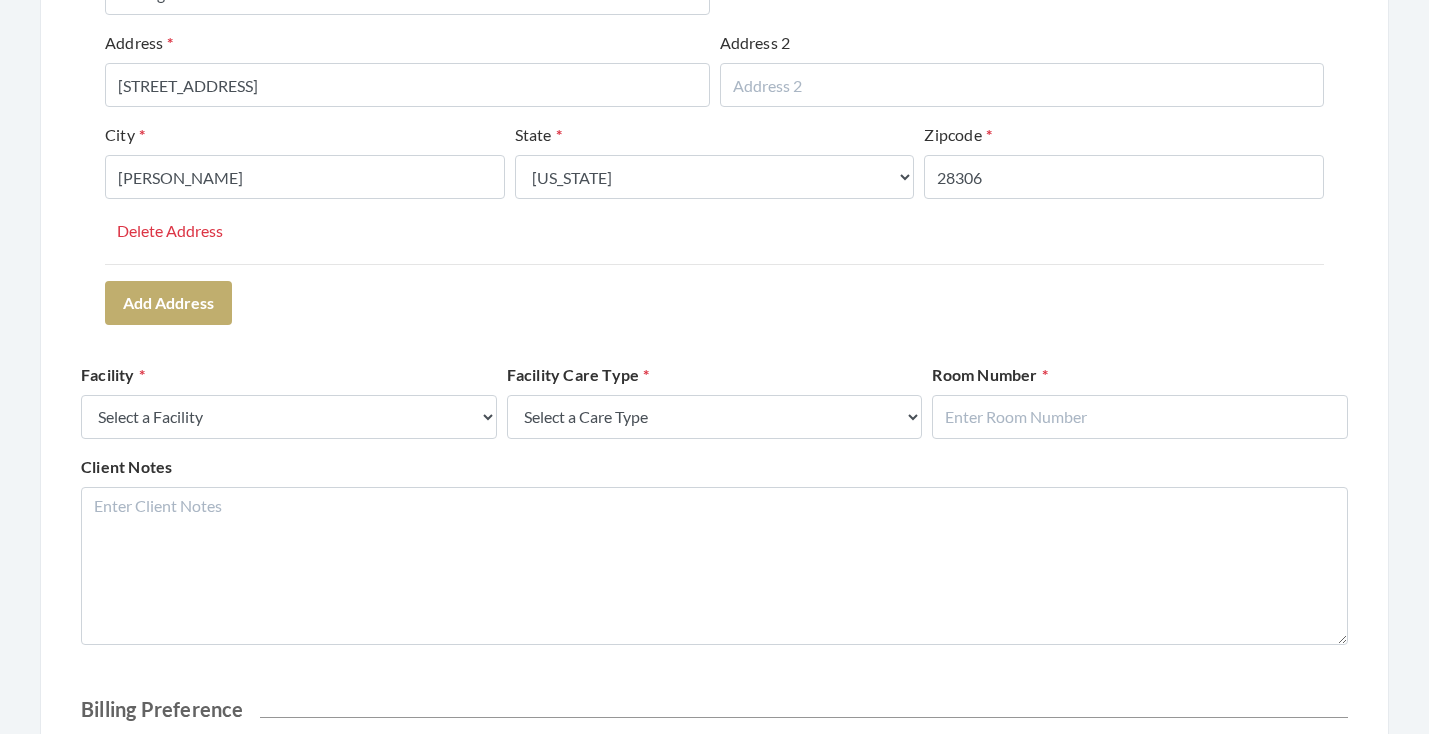 scroll, scrollTop: 567, scrollLeft: 0, axis: vertical 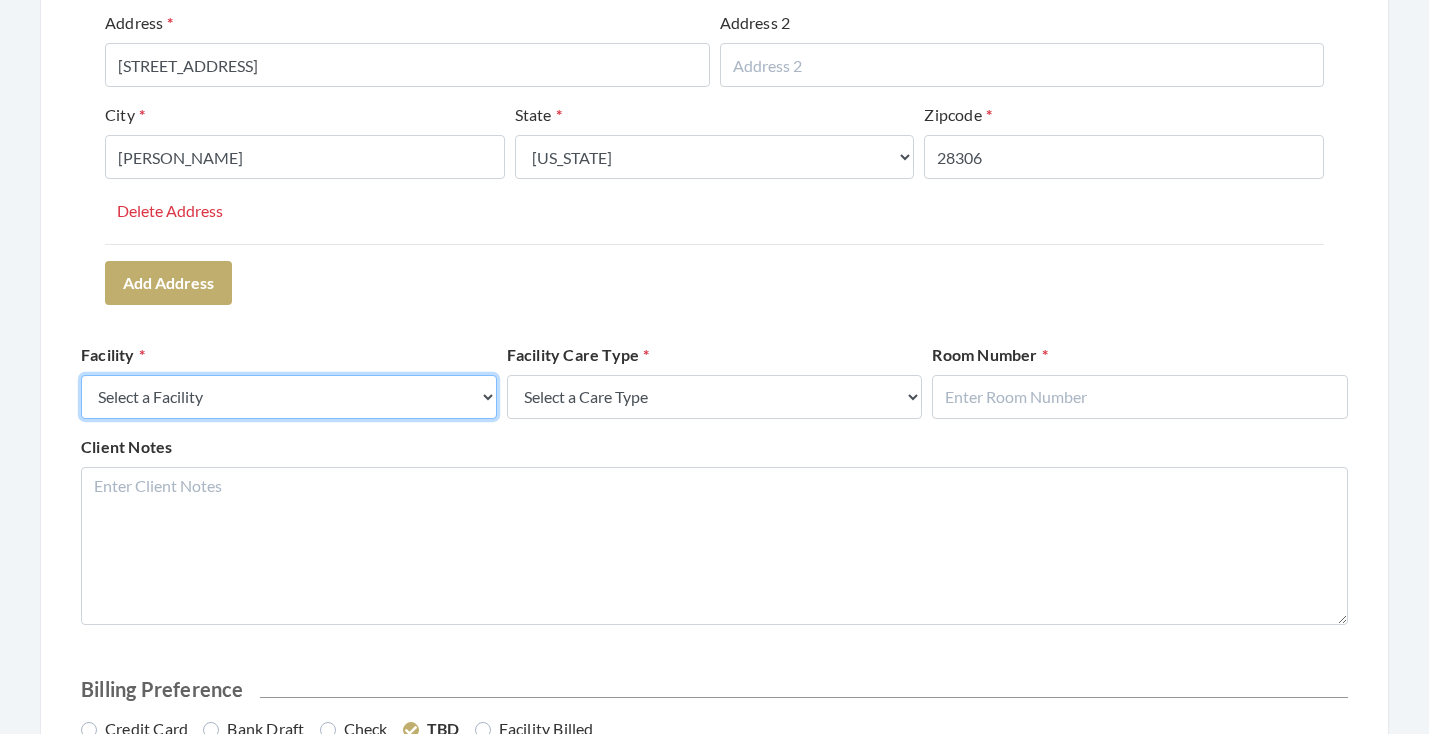select on "58" 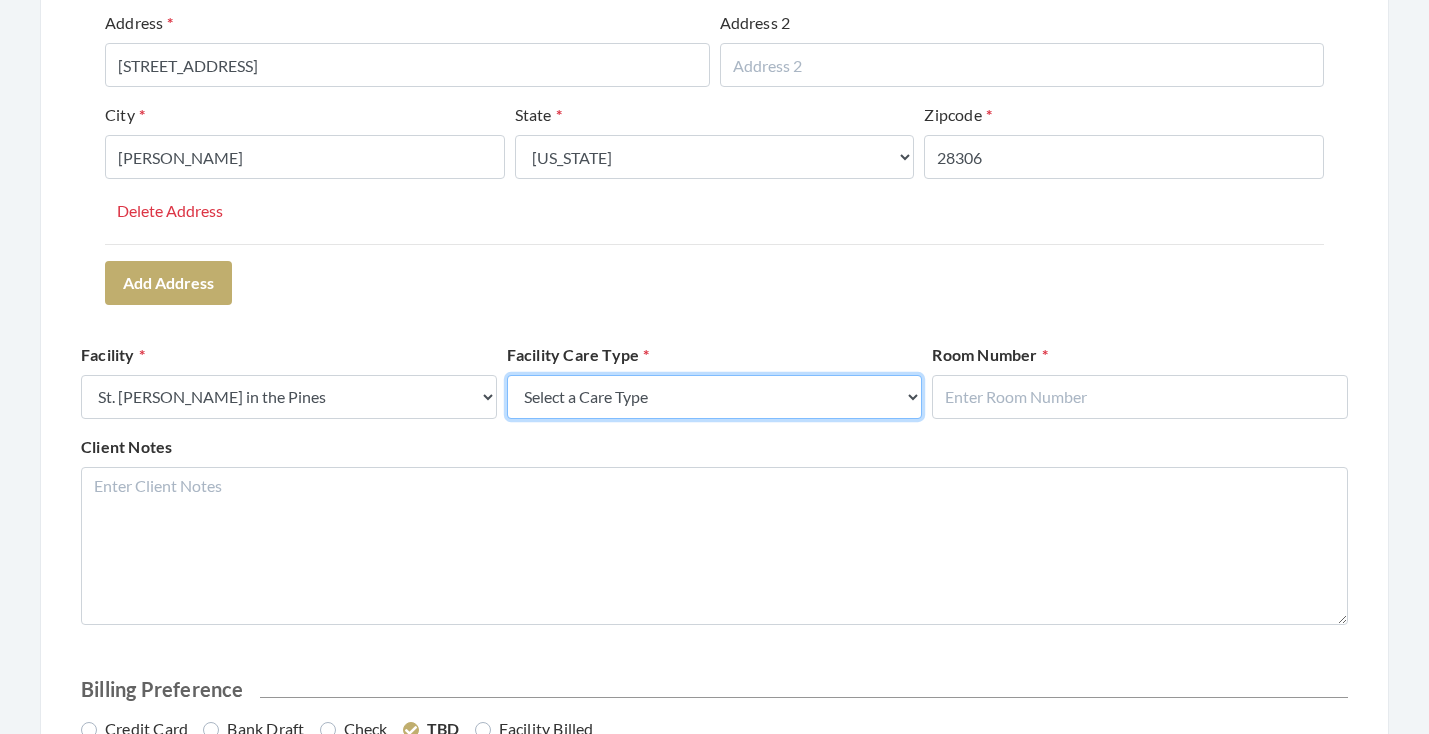 select on "4" 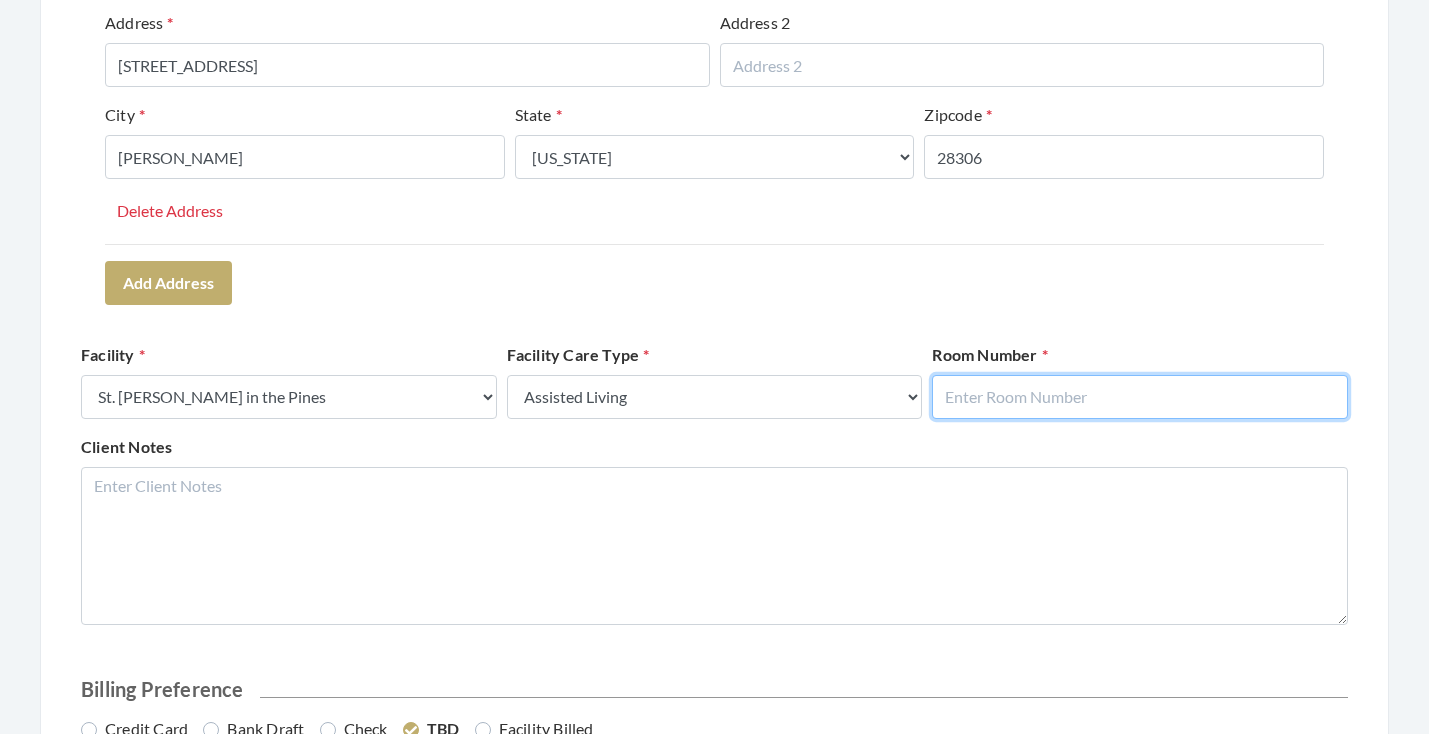 click at bounding box center [1140, 397] 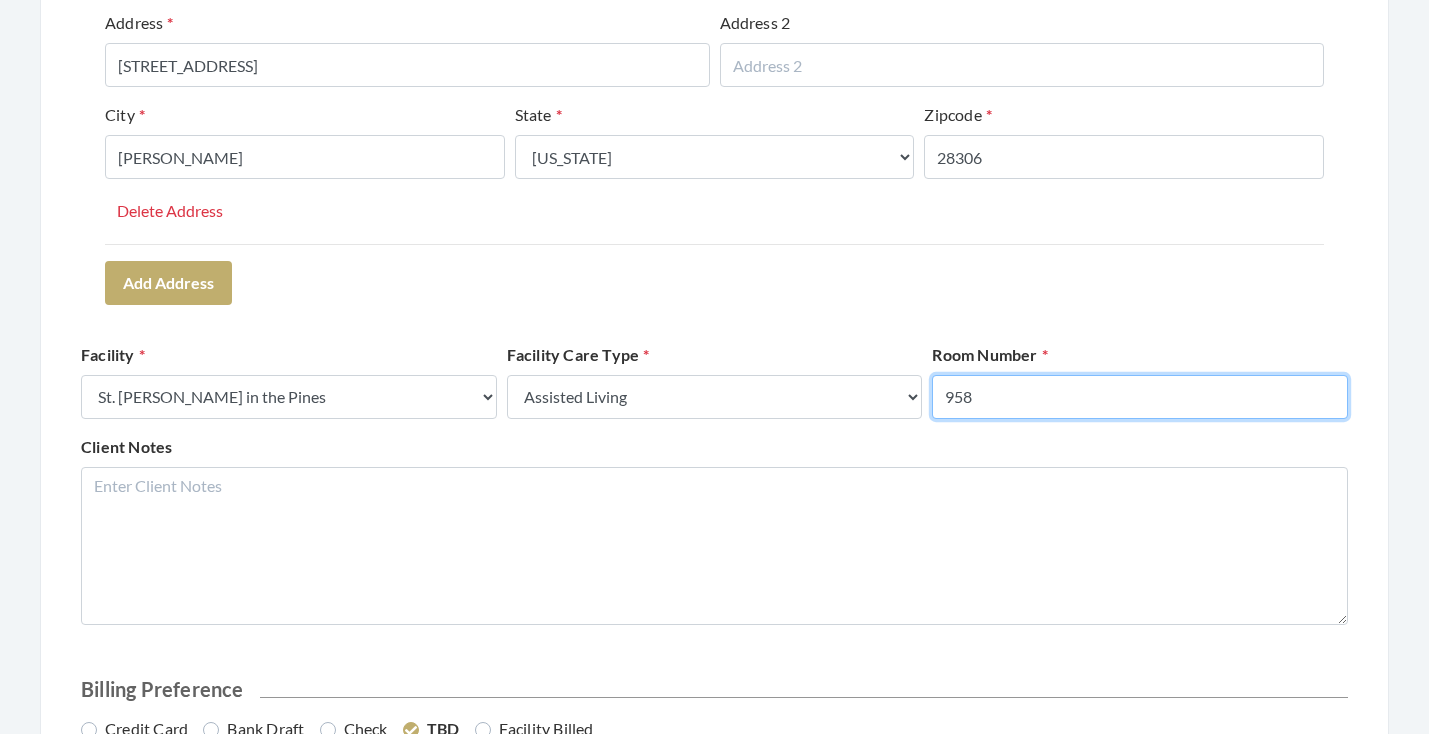 type on "958" 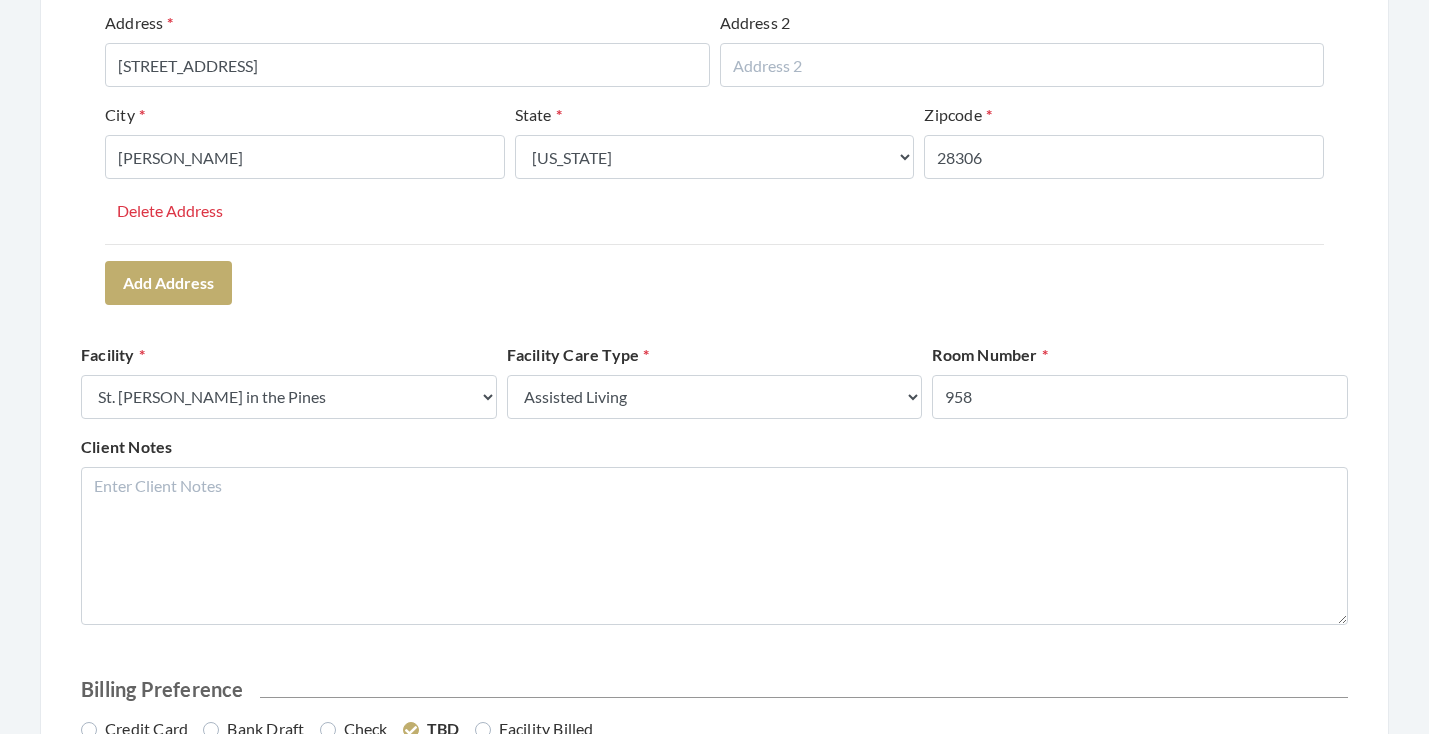 click on "Client Information     First Name   BARBARA   Last Name   BREWER   Email Address   ONLYU65CH@GMAIL.COM   Phone Number   9107977653   User Address(es)     Address Type   Select One...   Office Address   Home Address   Billing Address   Primary Address     Set this address as the primary address   Address   6854 S STAFF RD   Address 2     City   FAY   State   Select One...   Alabama   Alaska   American Samoa   Arizona   Arkansas   California   Colorado   Connecticut   Delaware   District Of Columbia   Federated States Of Micronesia   Florida   Georgia   Guam Gu   Hawaii   Idaho   Illinois   Indiana   Iowa   Kansas   Kentucky   Louisiana   Maine   Marshall Islands   Maryland   Massachusetts   Michigan   Minnesota   Mississippi   Missouri   Montana   Nebraska   Nevada   New Hampshire   New Jersey   New Mexico   New York   North Carolina   North Dakota   Northern Mariana Islands   Ohio   Oklahoma   Oregon   Palau   Pennsylvania   Puerto Rico   Rhode Island   South Carolina   South Dakota   Tennessee   Texas" at bounding box center (714, 301) 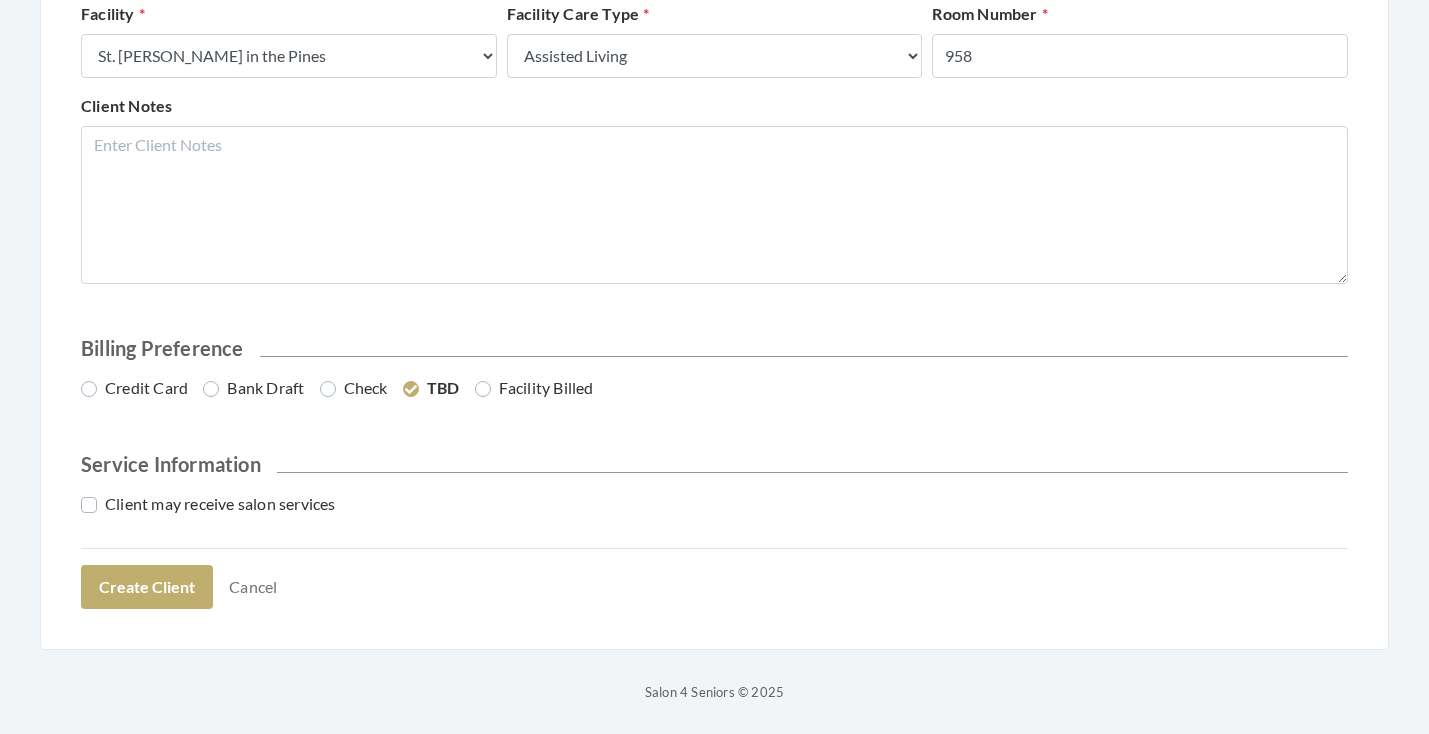 scroll, scrollTop: 907, scrollLeft: 0, axis: vertical 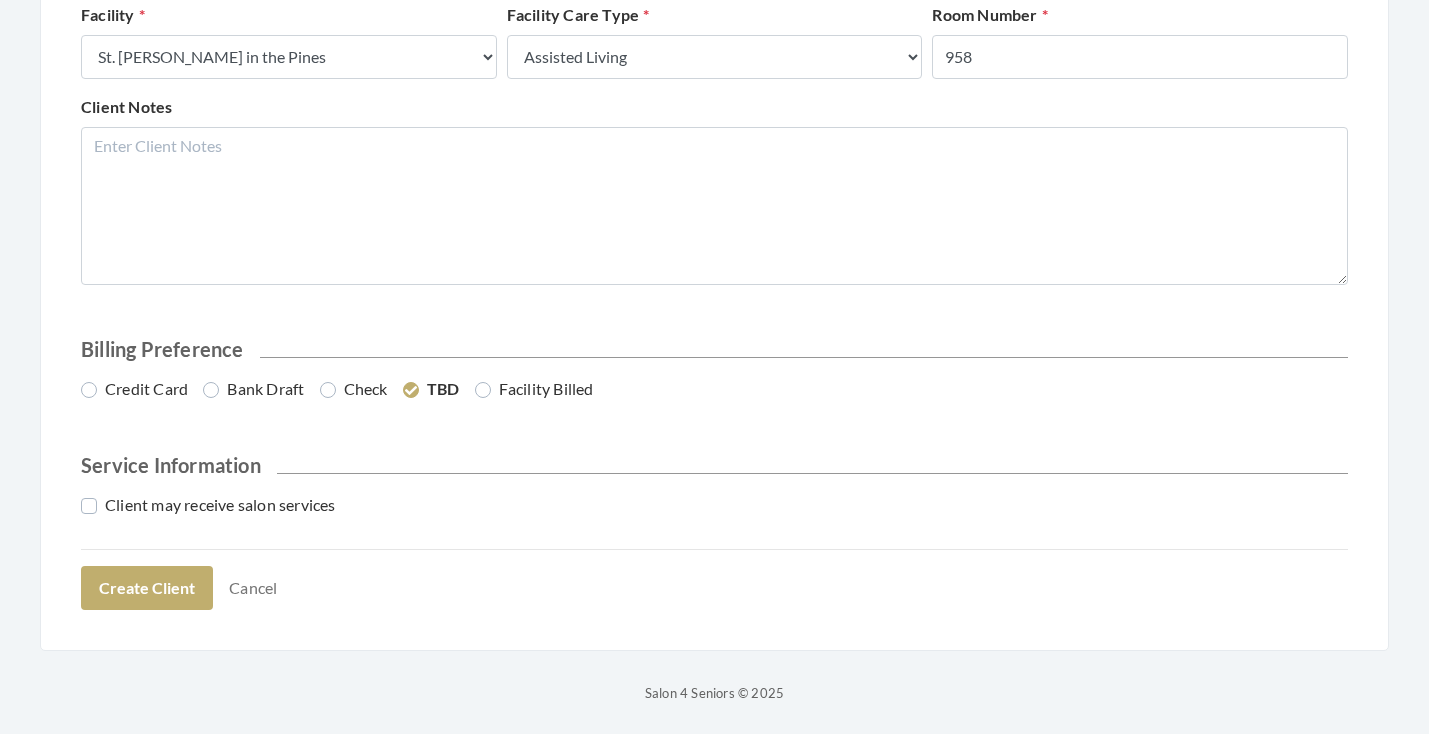 click on "Credit Card" at bounding box center (134, 389) 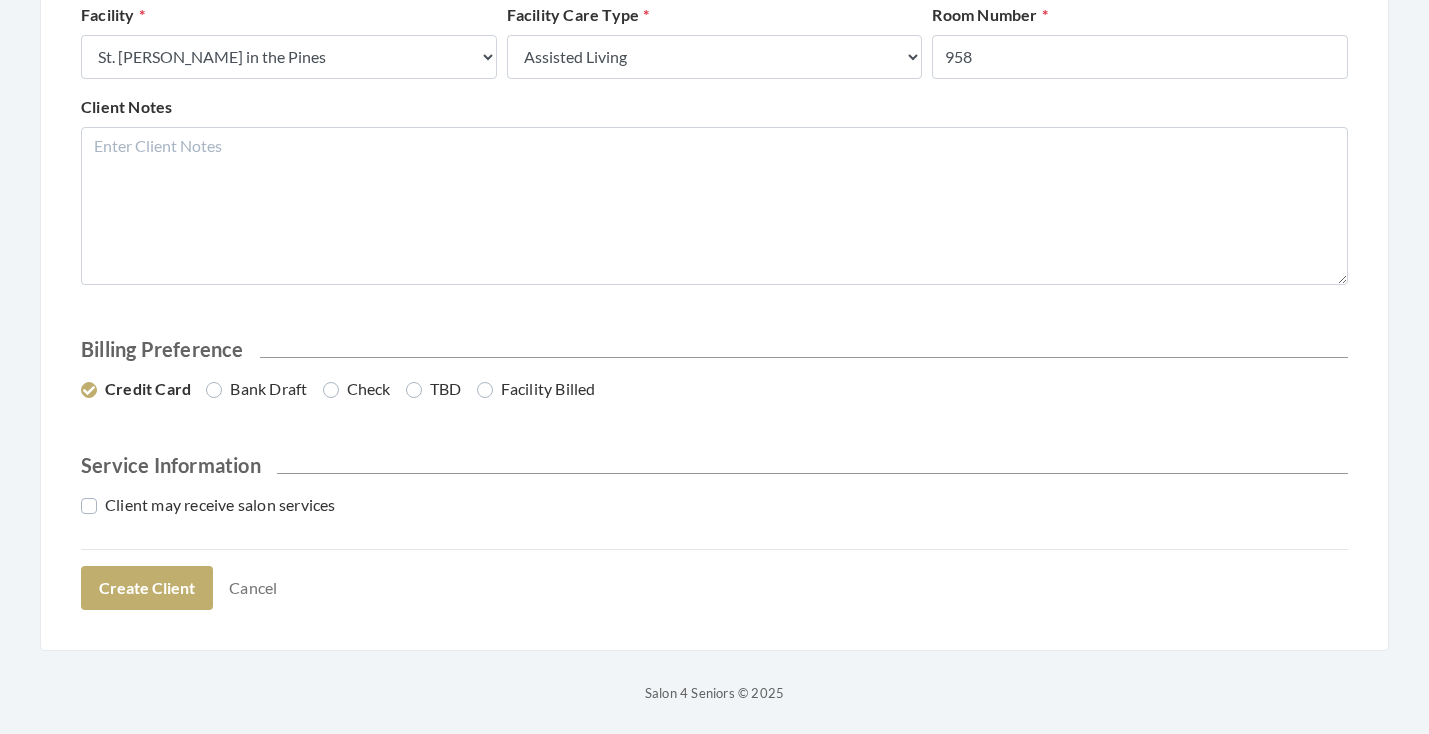 click on "Client may receive salon services" at bounding box center [208, 505] 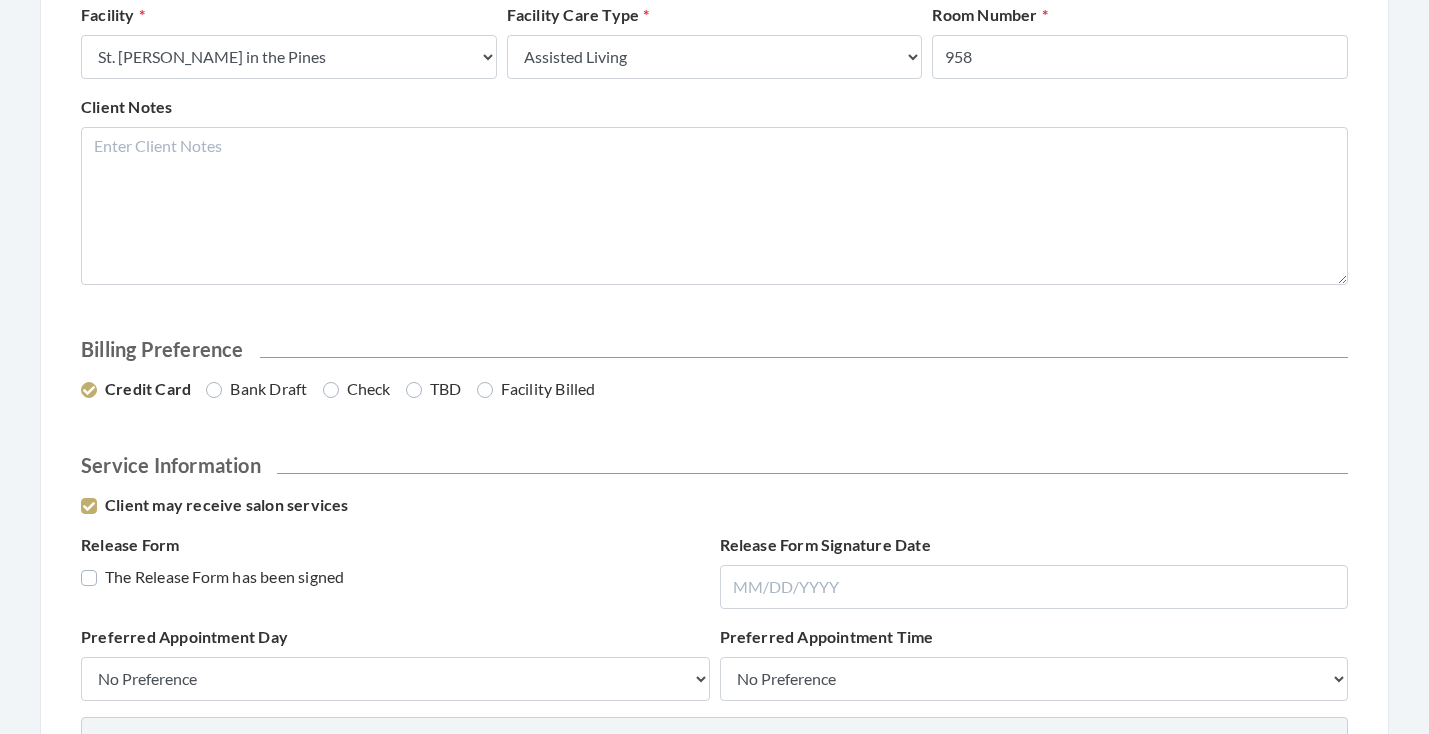 click on "The Release Form has been signed" at bounding box center [212, 577] 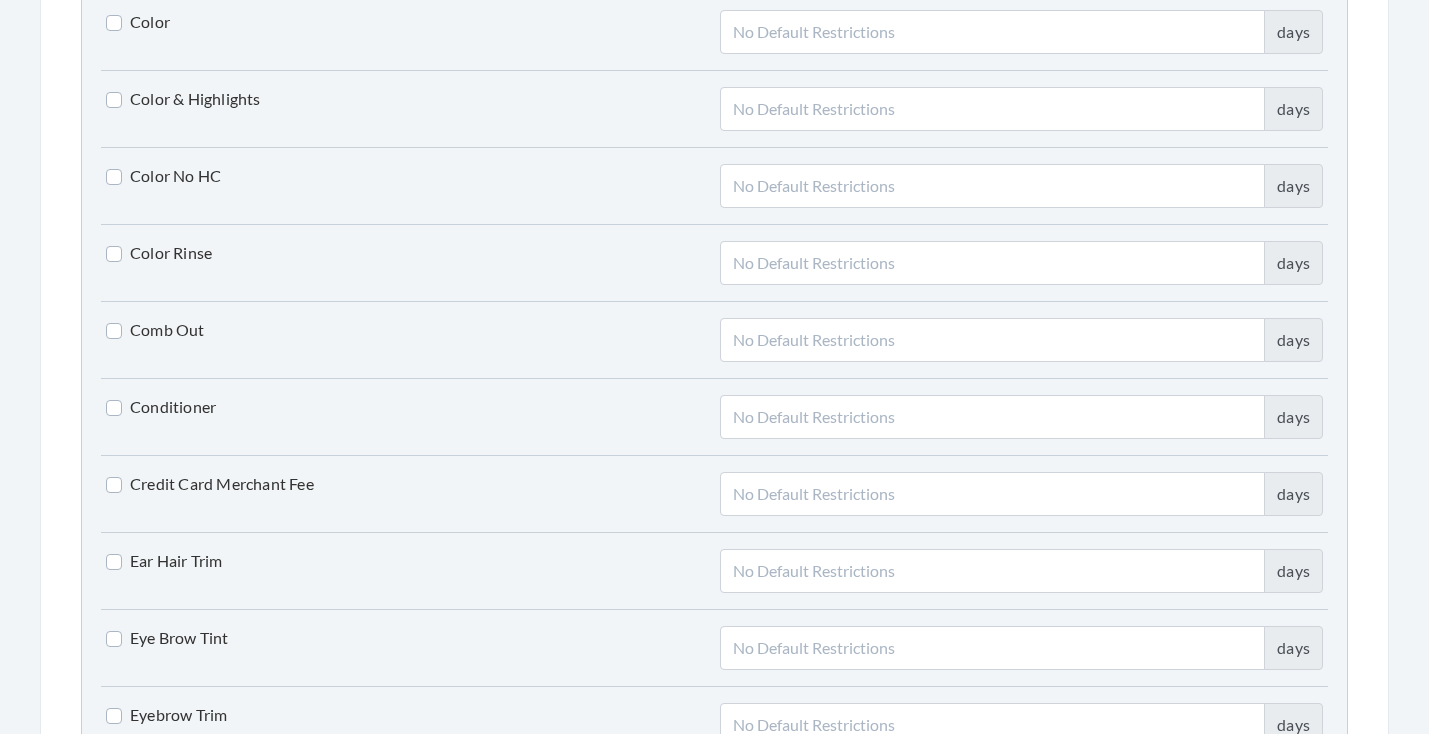 scroll, scrollTop: 2207, scrollLeft: 0, axis: vertical 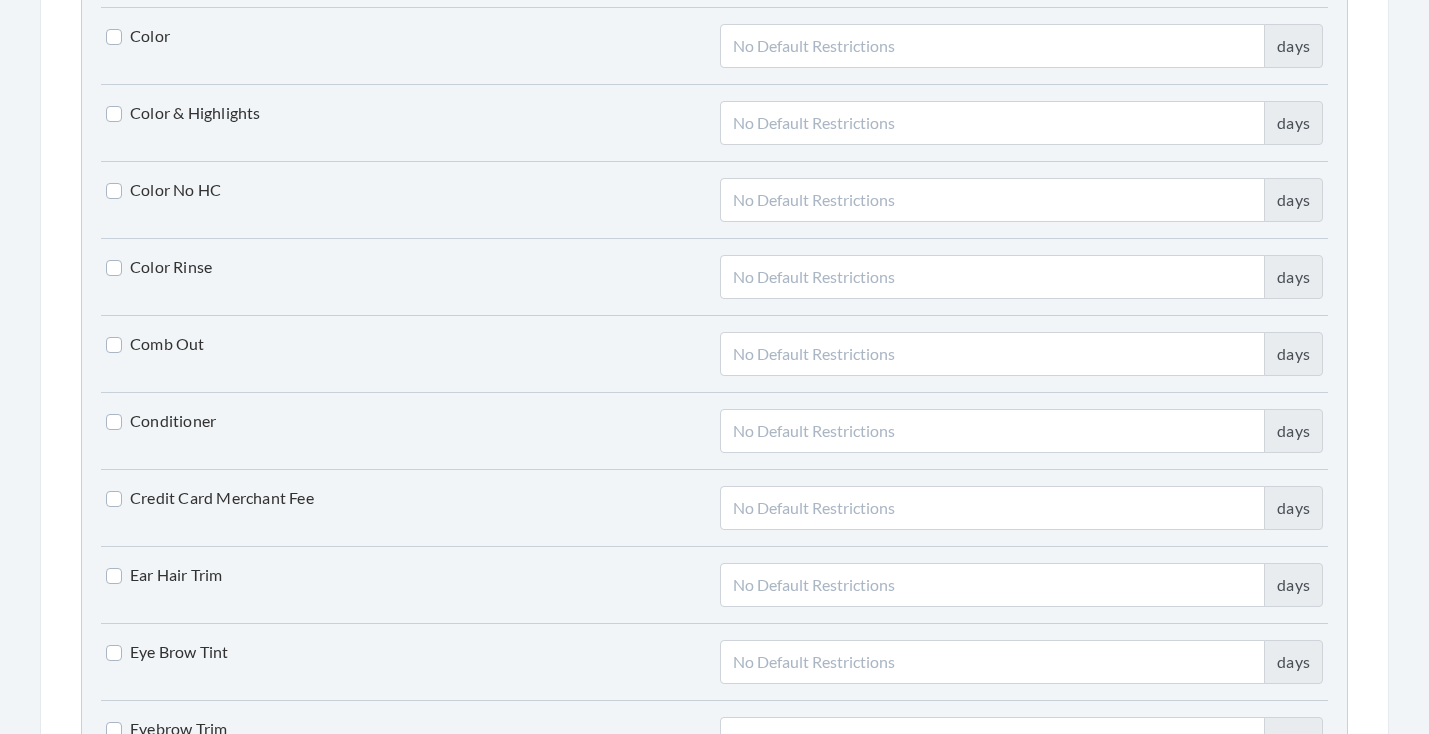 click on "Conditioner" at bounding box center [161, 421] 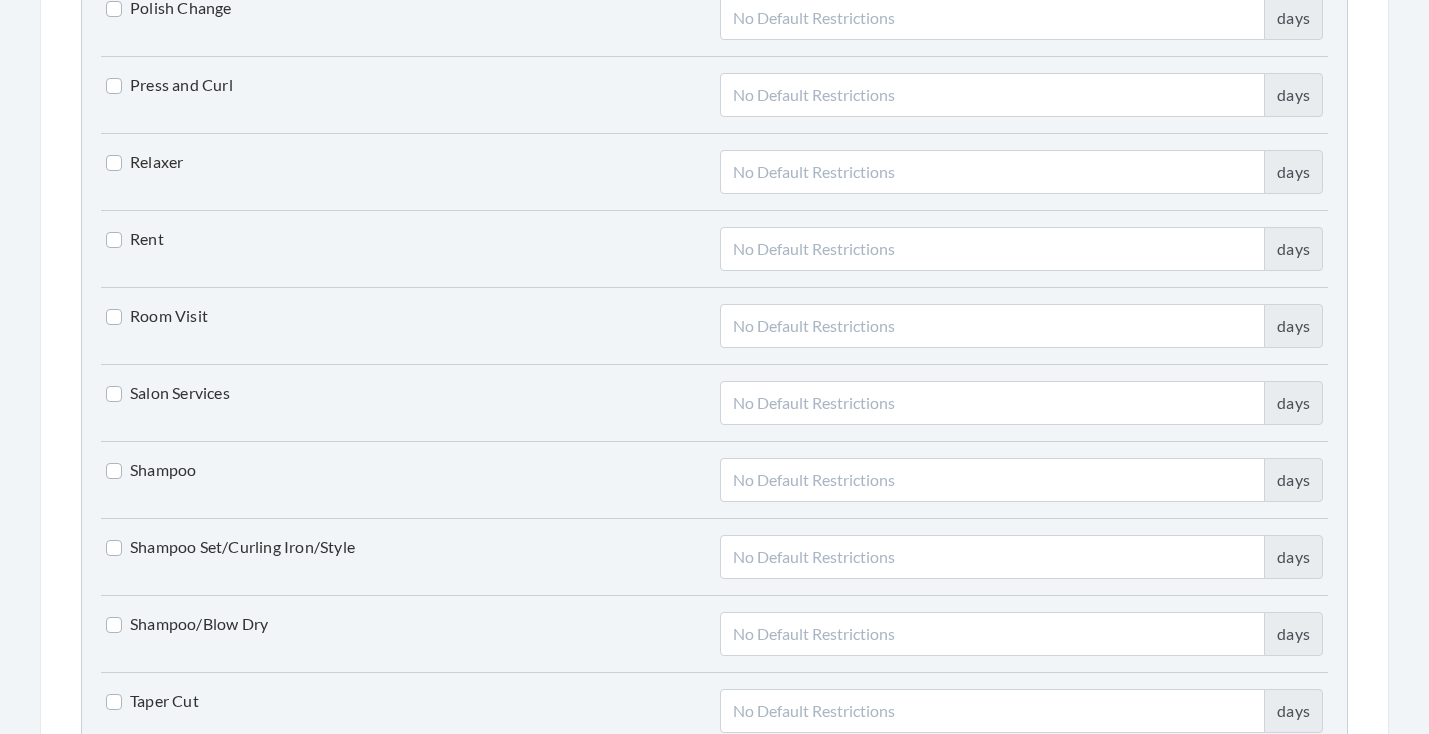scroll, scrollTop: 4166, scrollLeft: 0, axis: vertical 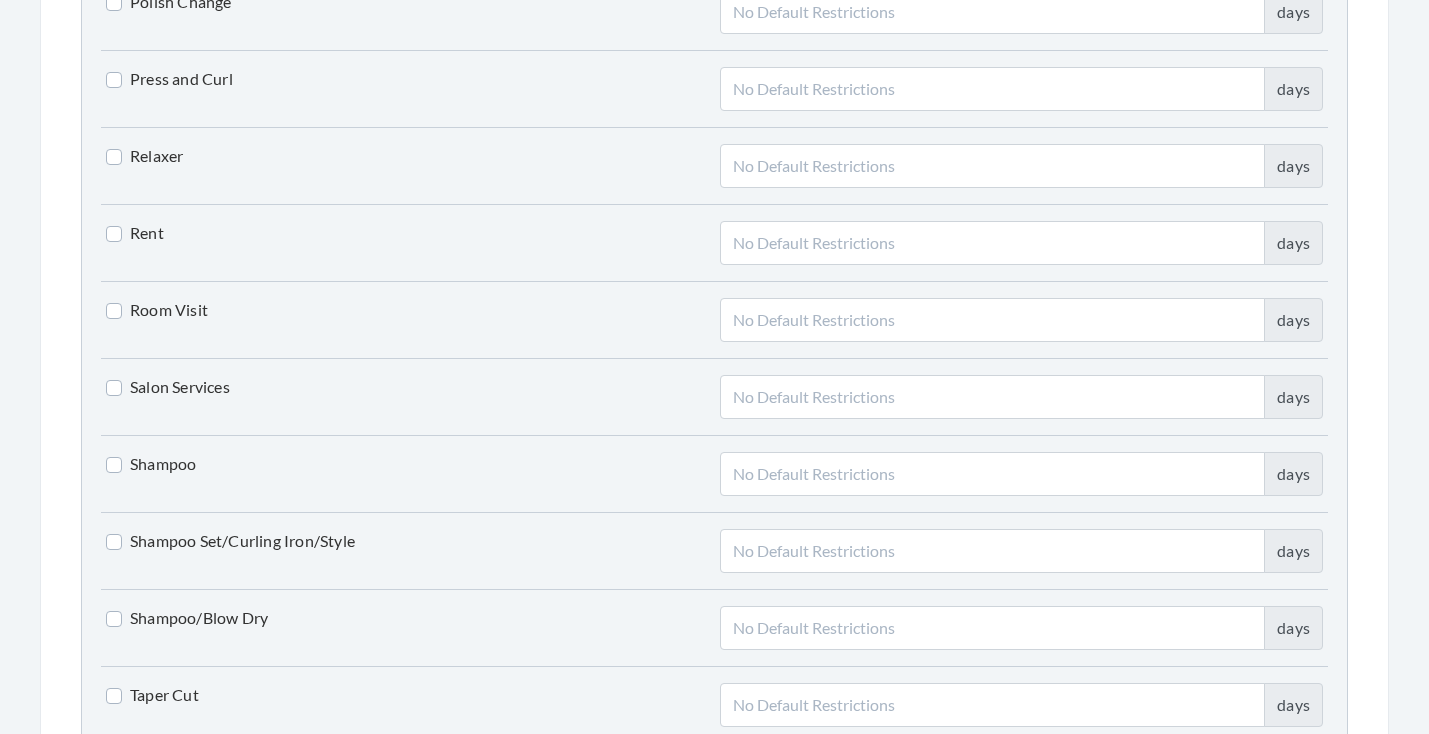 click on "Shampoo" at bounding box center (151, 464) 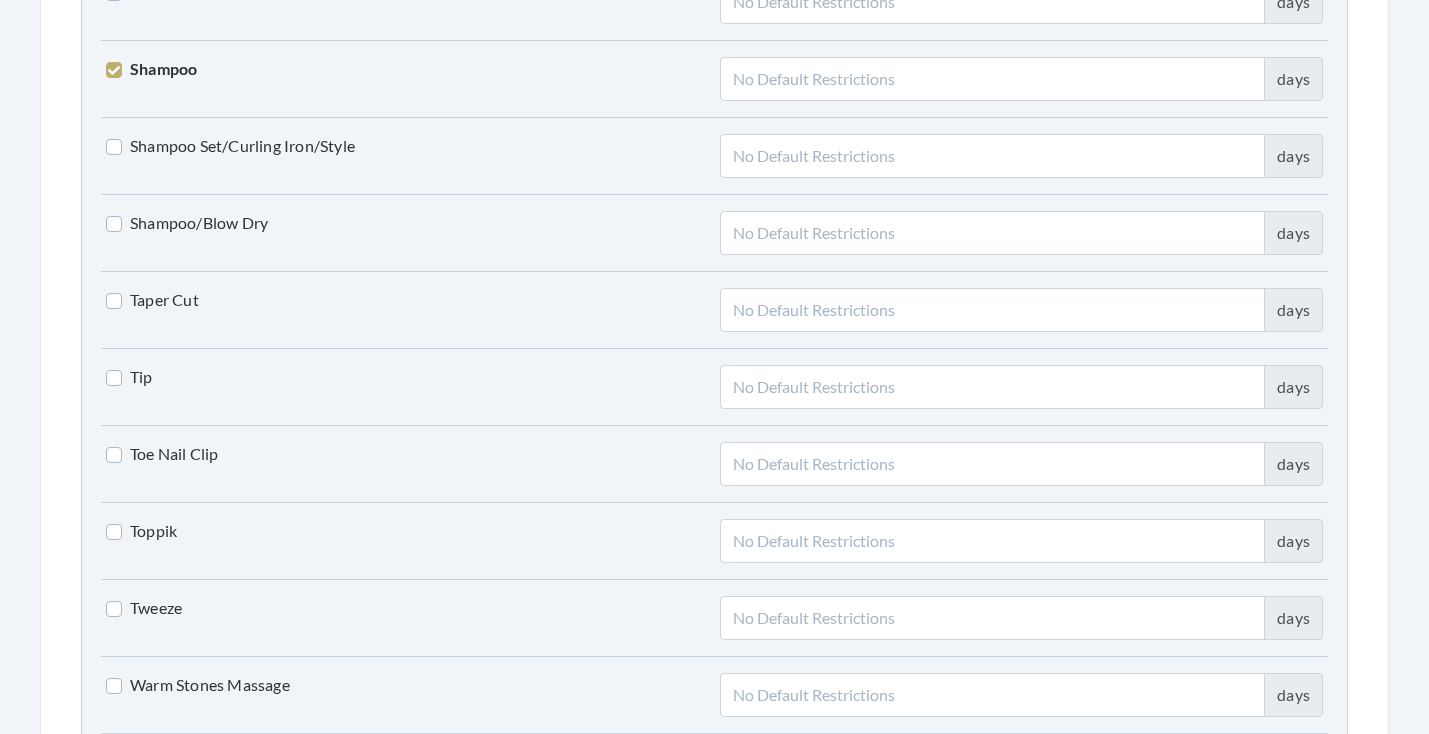 scroll, scrollTop: 4878, scrollLeft: 0, axis: vertical 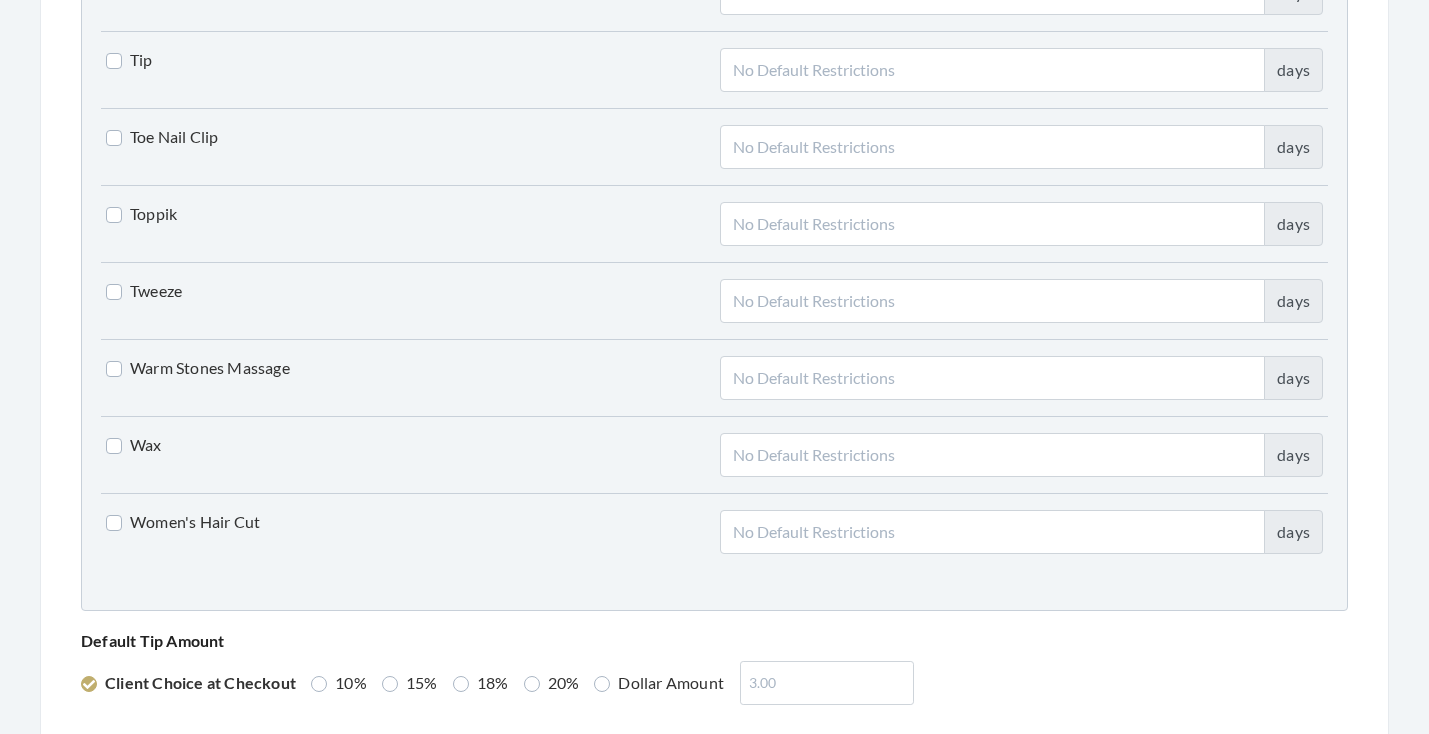 click on "Women's Hair Cut" at bounding box center [183, 522] 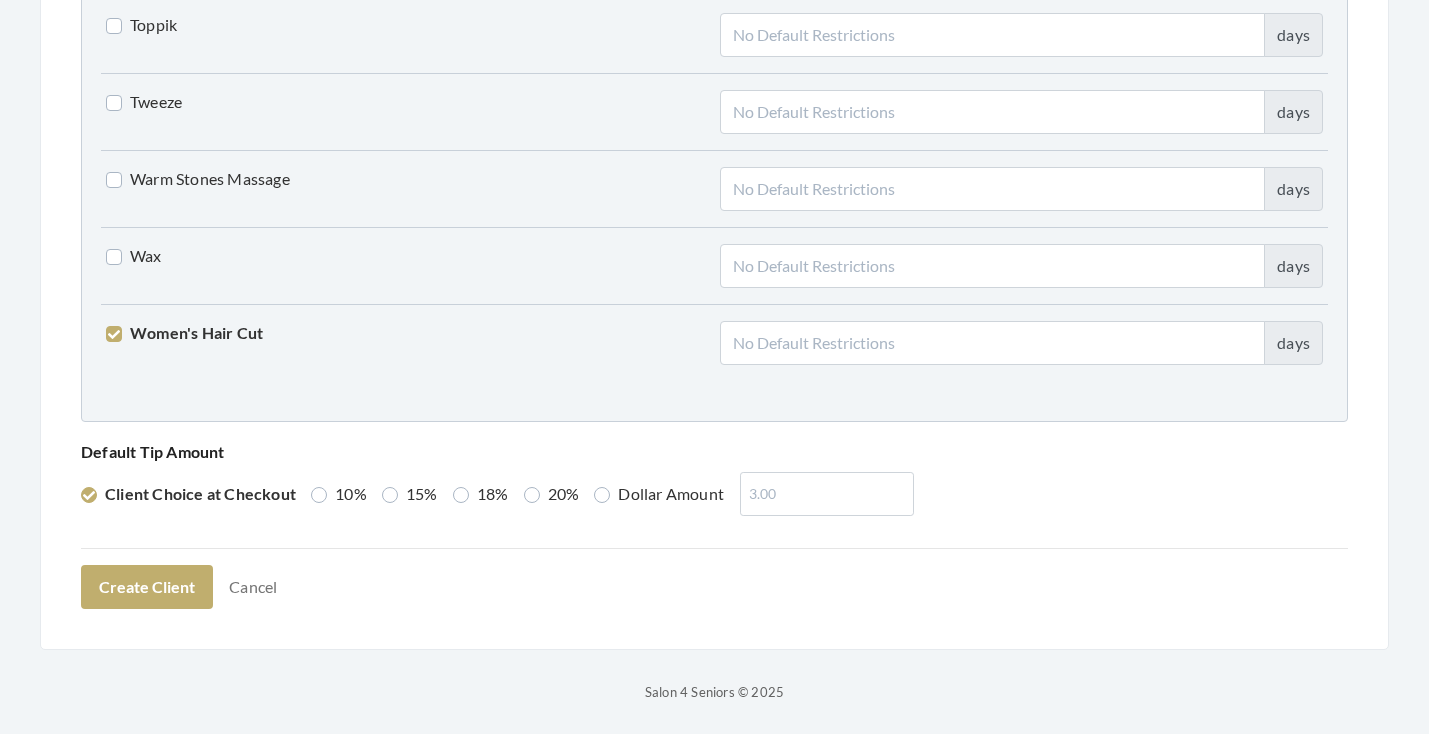 scroll, scrollTop: 5066, scrollLeft: 0, axis: vertical 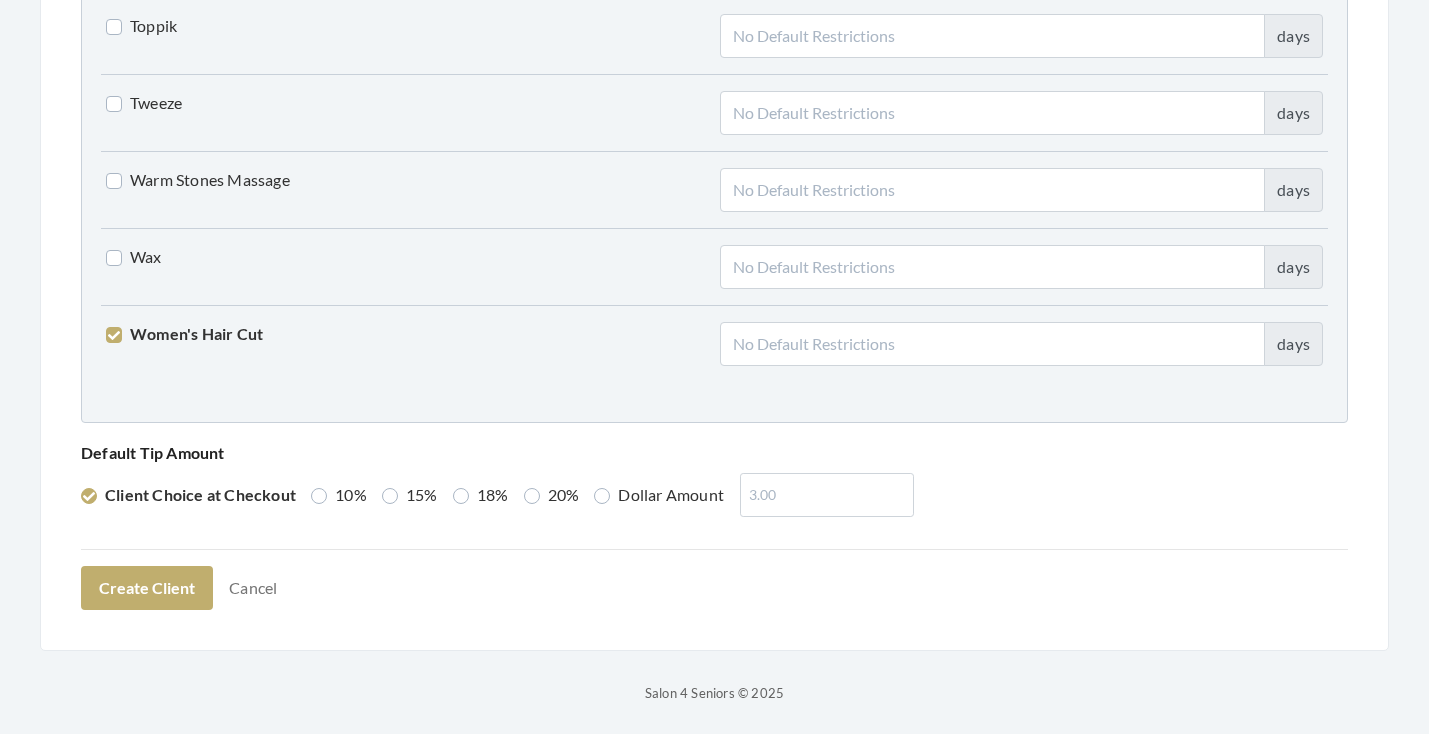 click on "15%" at bounding box center (410, 495) 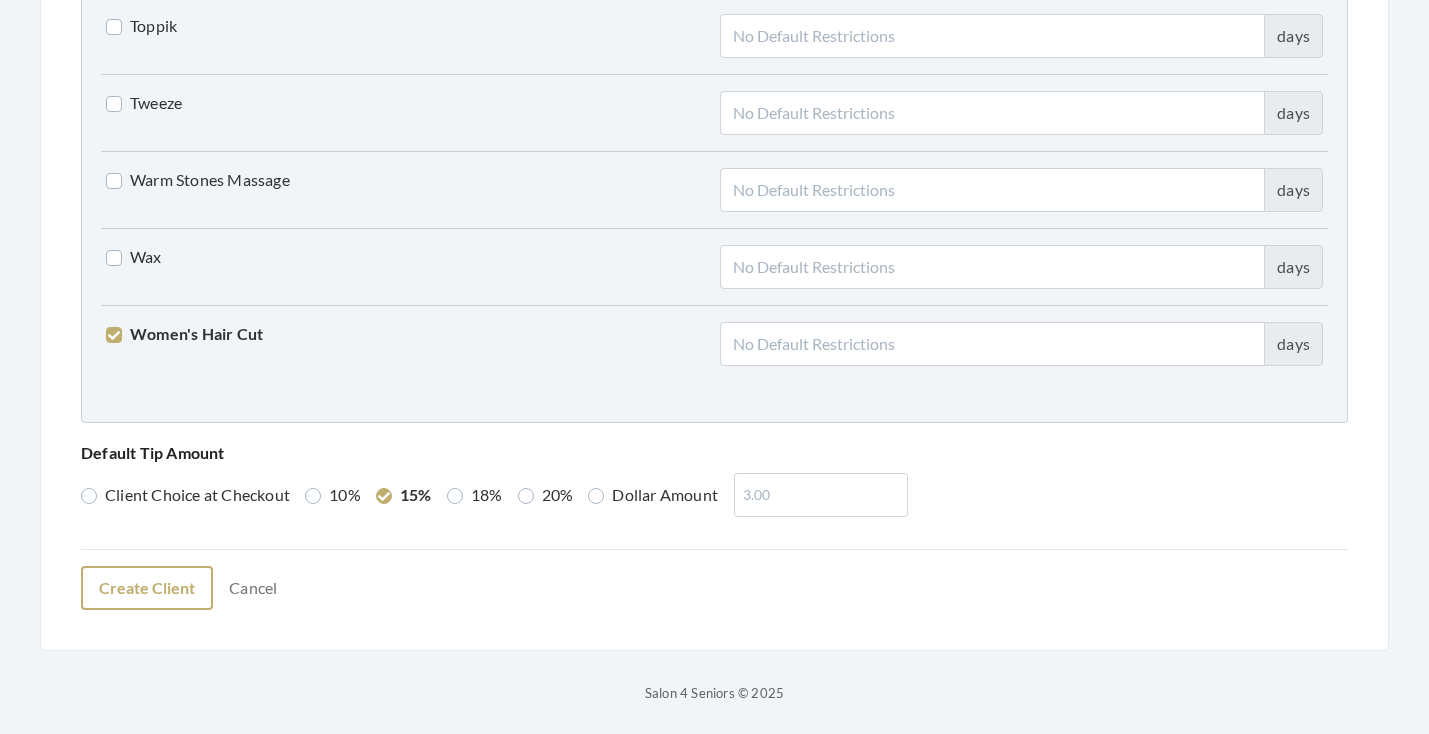click on "Create Client" at bounding box center (147, 588) 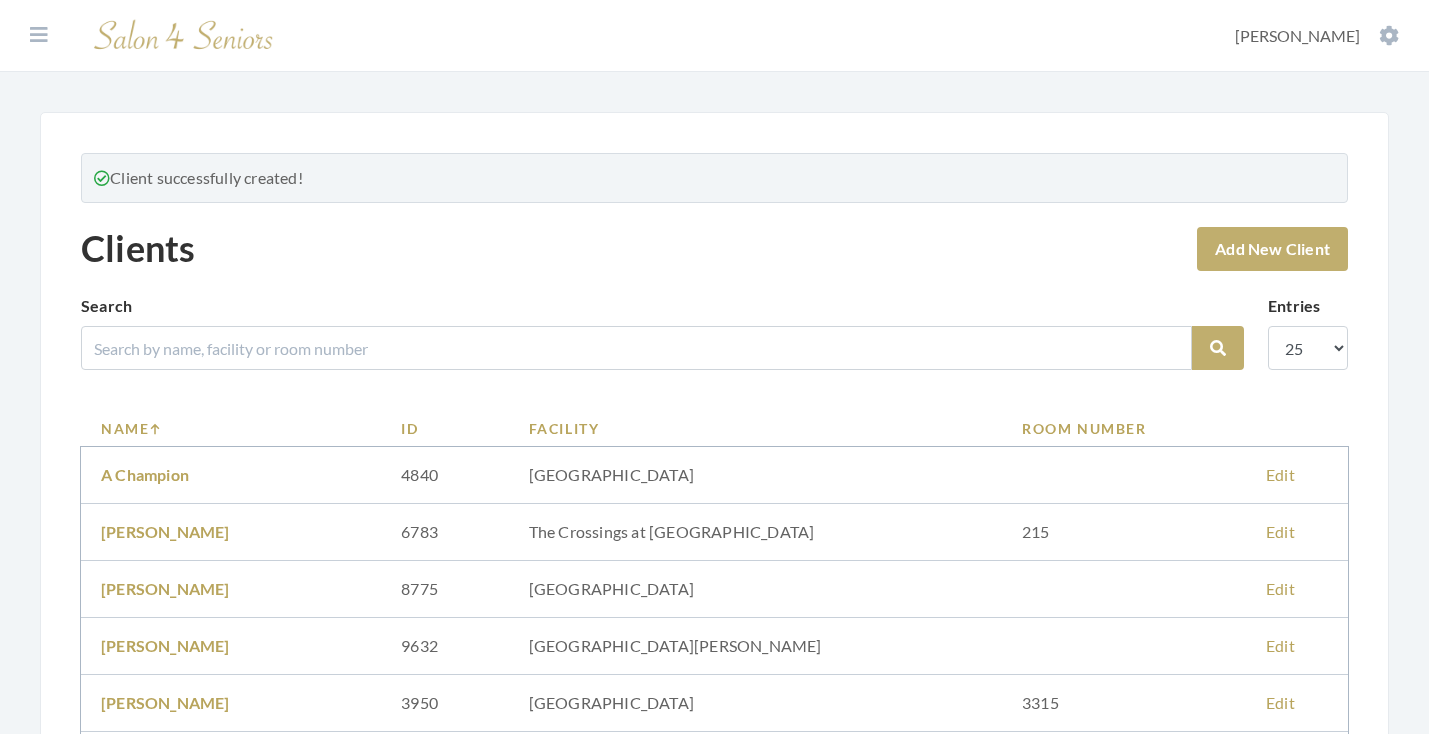 scroll, scrollTop: 0, scrollLeft: 0, axis: both 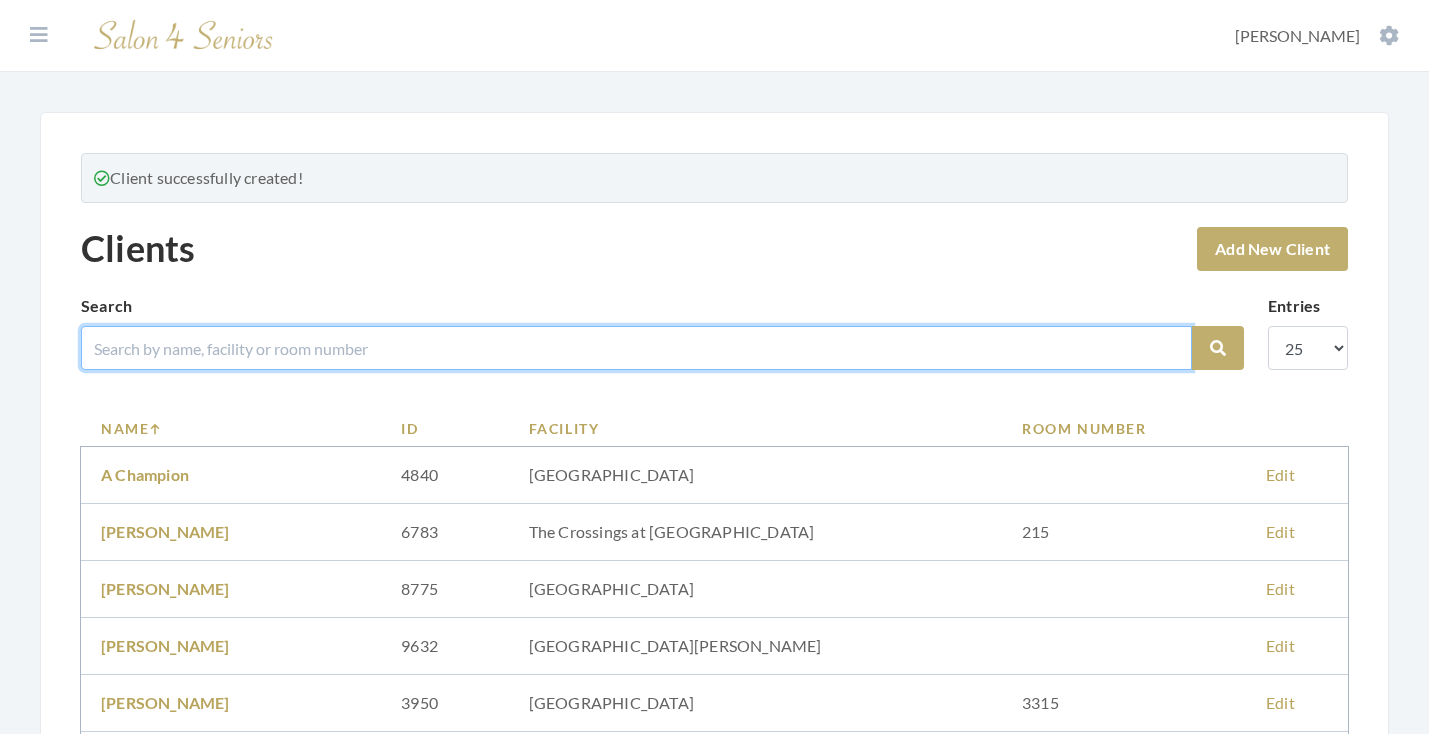 click at bounding box center (636, 348) 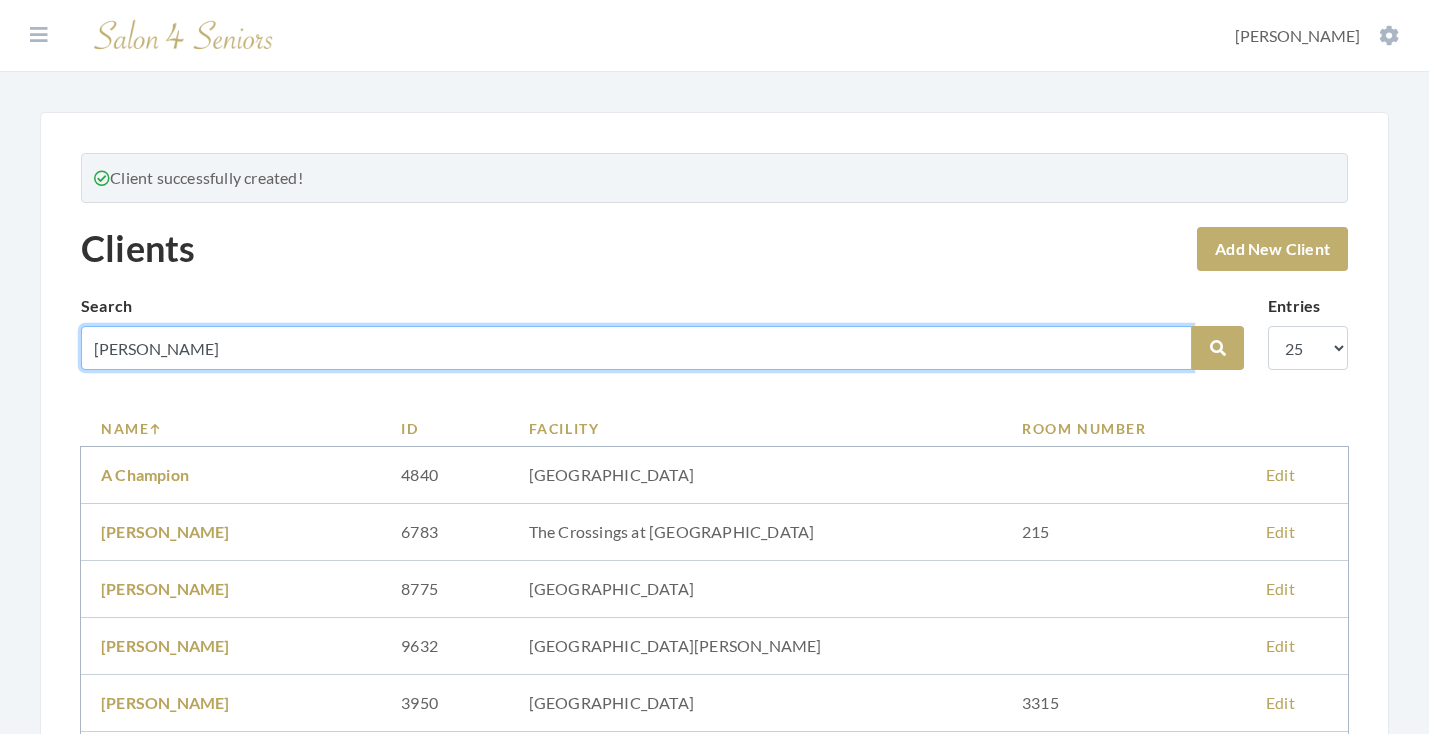 type on "[PERSON_NAME]" 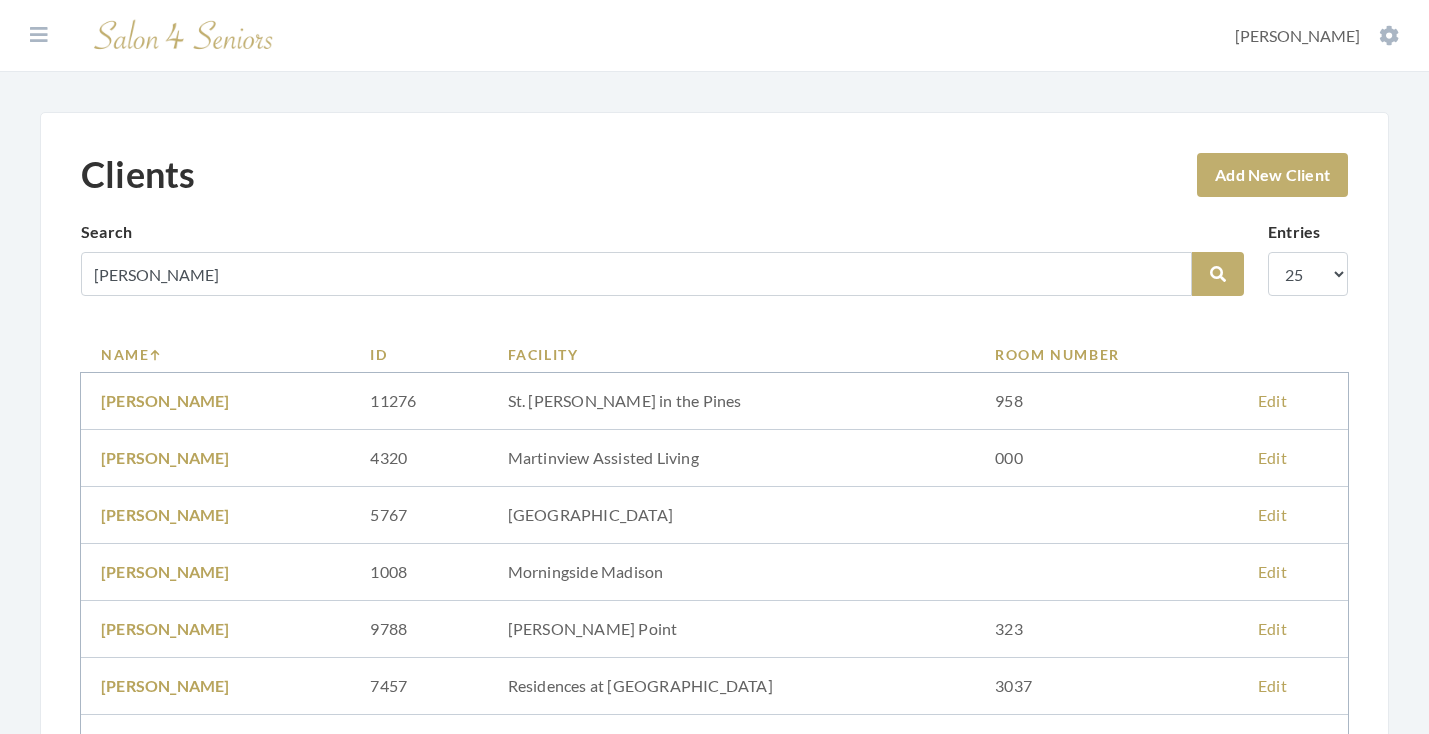 scroll, scrollTop: 0, scrollLeft: 0, axis: both 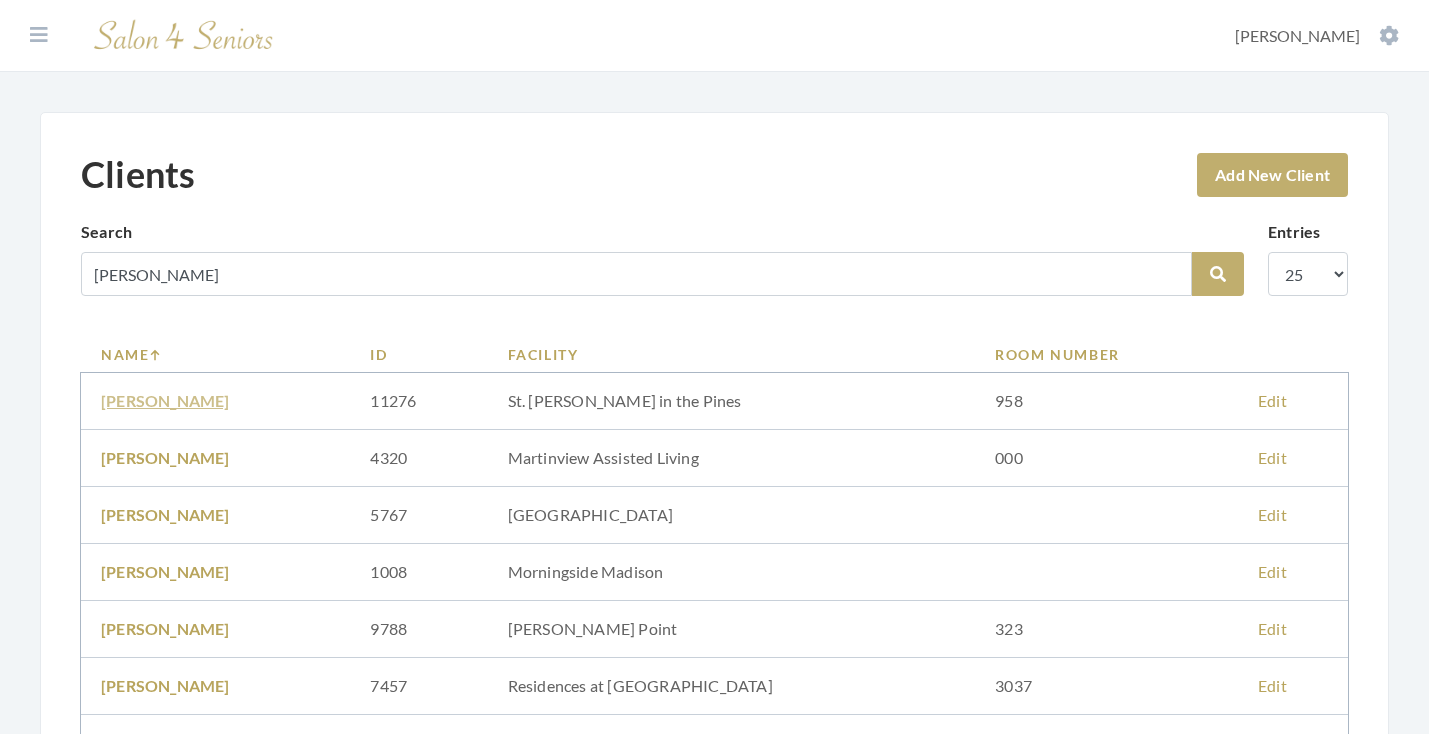 click on "[PERSON_NAME]" at bounding box center (165, 400) 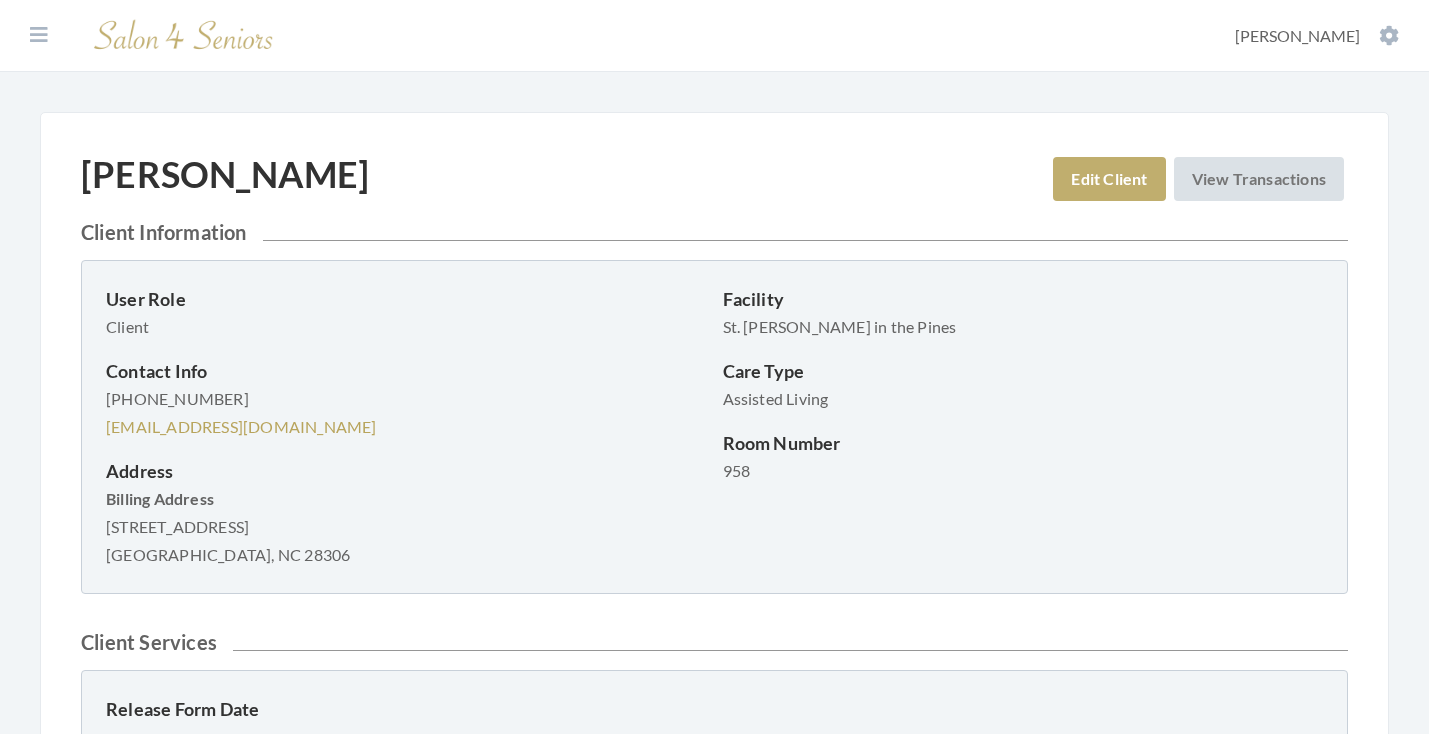 scroll, scrollTop: 0, scrollLeft: 0, axis: both 